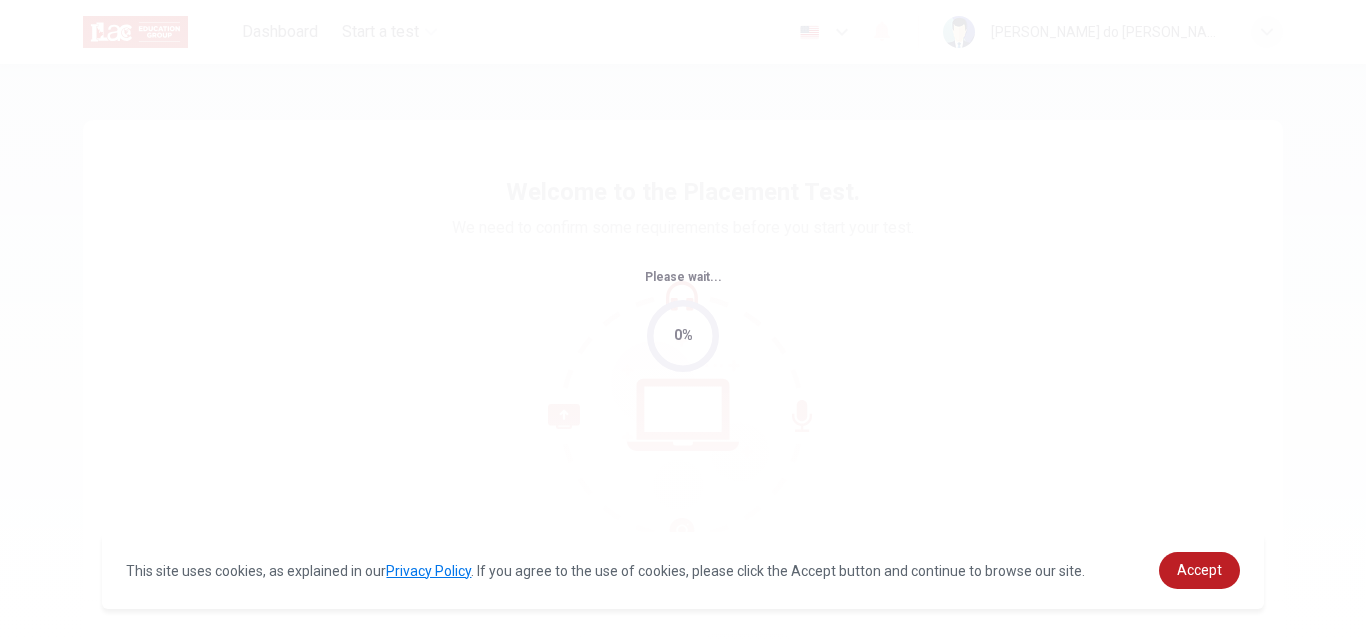 scroll, scrollTop: 0, scrollLeft: 0, axis: both 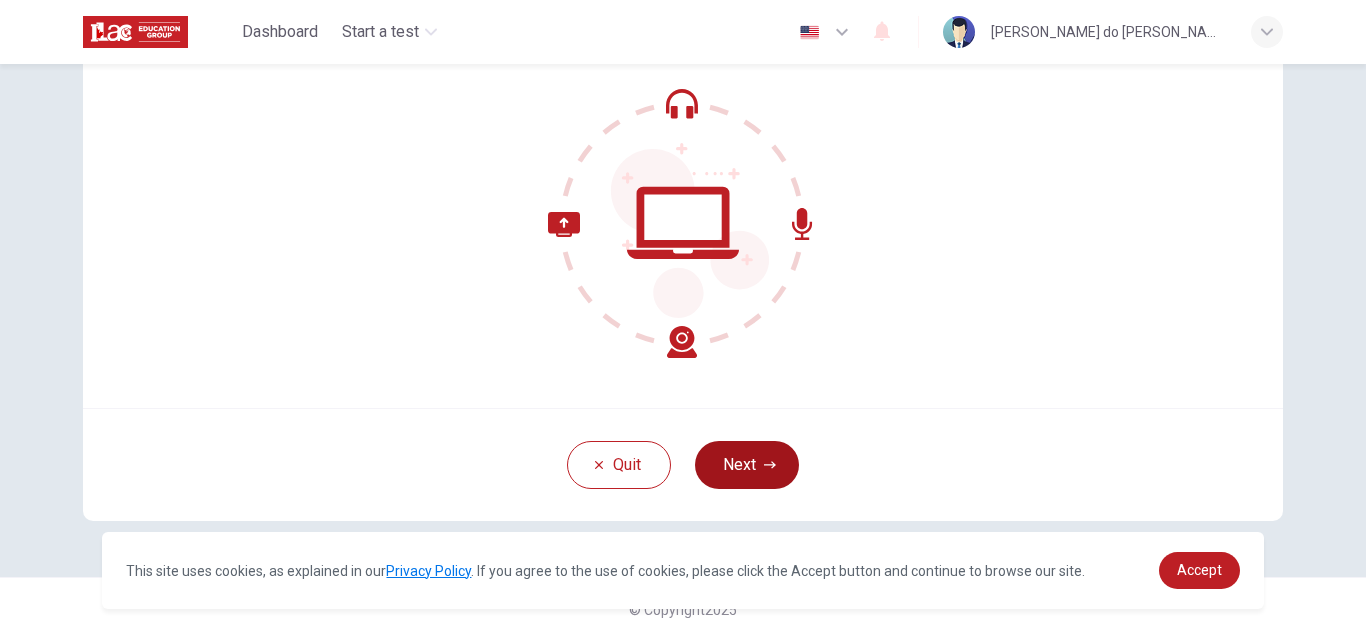 click on "Next" at bounding box center [747, 465] 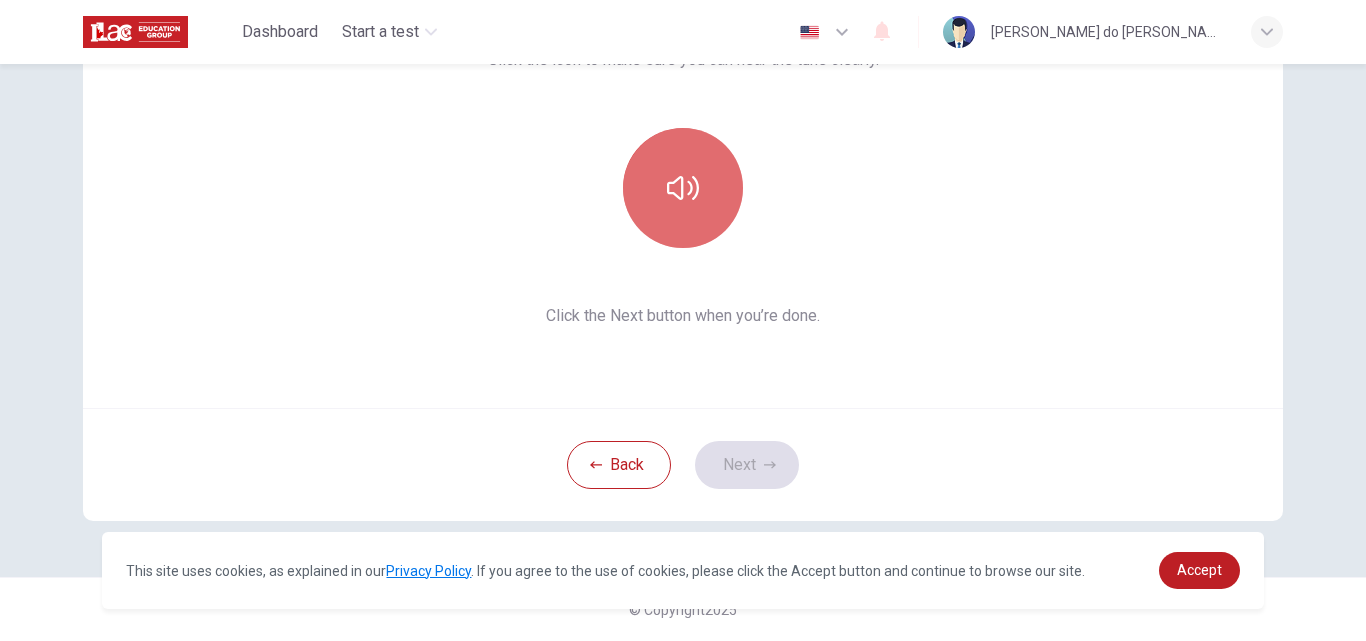 click at bounding box center (683, 188) 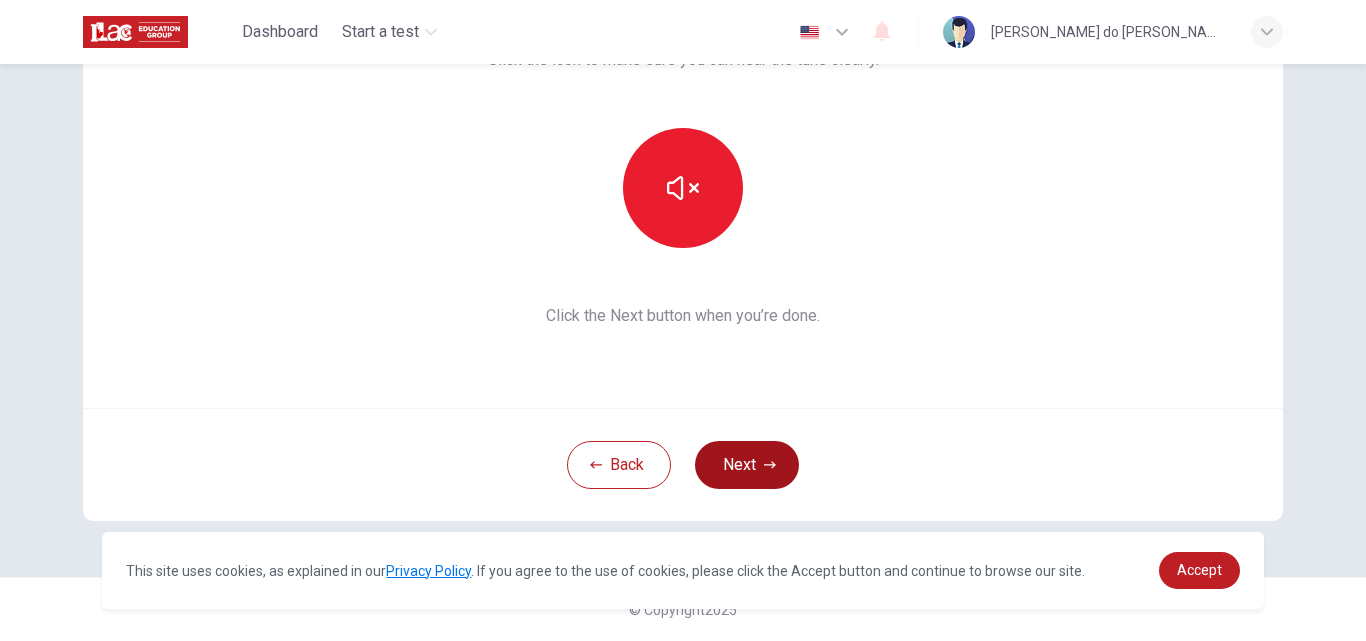 click on "Next" at bounding box center (747, 465) 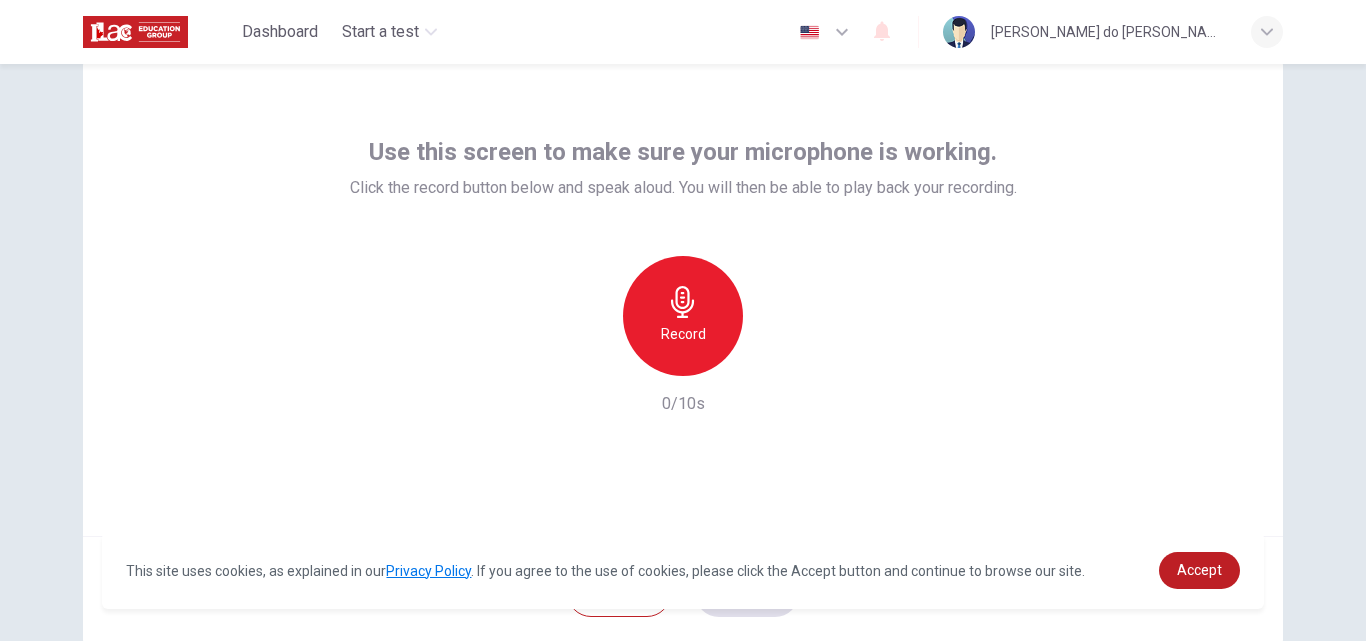 scroll, scrollTop: 88, scrollLeft: 0, axis: vertical 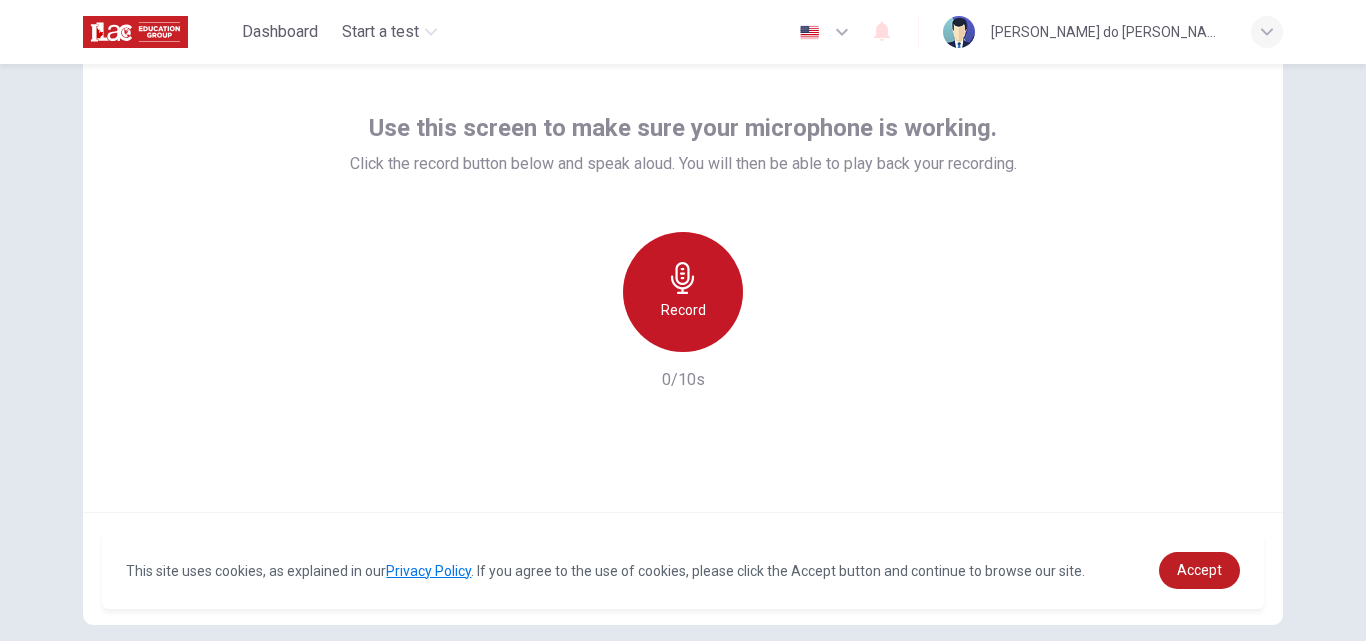 click on "Record" at bounding box center (683, 310) 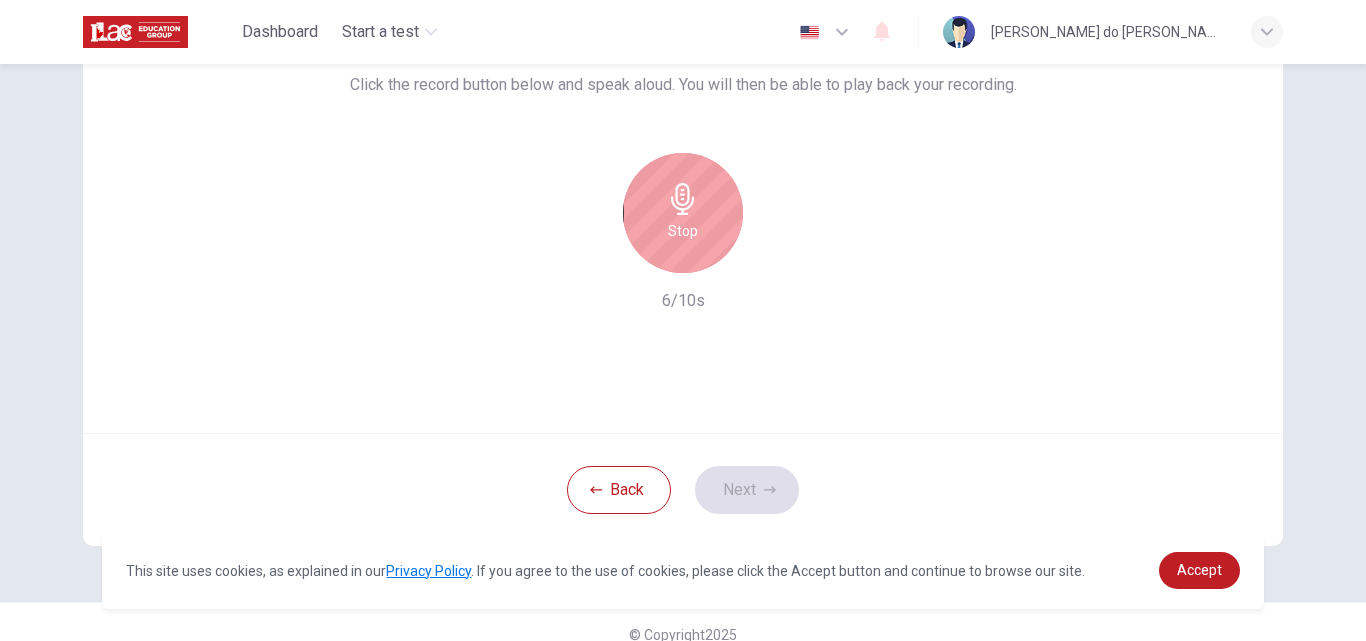 scroll, scrollTop: 192, scrollLeft: 0, axis: vertical 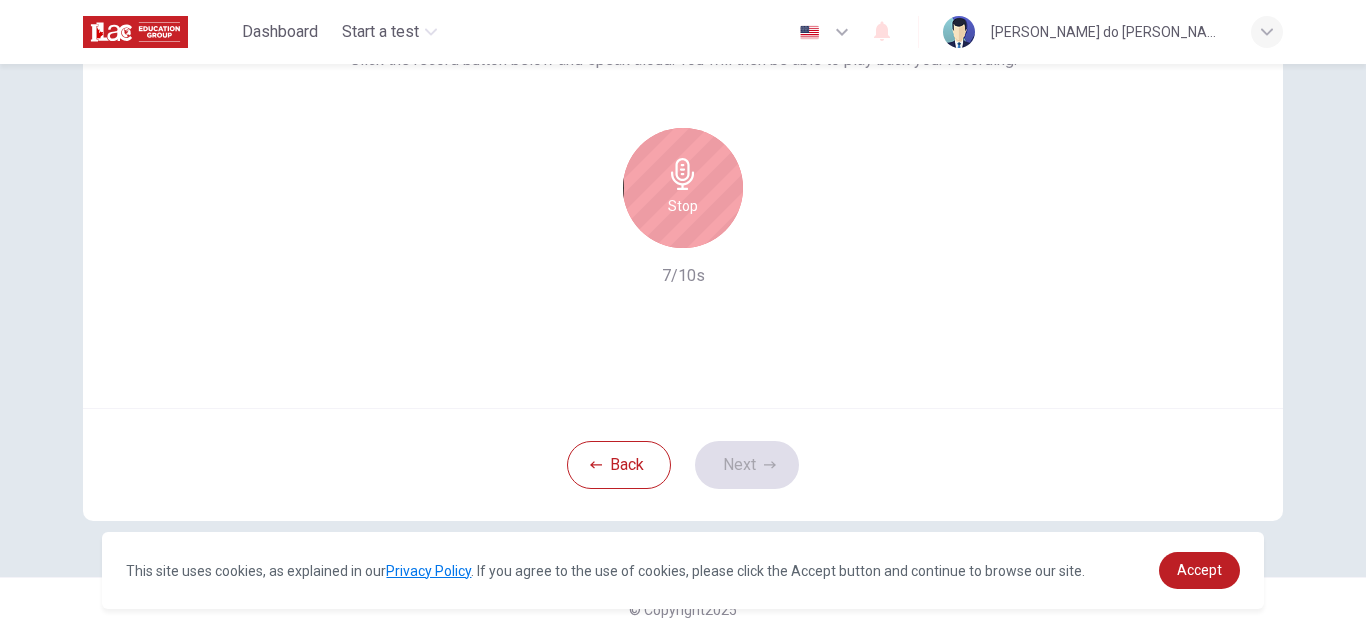 click on "Stop" at bounding box center (683, 188) 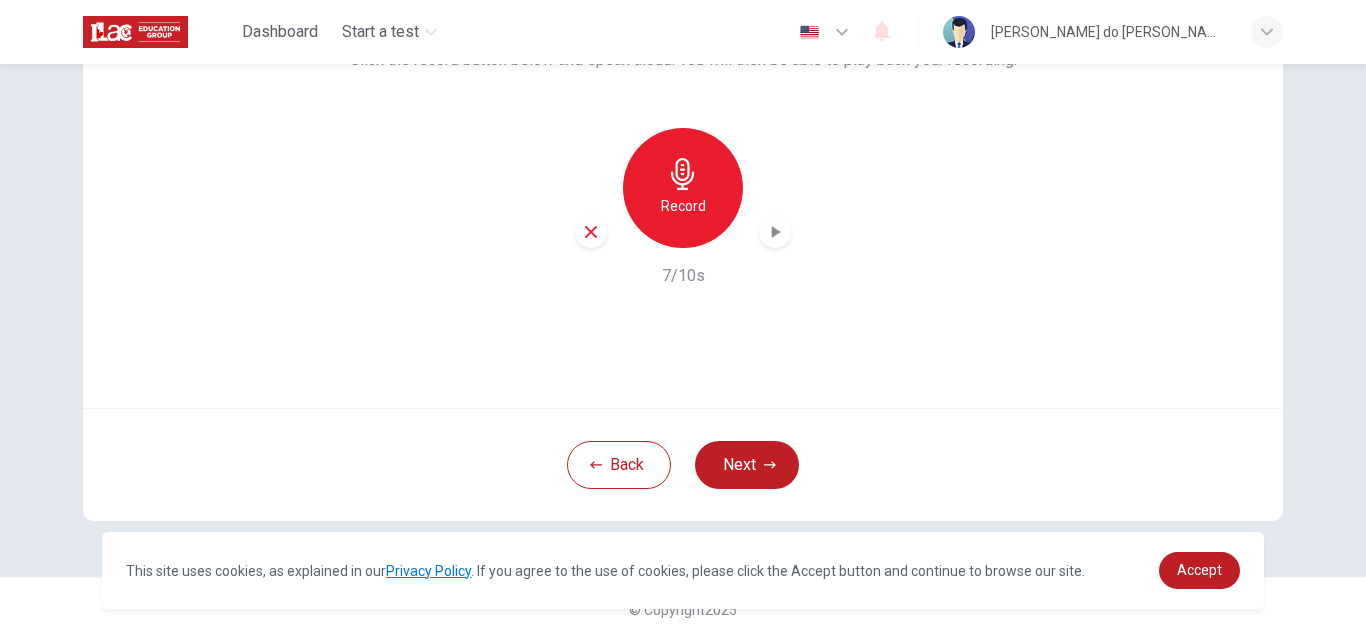 click 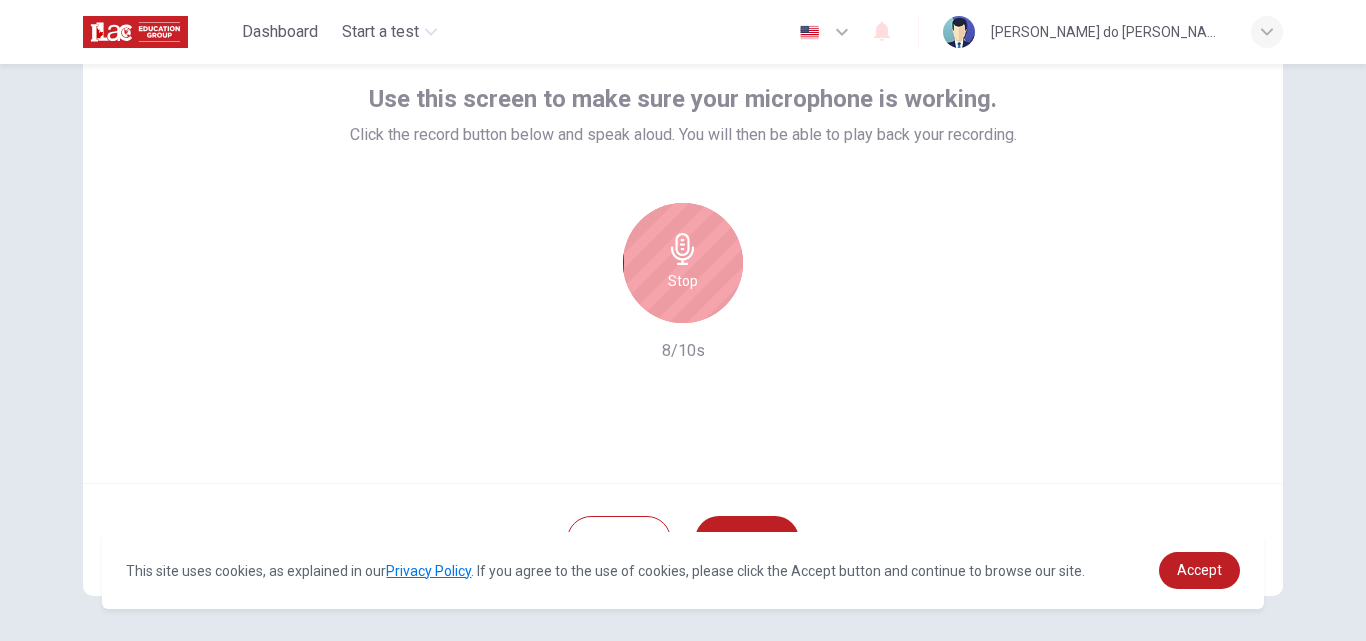 scroll, scrollTop: 145, scrollLeft: 0, axis: vertical 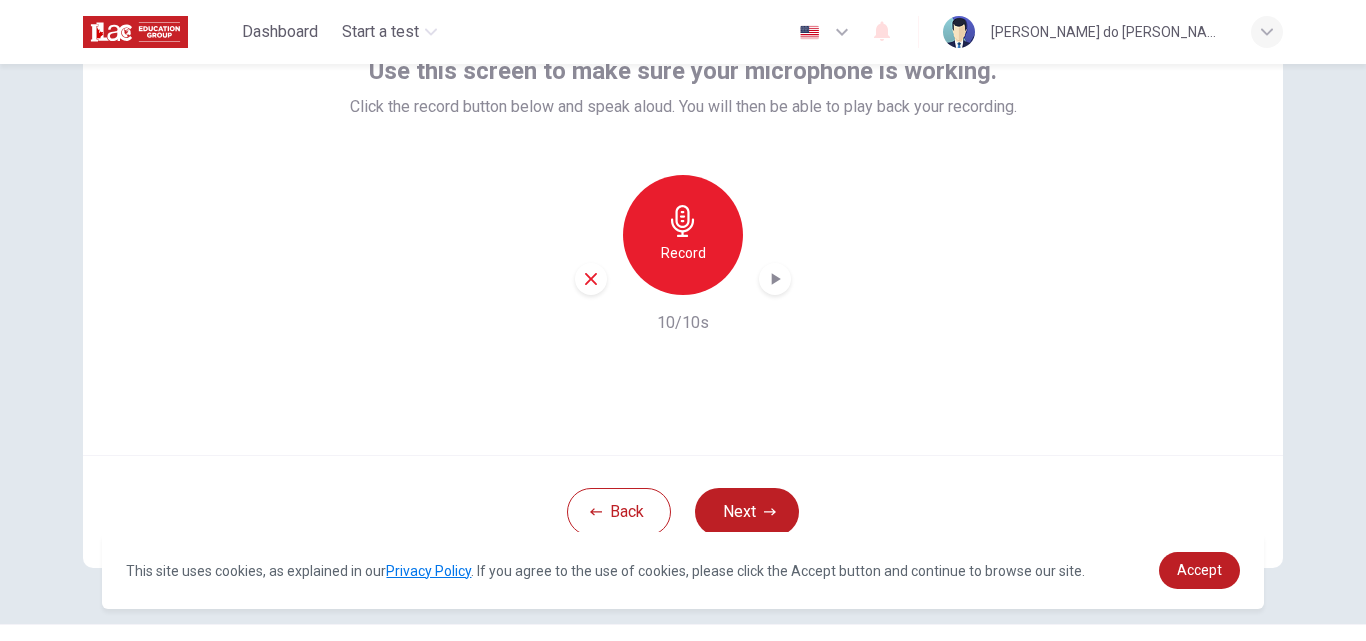 click on "Record" at bounding box center [683, 253] 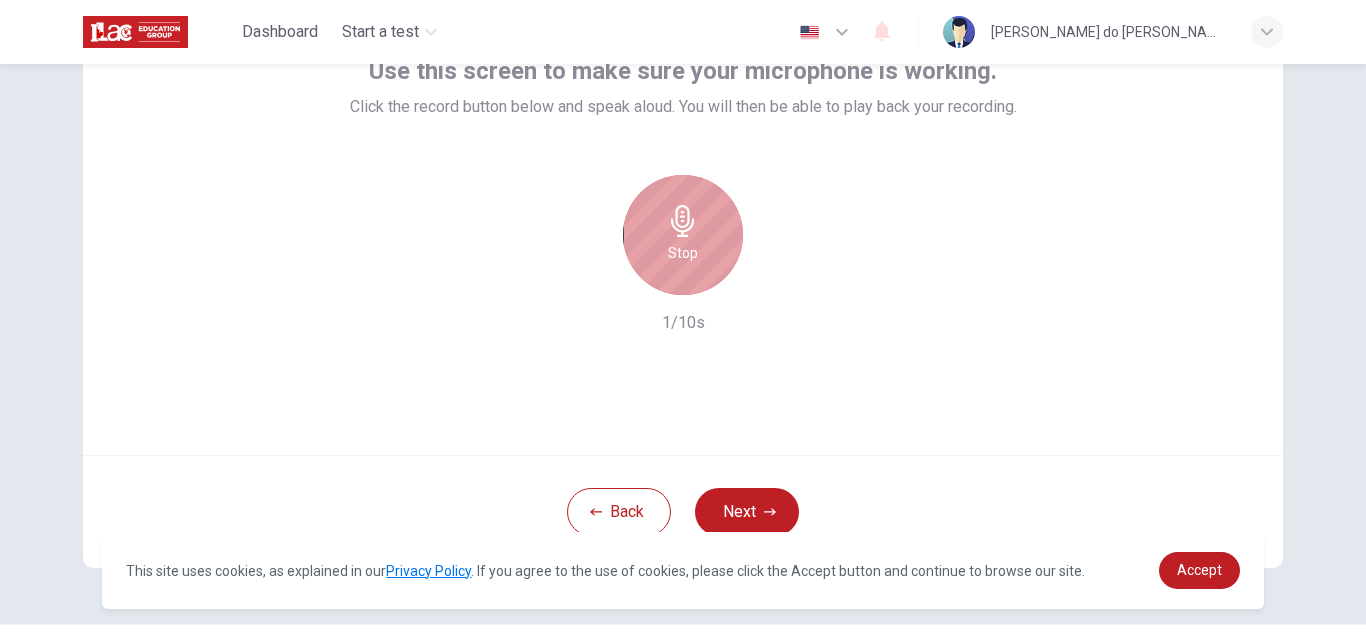 click on "Stop" at bounding box center [683, 253] 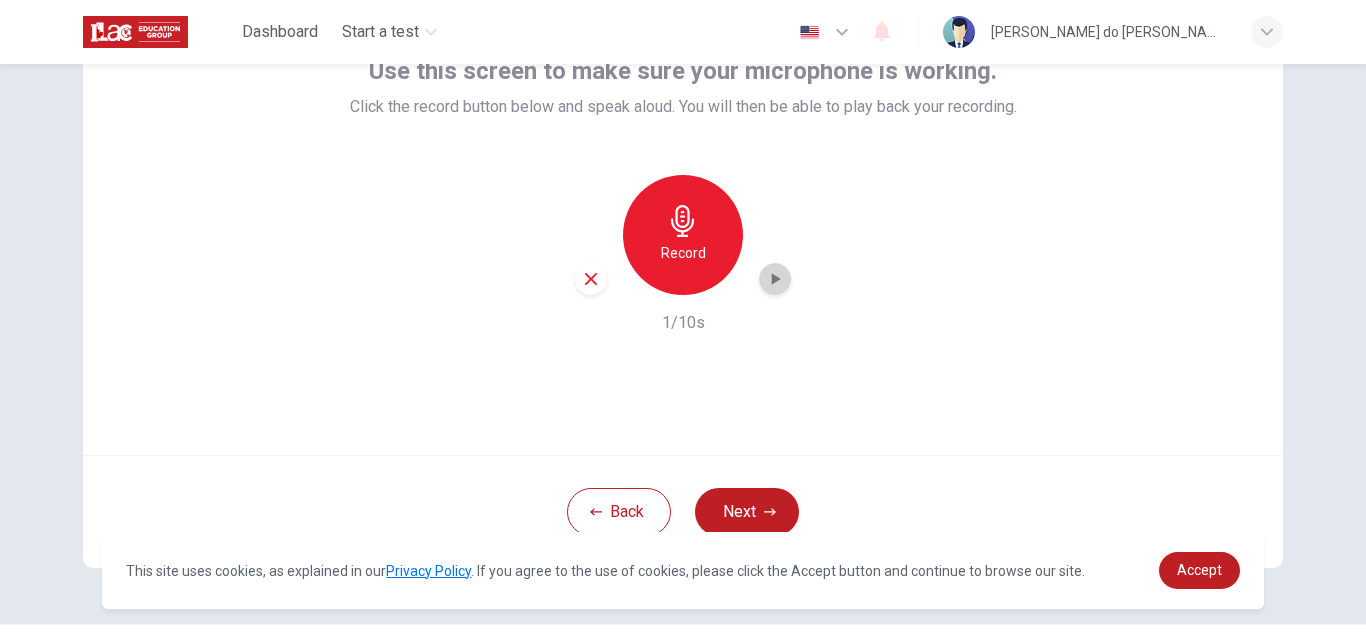 click 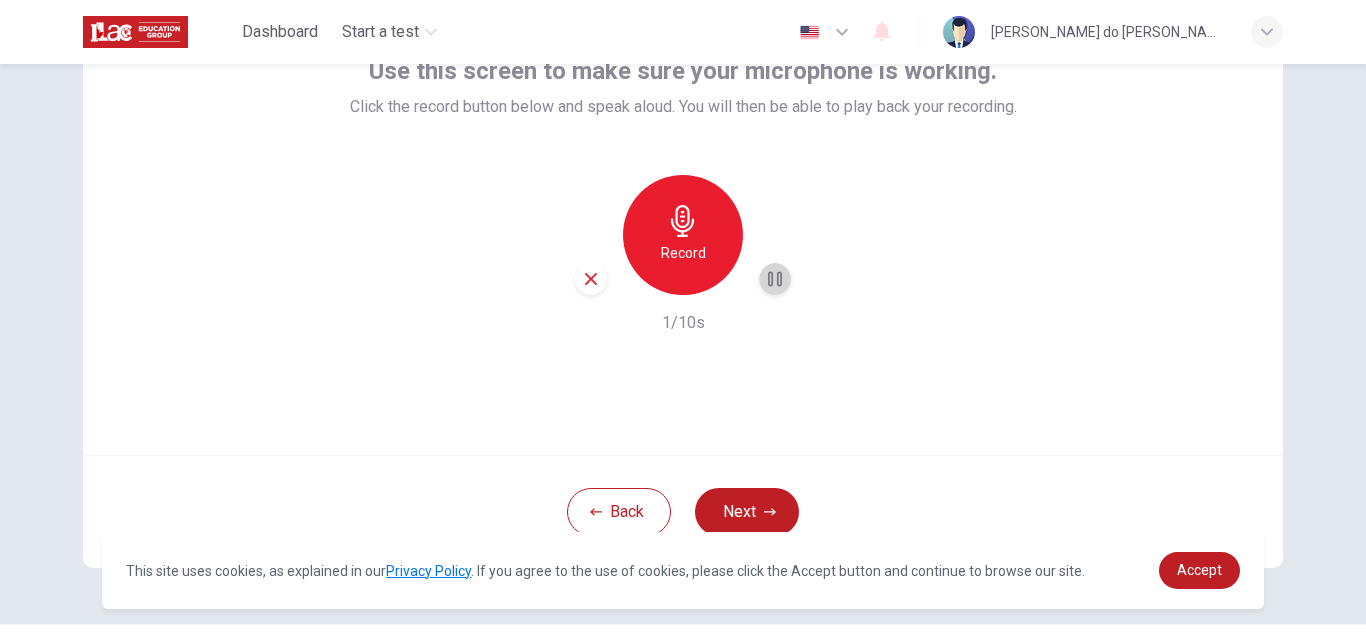 click 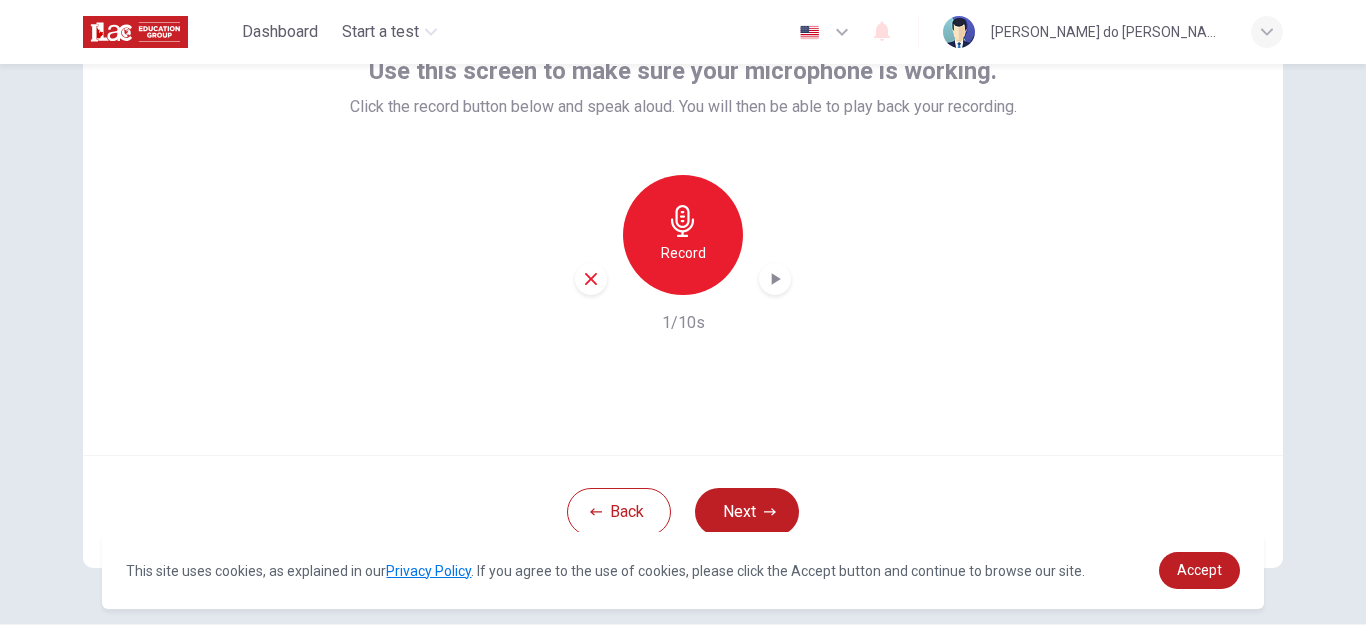 scroll, scrollTop: 192, scrollLeft: 0, axis: vertical 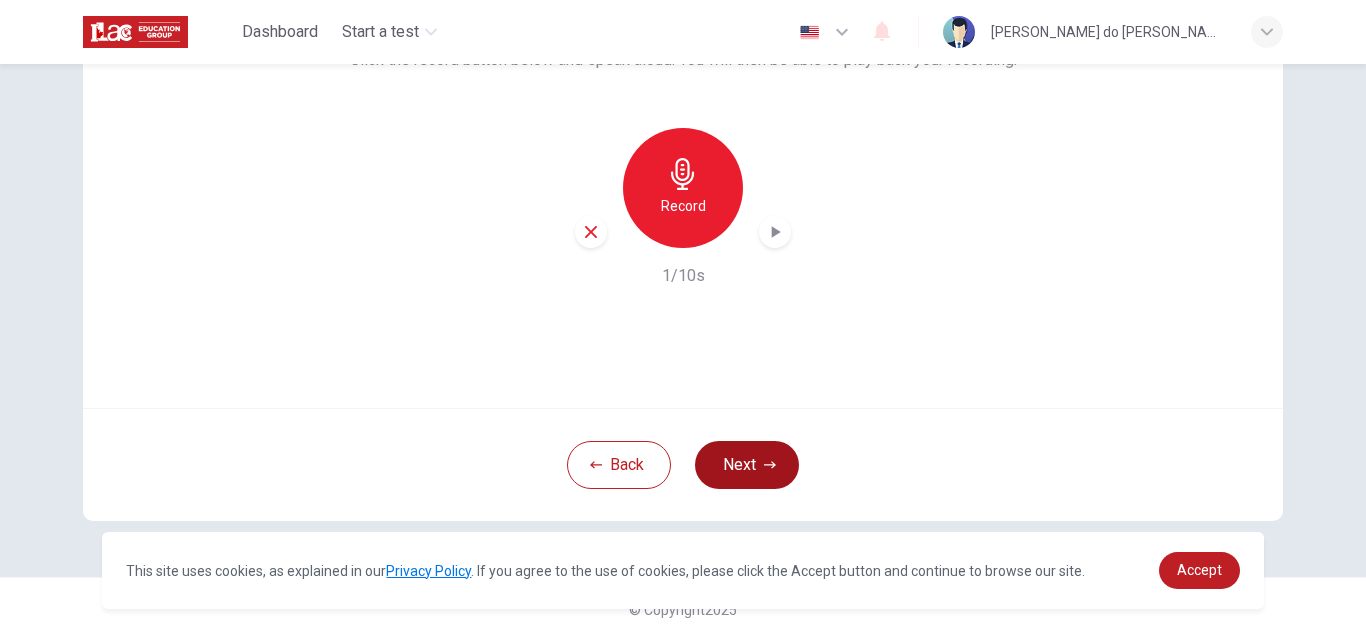 click 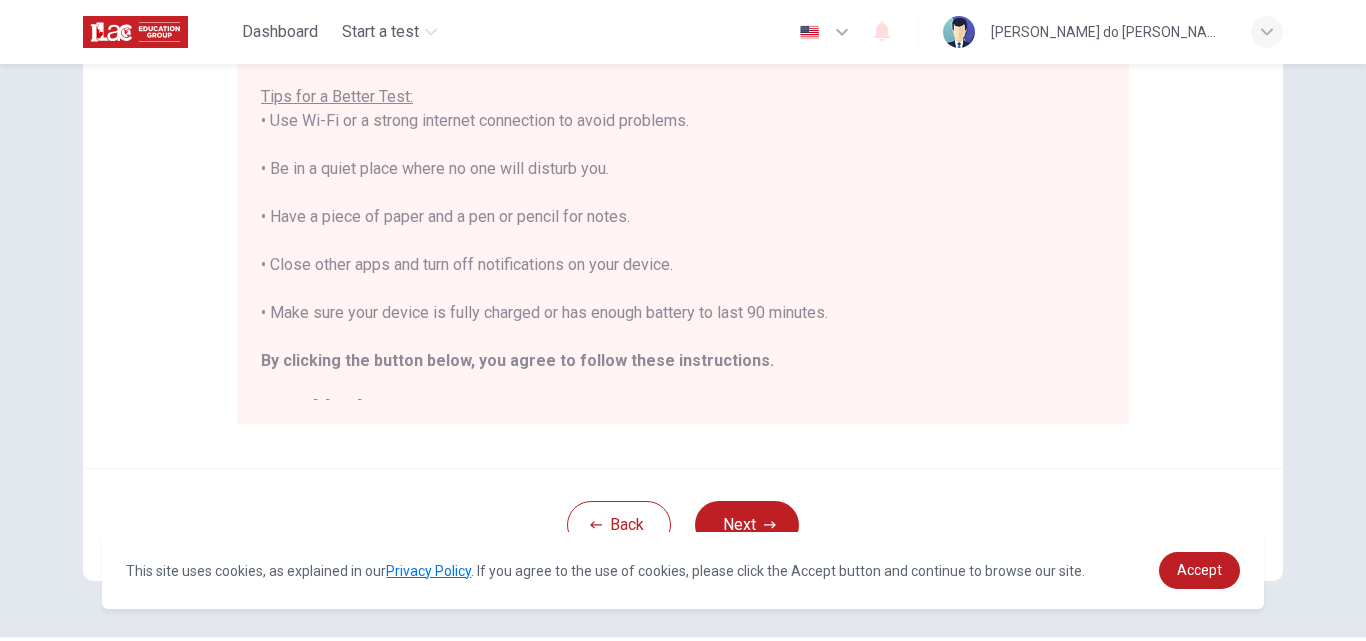 scroll, scrollTop: 471, scrollLeft: 0, axis: vertical 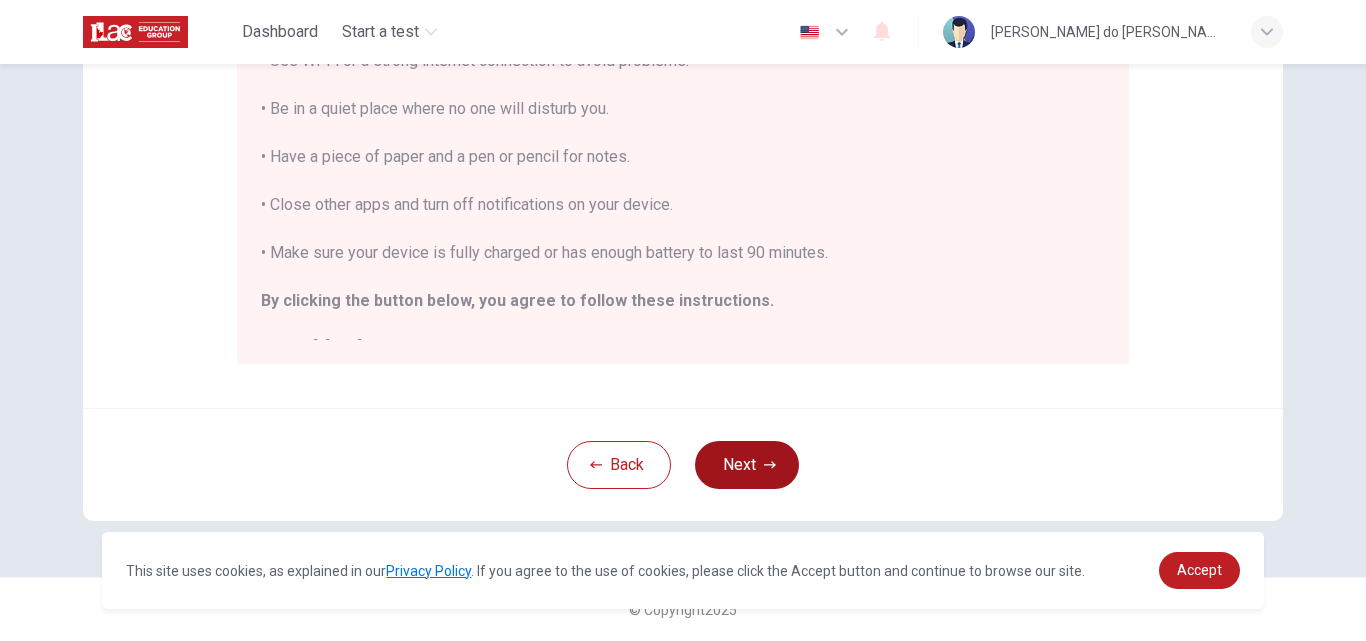 click on "Next" at bounding box center (747, 465) 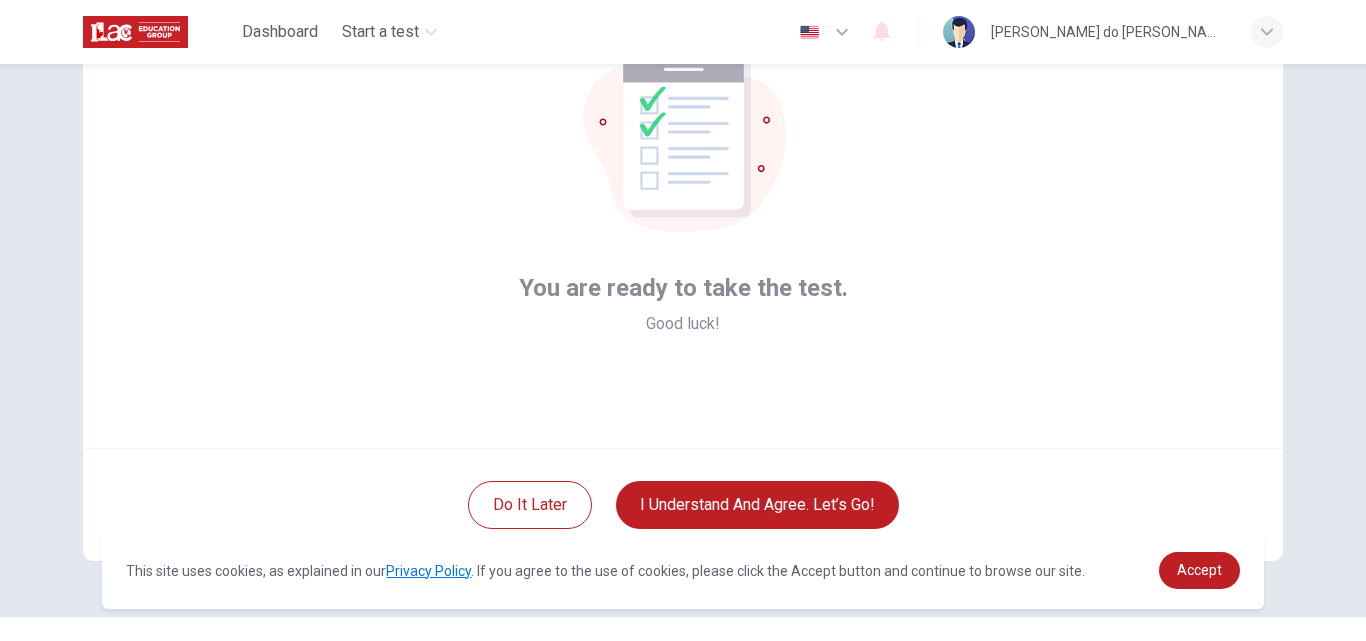 scroll, scrollTop: 143, scrollLeft: 0, axis: vertical 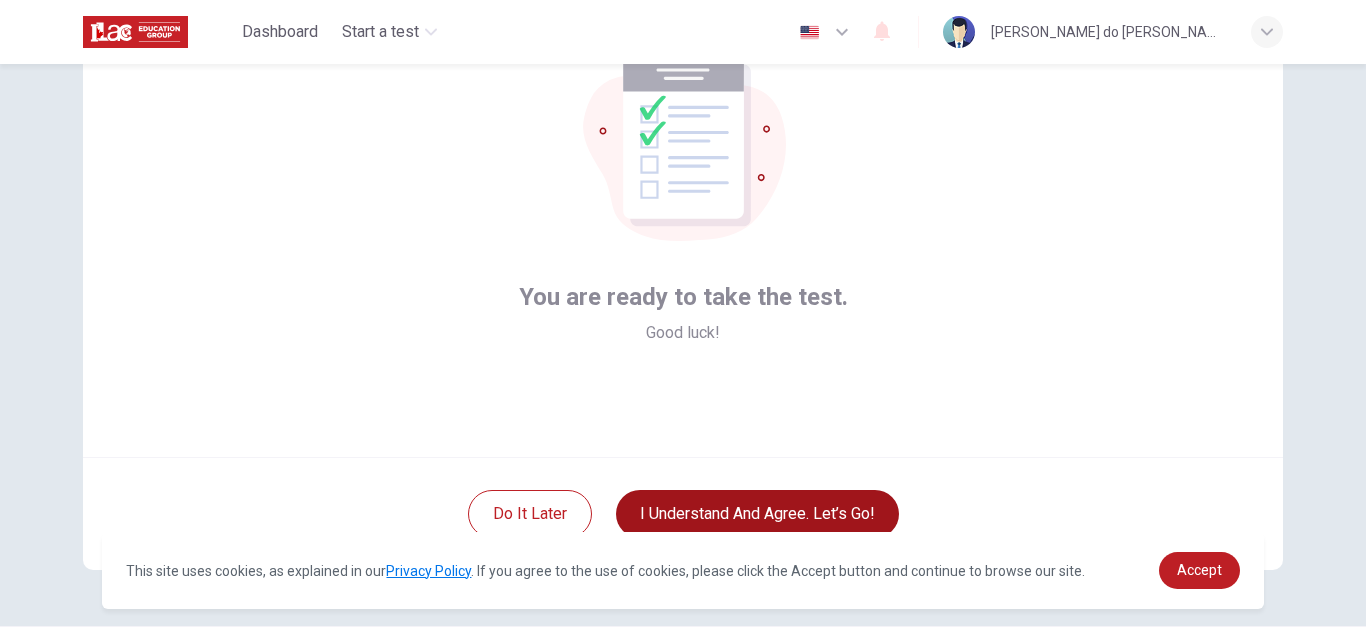 click on "I understand and agree. Let’s go!" at bounding box center [757, 514] 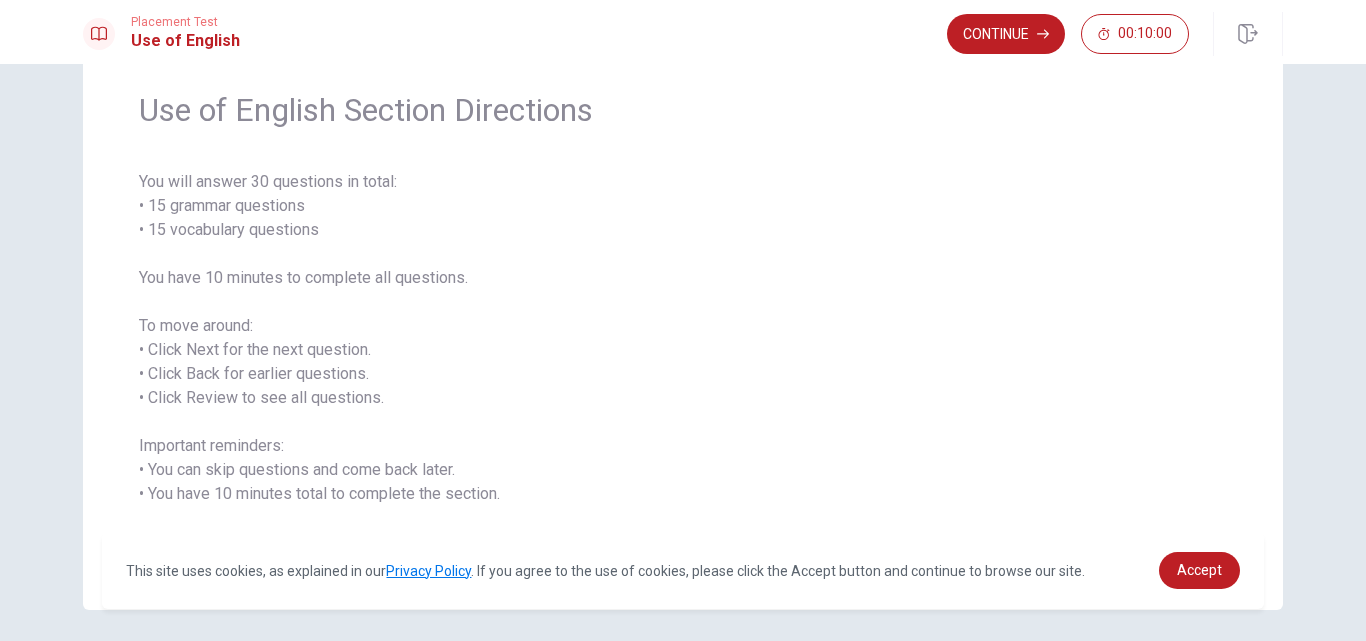 scroll, scrollTop: 143, scrollLeft: 0, axis: vertical 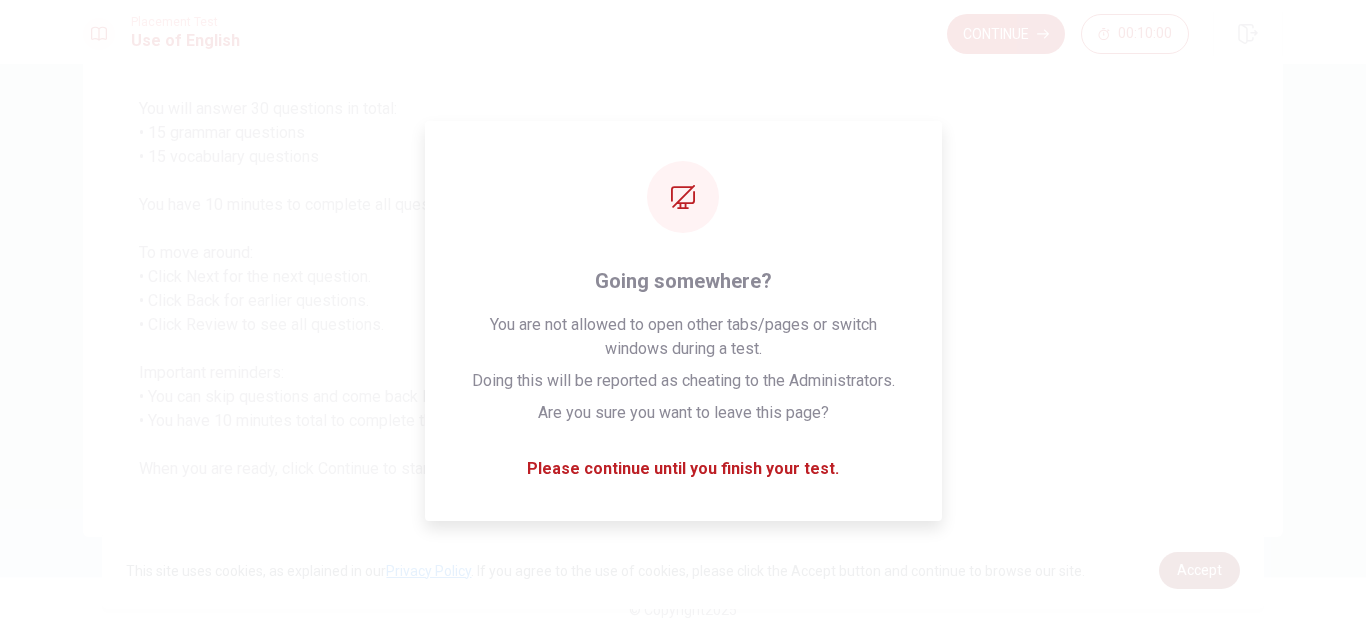 click on "Accept" at bounding box center [1199, 570] 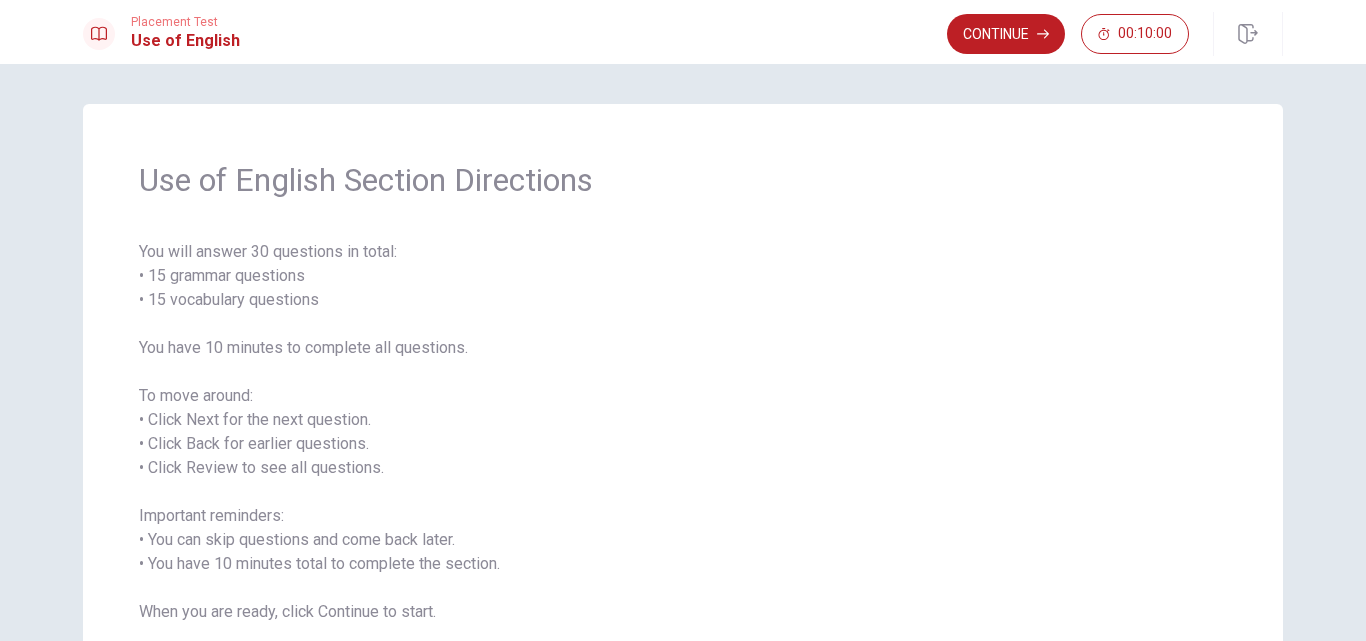 scroll, scrollTop: 74, scrollLeft: 0, axis: vertical 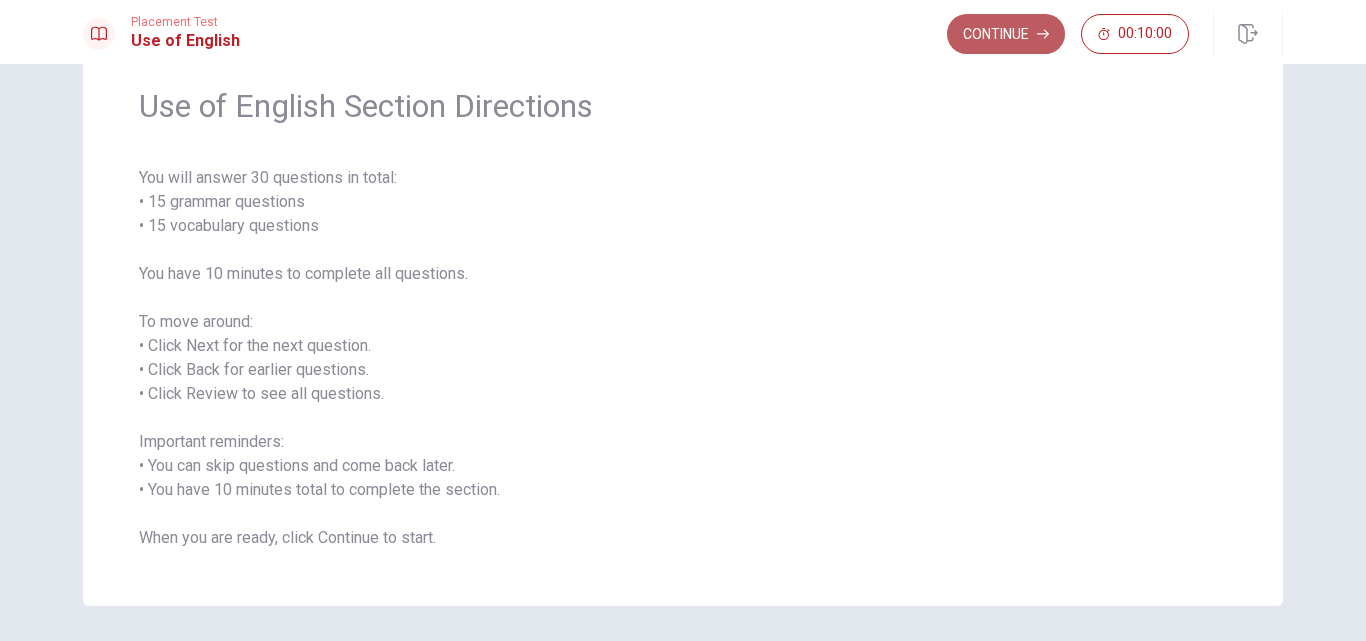 click on "Continue" at bounding box center [1006, 34] 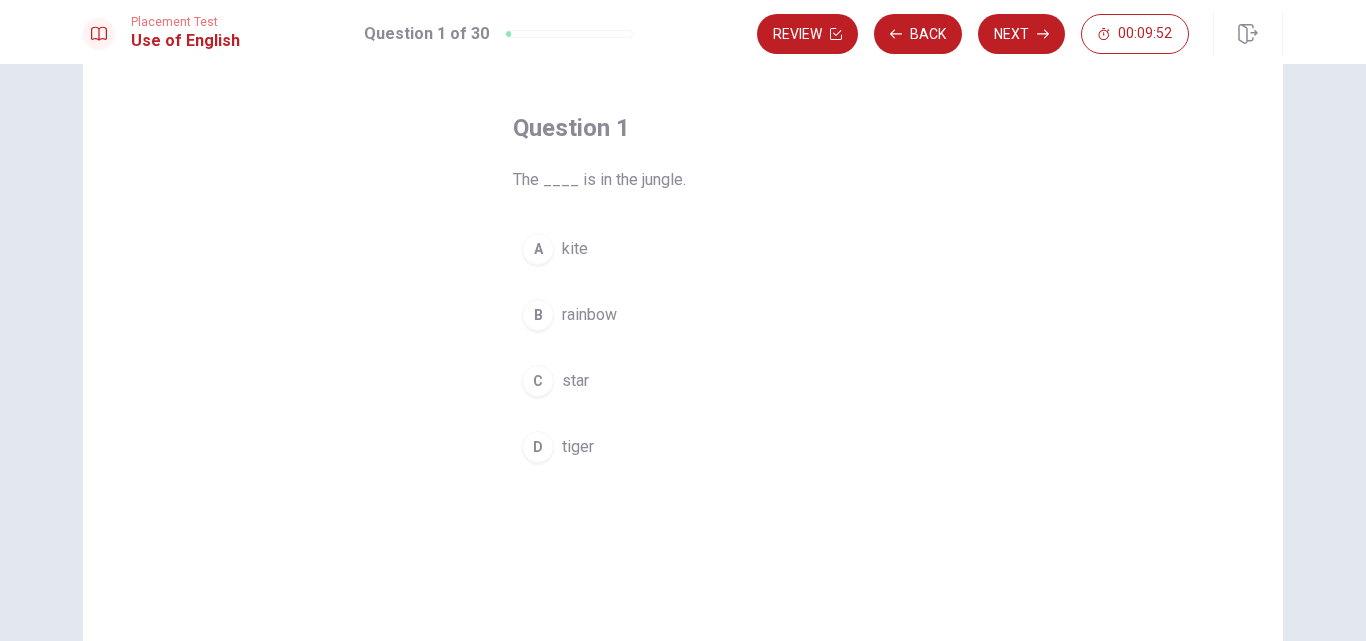 click on "tiger" at bounding box center [578, 447] 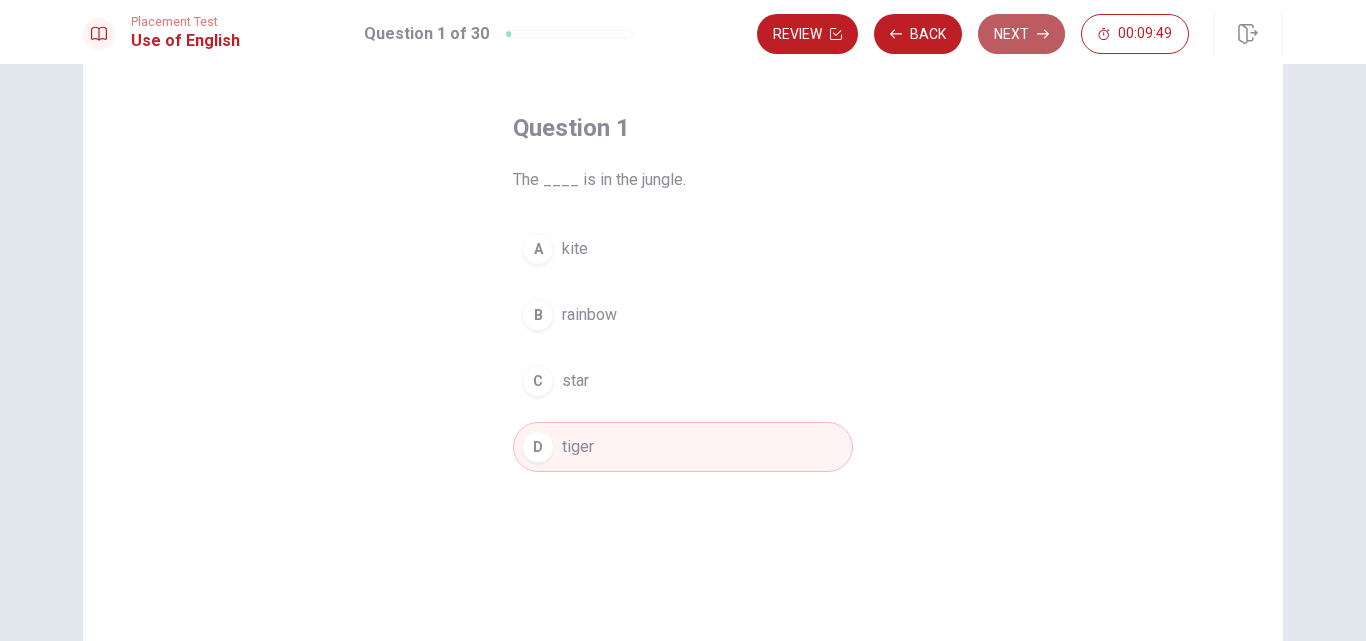 click on "Next" at bounding box center [1021, 34] 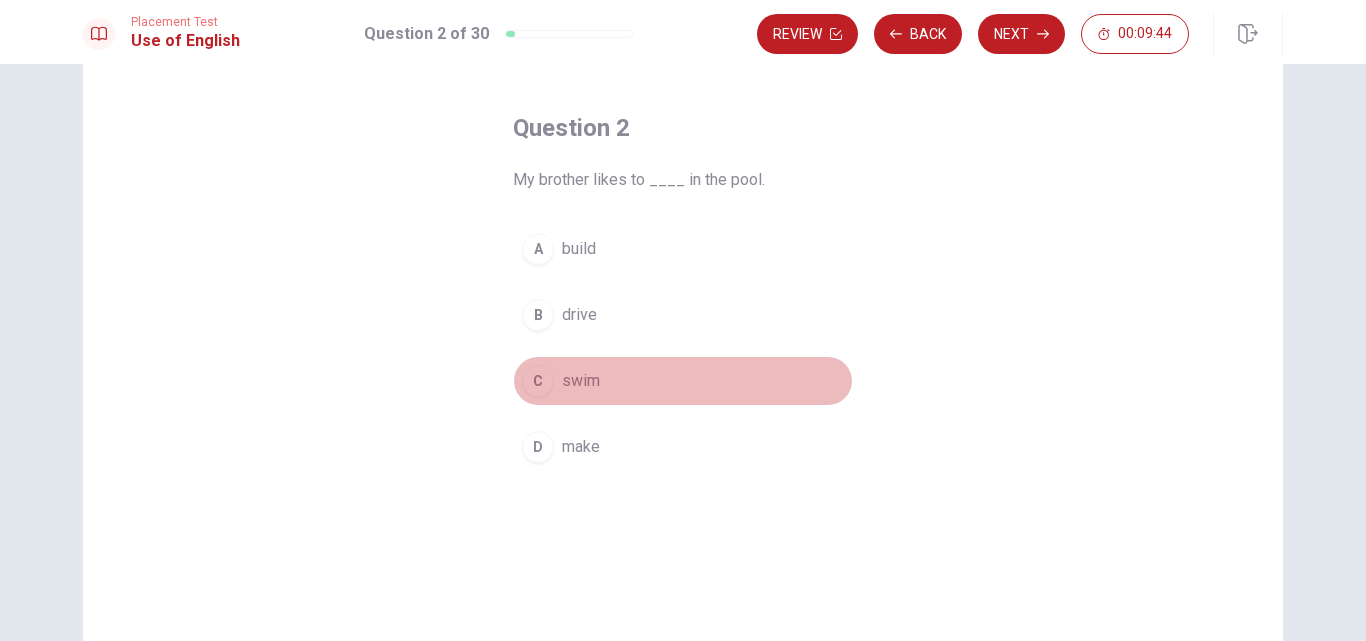 click on "swim" at bounding box center [581, 381] 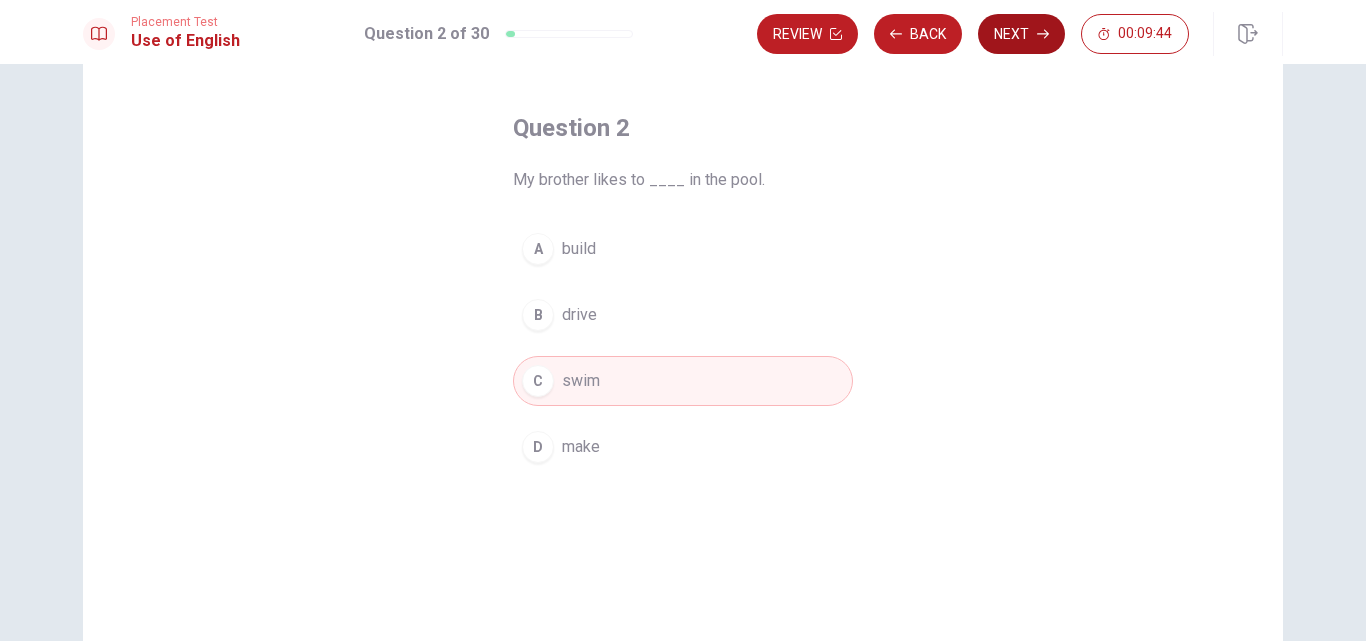click on "Next" at bounding box center (1021, 34) 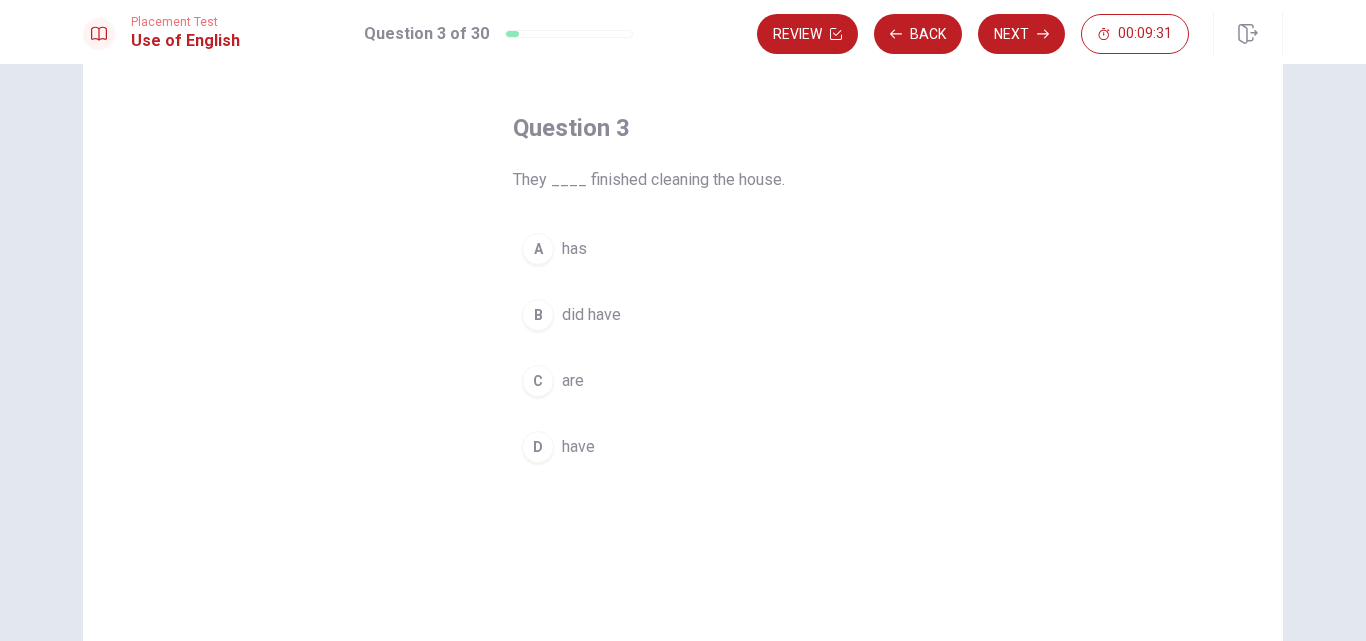 click on "have" at bounding box center [578, 447] 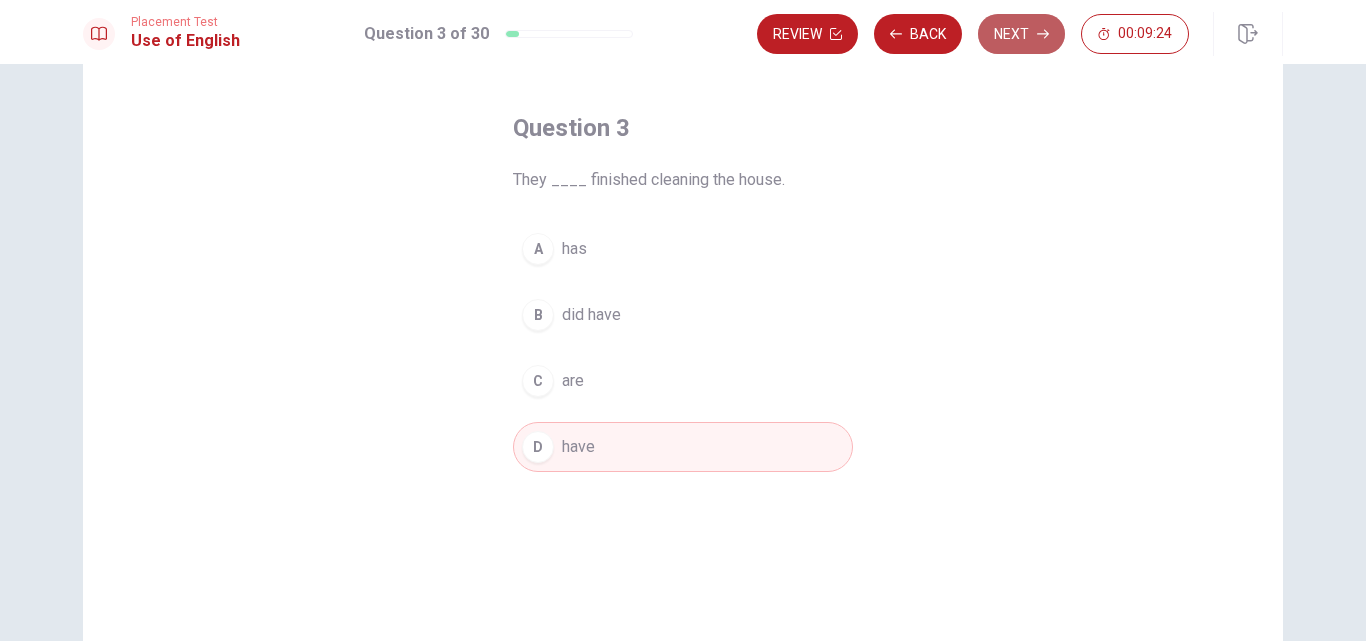 click on "Next" at bounding box center [1021, 34] 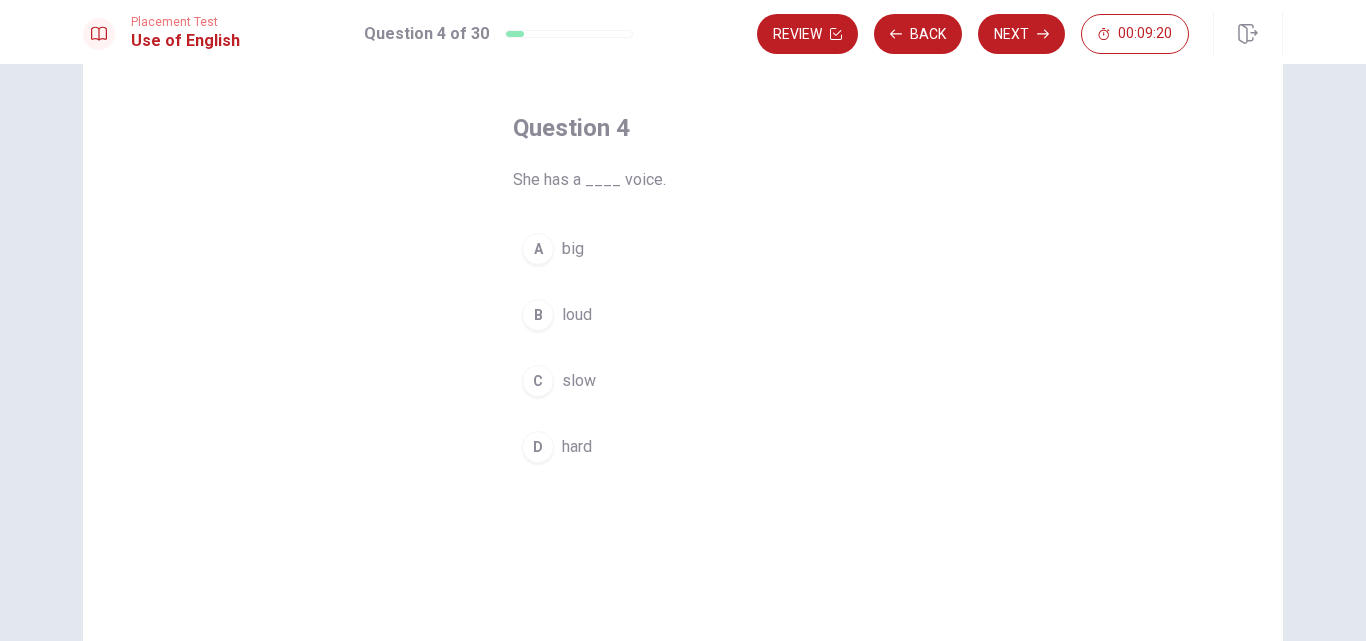click on "loud" at bounding box center (577, 315) 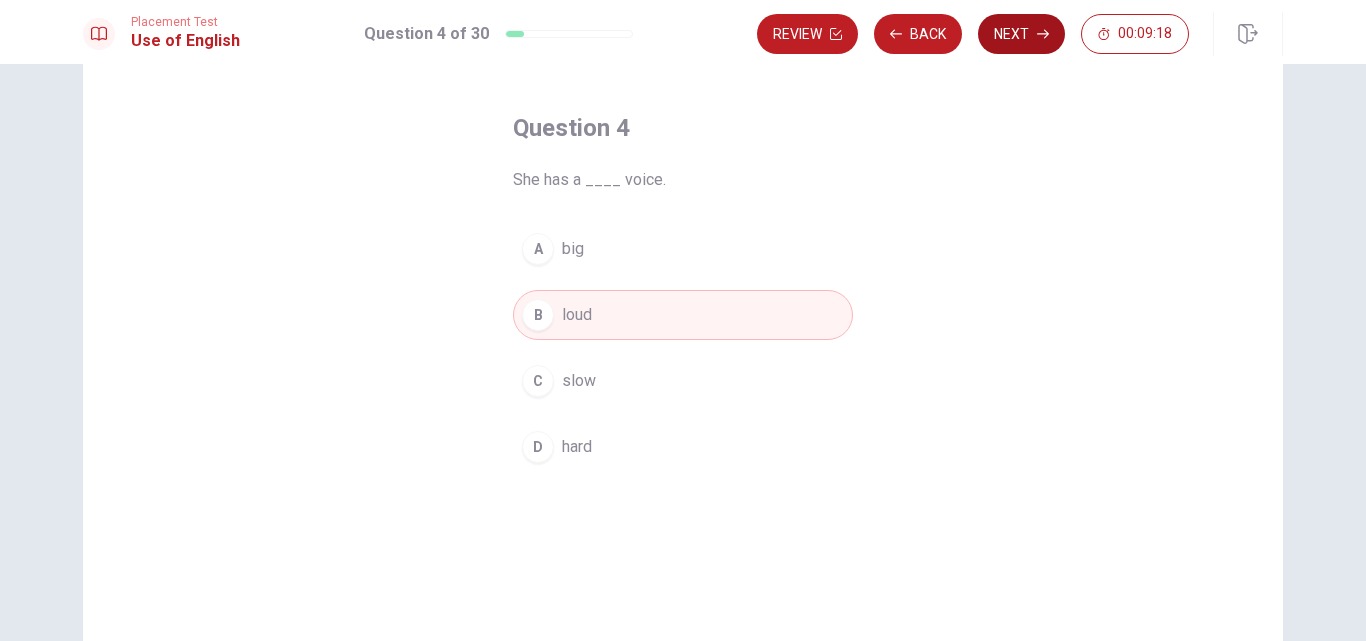click on "Next" at bounding box center [1021, 34] 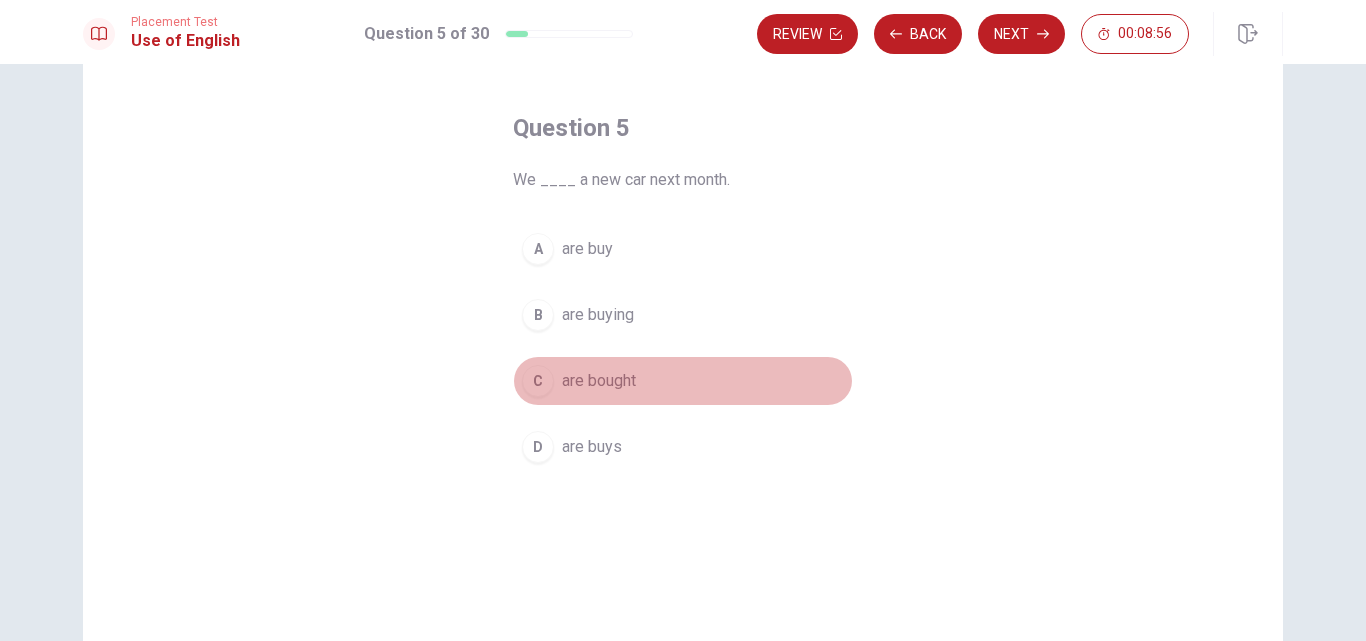click on "are bought" at bounding box center (599, 381) 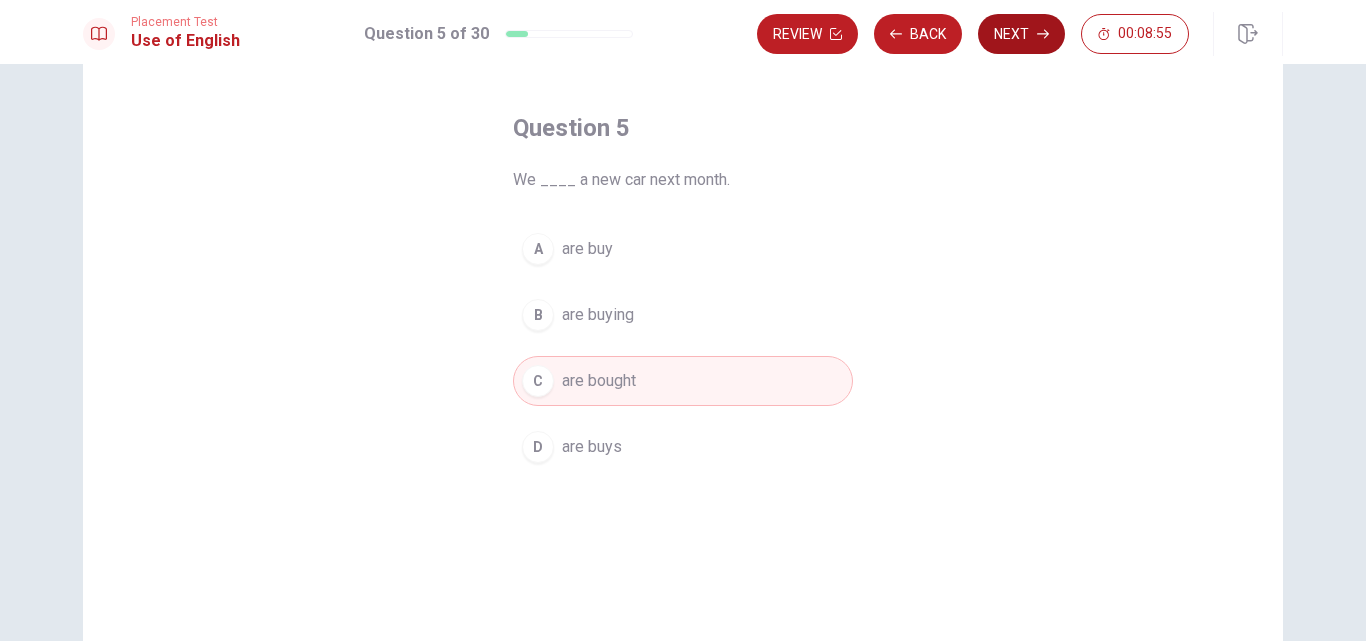click on "Next" at bounding box center [1021, 34] 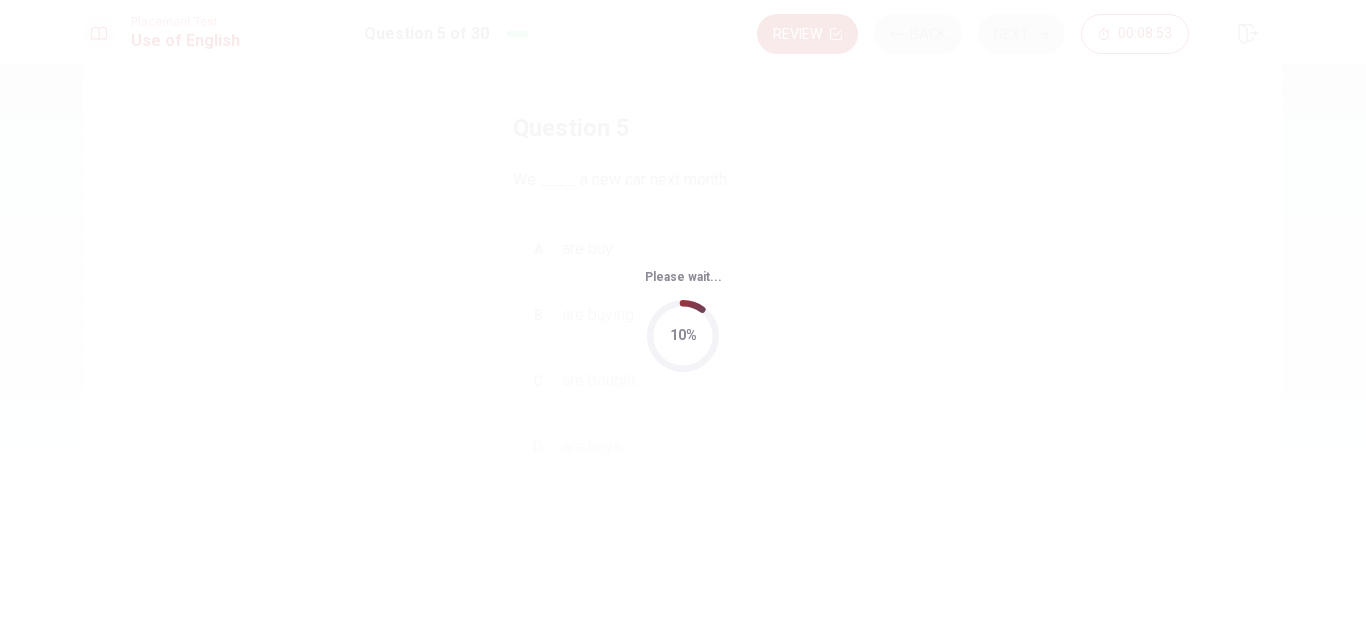 scroll, scrollTop: 0, scrollLeft: 0, axis: both 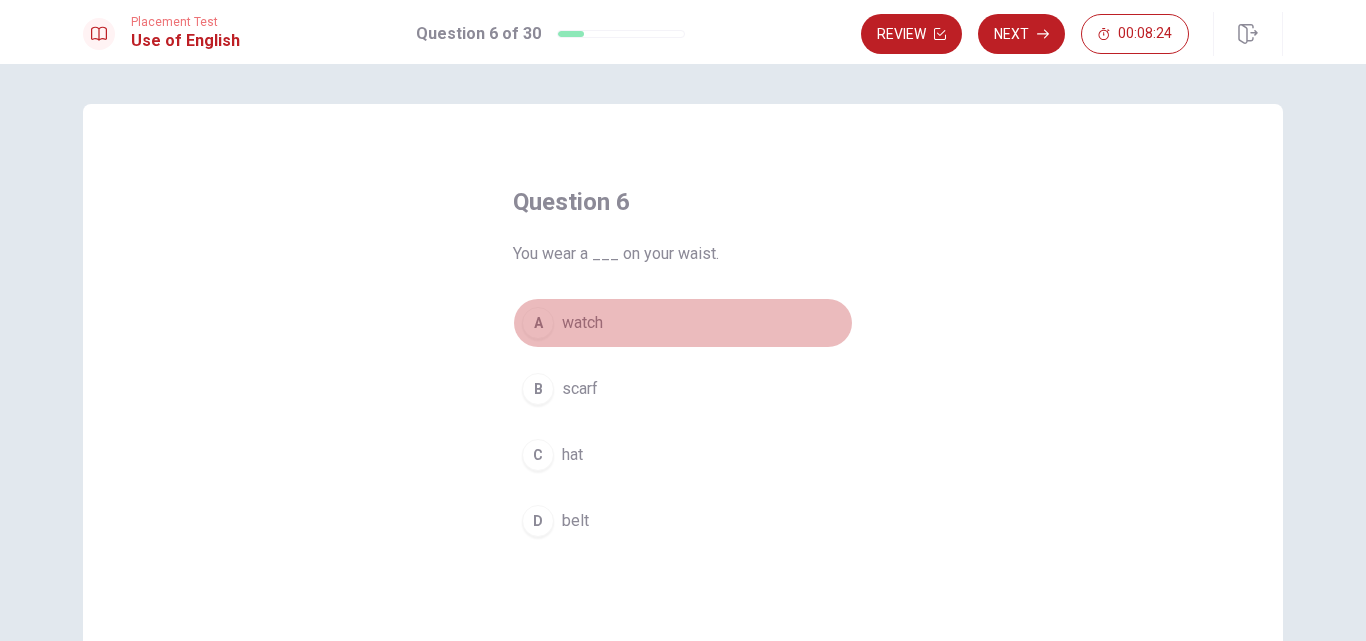 click on "watch" at bounding box center (582, 323) 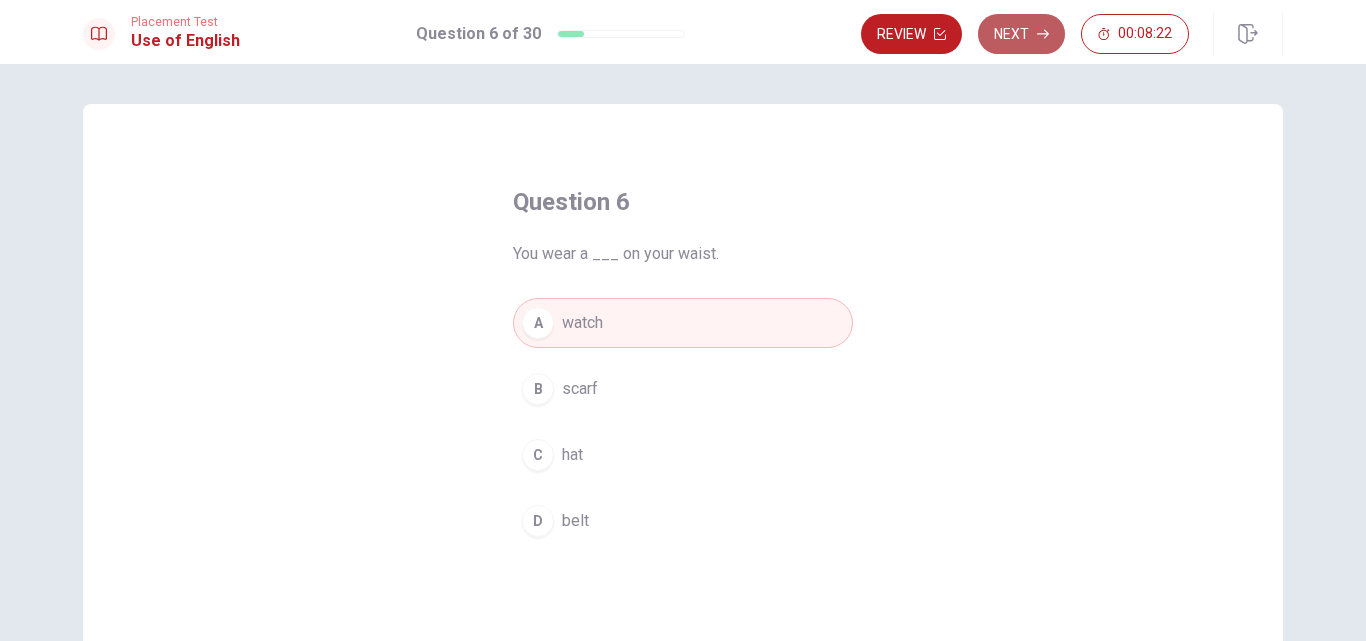 click on "Next" at bounding box center (1021, 34) 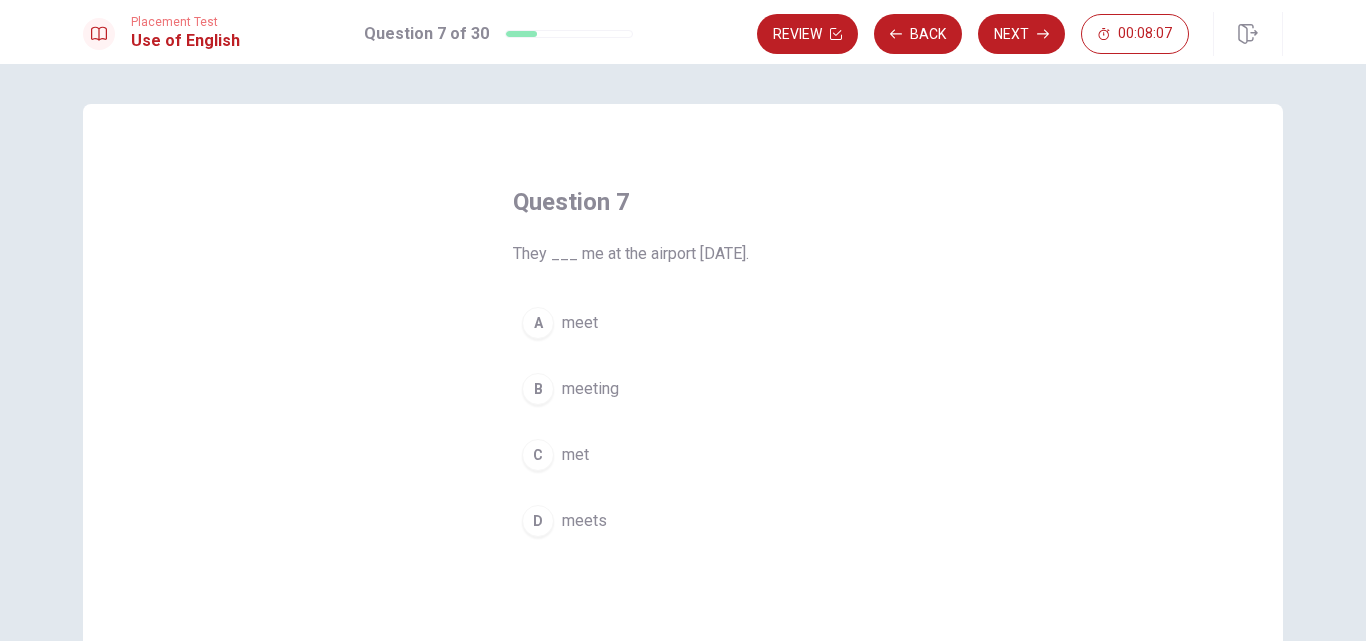 click on "meet" at bounding box center [580, 323] 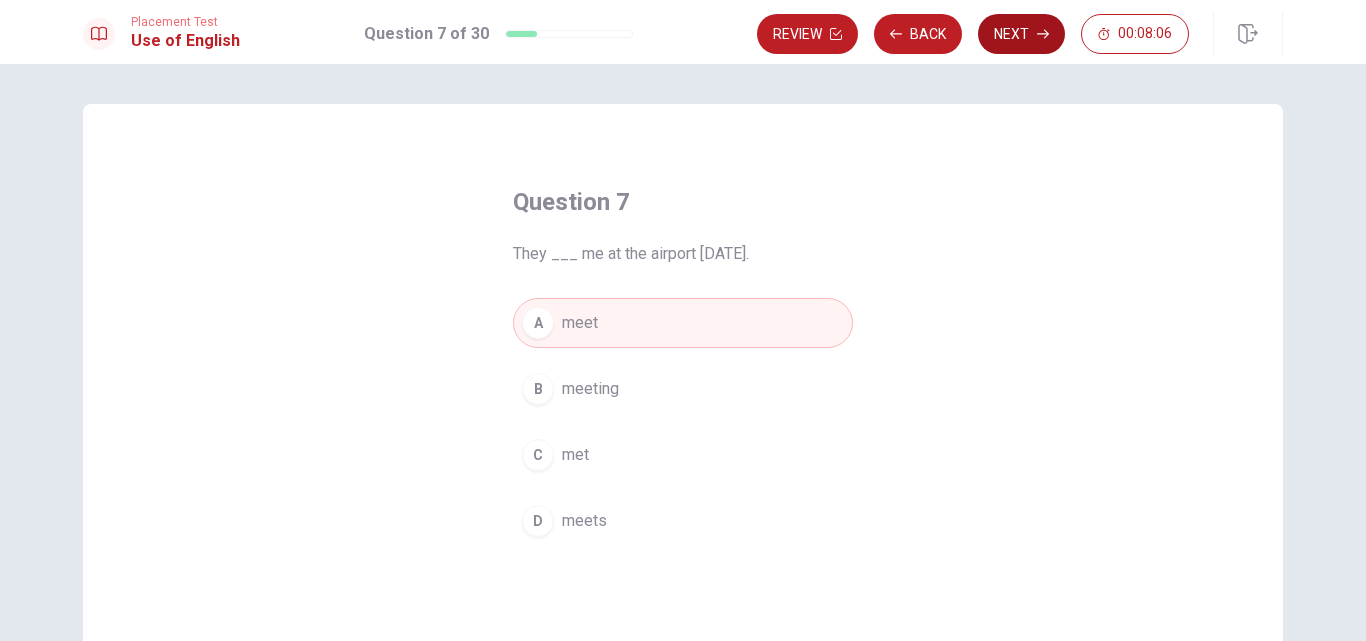 click on "Next" at bounding box center [1021, 34] 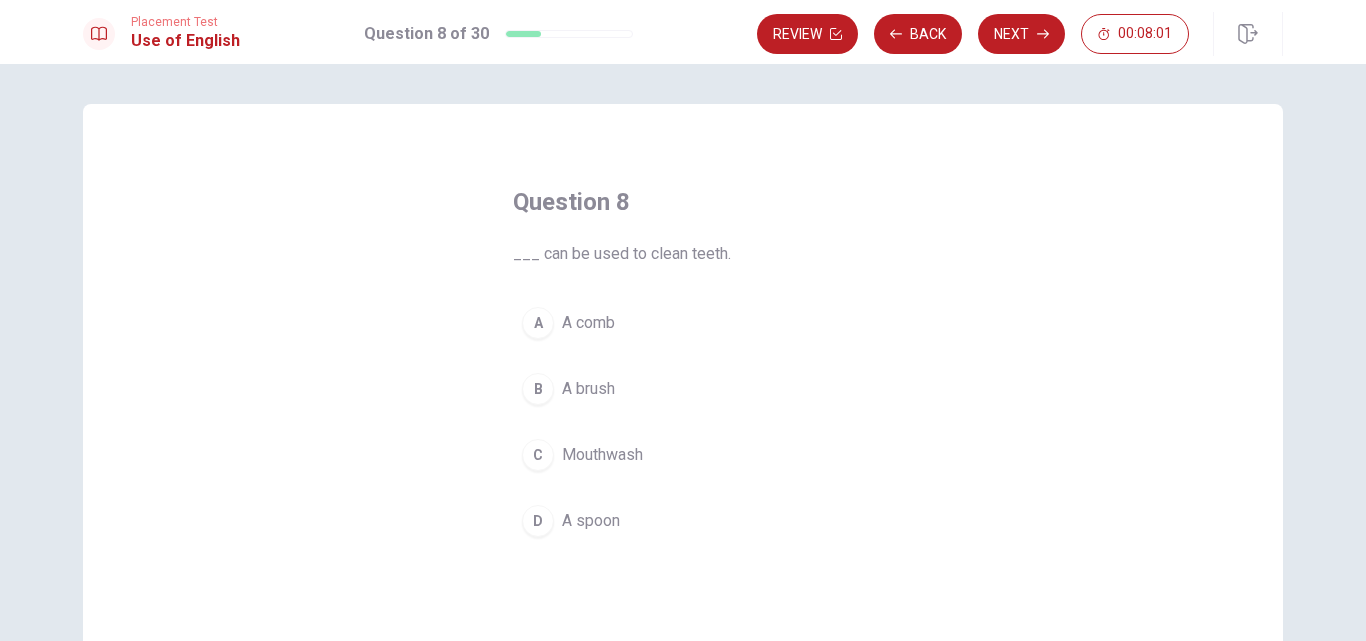 click on "A brush" at bounding box center (588, 389) 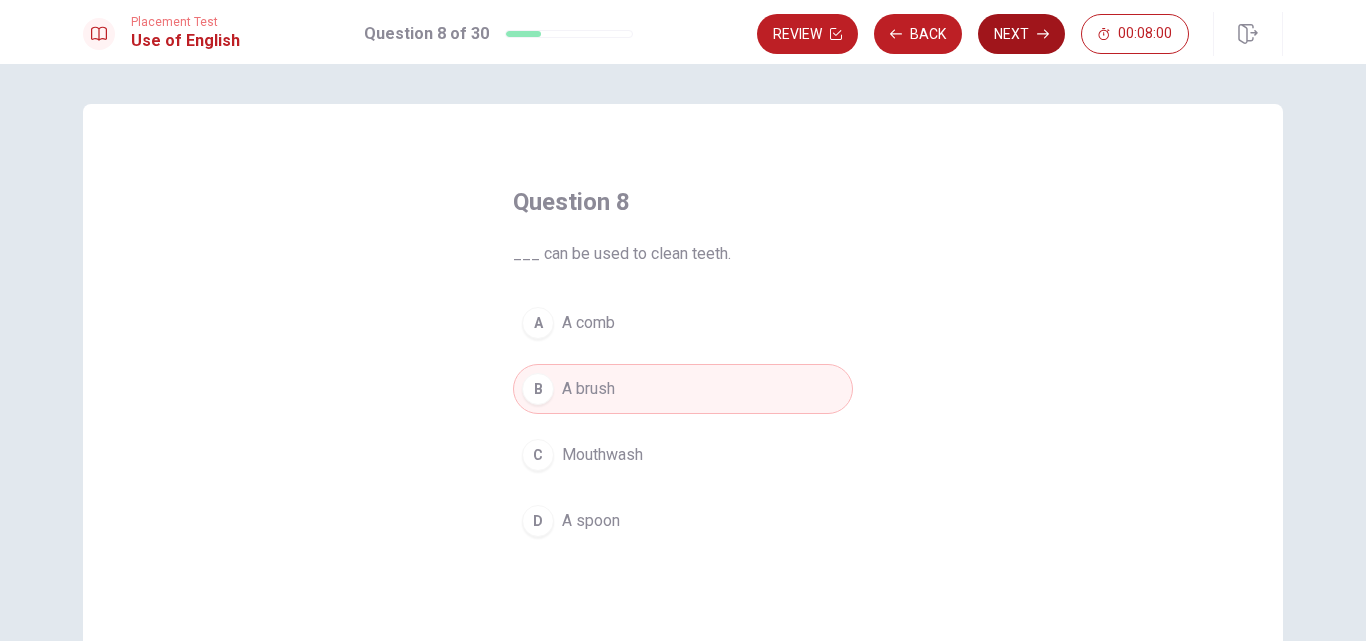 click on "Next" at bounding box center (1021, 34) 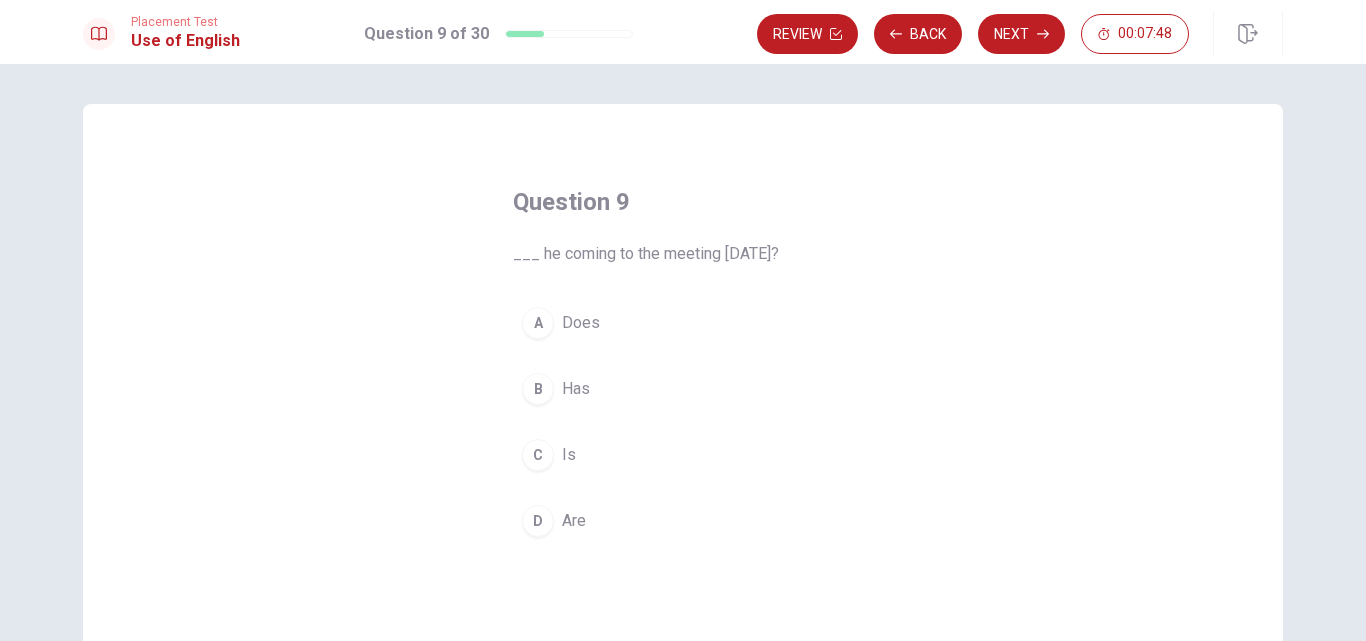 click on "C Is" at bounding box center [683, 455] 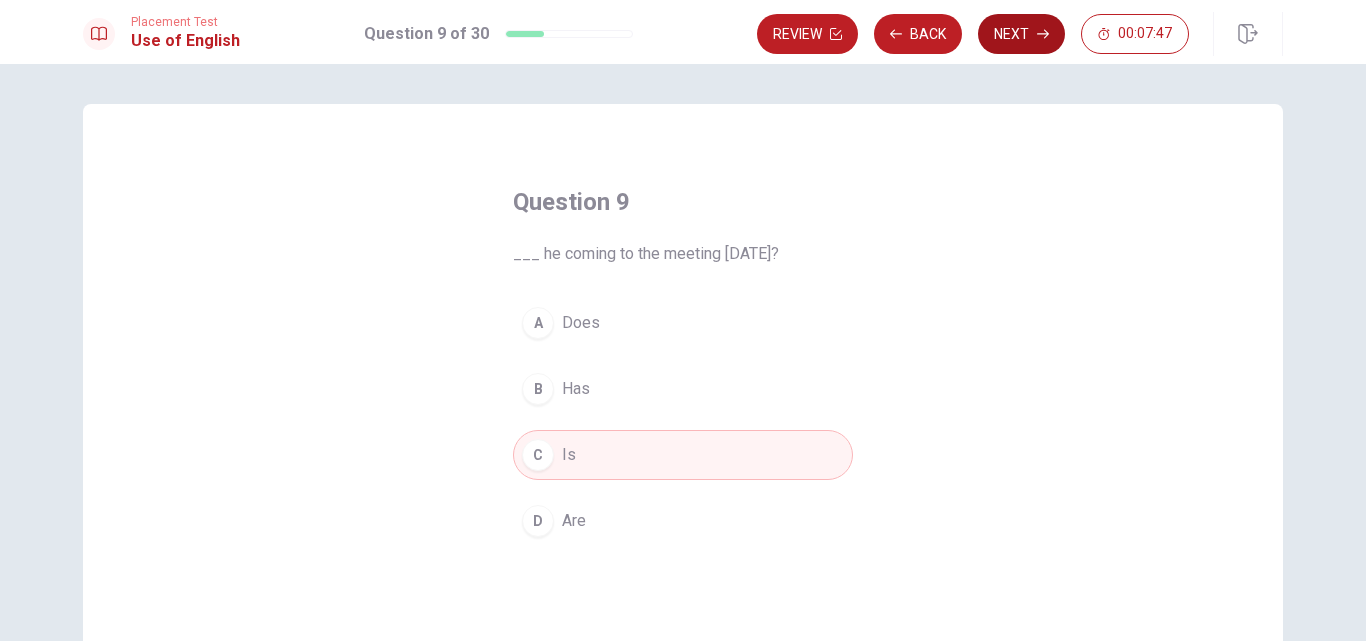 click on "Next" at bounding box center [1021, 34] 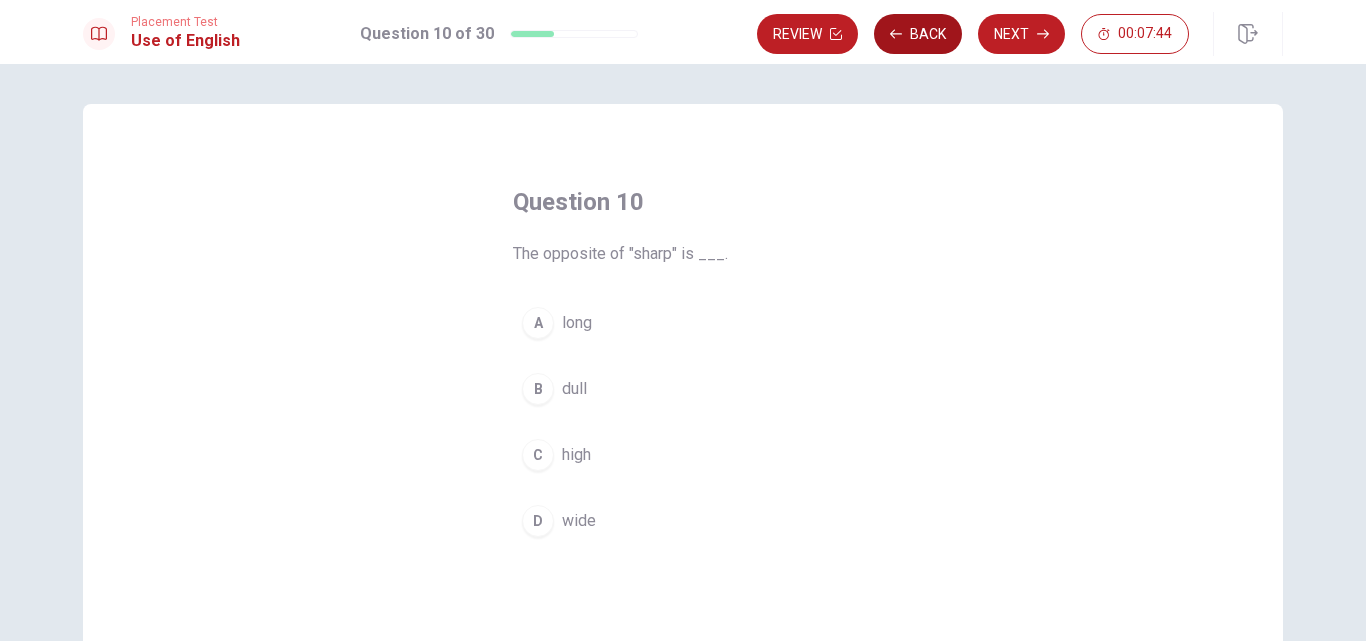 click on "Back" at bounding box center [918, 34] 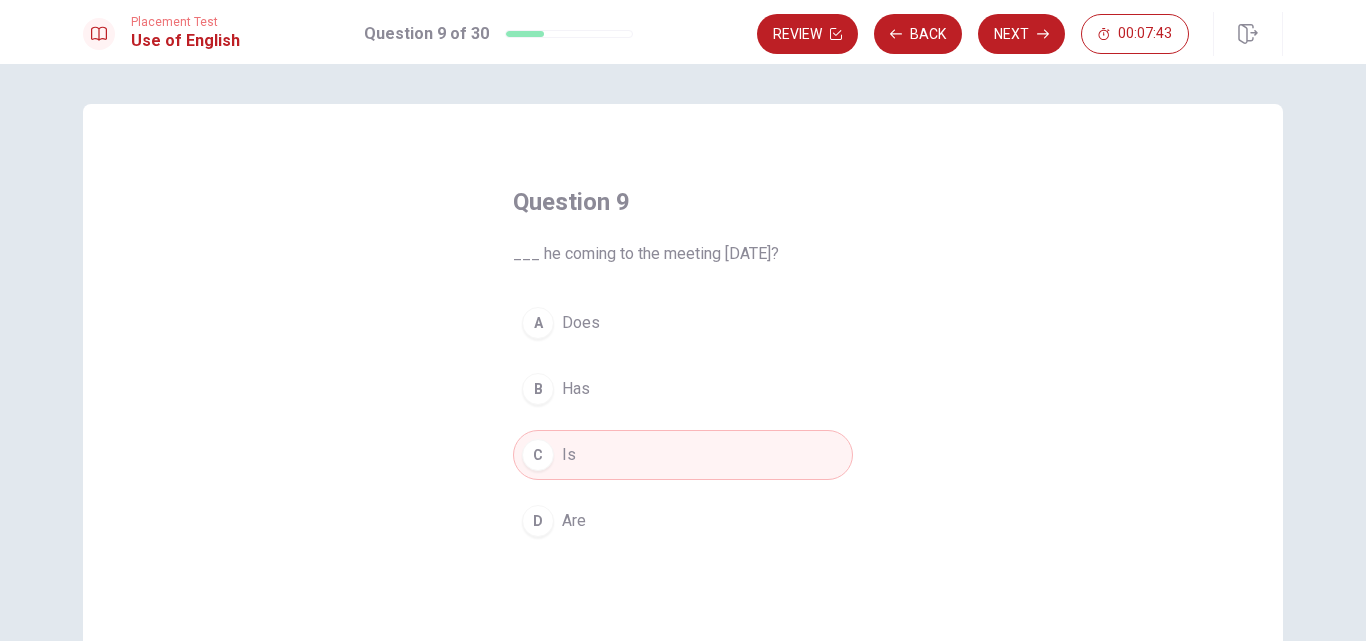 click on "Does" at bounding box center [581, 323] 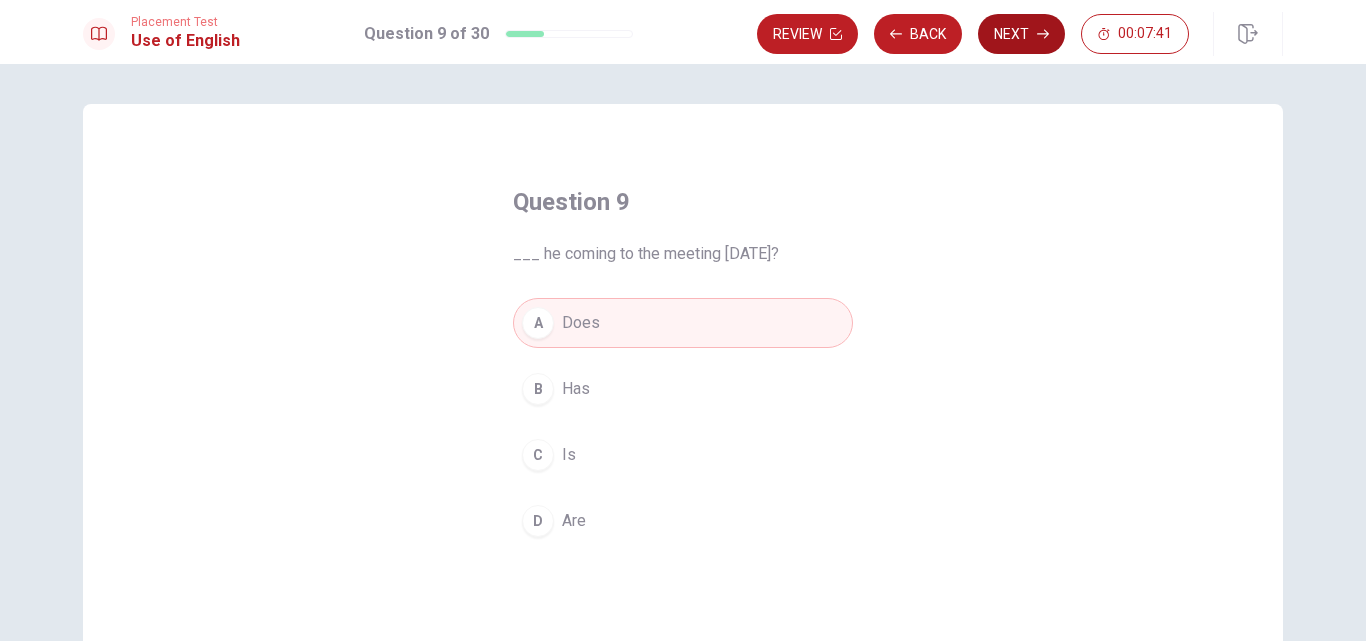 click on "Next" at bounding box center [1021, 34] 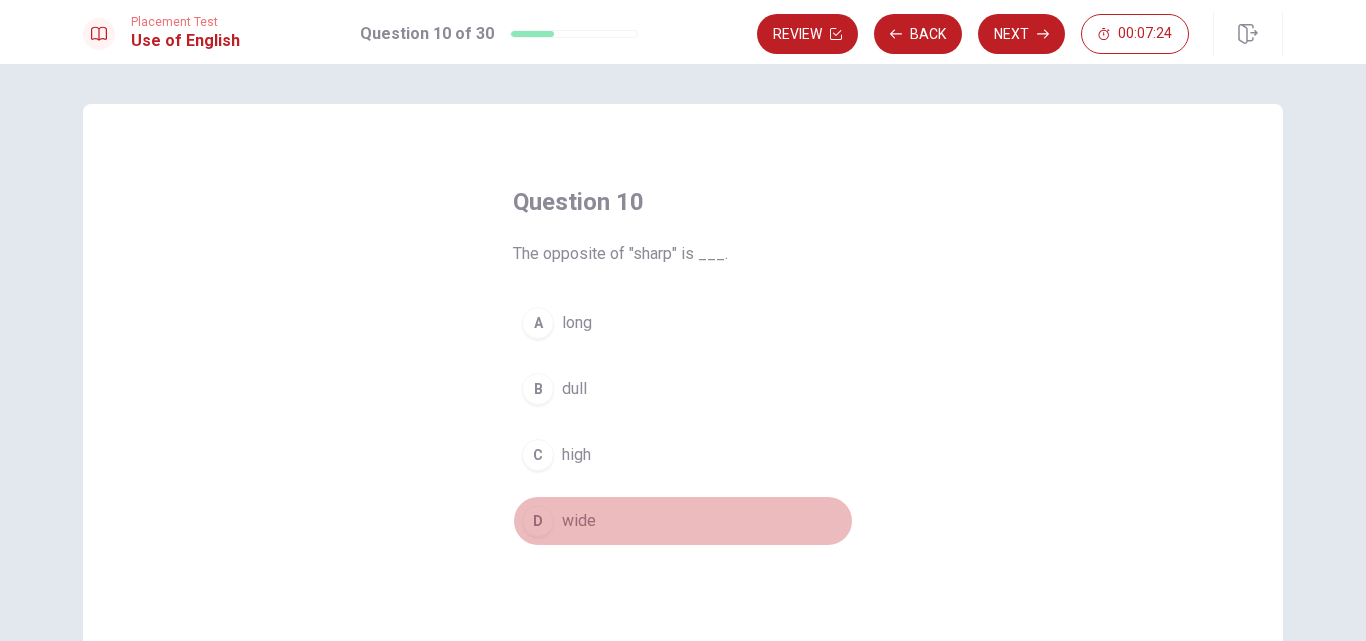 click on "wide" at bounding box center [579, 521] 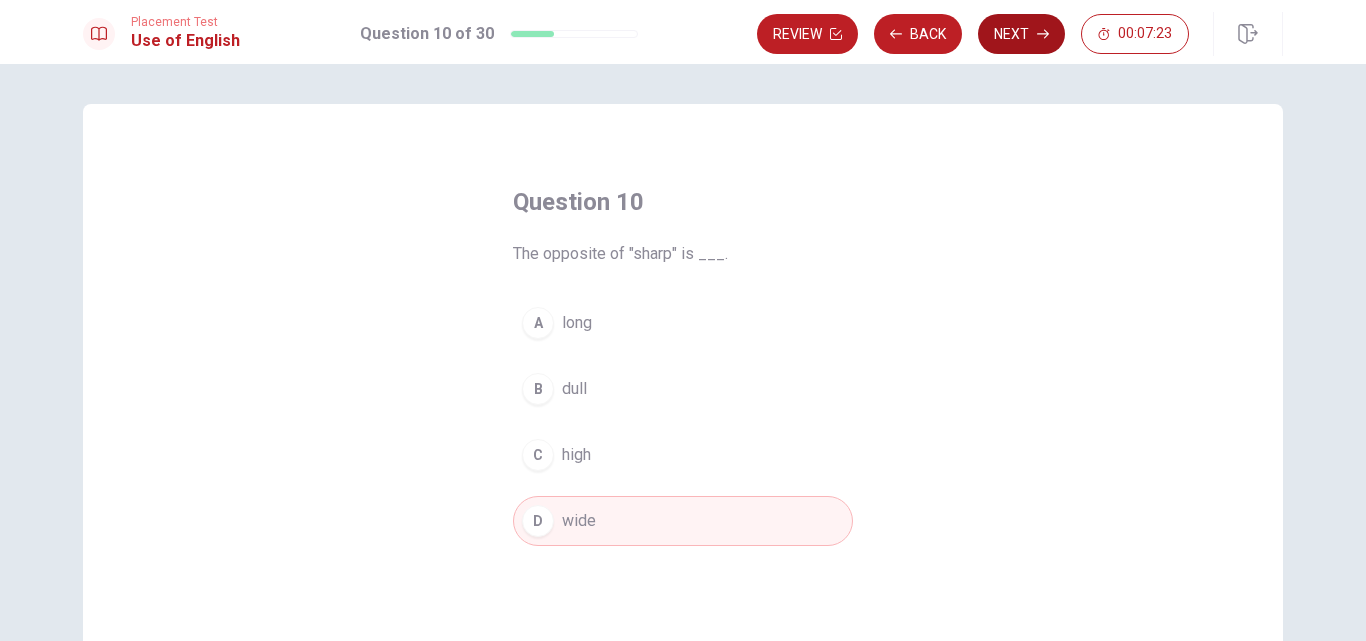click on "Next" at bounding box center [1021, 34] 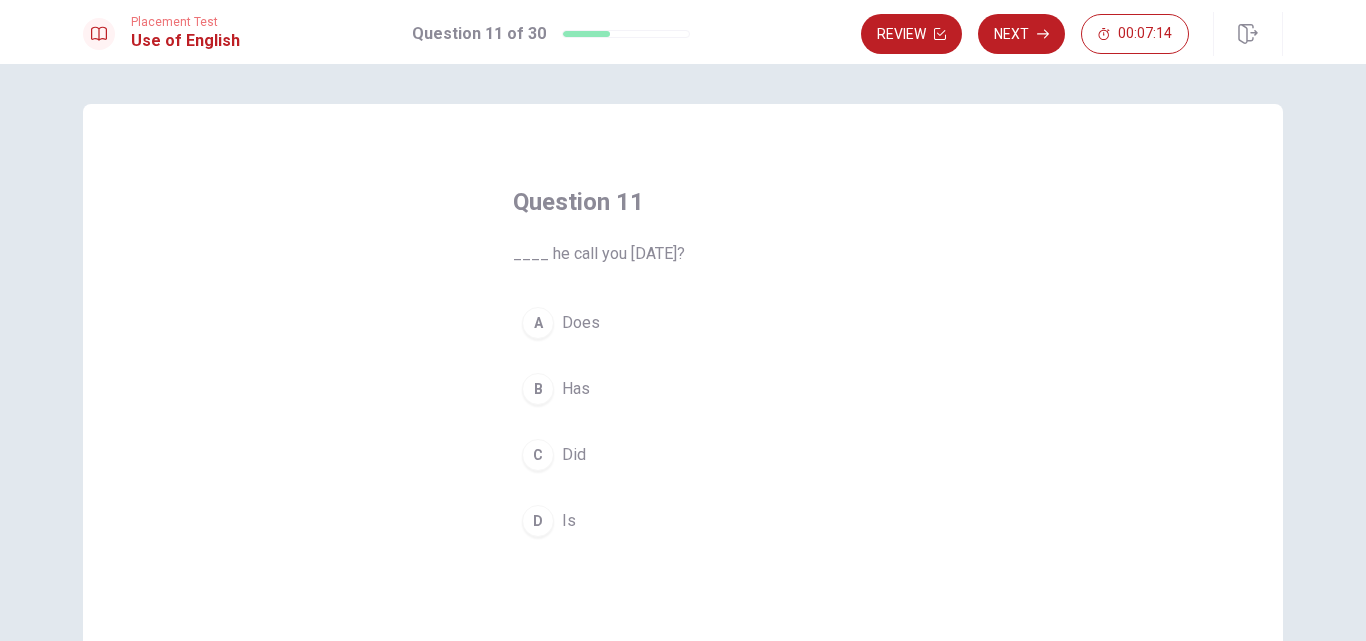 click on "Does" at bounding box center (581, 323) 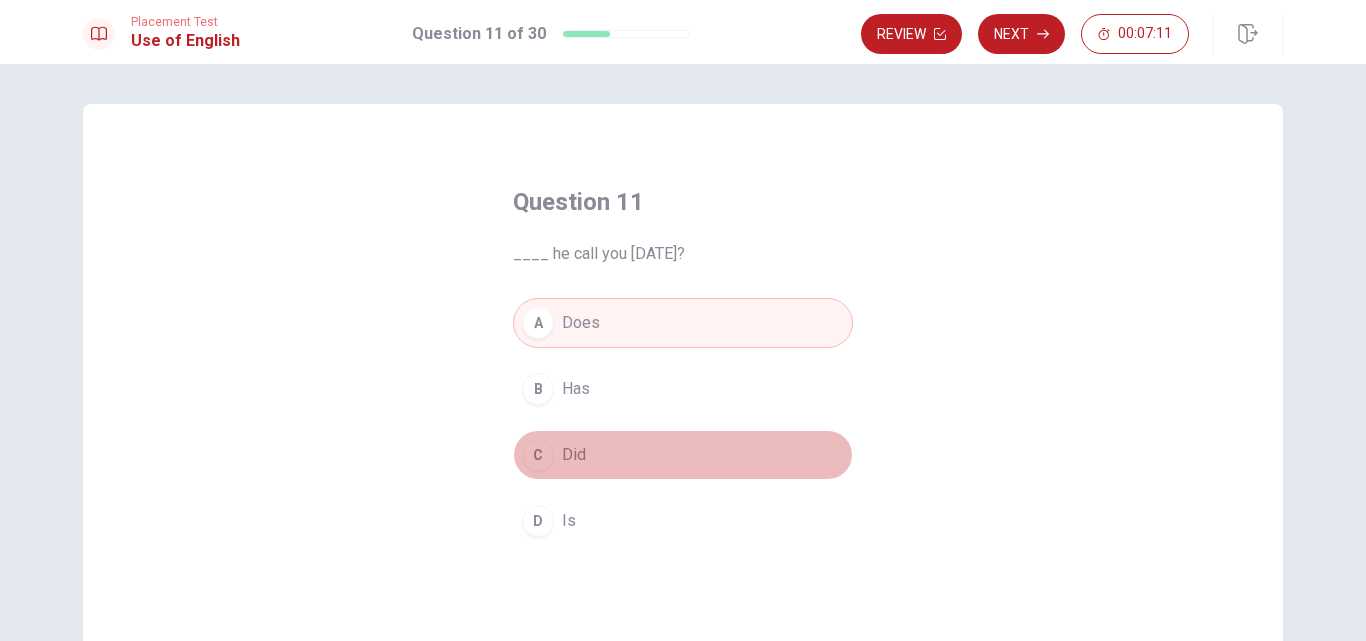 click on "Did" at bounding box center [574, 455] 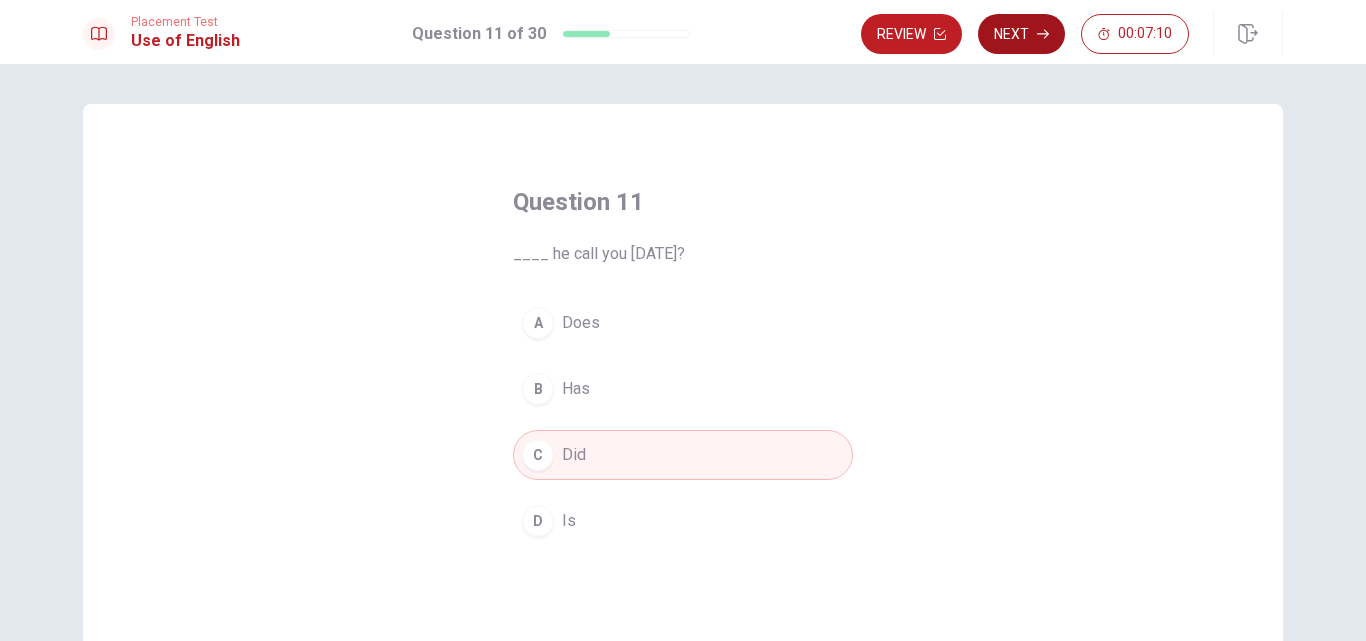click on "Next" at bounding box center [1021, 34] 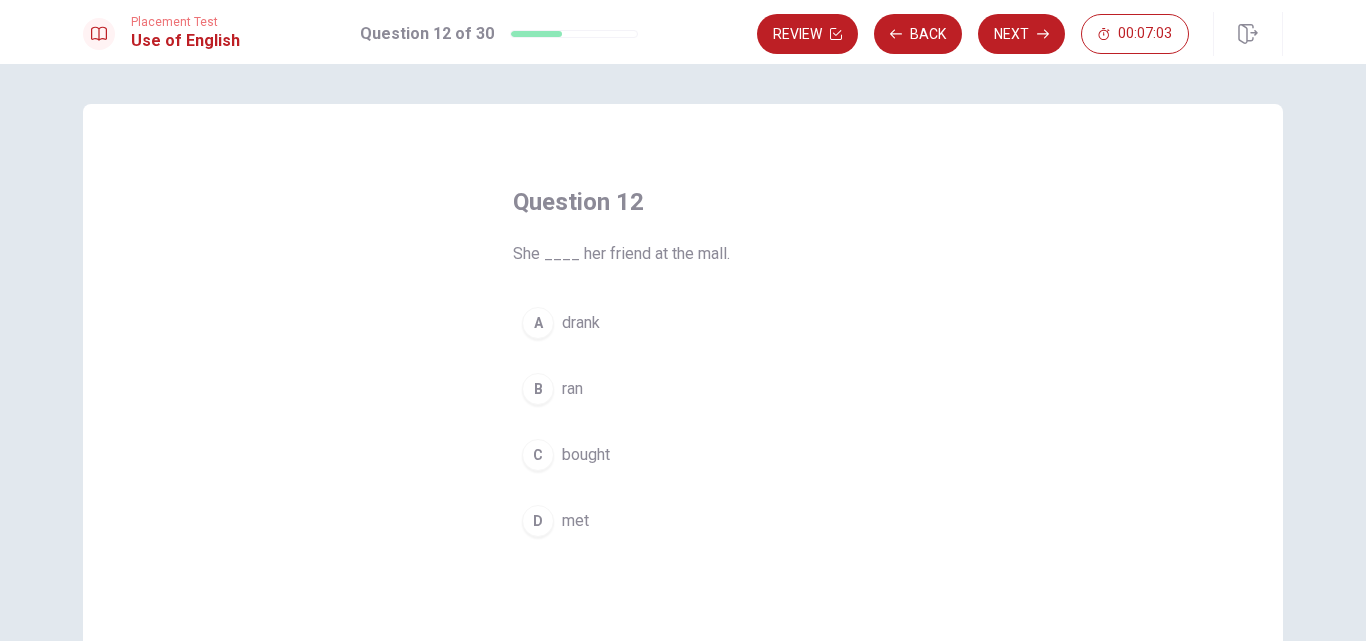 click on "met" at bounding box center (575, 521) 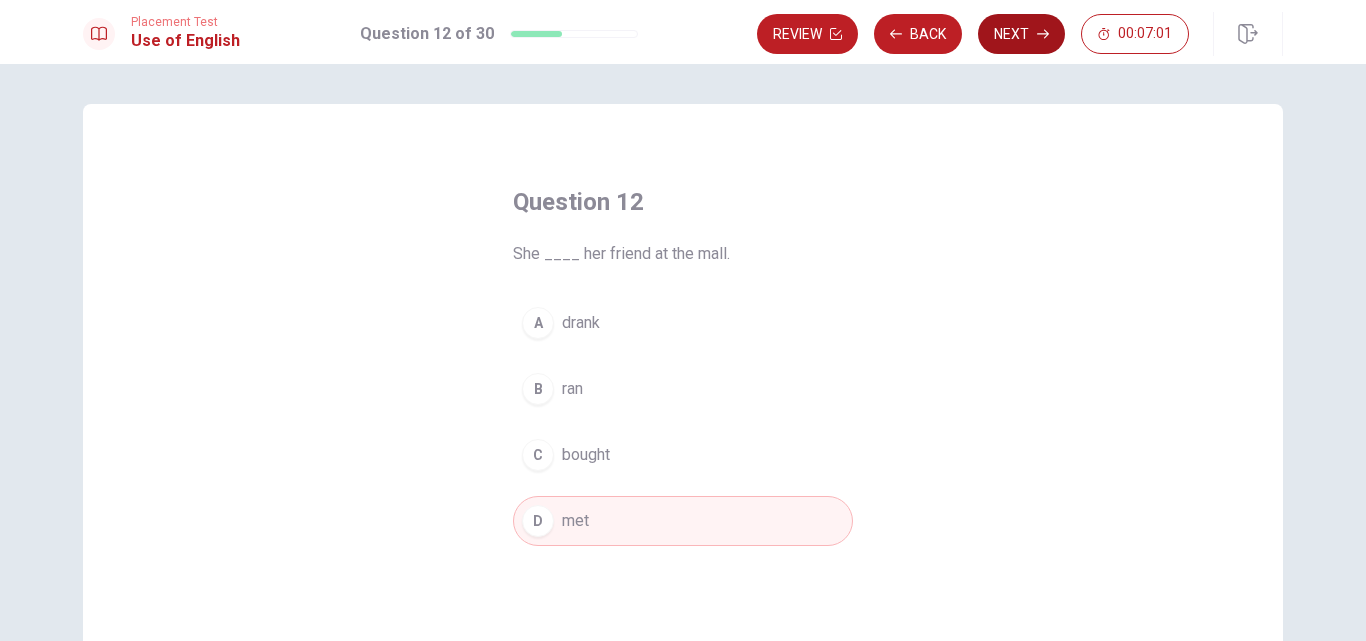 click on "Next" at bounding box center [1021, 34] 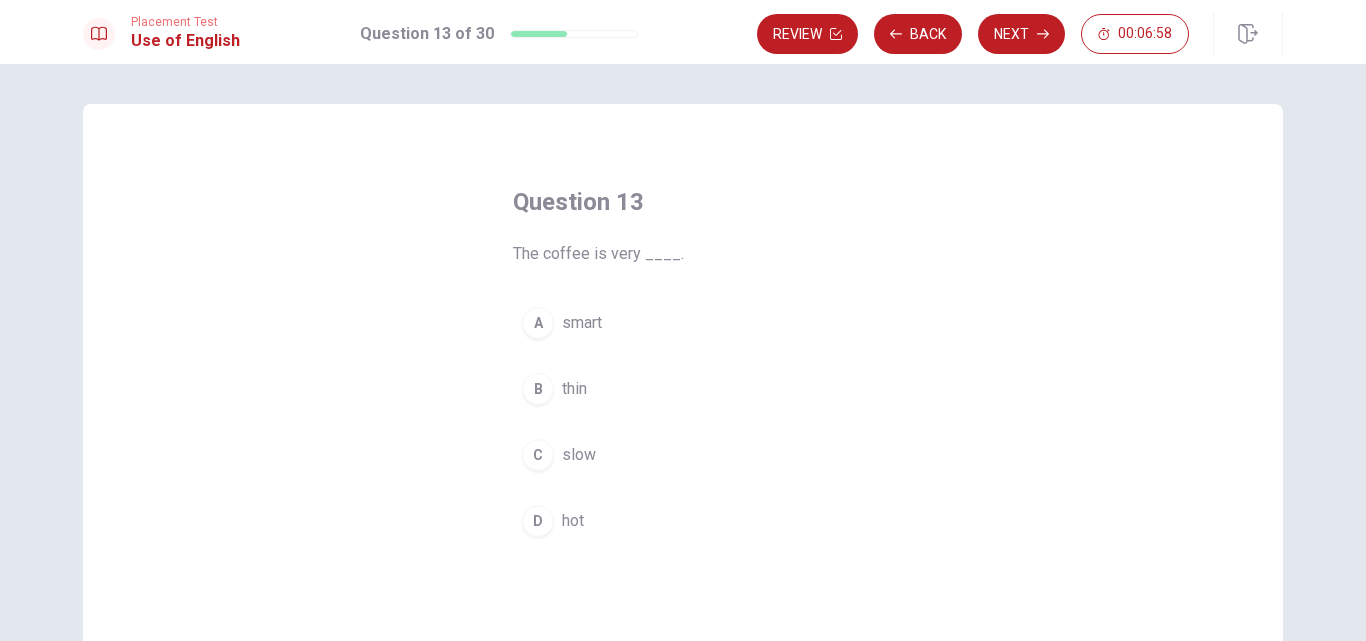 click on "hot" at bounding box center (573, 521) 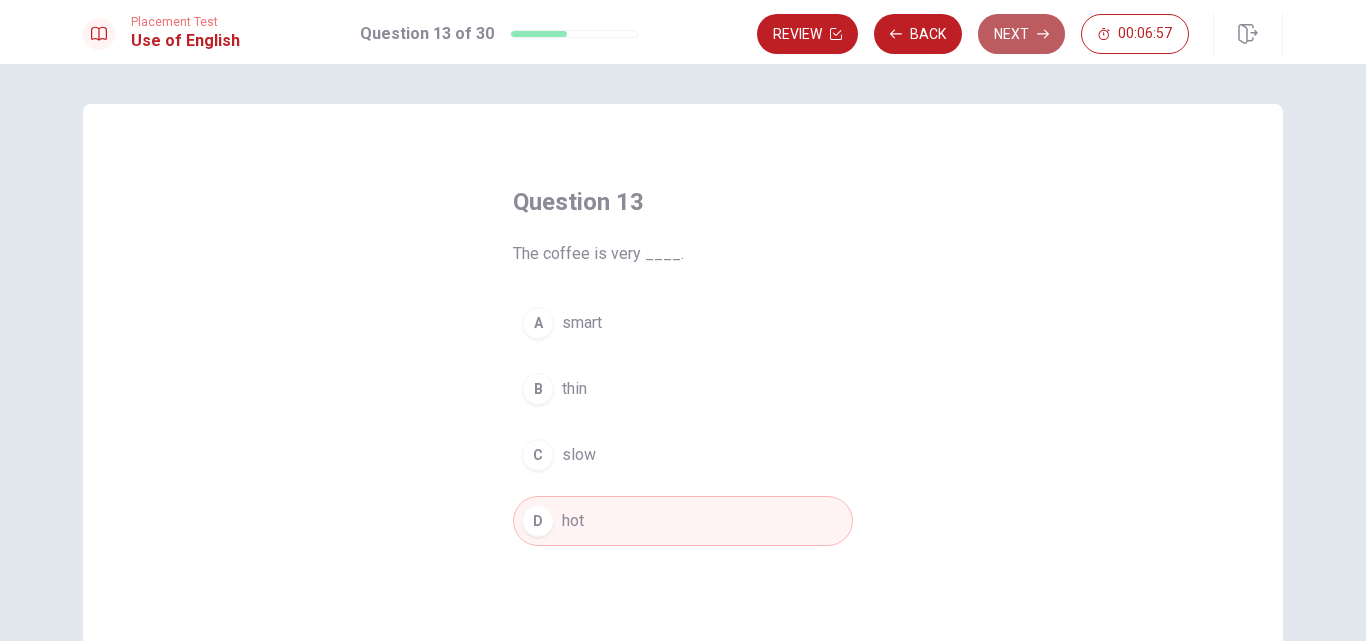 click on "Next" at bounding box center (1021, 34) 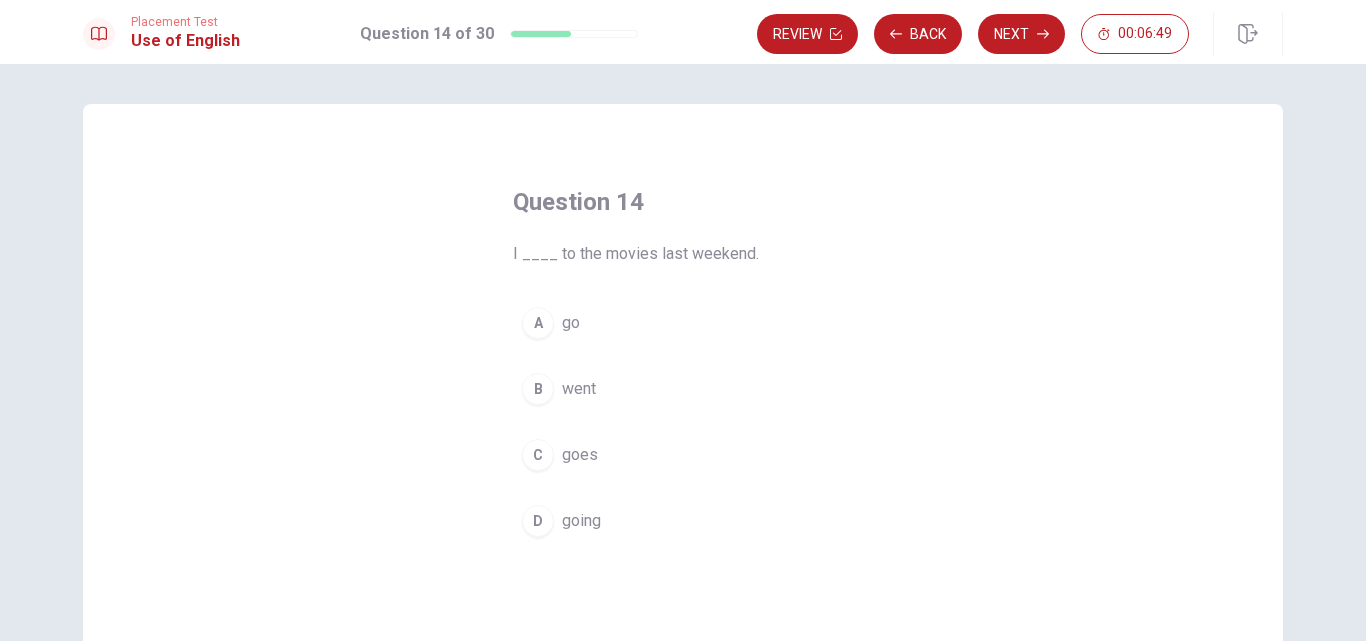 click on "going" at bounding box center [581, 521] 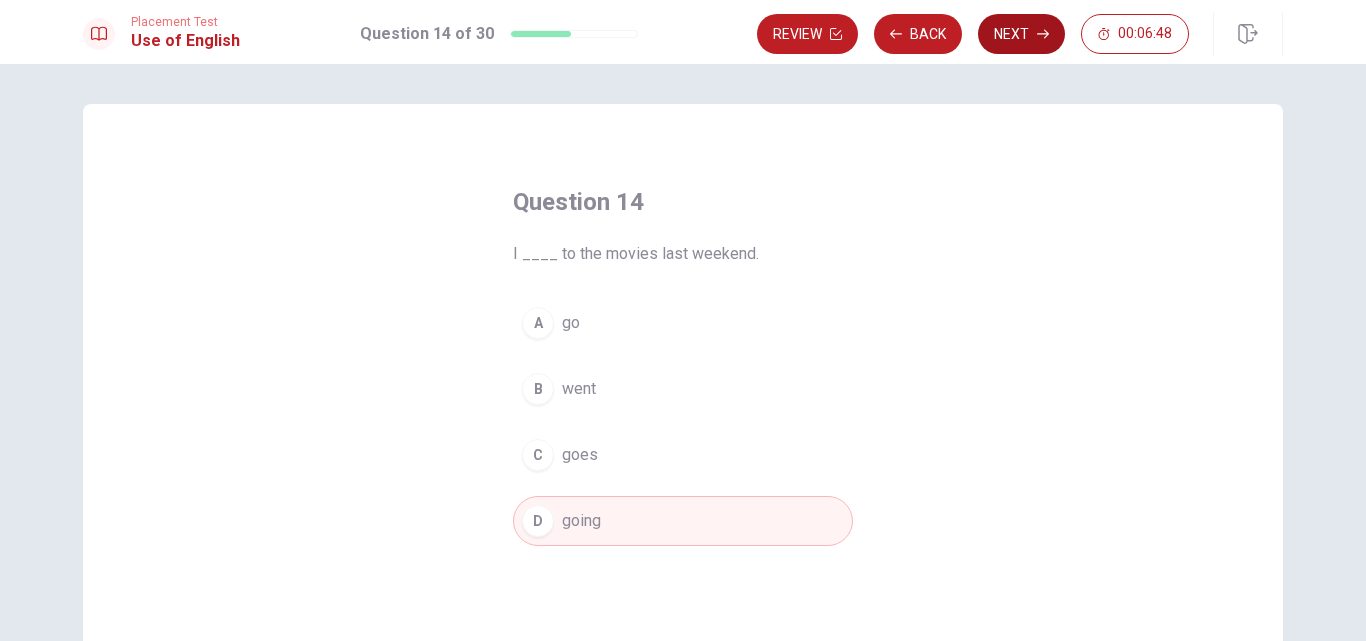 click on "Next" at bounding box center (1021, 34) 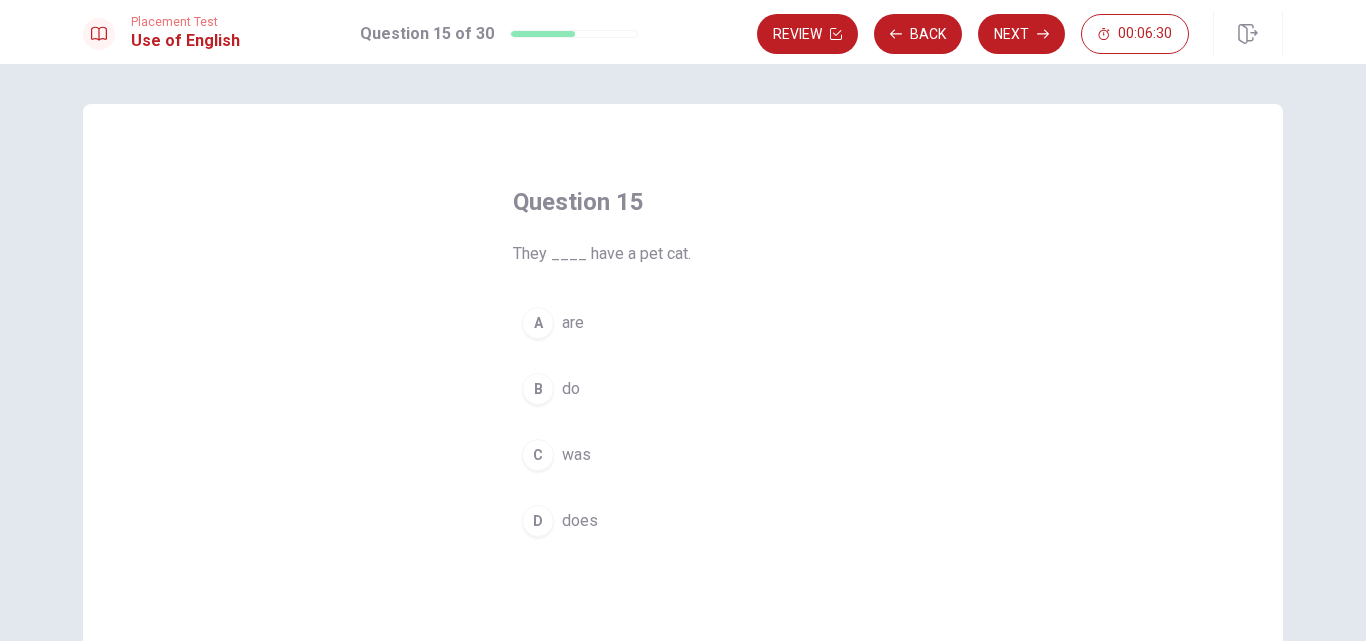 click on "do" at bounding box center [571, 389] 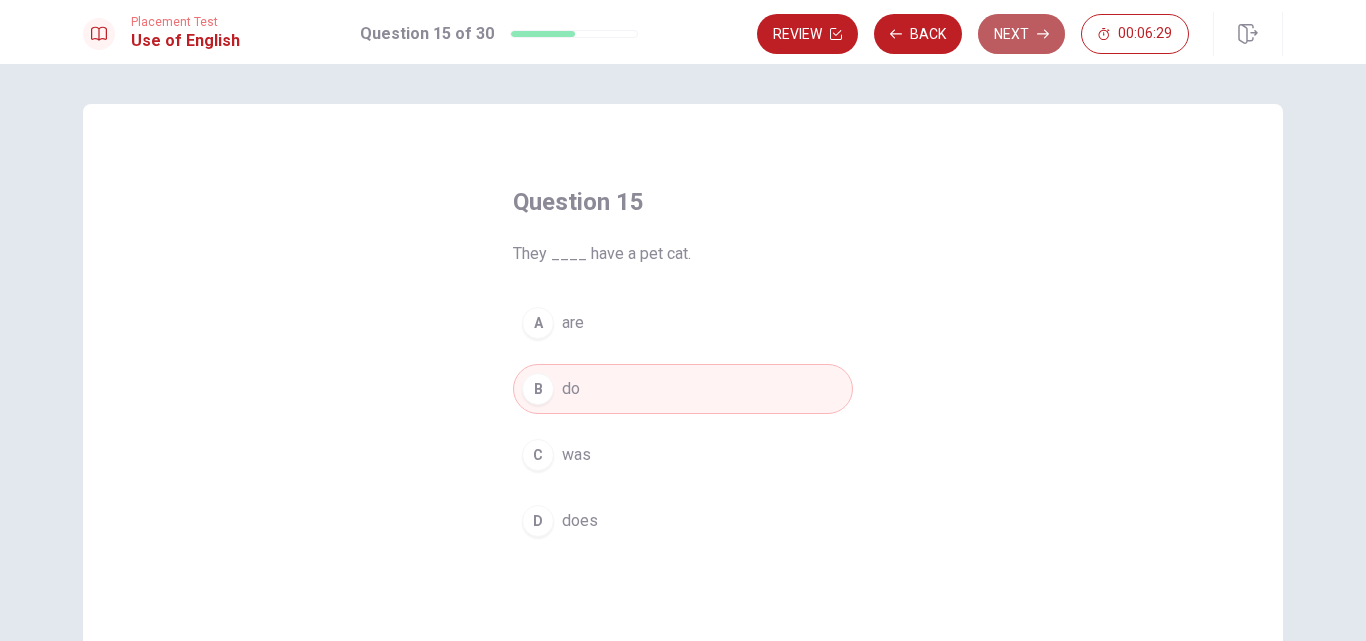 click on "Next" at bounding box center [1021, 34] 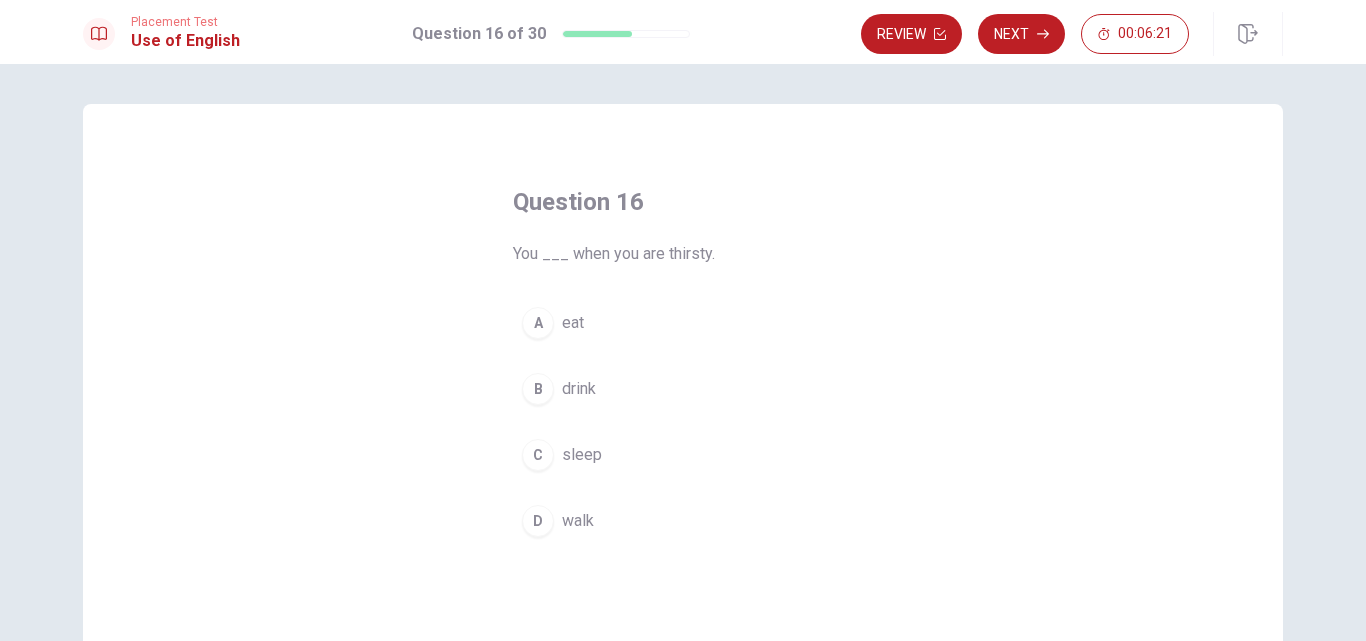 click on "drink" at bounding box center (579, 389) 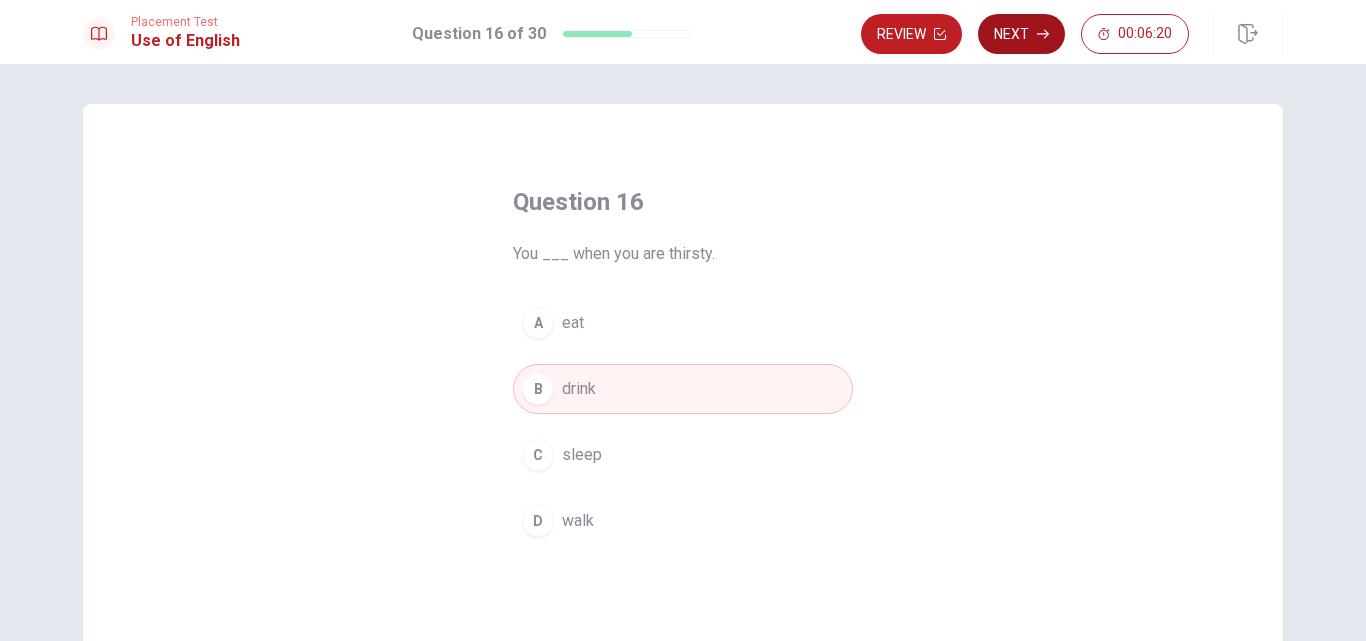 click on "Next" at bounding box center [1021, 34] 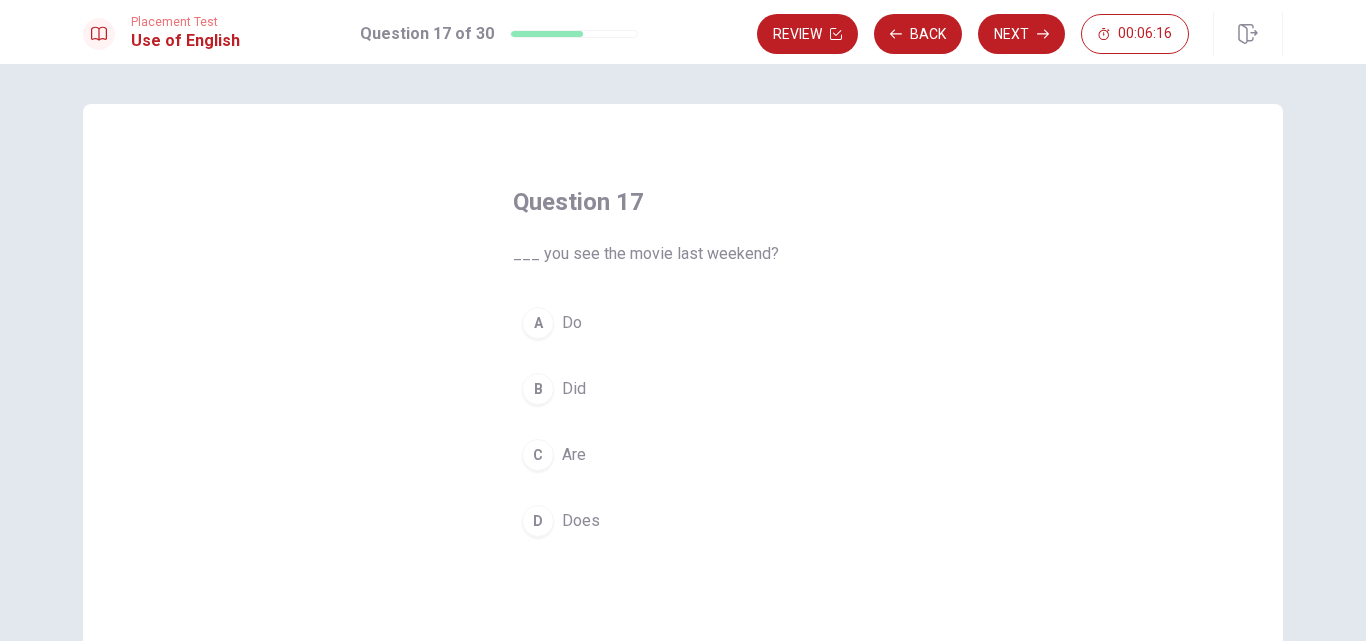 click on "B Did" at bounding box center [683, 389] 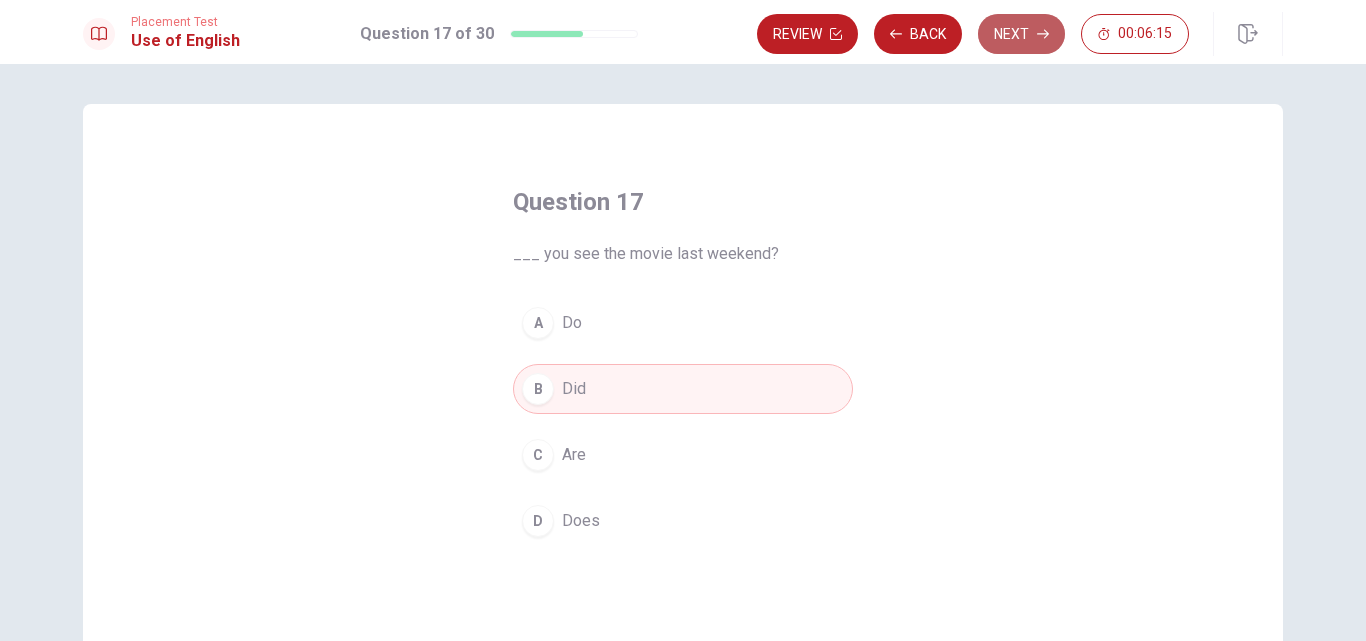 click on "Next" at bounding box center (1021, 34) 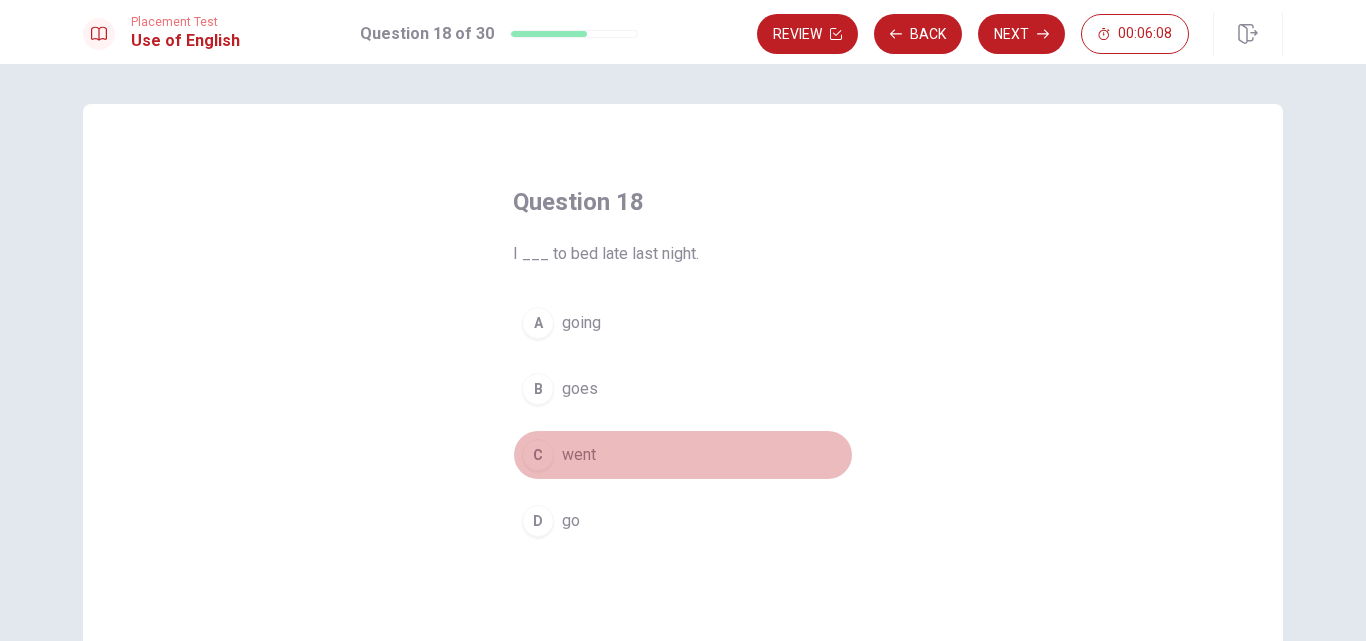 click on "C went" at bounding box center (683, 455) 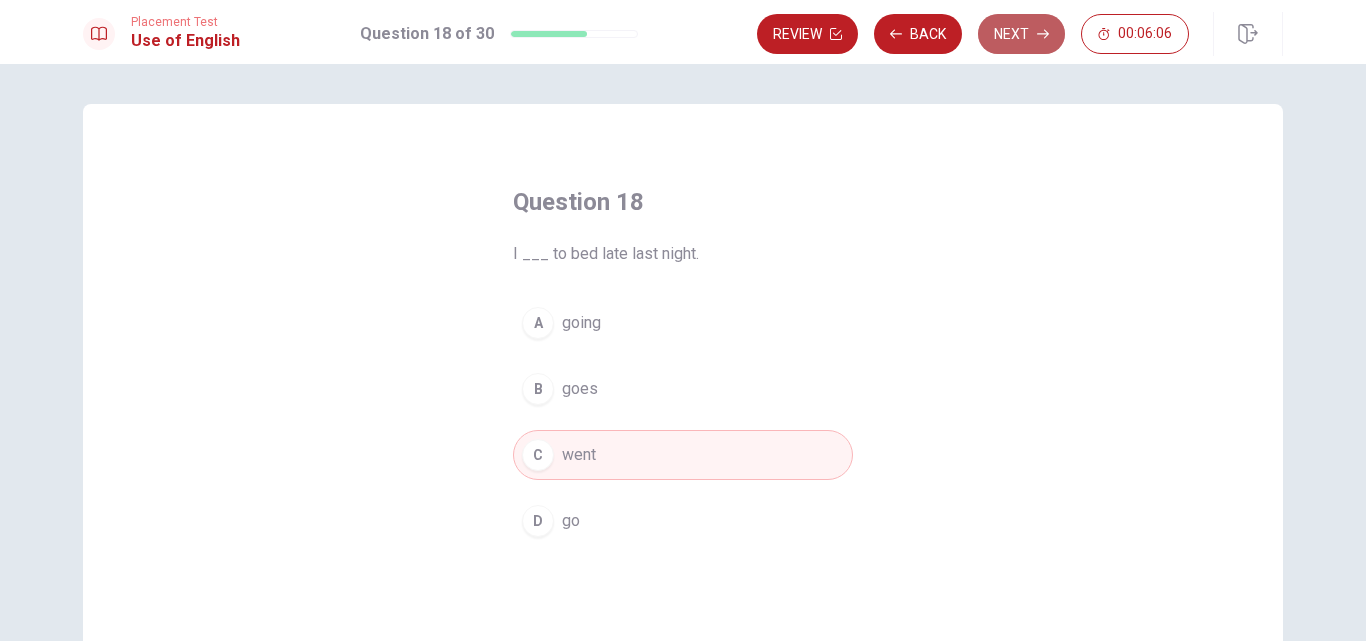 click on "Next" at bounding box center (1021, 34) 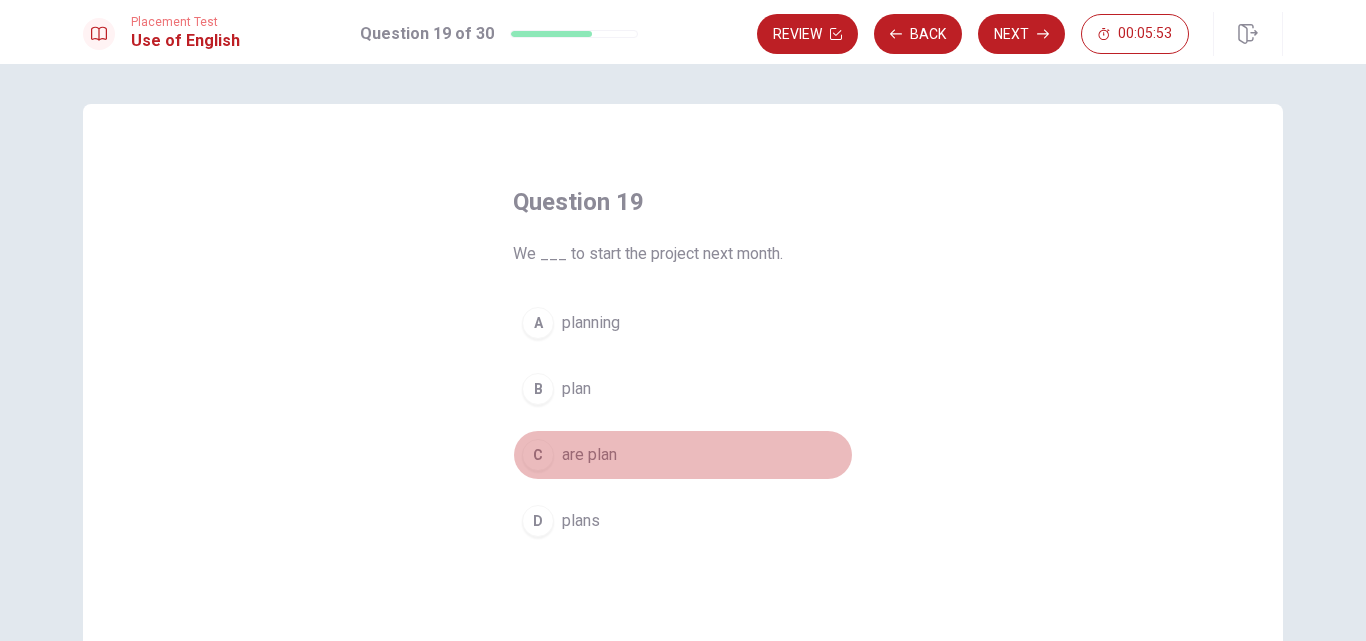 click on "are plan" at bounding box center (589, 455) 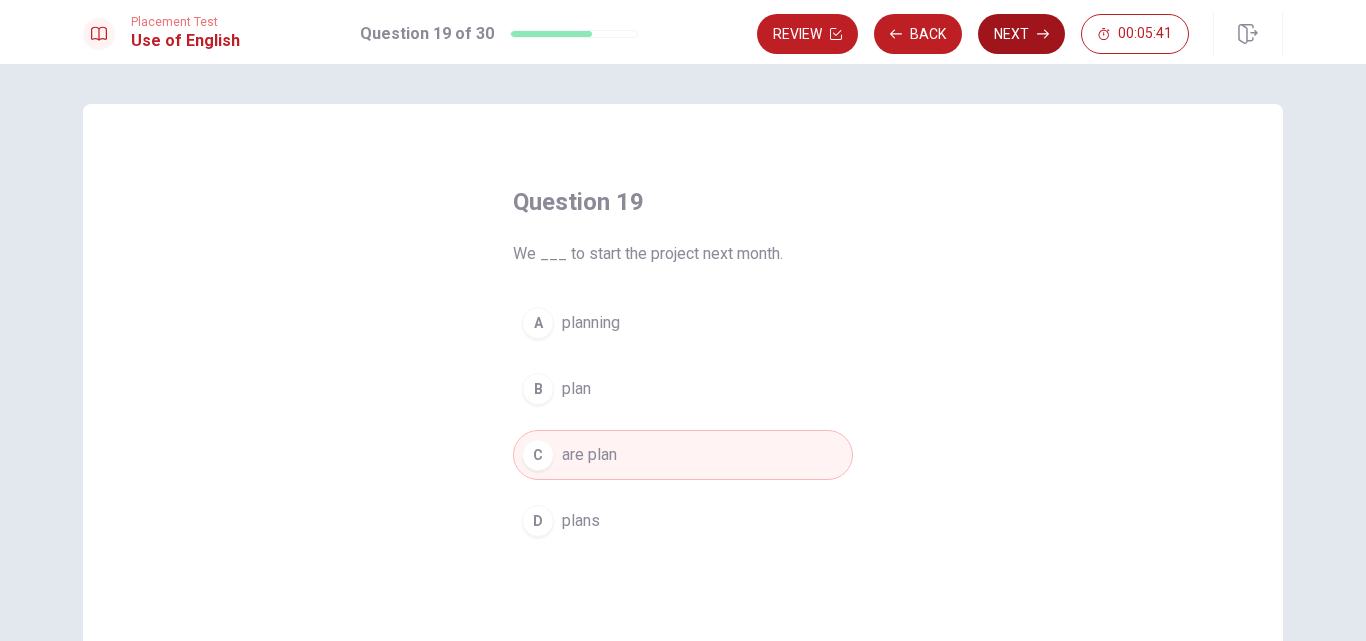 click on "Next" at bounding box center [1021, 34] 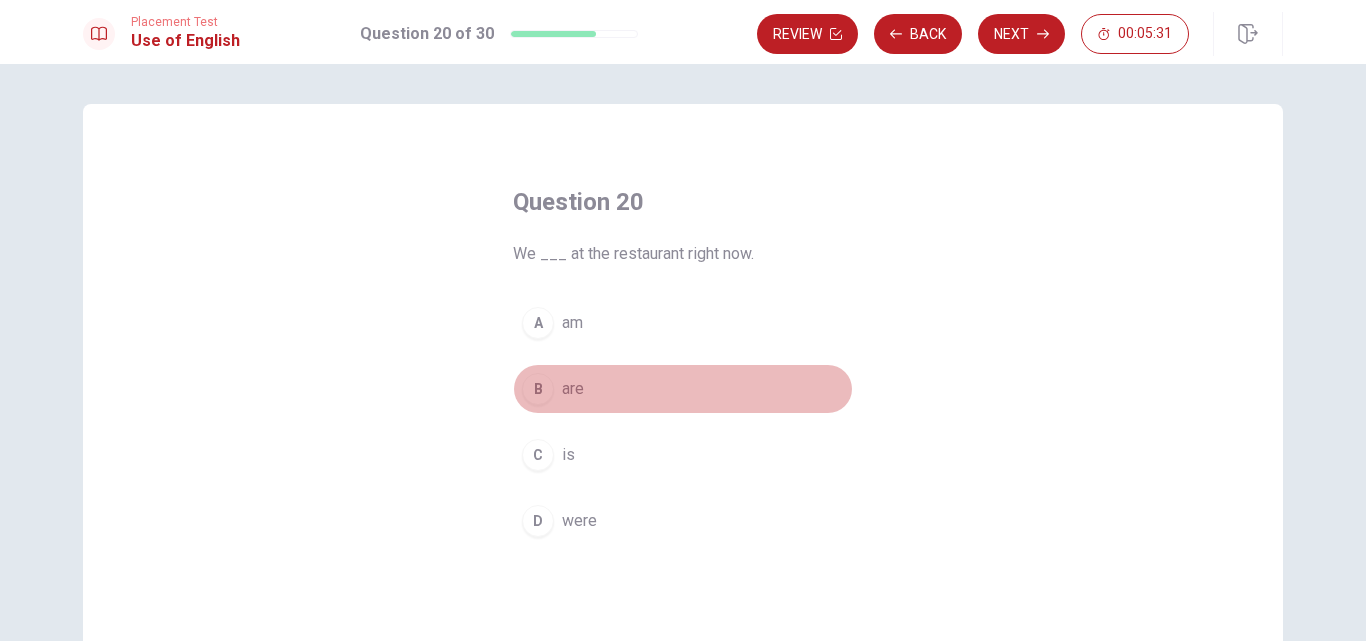 click on "are" at bounding box center [573, 389] 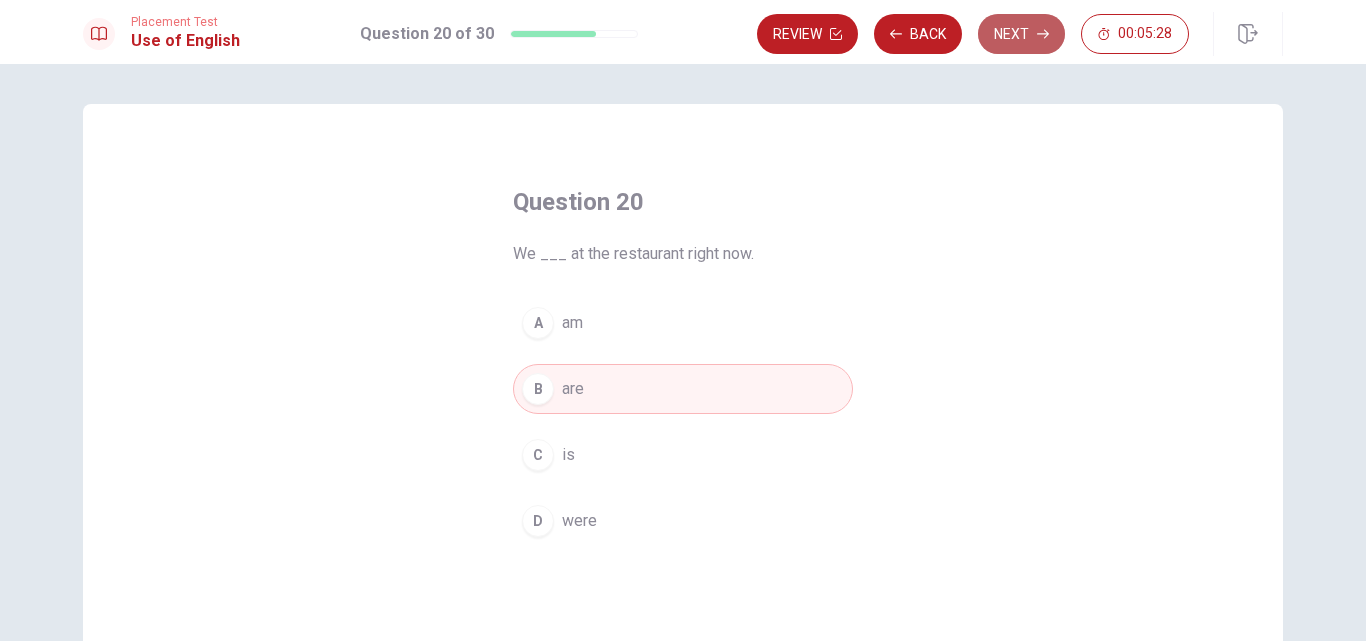 click 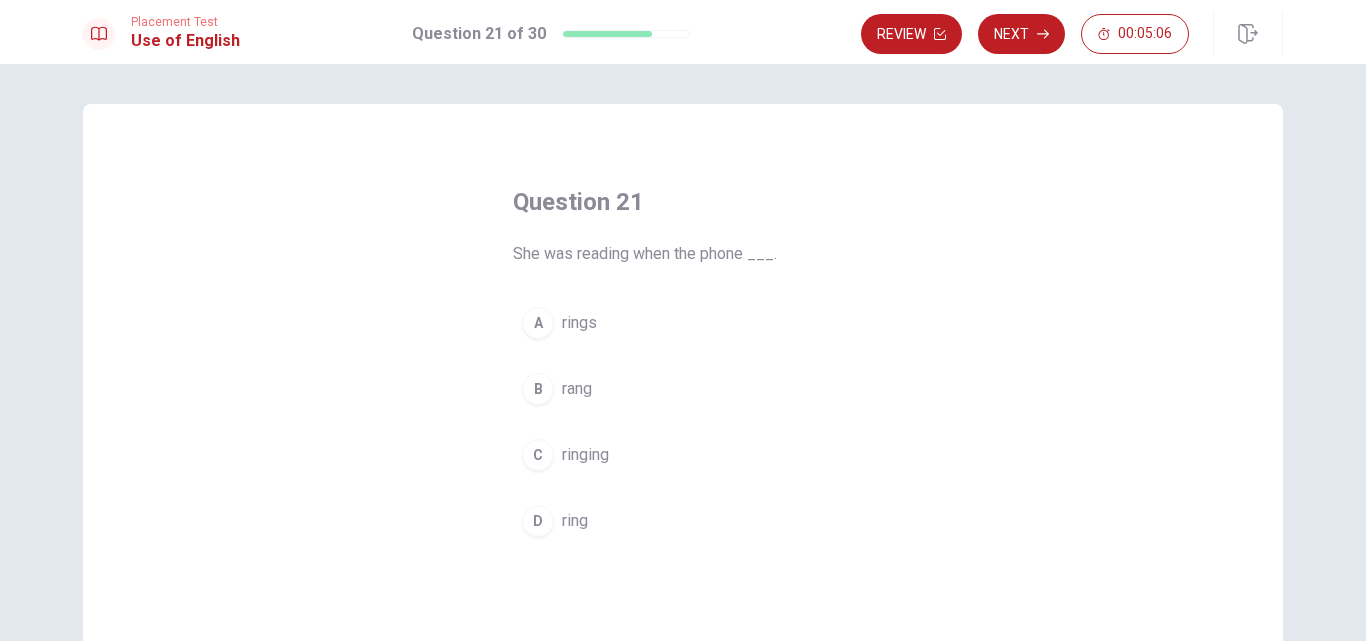 click on "ring" at bounding box center (575, 521) 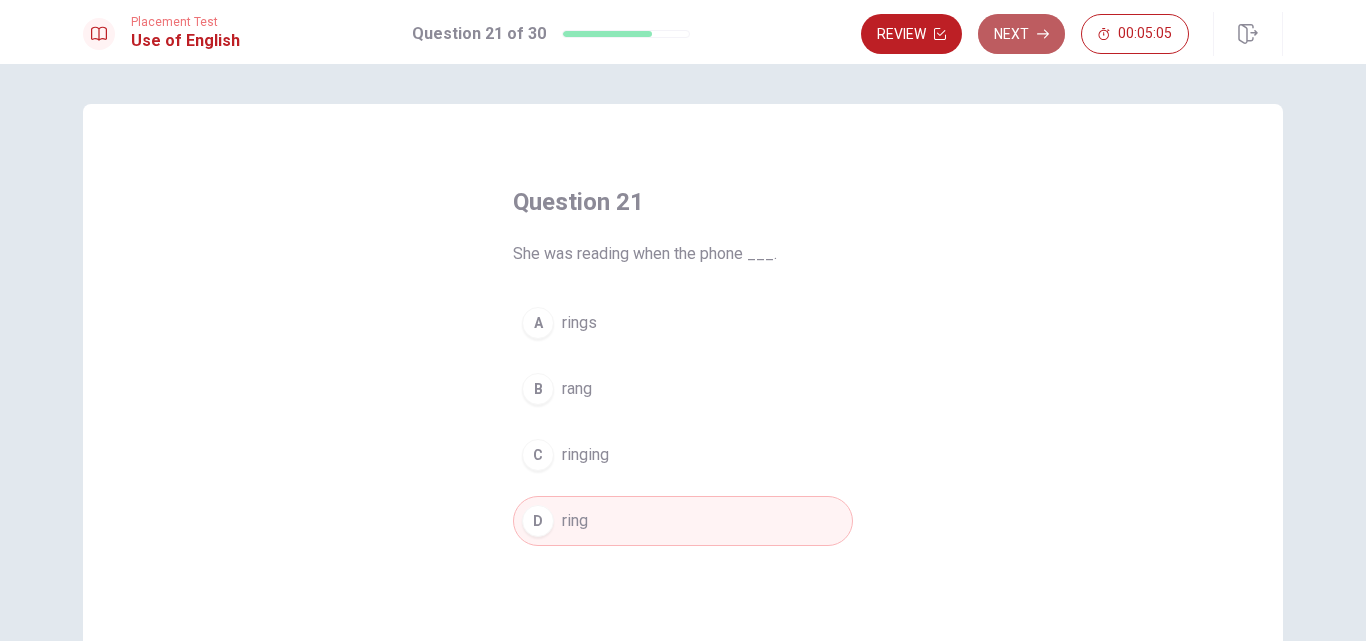 click on "Next" at bounding box center (1021, 34) 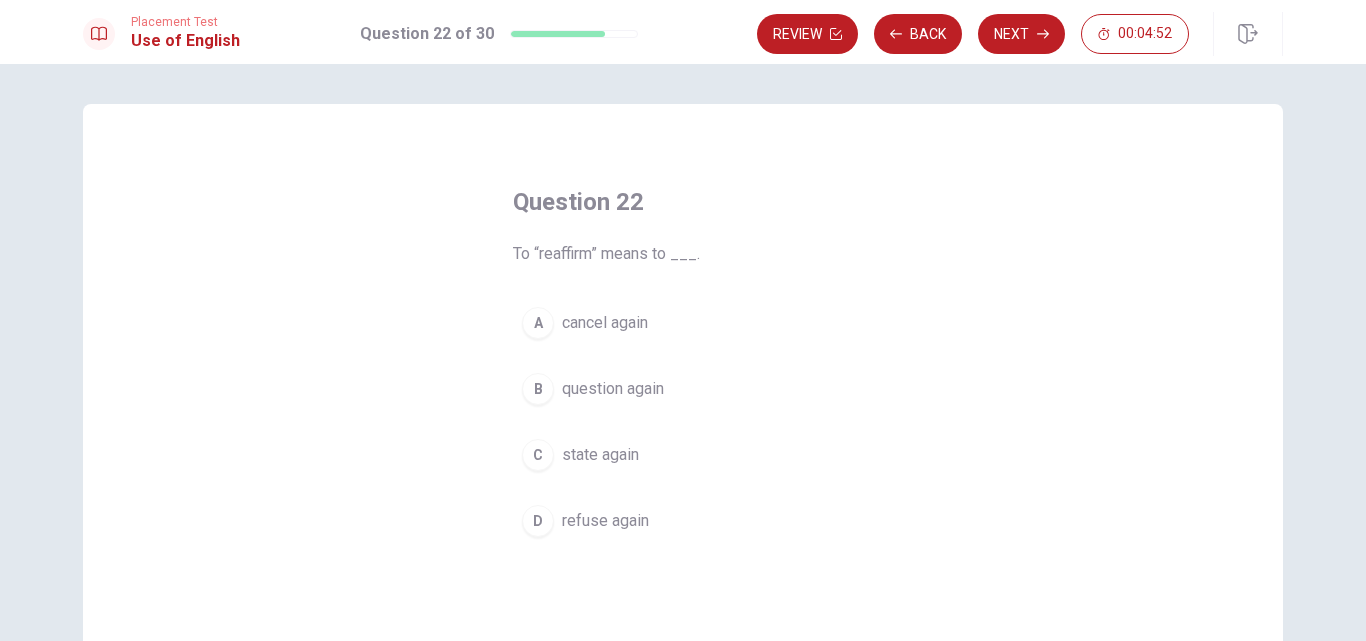 click on "state again" at bounding box center [600, 455] 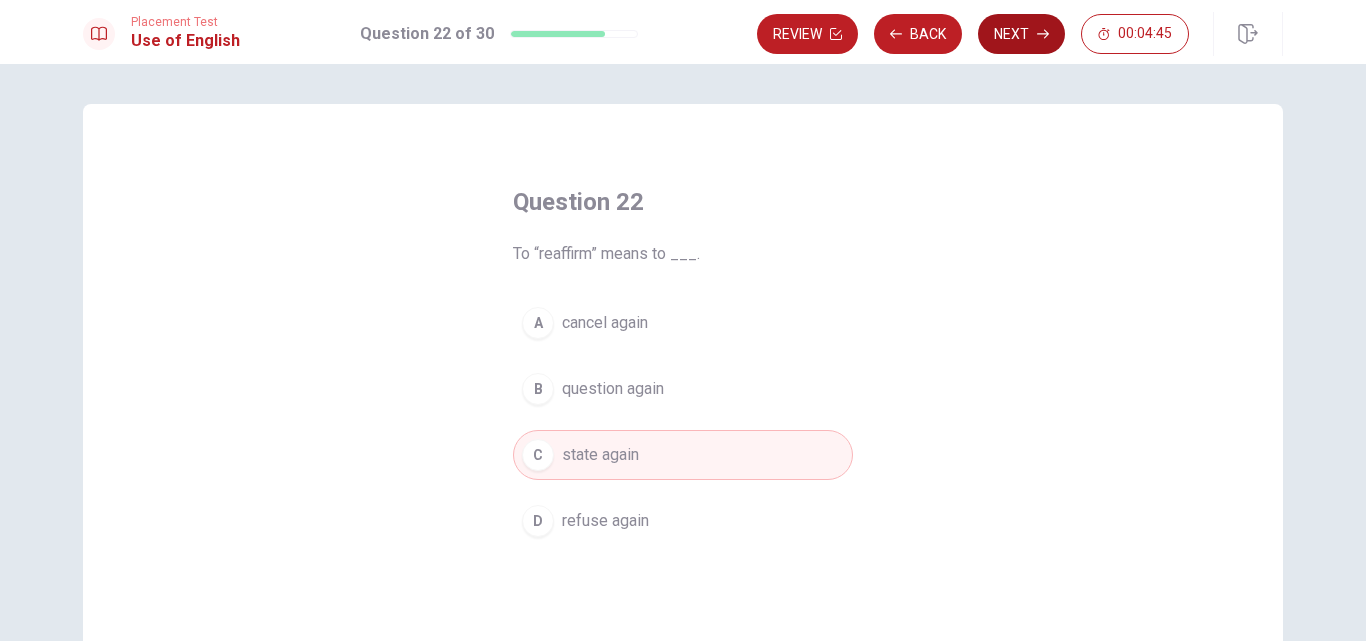 click on "Next" at bounding box center (1021, 34) 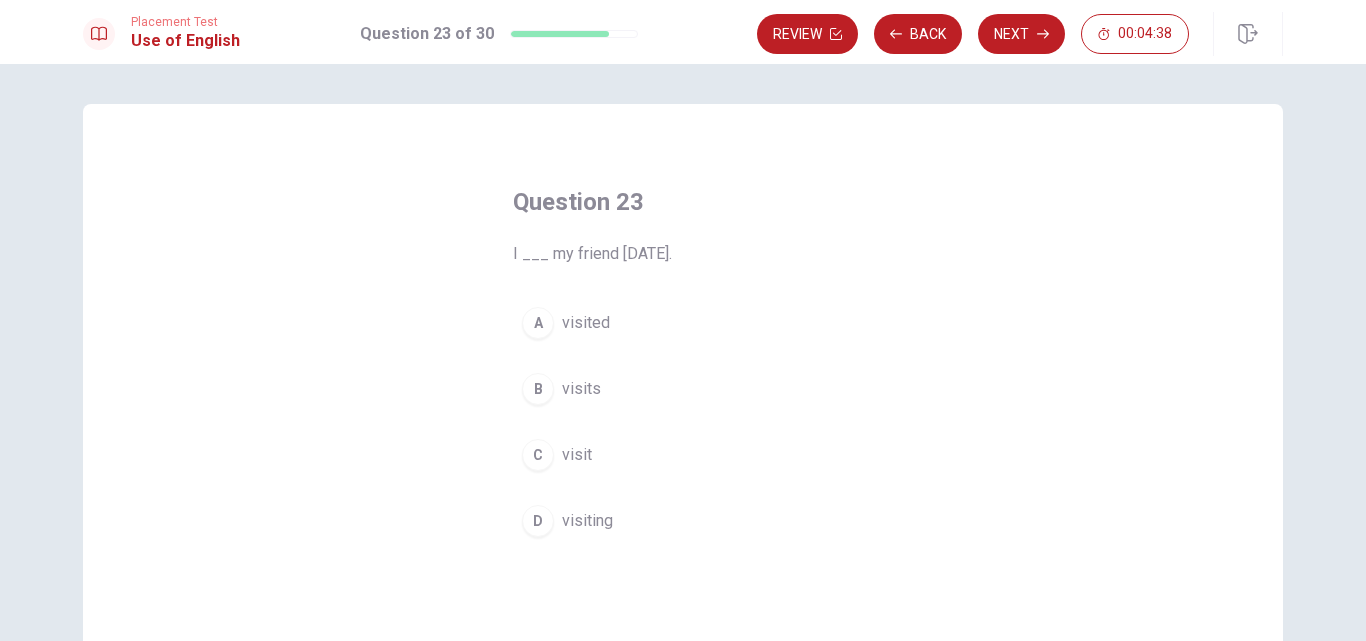click on "visited" at bounding box center [586, 323] 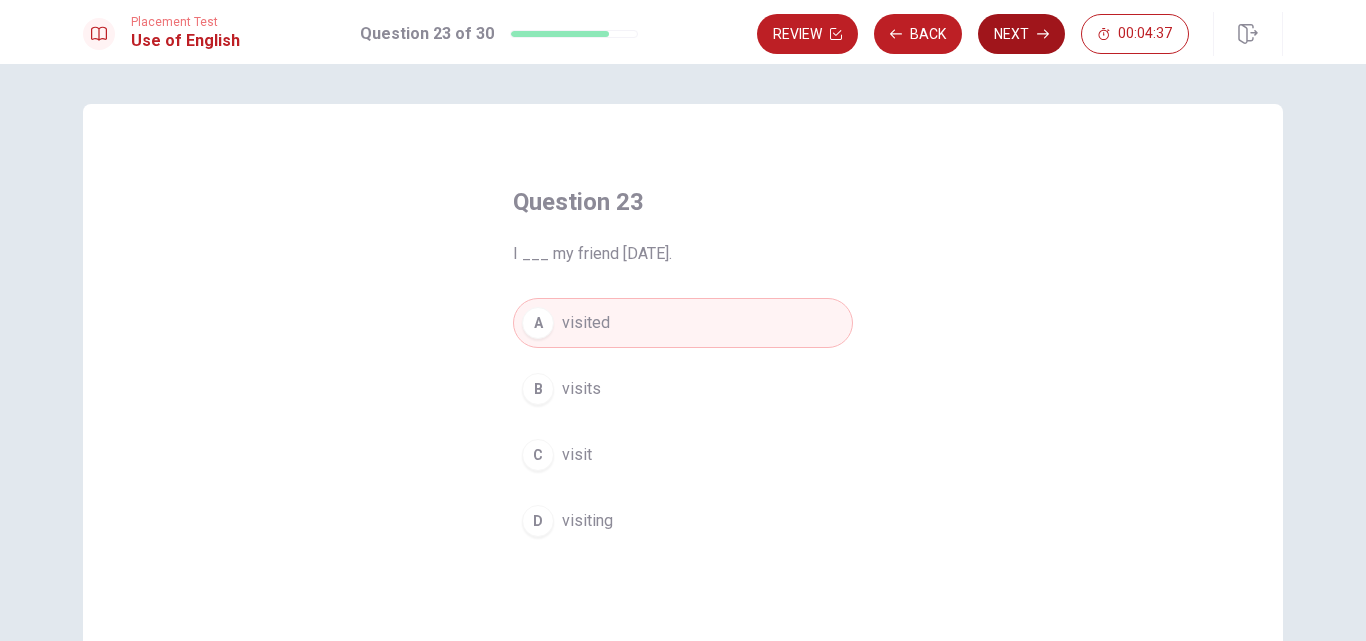 click on "Next" at bounding box center (1021, 34) 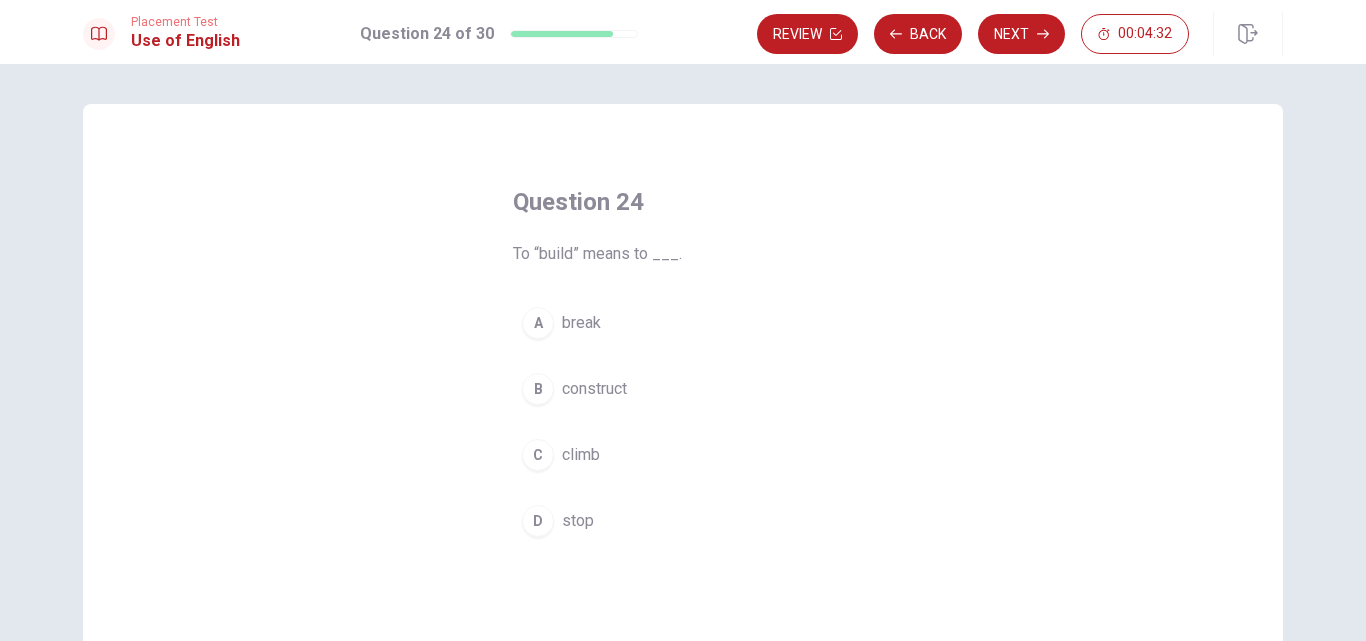 click on "construct" at bounding box center [594, 389] 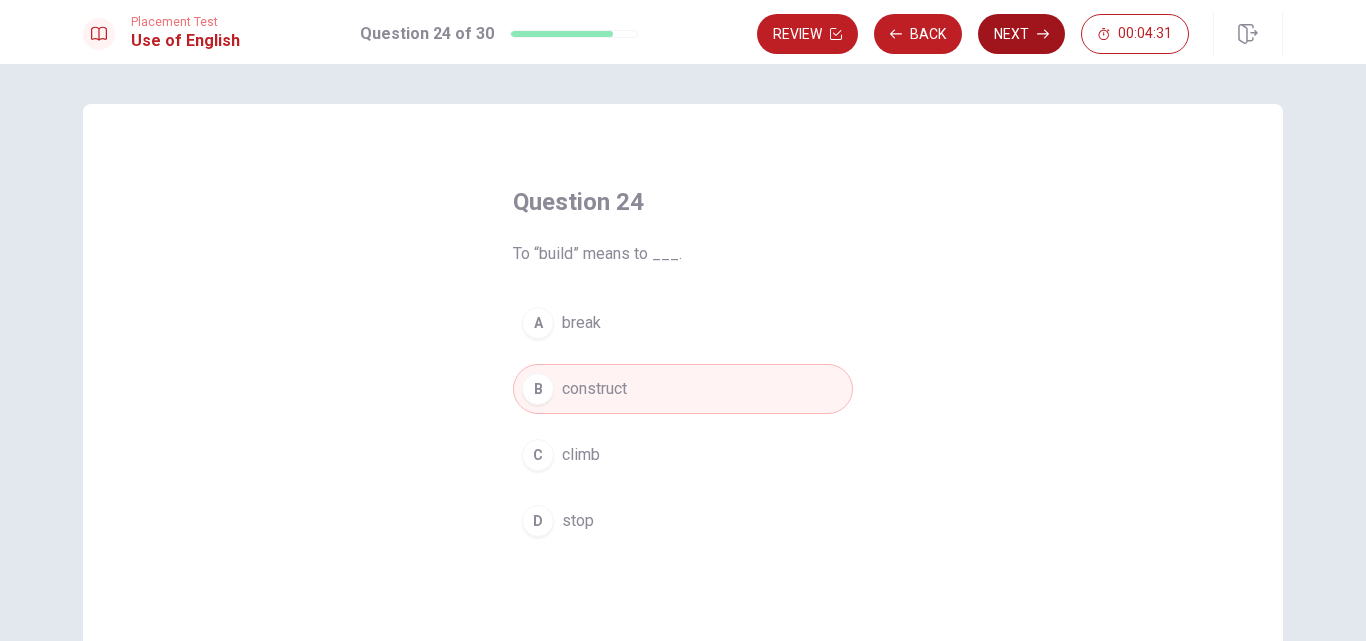 click on "Next" at bounding box center [1021, 34] 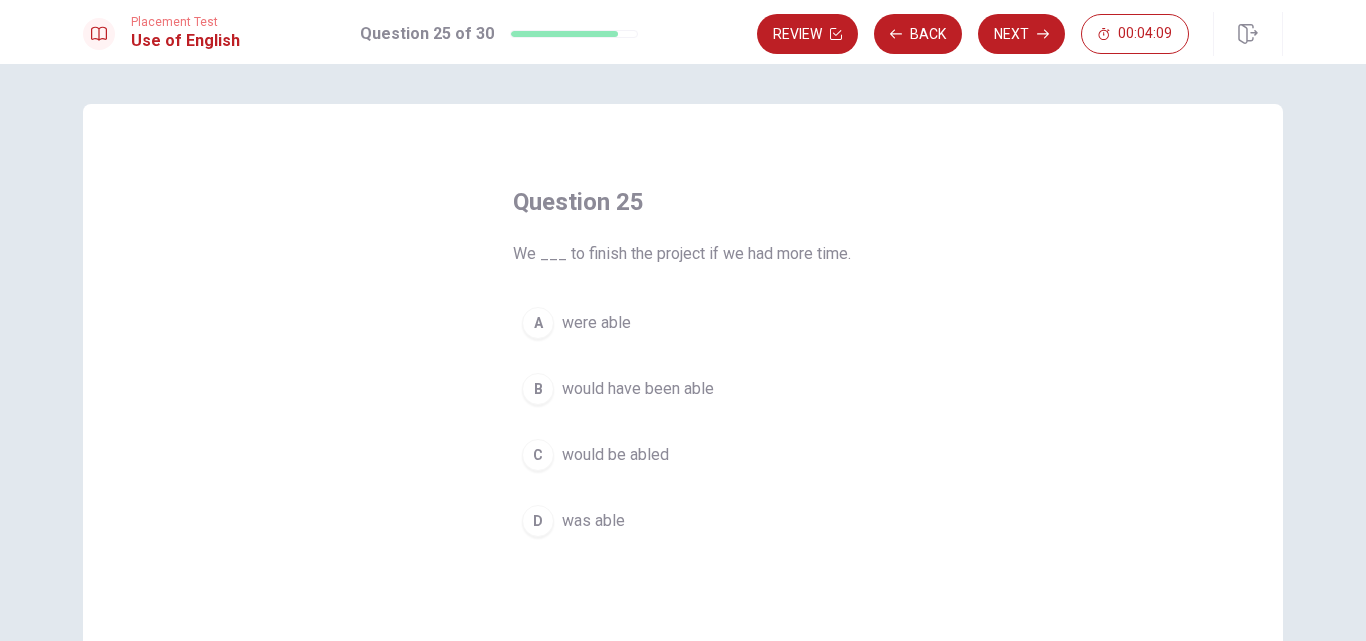 click on "would have been able" at bounding box center (638, 389) 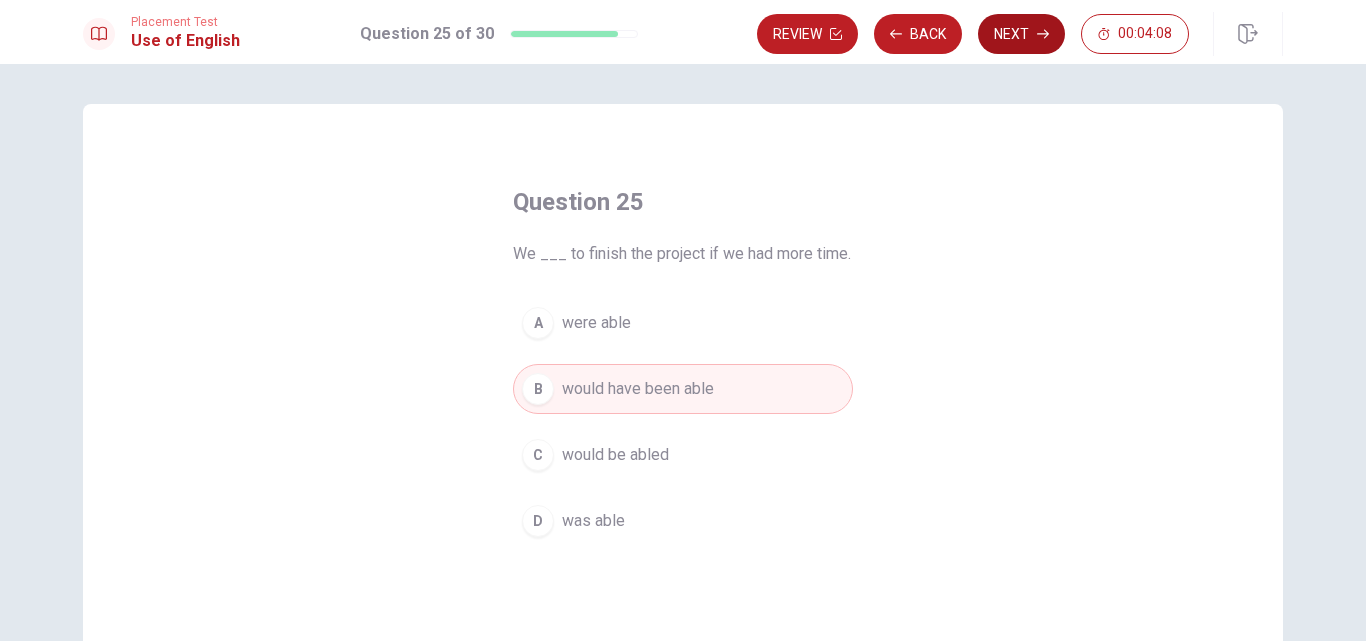 click on "Next" at bounding box center (1021, 34) 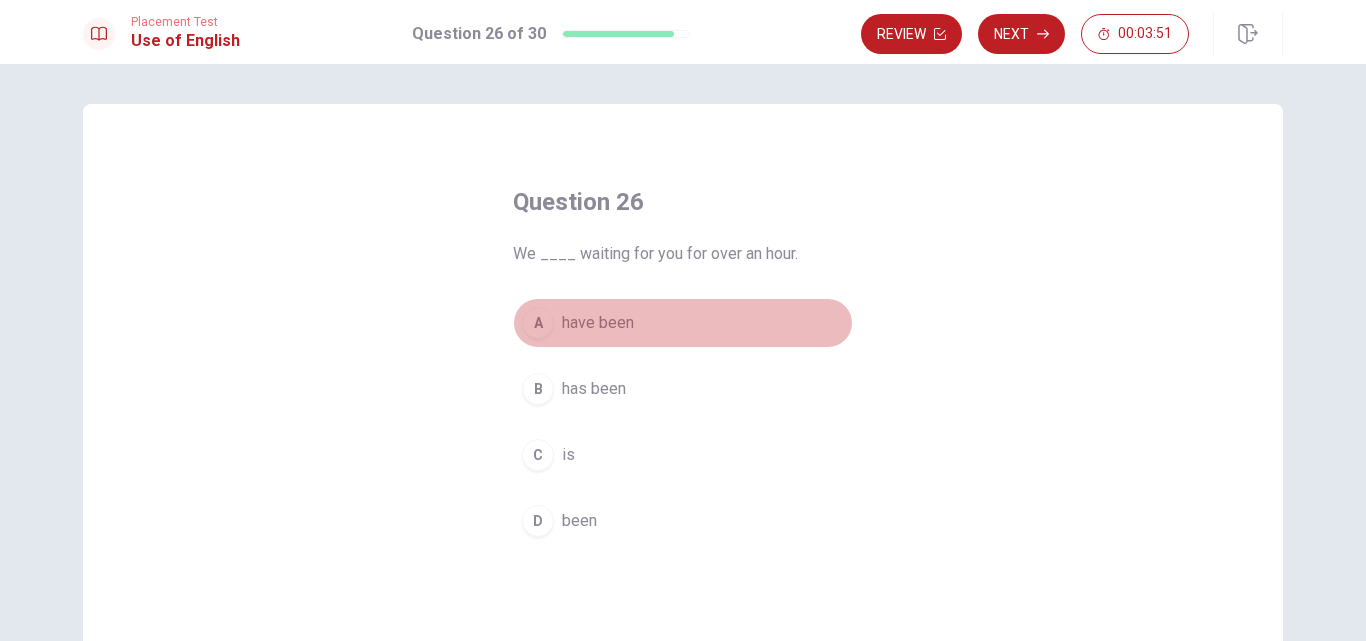 click on "have been" at bounding box center (598, 323) 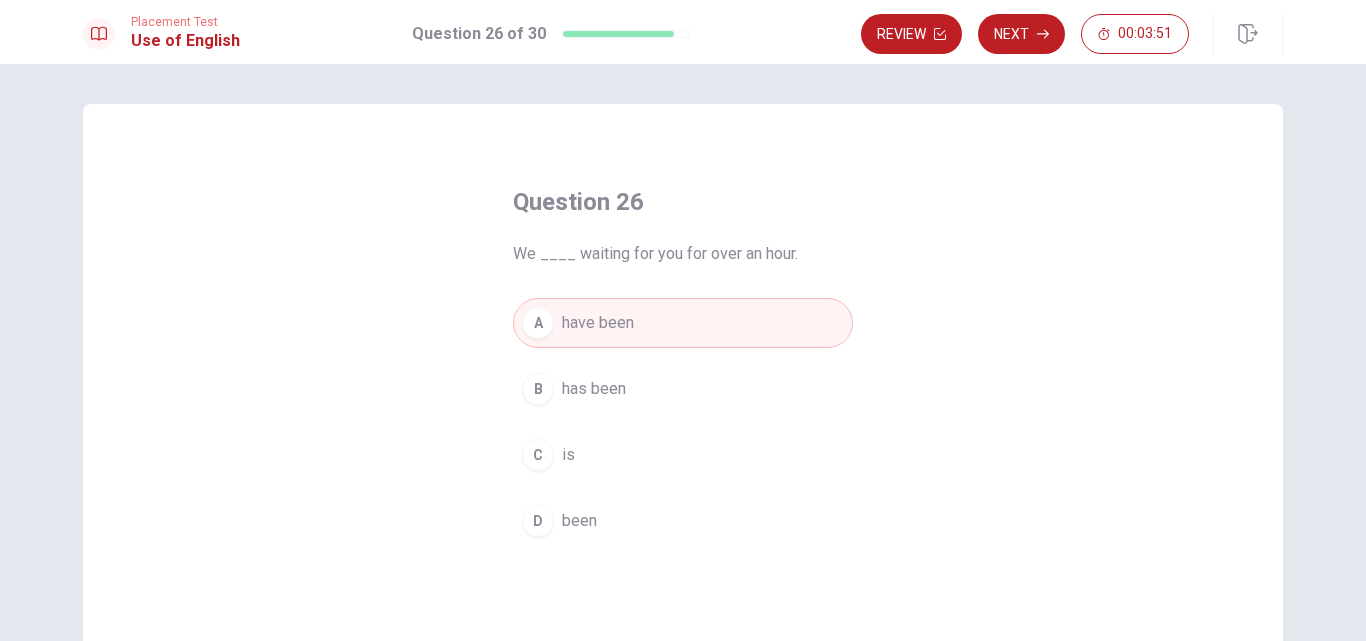 click on "Review Next 00:03:51" at bounding box center (1072, 34) 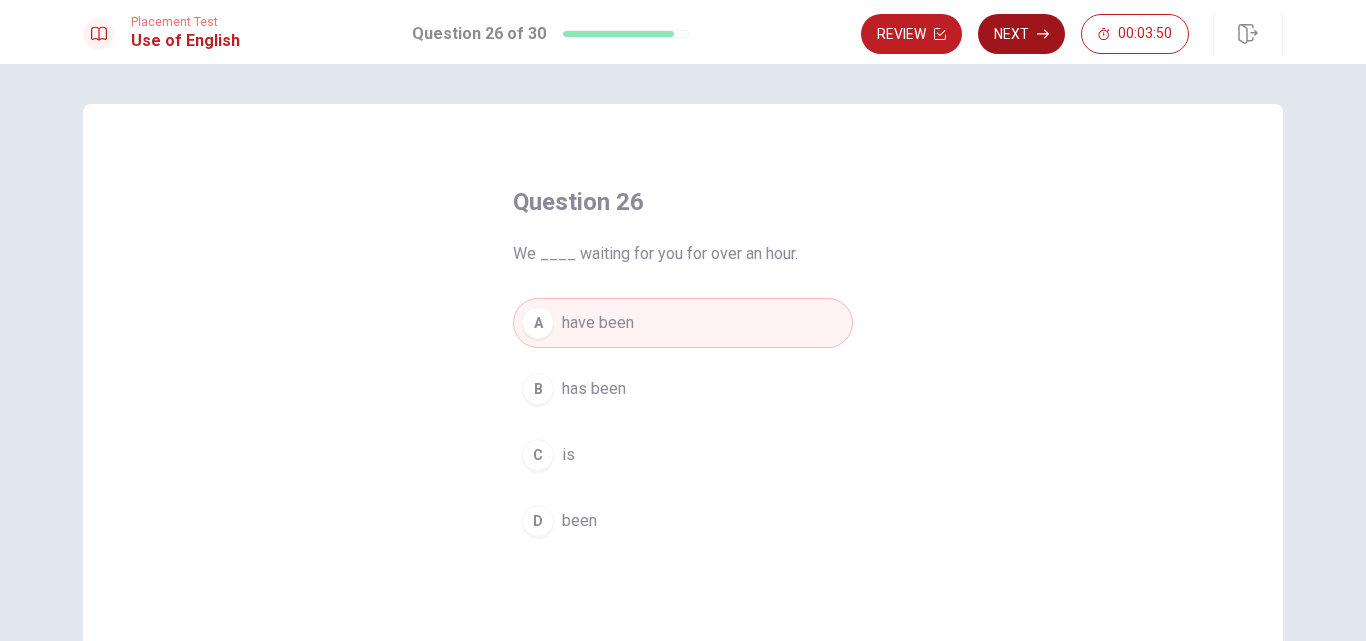 click on "Next" at bounding box center (1021, 34) 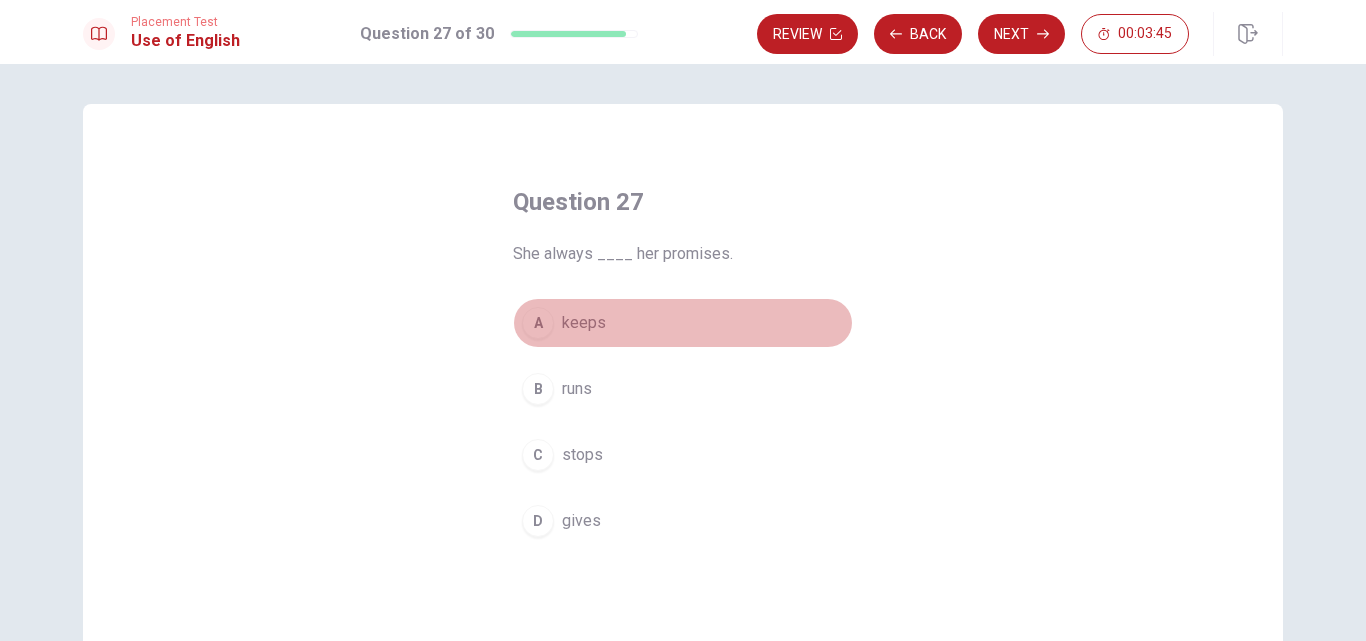 click on "keeps" at bounding box center (584, 323) 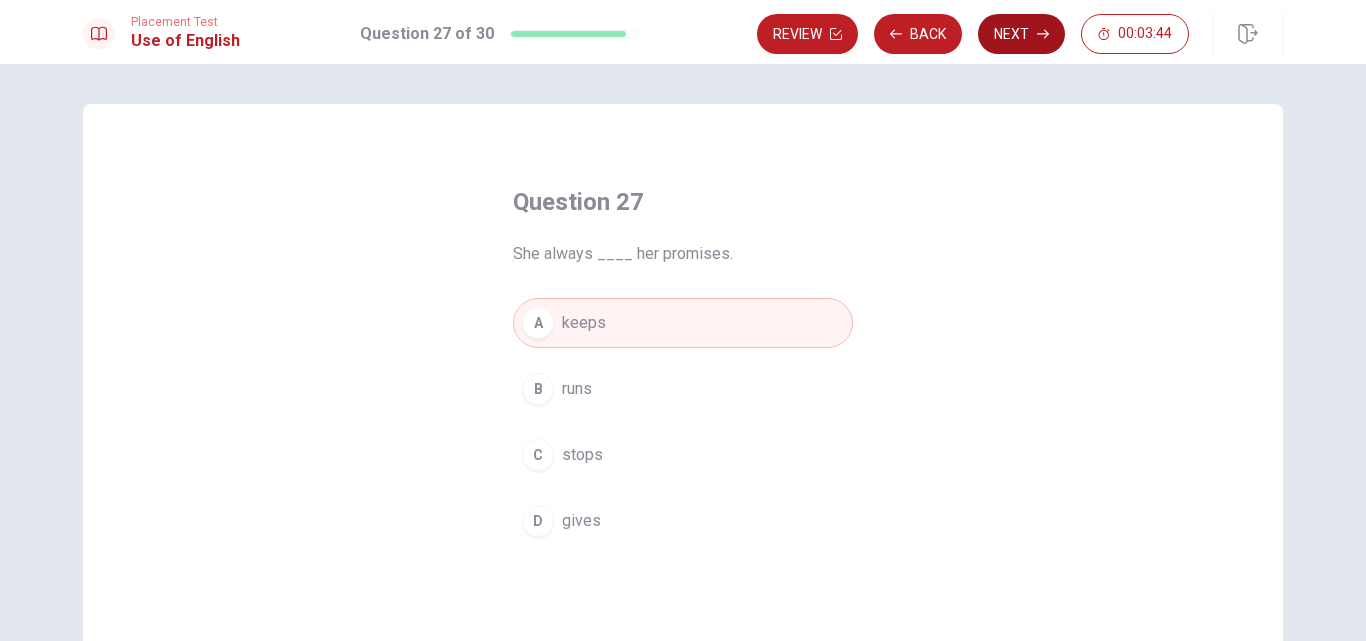 click on "Next" at bounding box center [1021, 34] 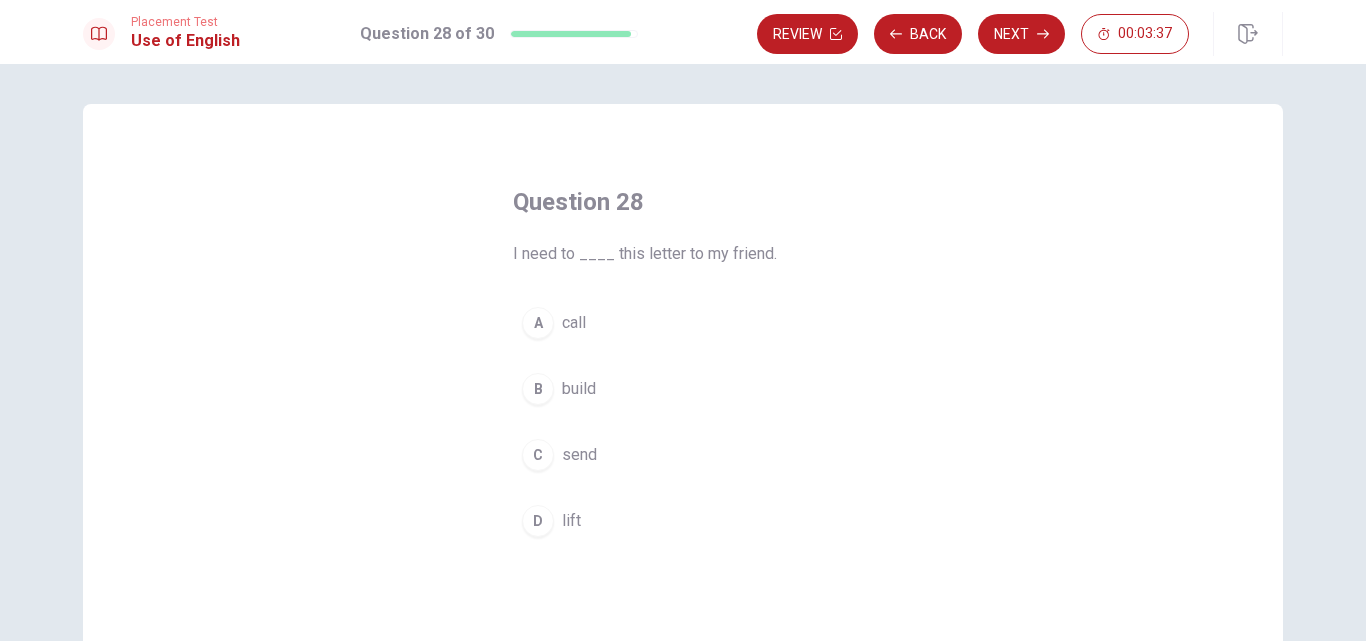 click on "send" at bounding box center (579, 455) 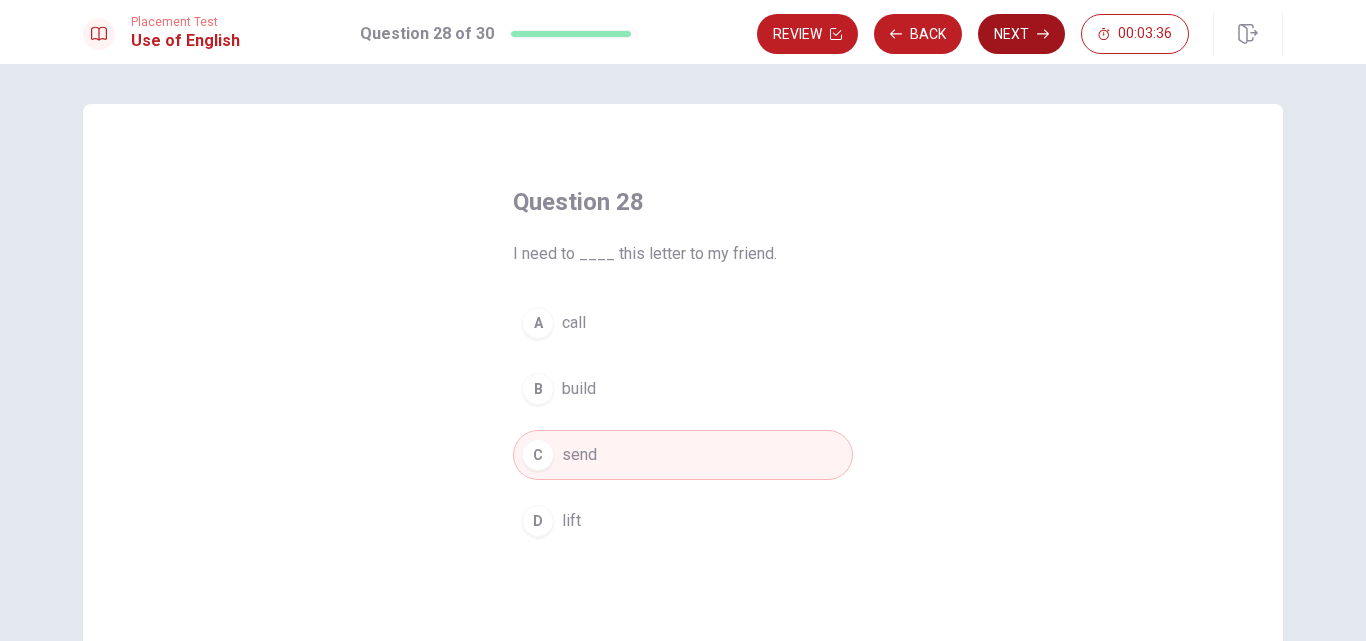 click on "Next" at bounding box center (1021, 34) 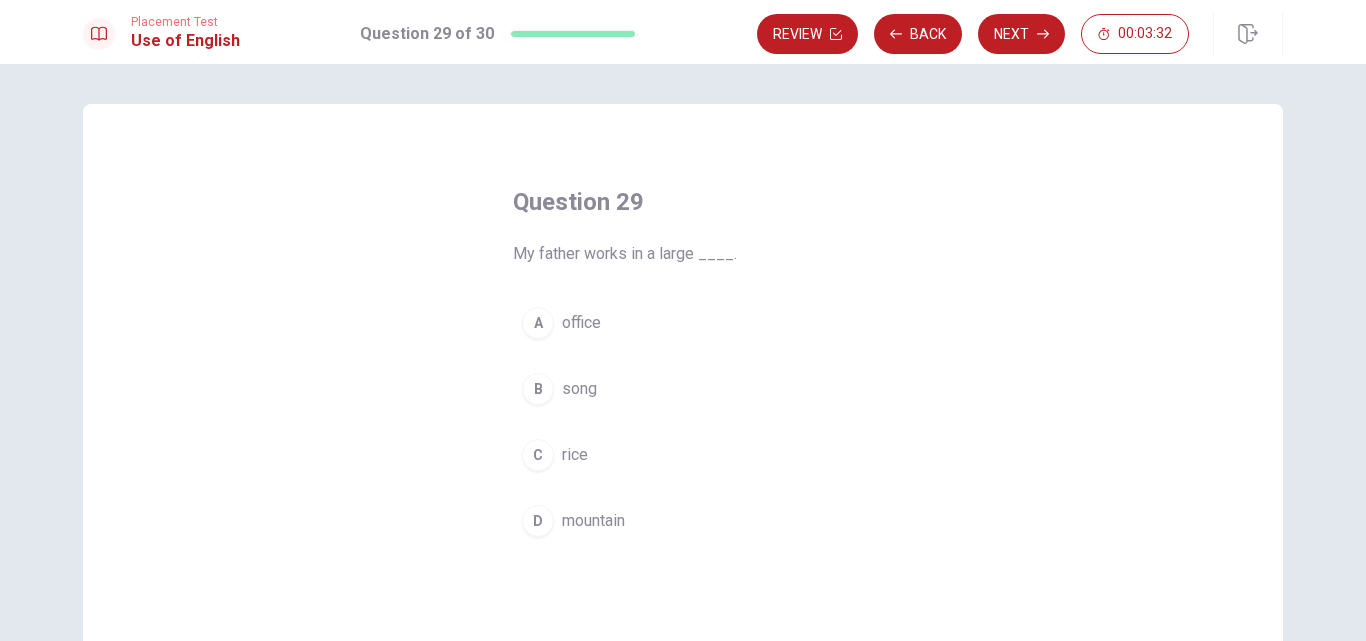 click on "mountain" at bounding box center (593, 521) 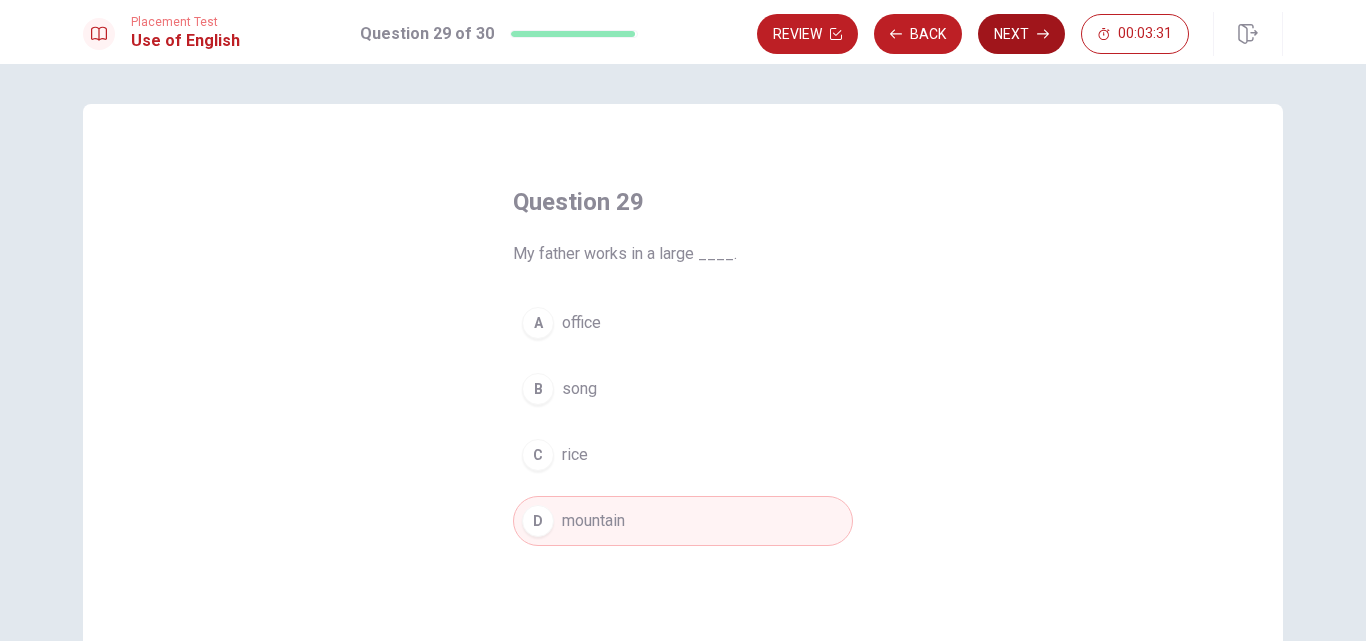 click on "Next" at bounding box center (1021, 34) 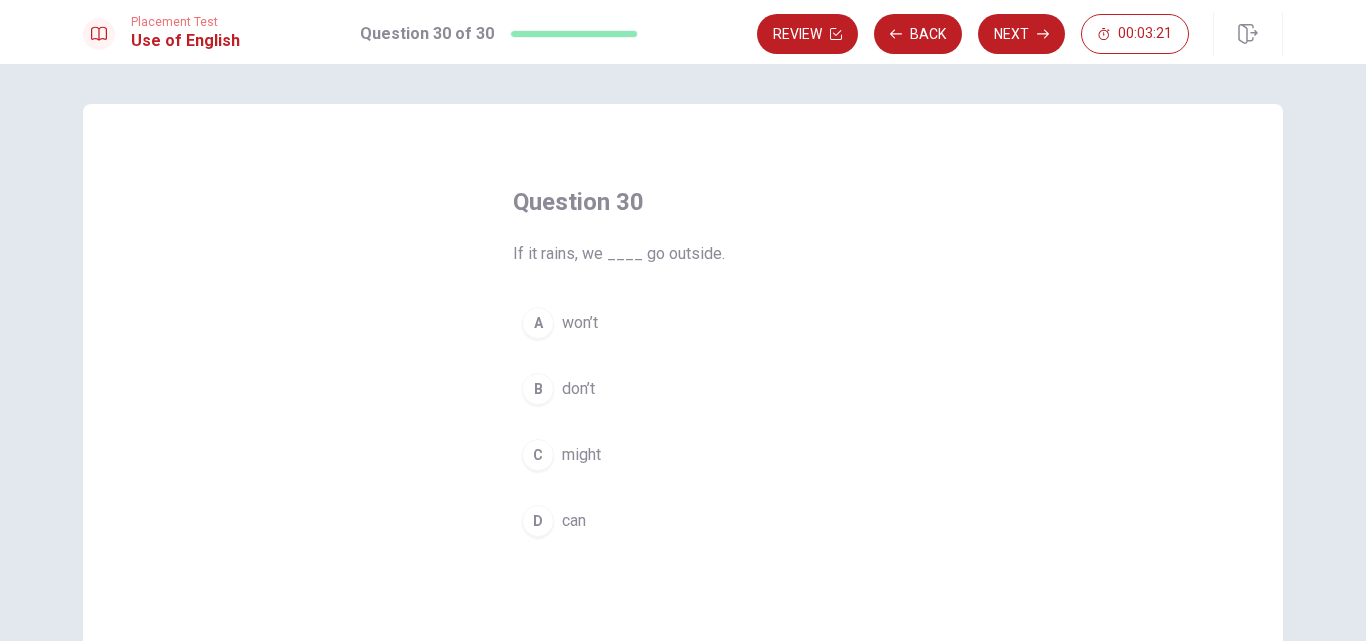 click on "don’t" at bounding box center [578, 389] 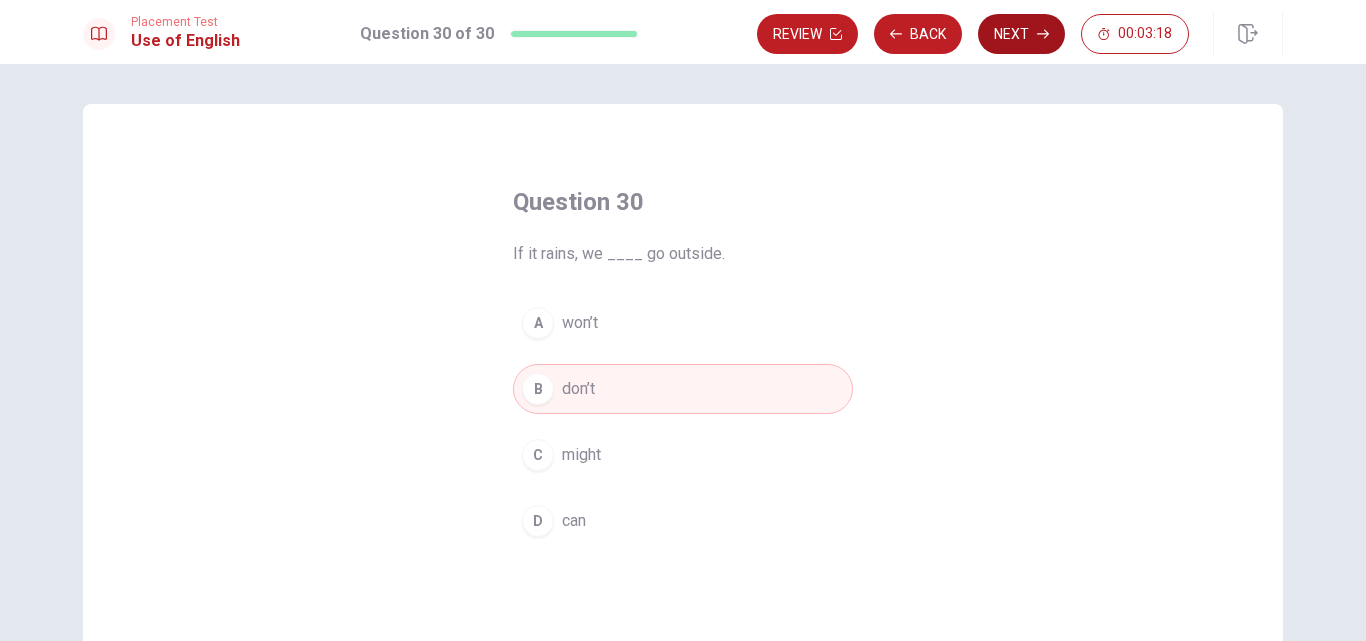 click on "Next" at bounding box center (1021, 34) 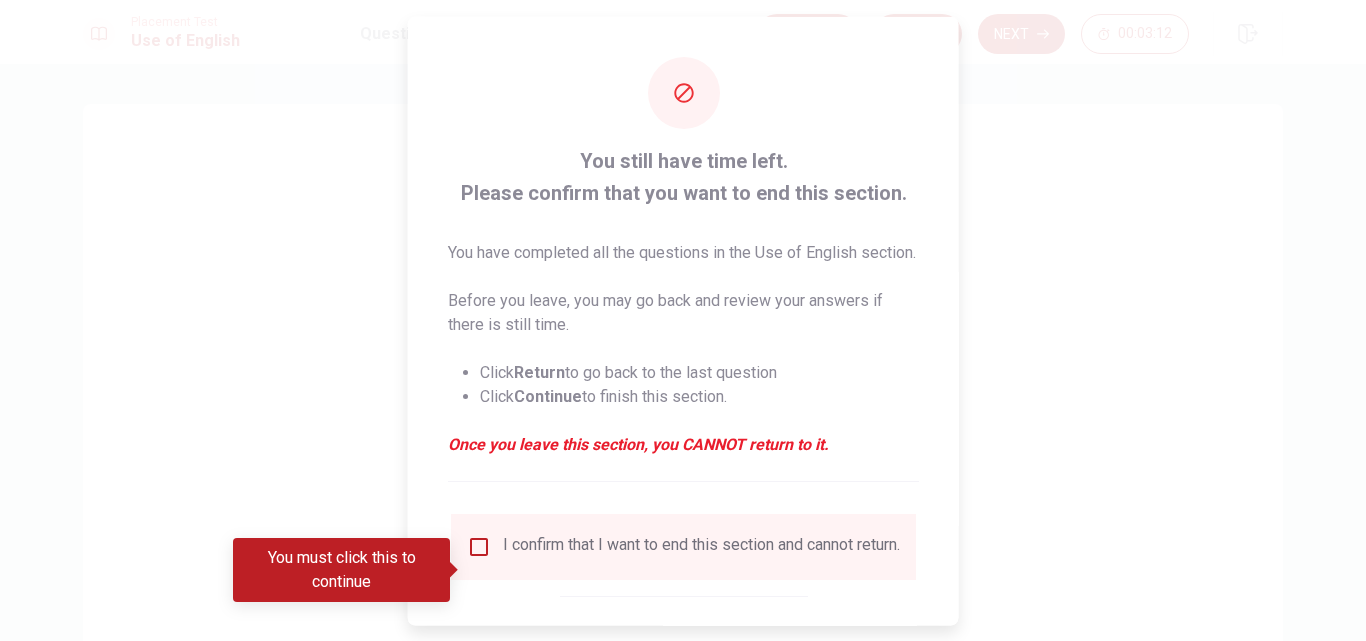 drag, startPoint x: 940, startPoint y: 218, endPoint x: 924, endPoint y: 342, distance: 125.028 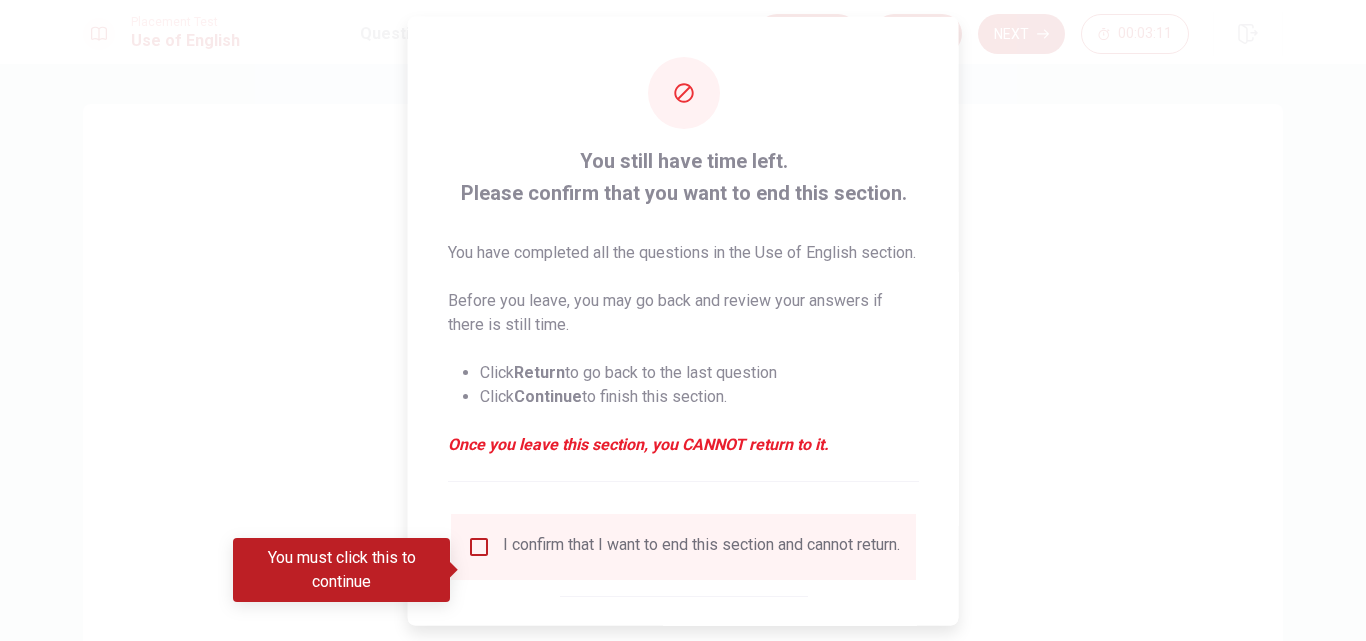 click at bounding box center (479, 546) 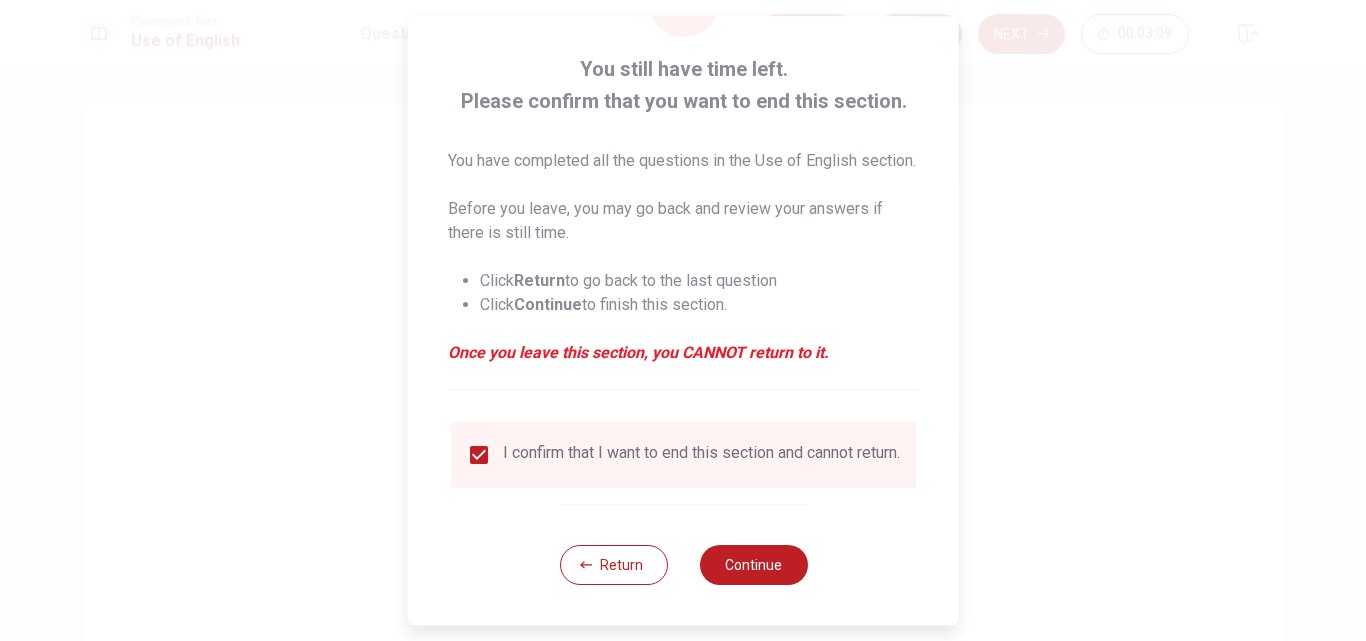 scroll, scrollTop: 129, scrollLeft: 0, axis: vertical 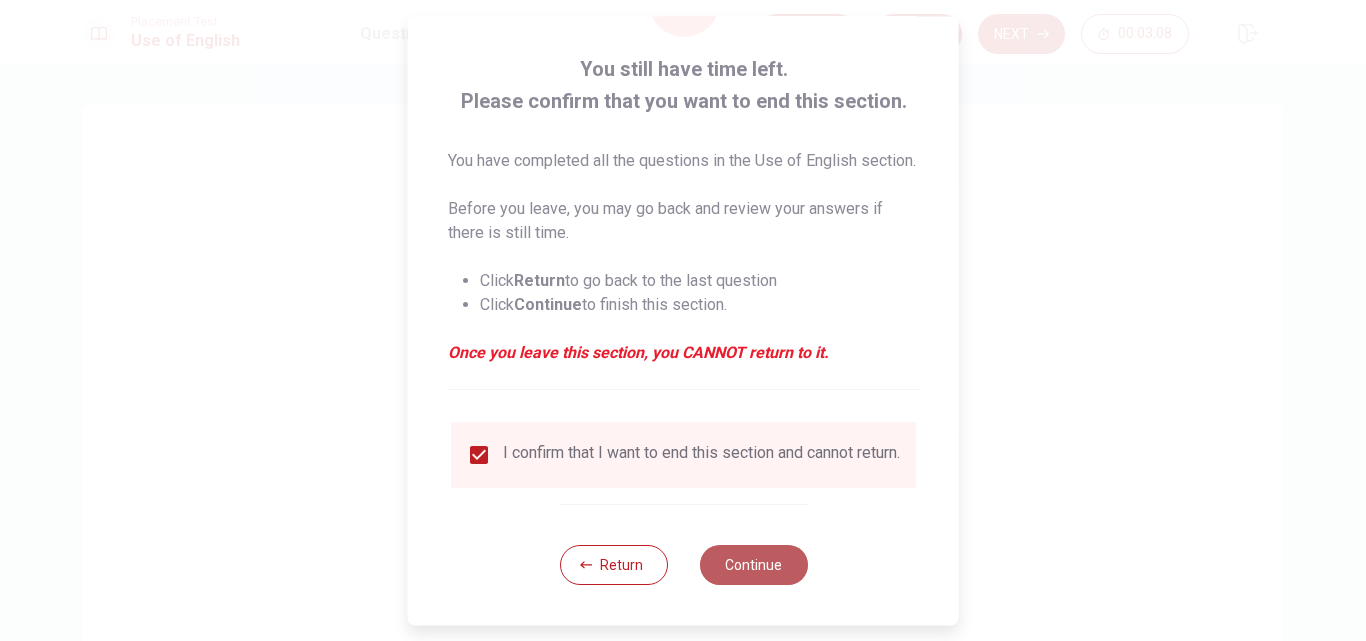 click on "Continue" at bounding box center (753, 565) 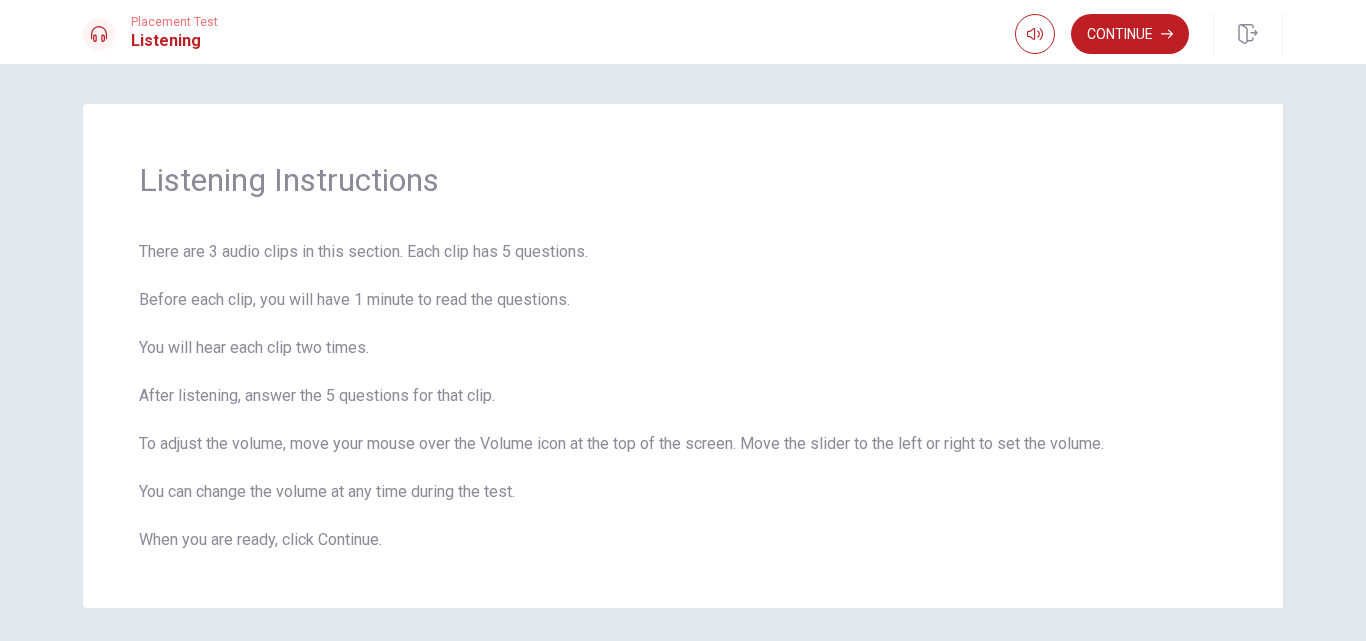 scroll, scrollTop: 71, scrollLeft: 0, axis: vertical 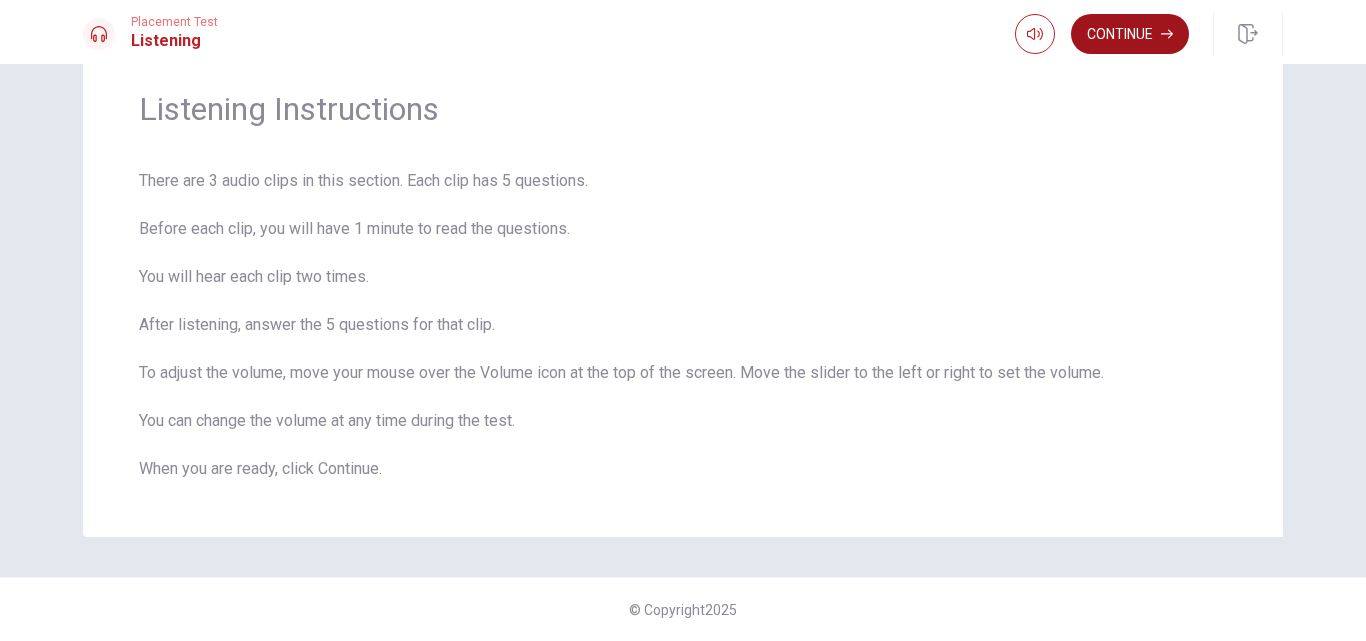 click on "Continue" at bounding box center (1130, 34) 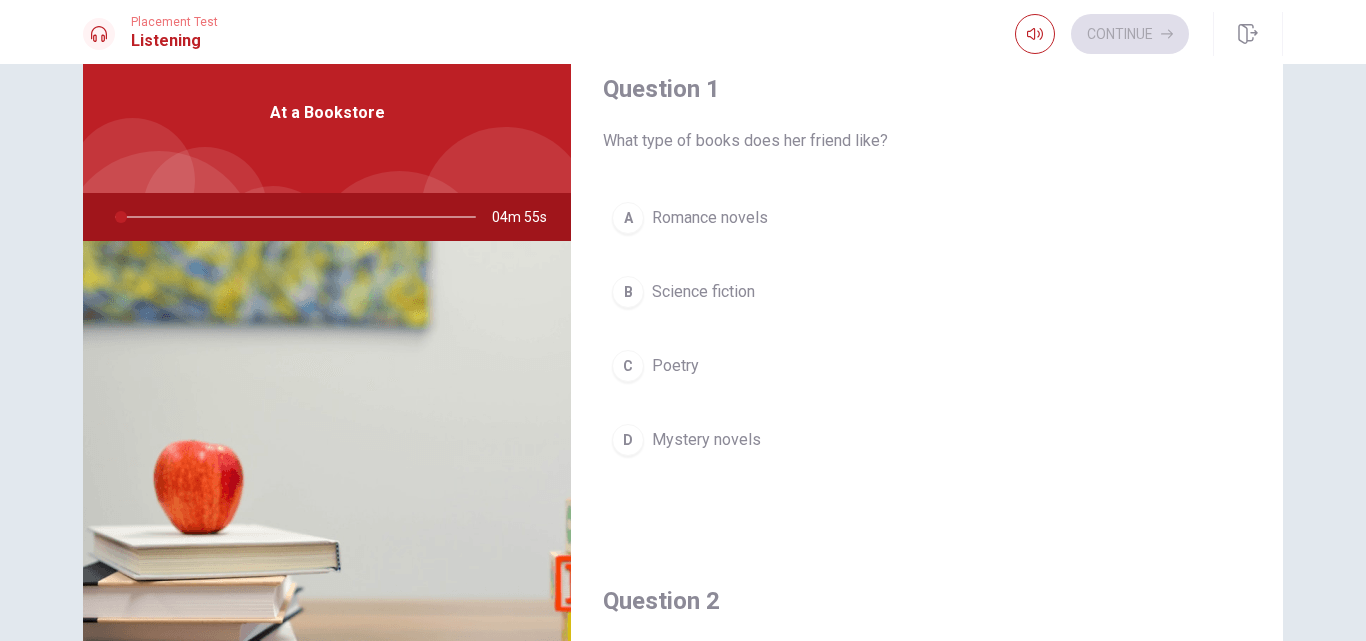 drag, startPoint x: 1278, startPoint y: 196, endPoint x: 1276, endPoint y: 217, distance: 21.095022 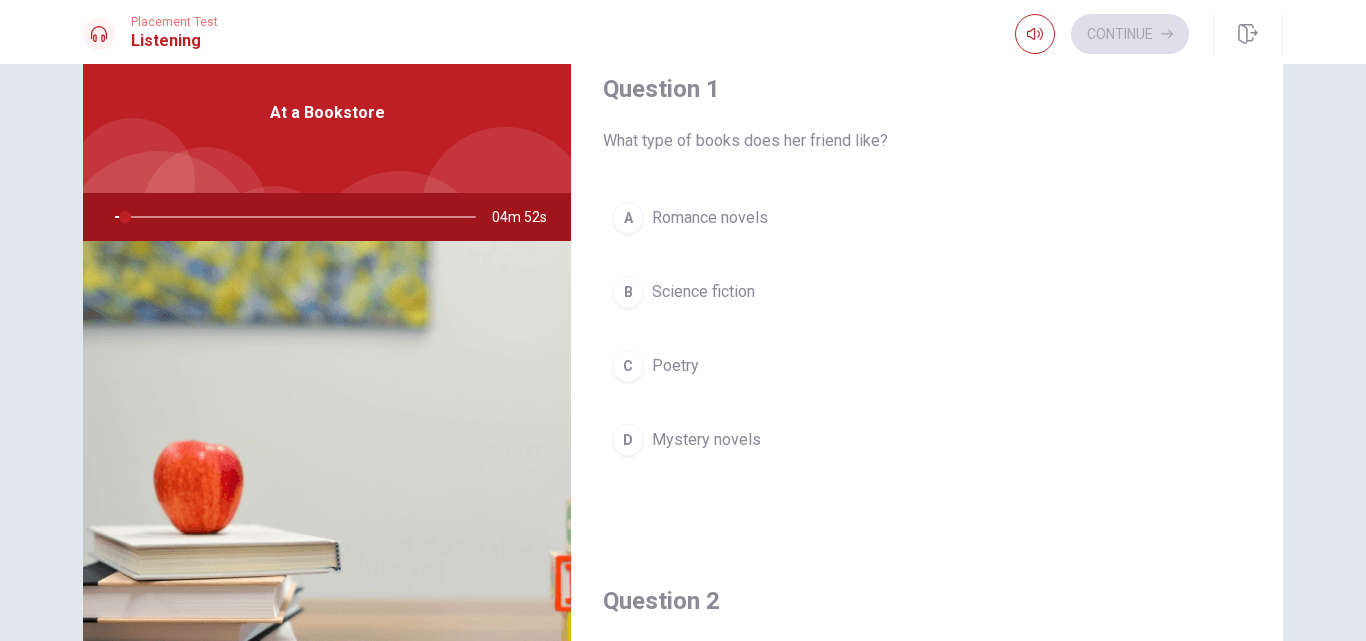 drag, startPoint x: 1267, startPoint y: 200, endPoint x: 1275, endPoint y: 226, distance: 27.202942 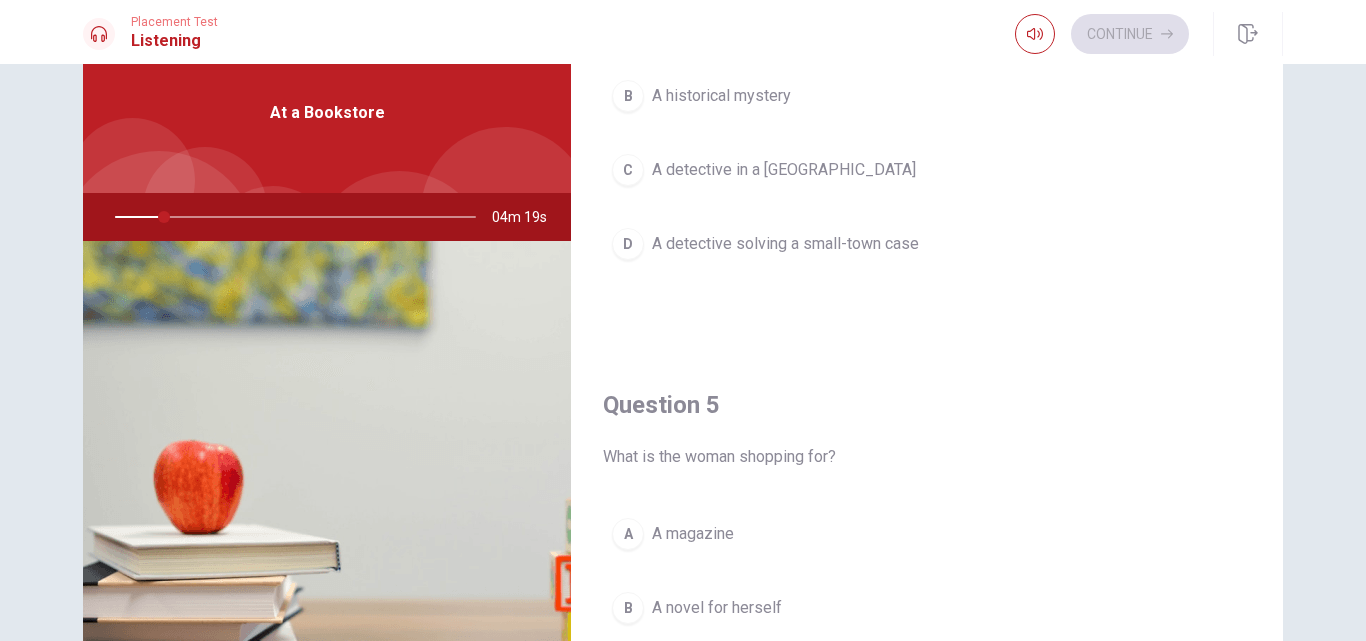 scroll, scrollTop: 0, scrollLeft: 0, axis: both 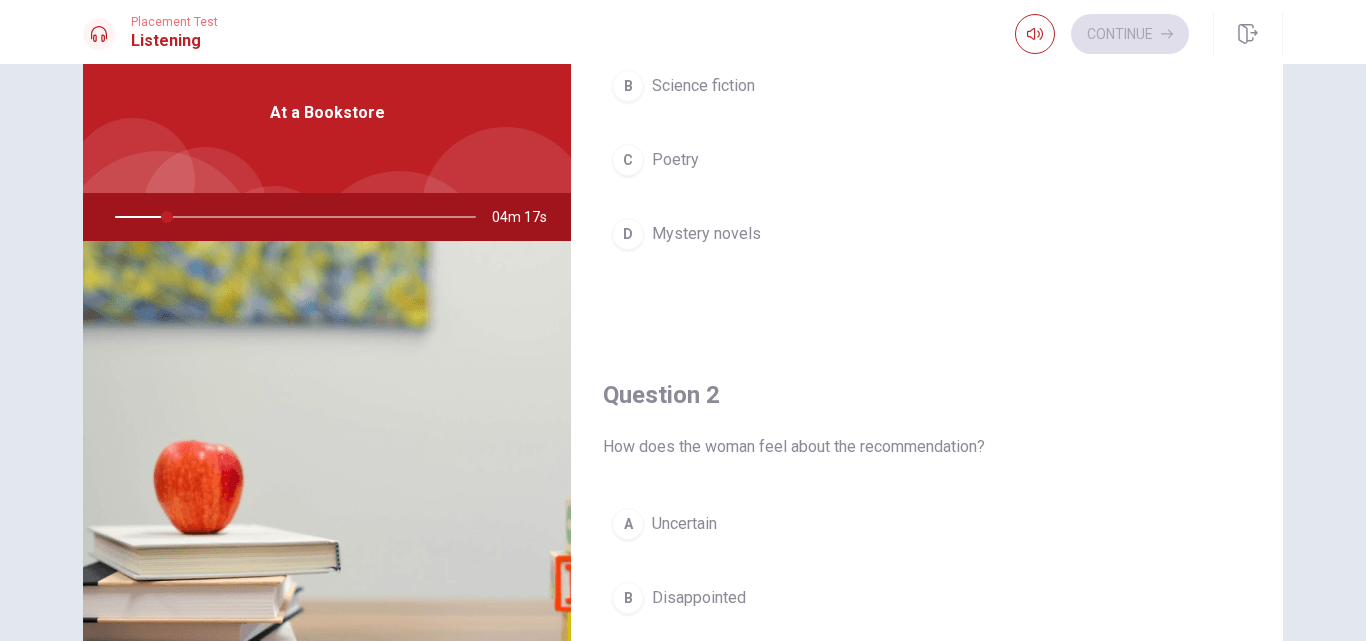 drag, startPoint x: 1239, startPoint y: 175, endPoint x: 1280, endPoint y: 115, distance: 72.67049 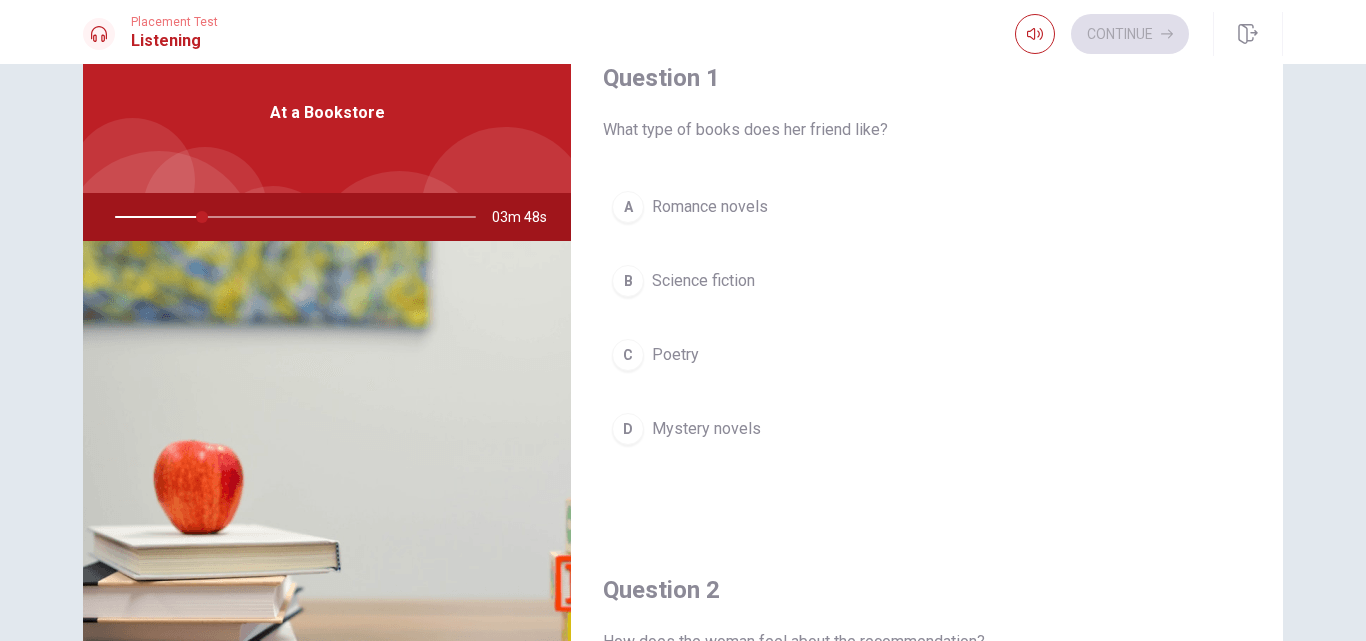 scroll, scrollTop: 0, scrollLeft: 0, axis: both 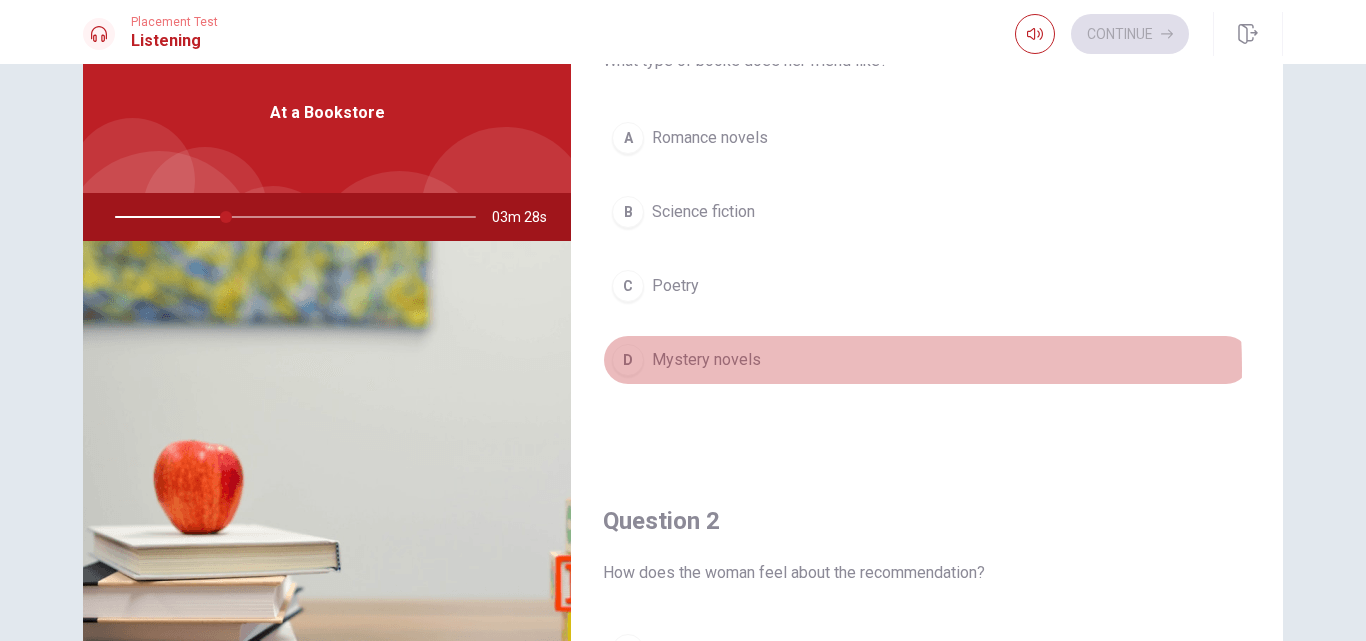 click on "Mystery novels" at bounding box center [706, 360] 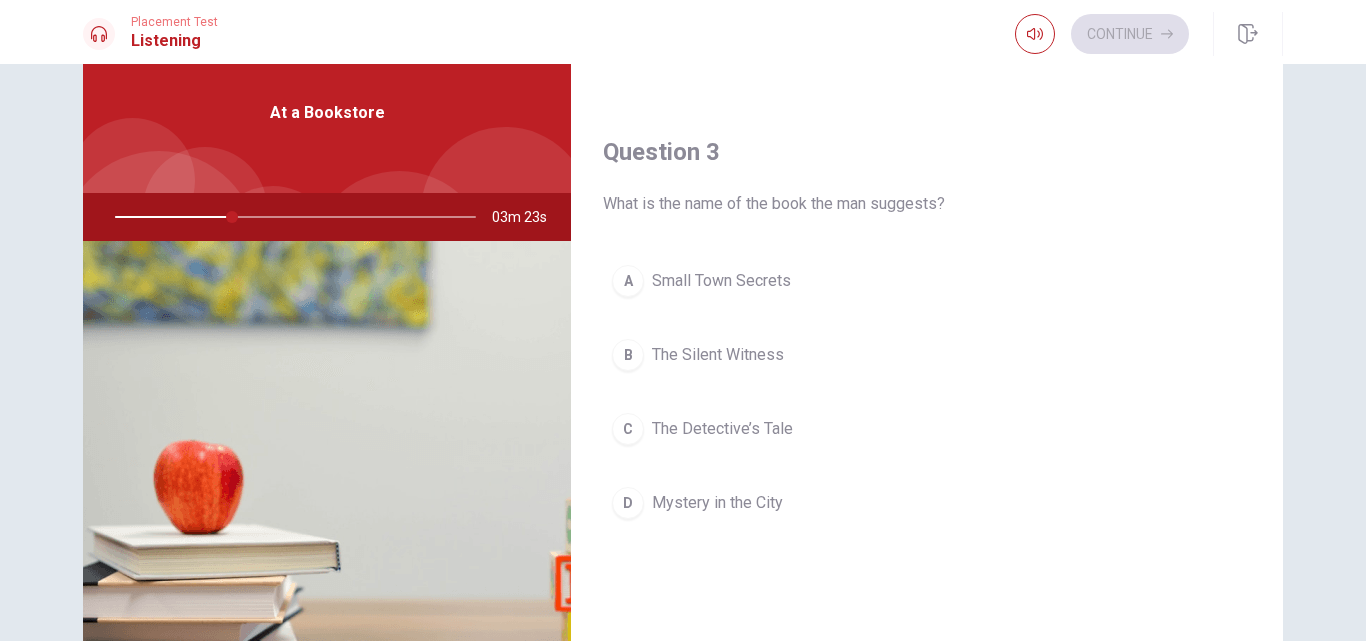 scroll, scrollTop: 965, scrollLeft: 0, axis: vertical 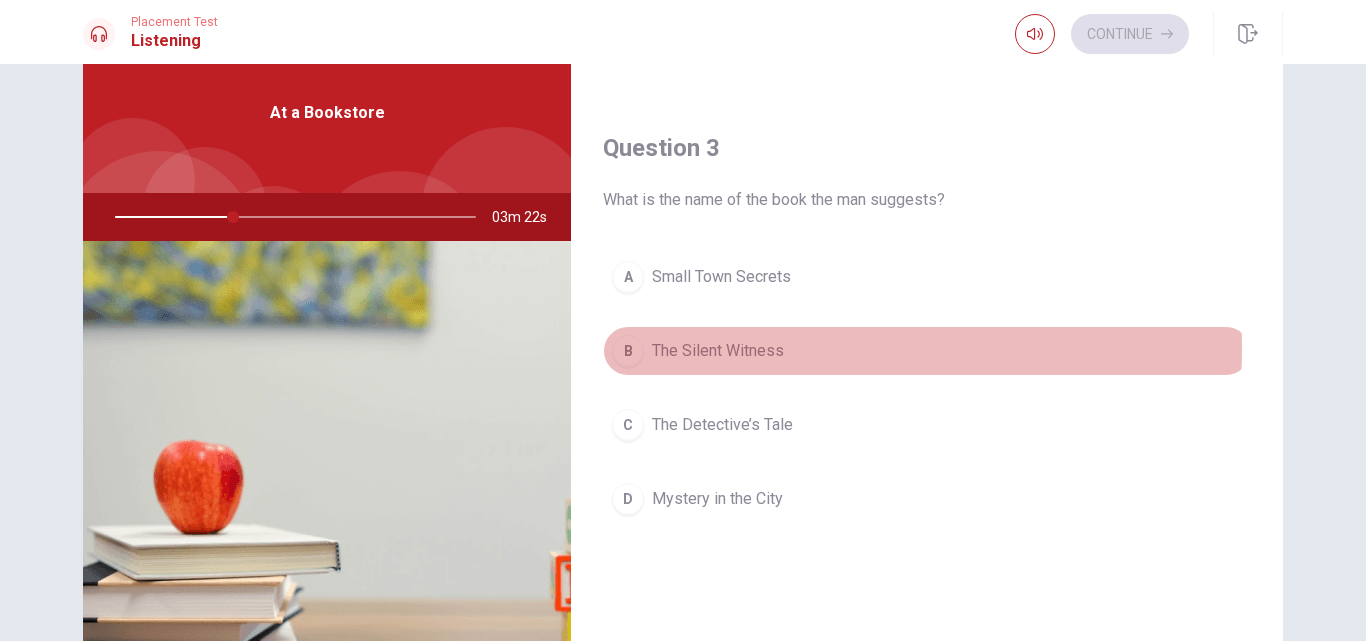 click on "The Silent Witness" at bounding box center [718, 351] 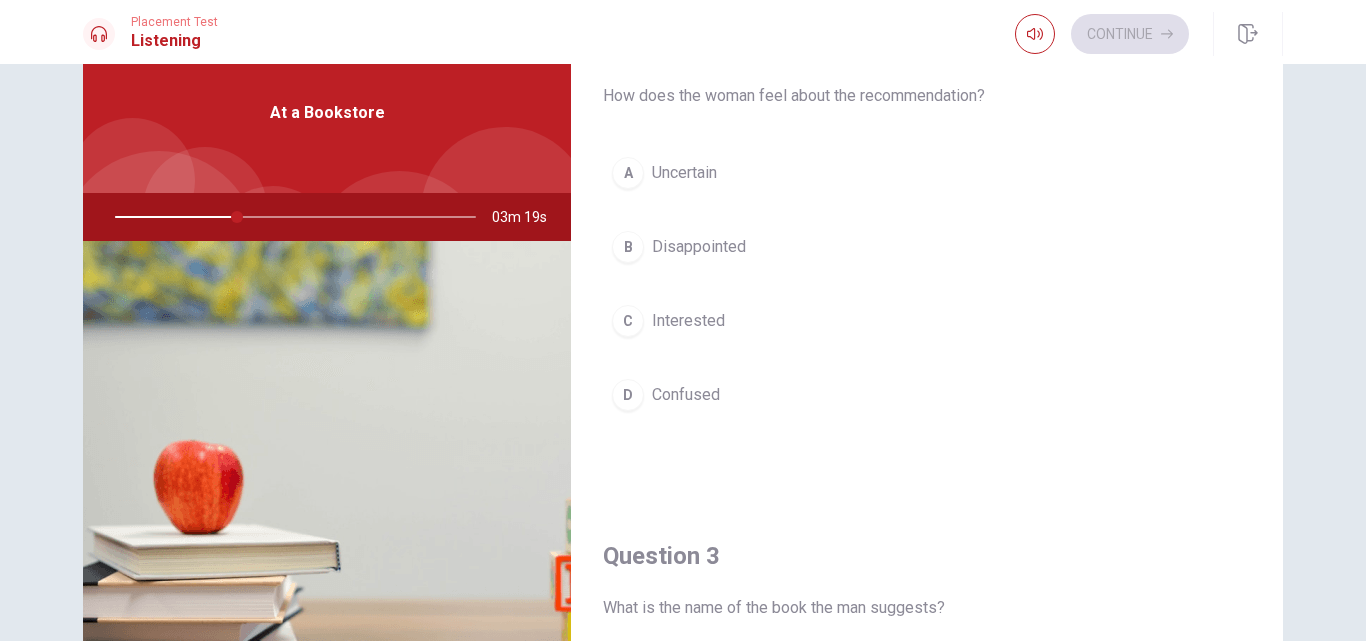 scroll, scrollTop: 553, scrollLeft: 0, axis: vertical 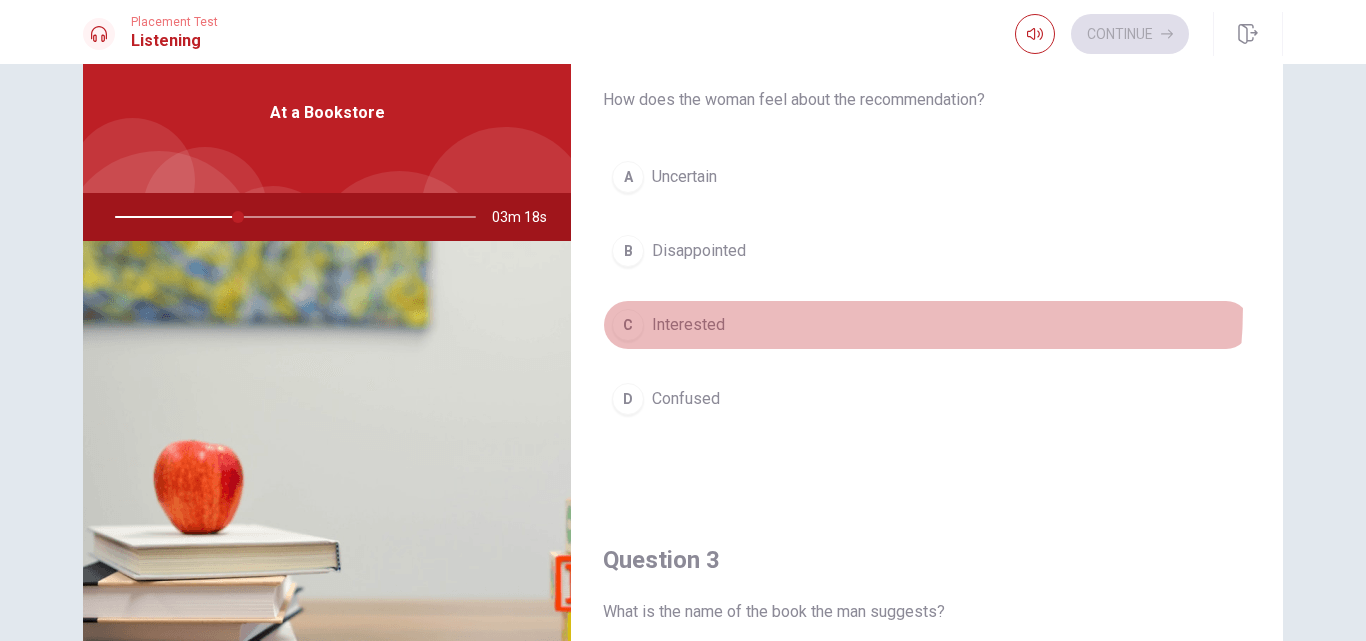click on "C Interested" at bounding box center [927, 325] 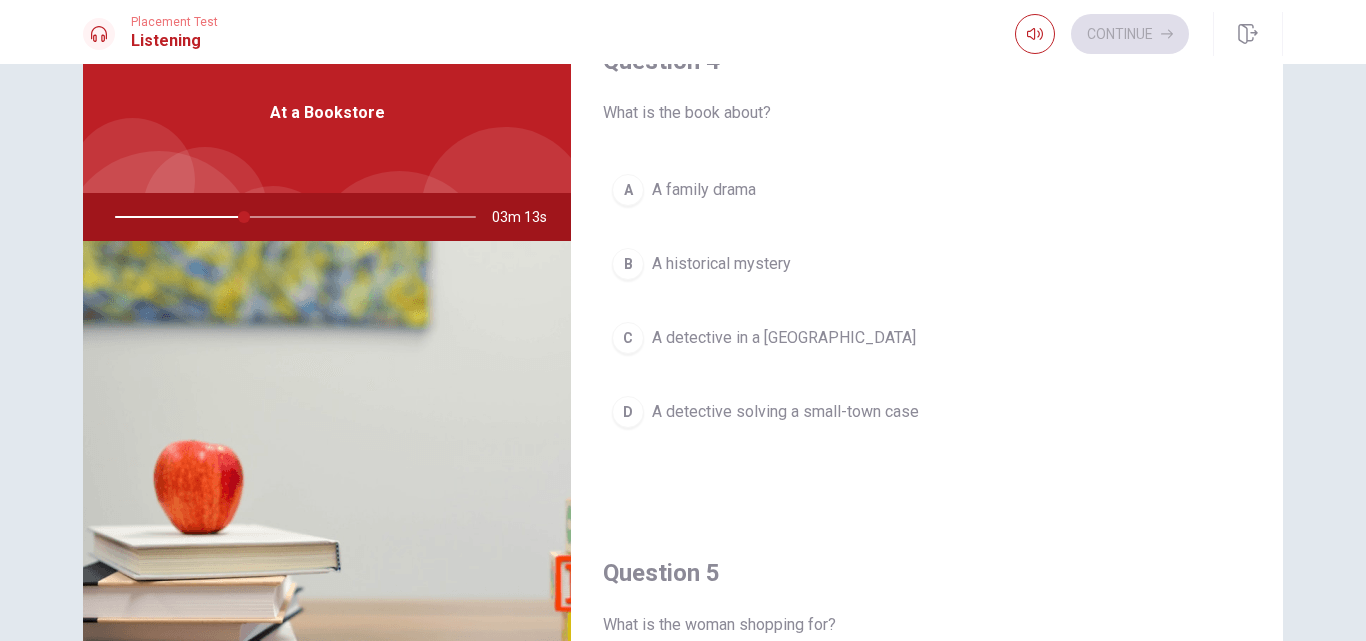scroll, scrollTop: 1571, scrollLeft: 0, axis: vertical 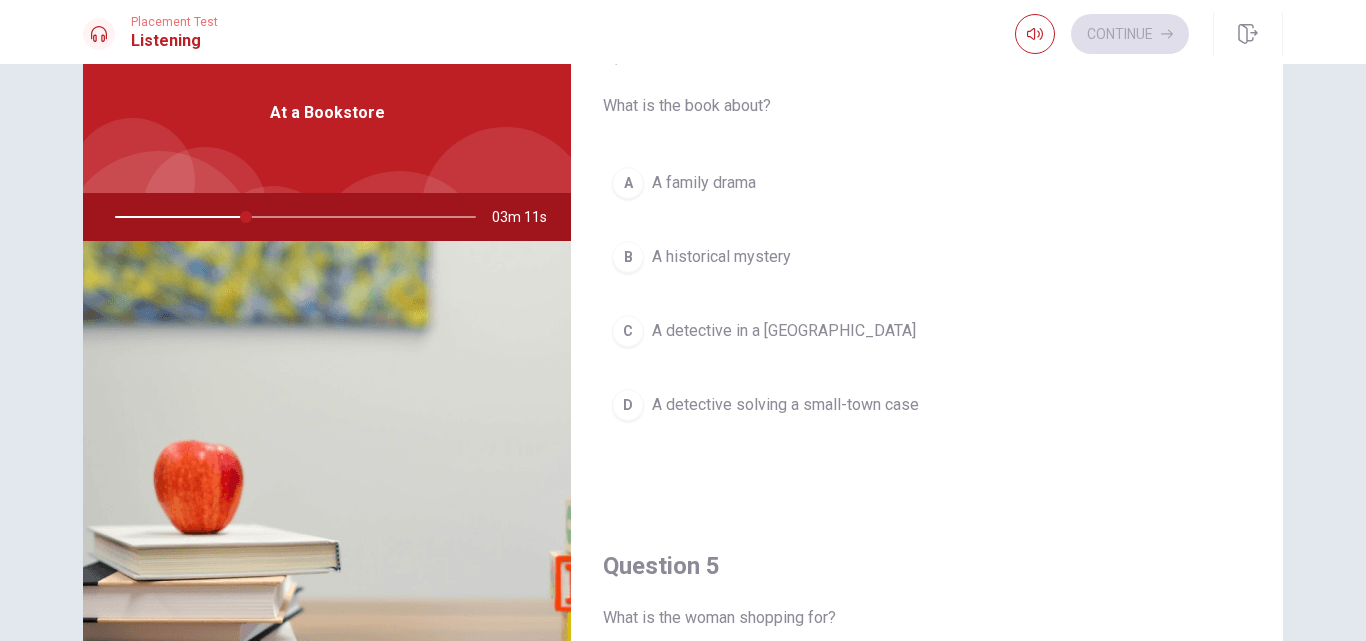 click on "A detective solving a small-town case" at bounding box center (785, 405) 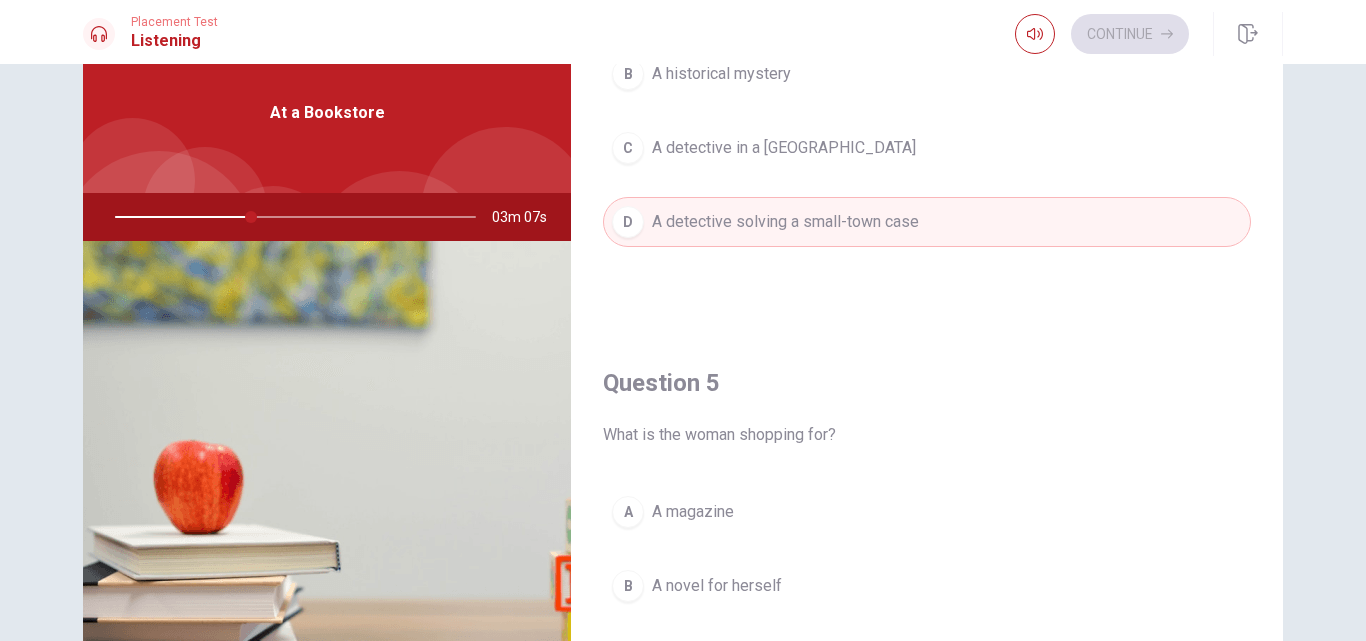 scroll, scrollTop: 1865, scrollLeft: 0, axis: vertical 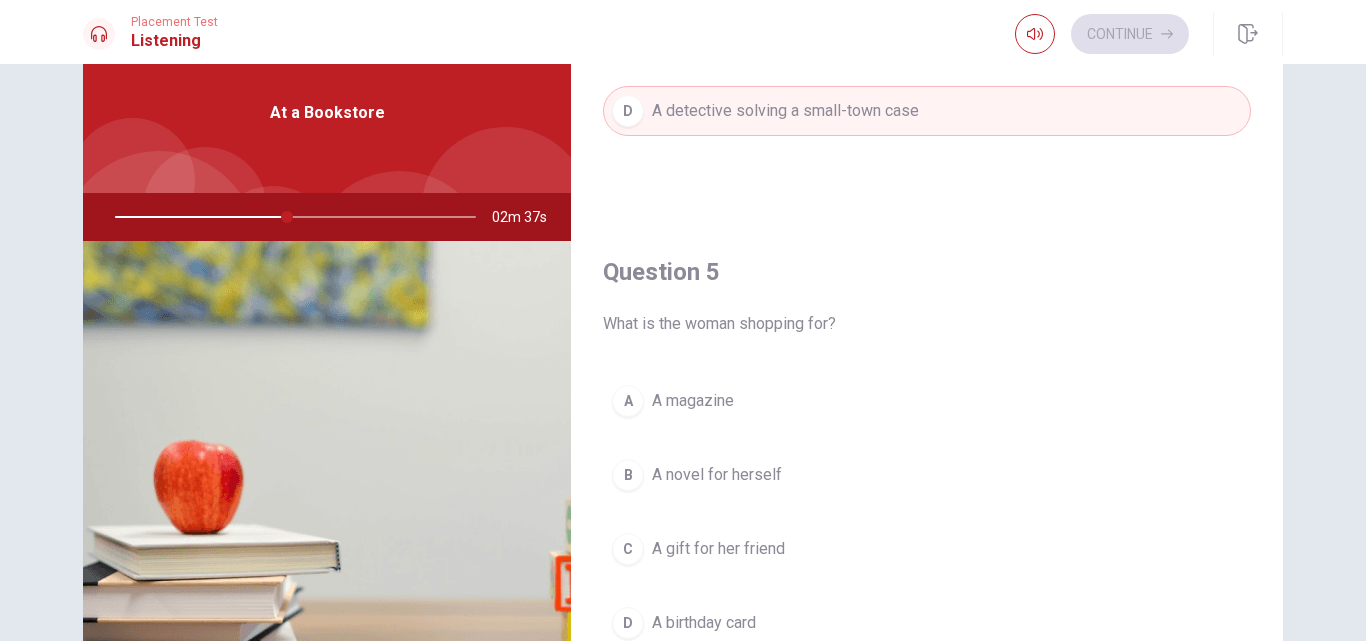 click on "B A novel for herself" at bounding box center (927, 475) 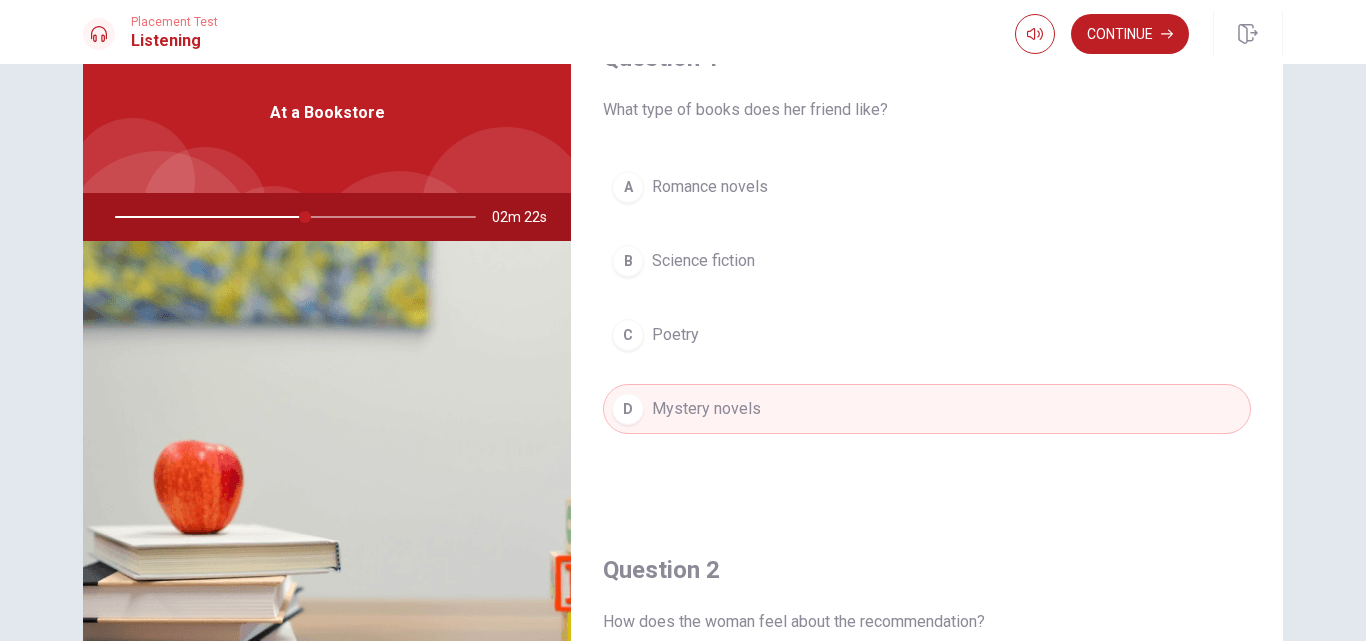 scroll, scrollTop: 0, scrollLeft: 0, axis: both 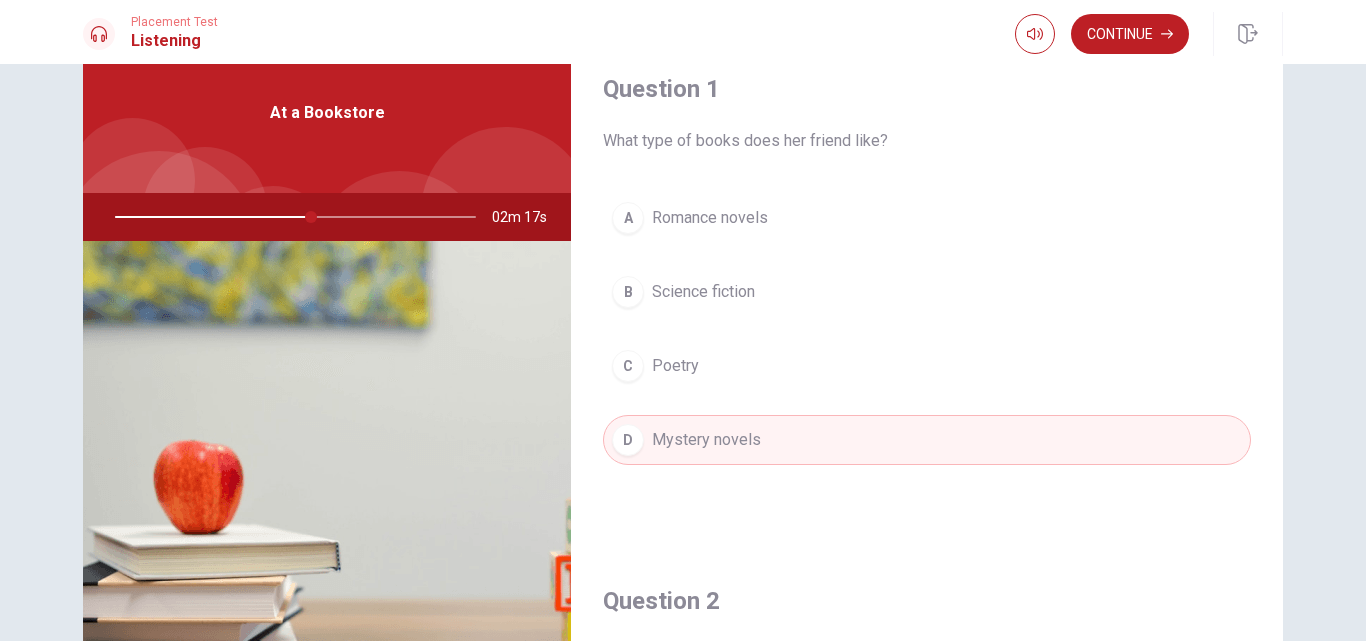click at bounding box center [291, 217] 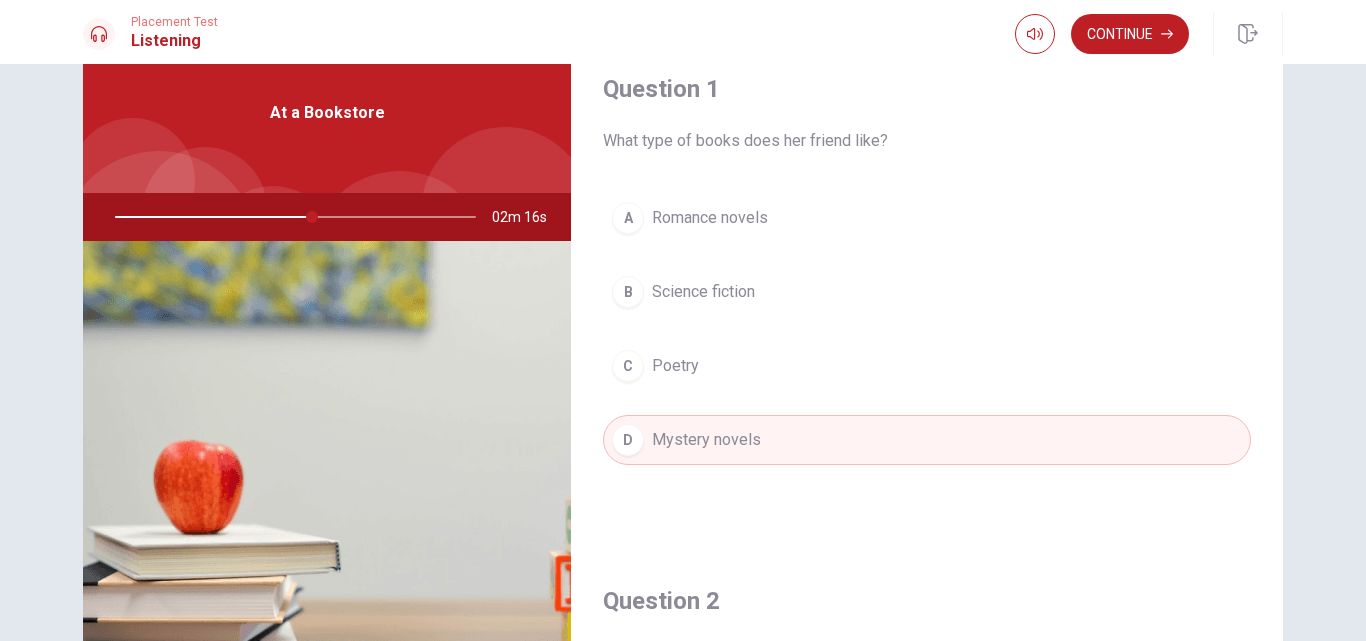 click at bounding box center [291, 217] 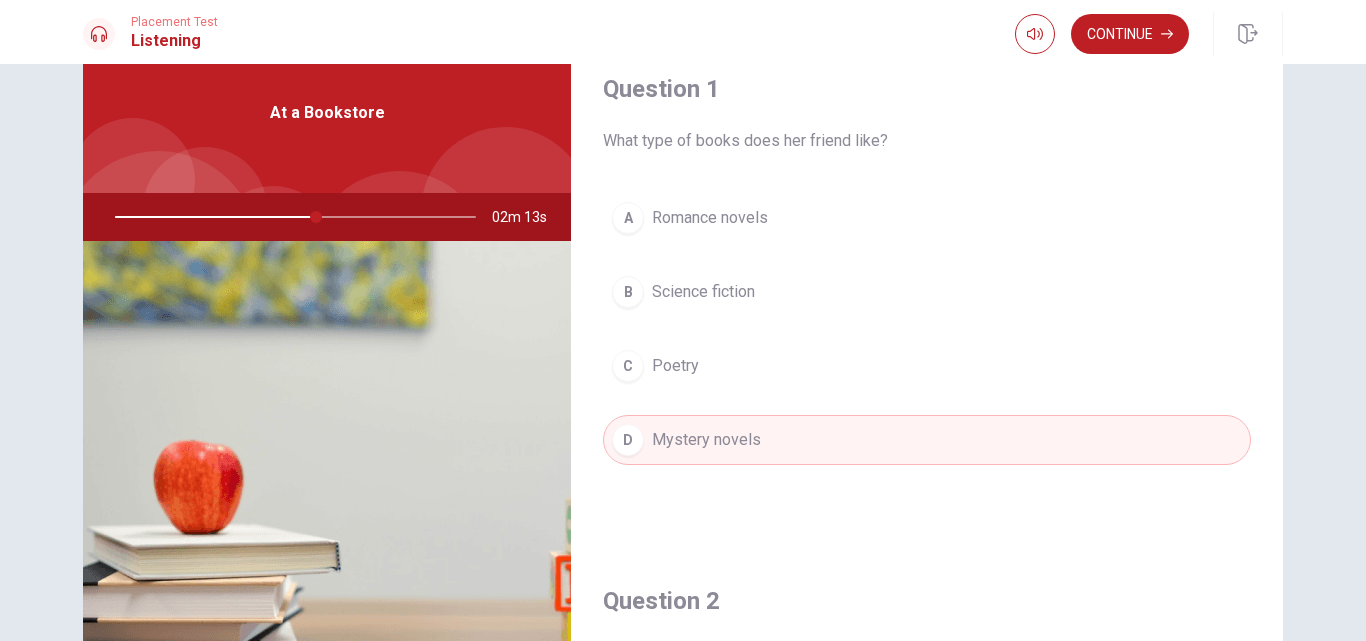 drag, startPoint x: 312, startPoint y: 215, endPoint x: 333, endPoint y: 217, distance: 21.095022 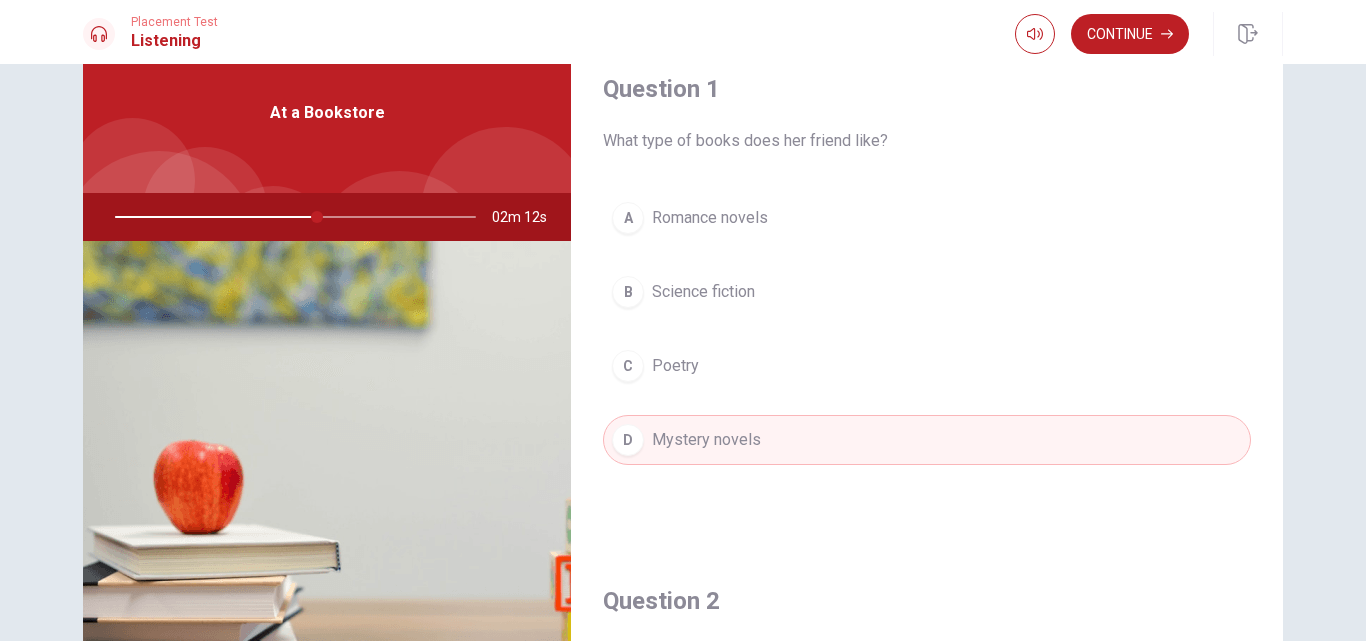 click at bounding box center (291, 217) 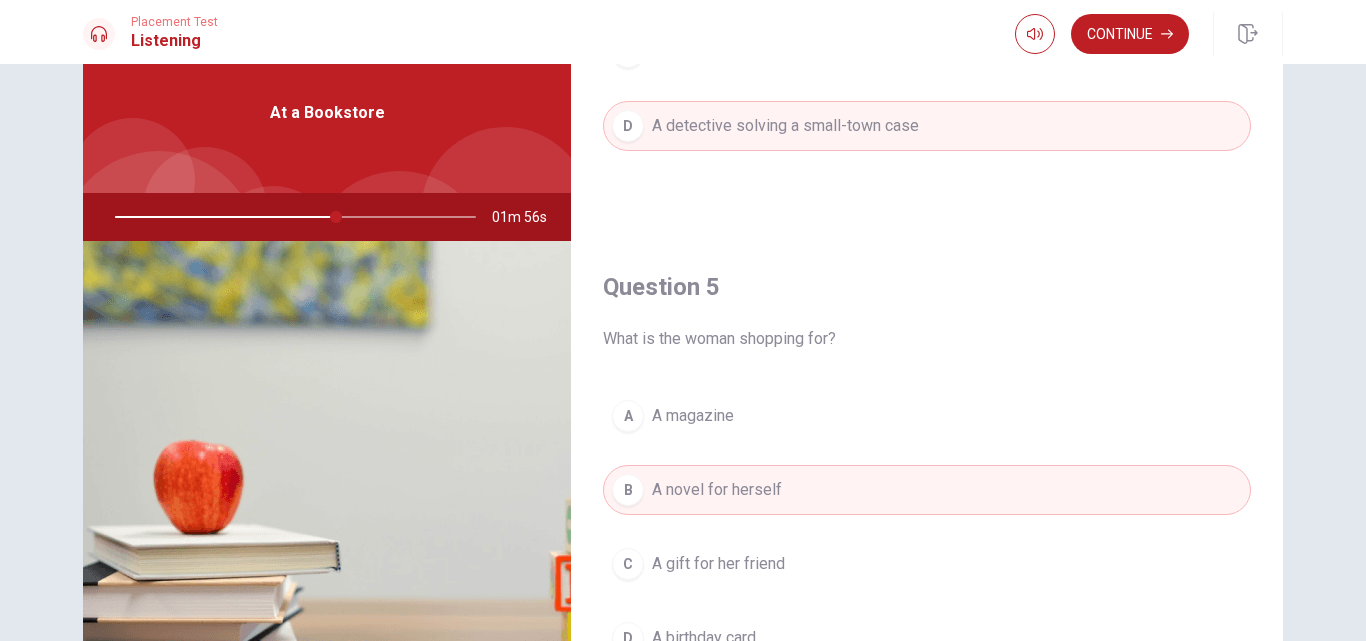 scroll, scrollTop: 1861, scrollLeft: 0, axis: vertical 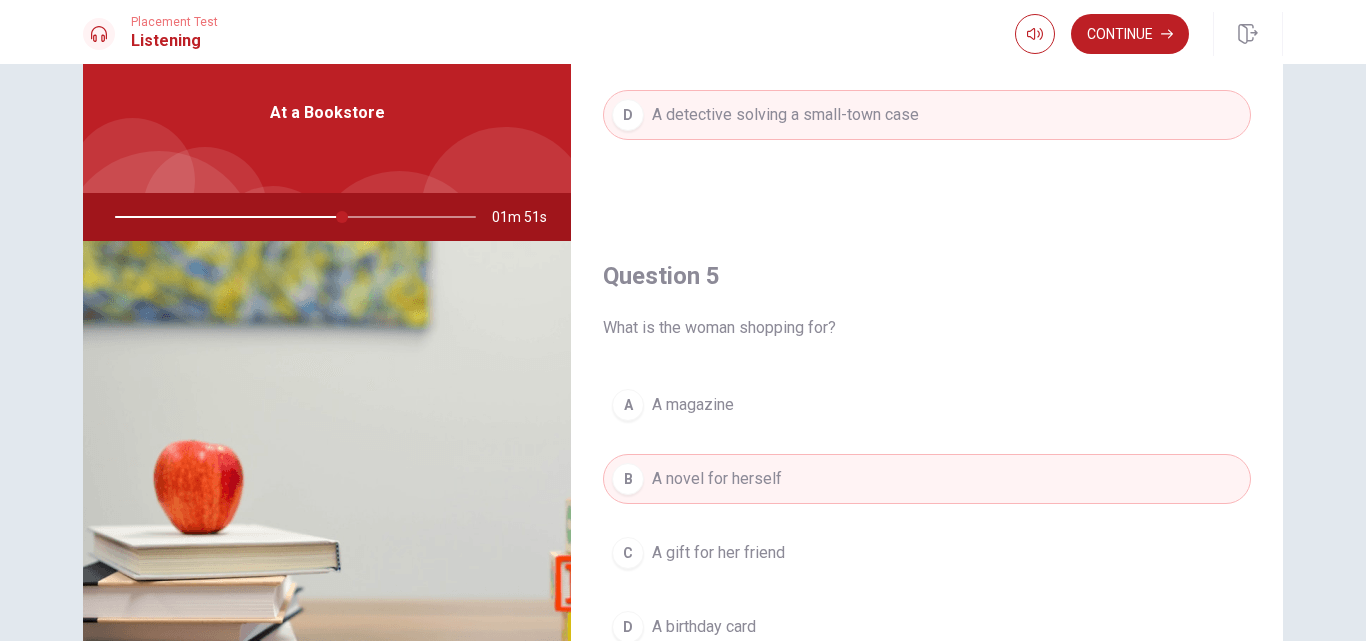 click at bounding box center (291, 217) 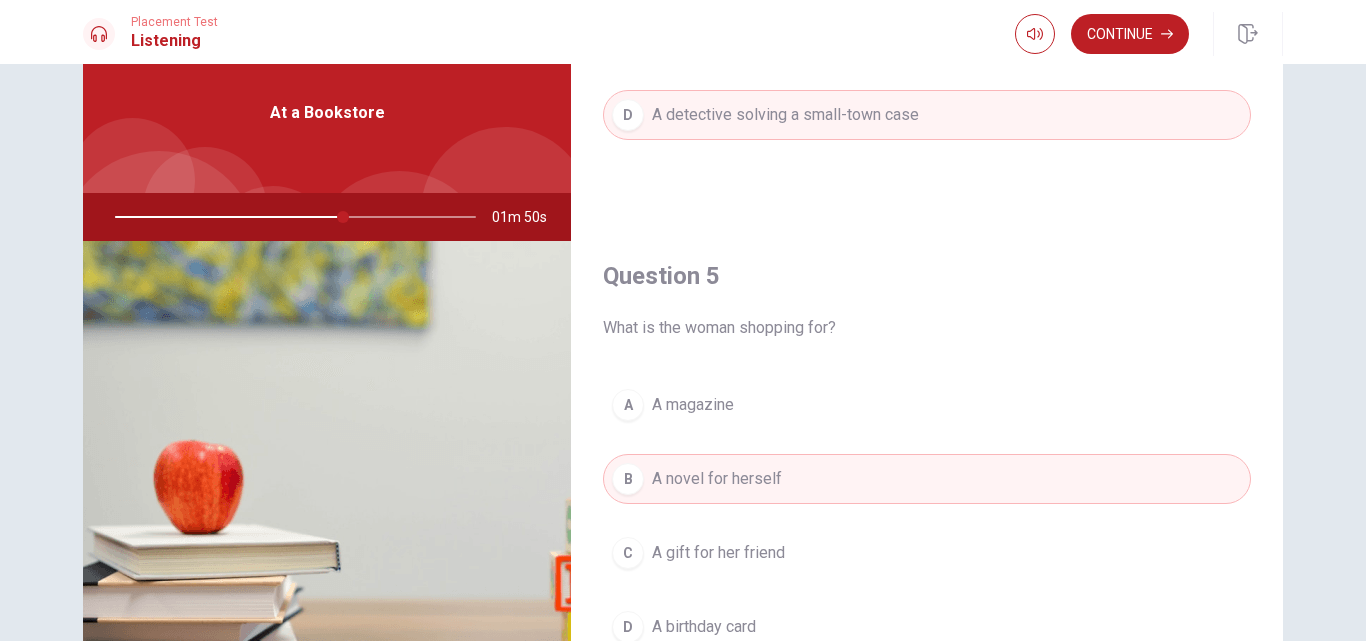 drag, startPoint x: 384, startPoint y: 217, endPoint x: 423, endPoint y: 219, distance: 39.051247 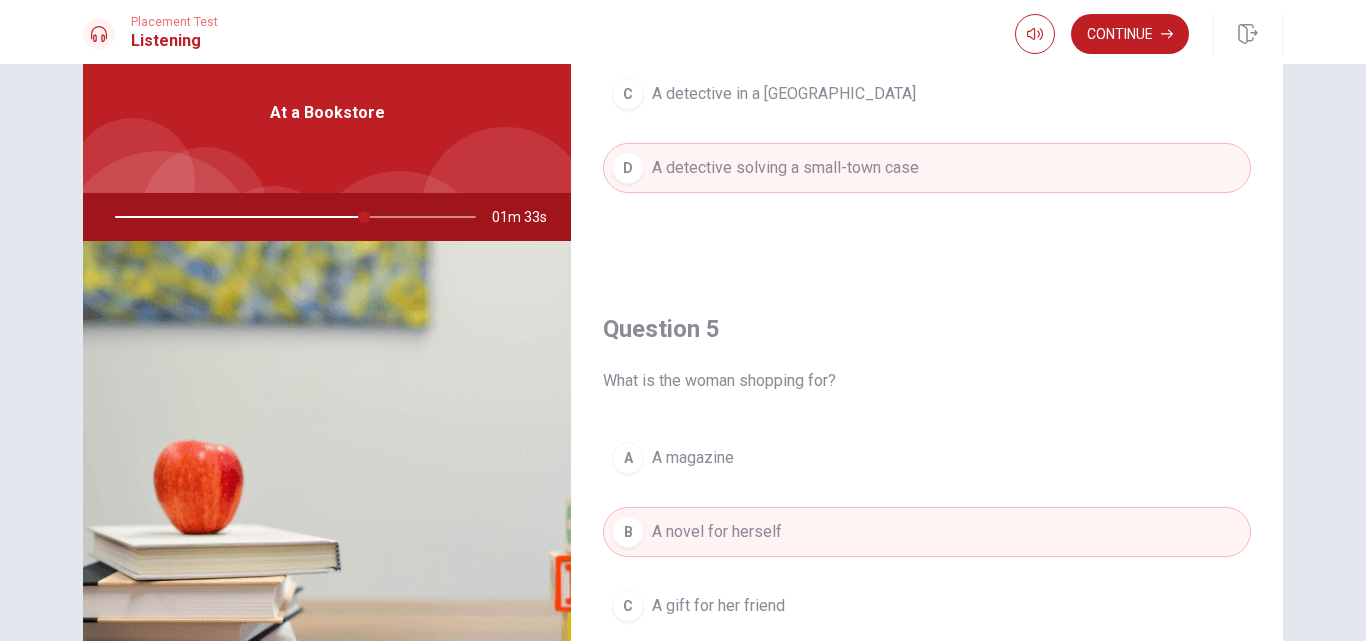 scroll, scrollTop: 1865, scrollLeft: 0, axis: vertical 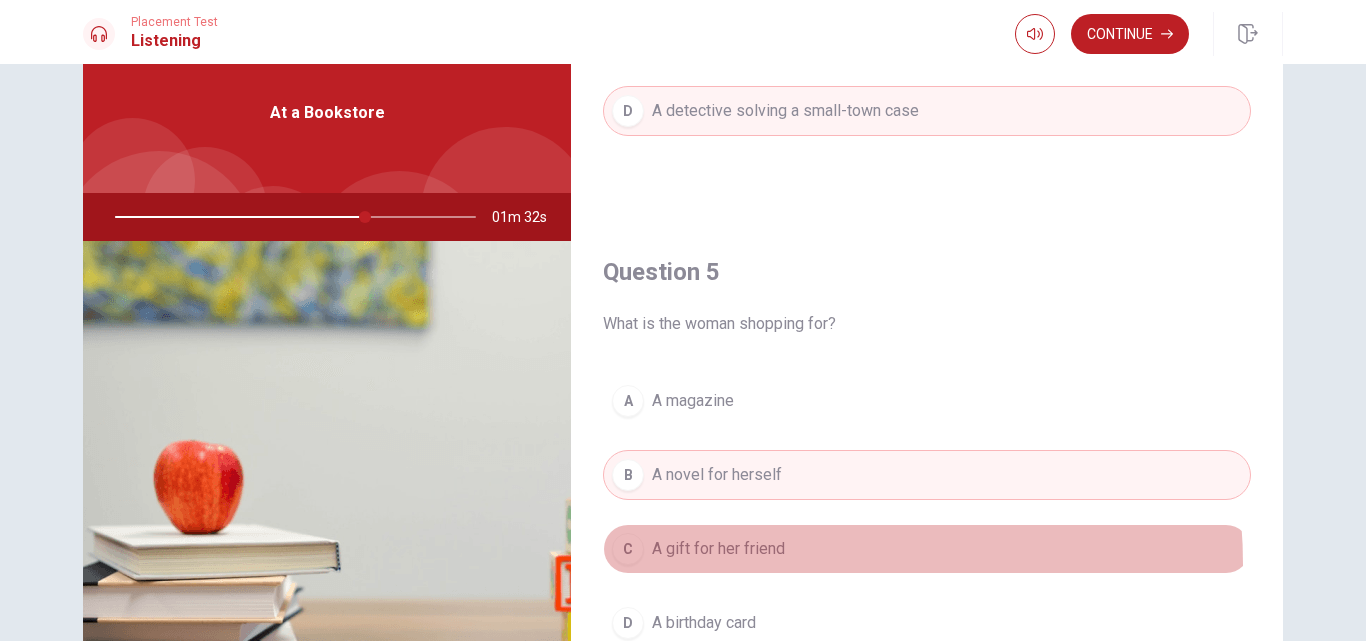 click on "C A gift for her friend" at bounding box center [927, 549] 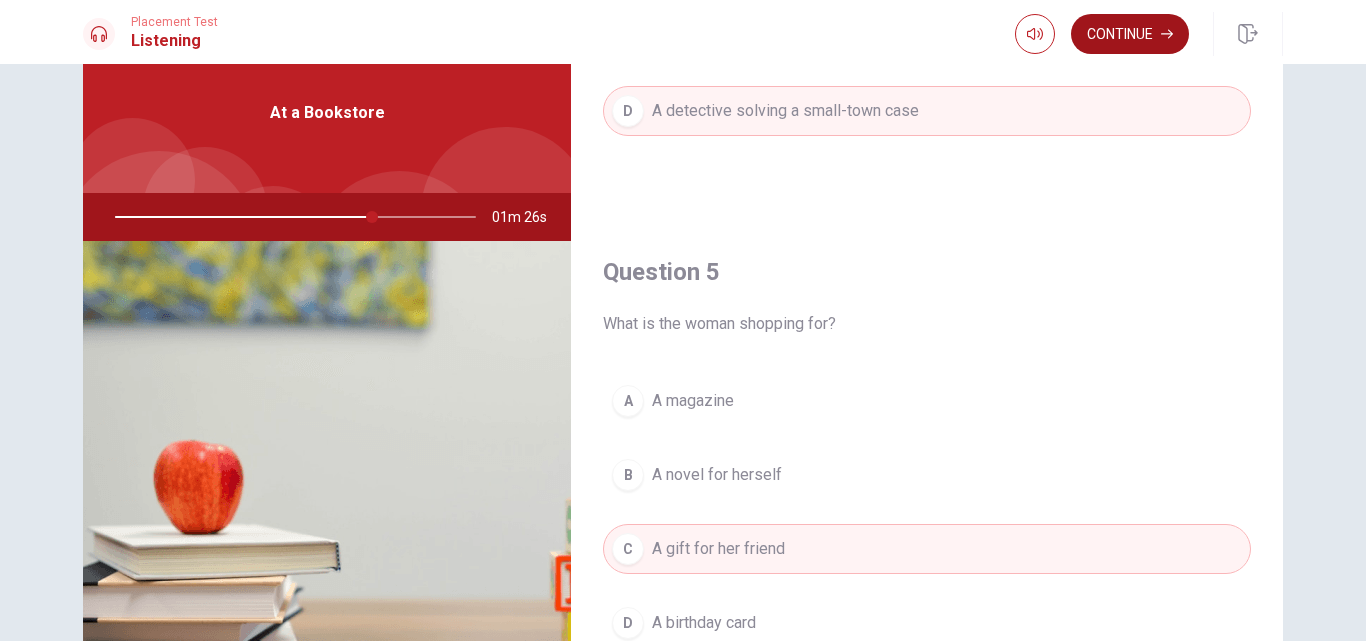 click on "Continue" at bounding box center [1130, 34] 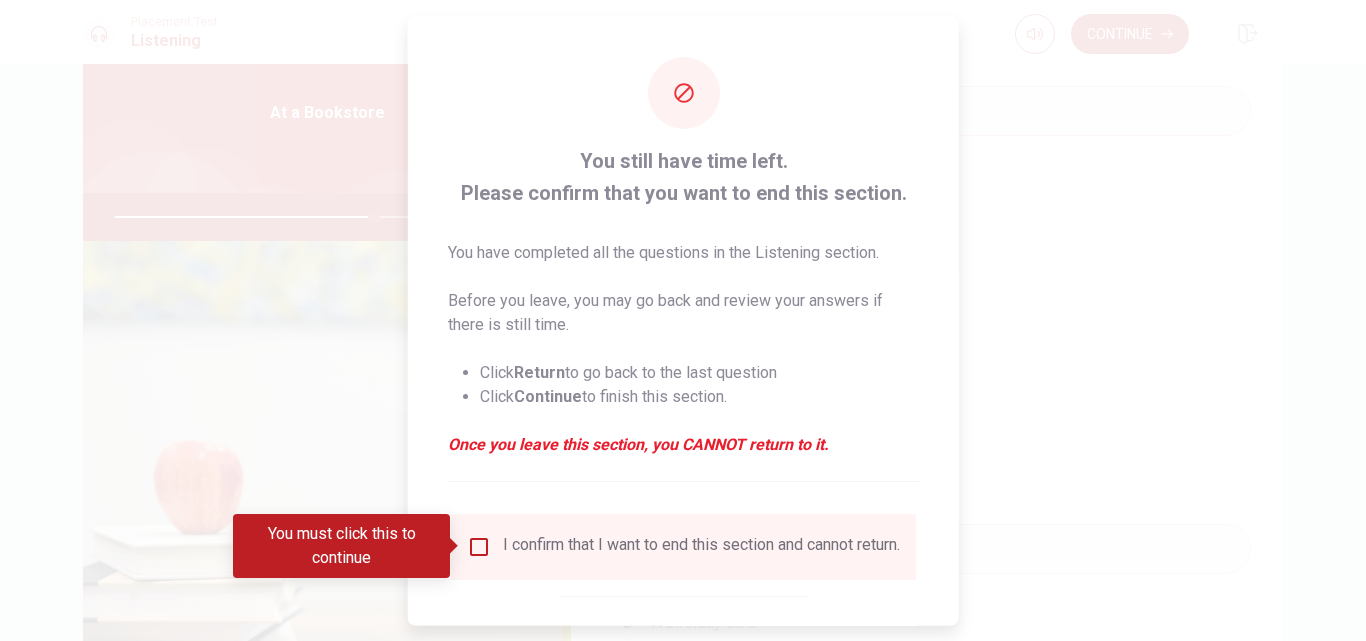 click at bounding box center [479, 546] 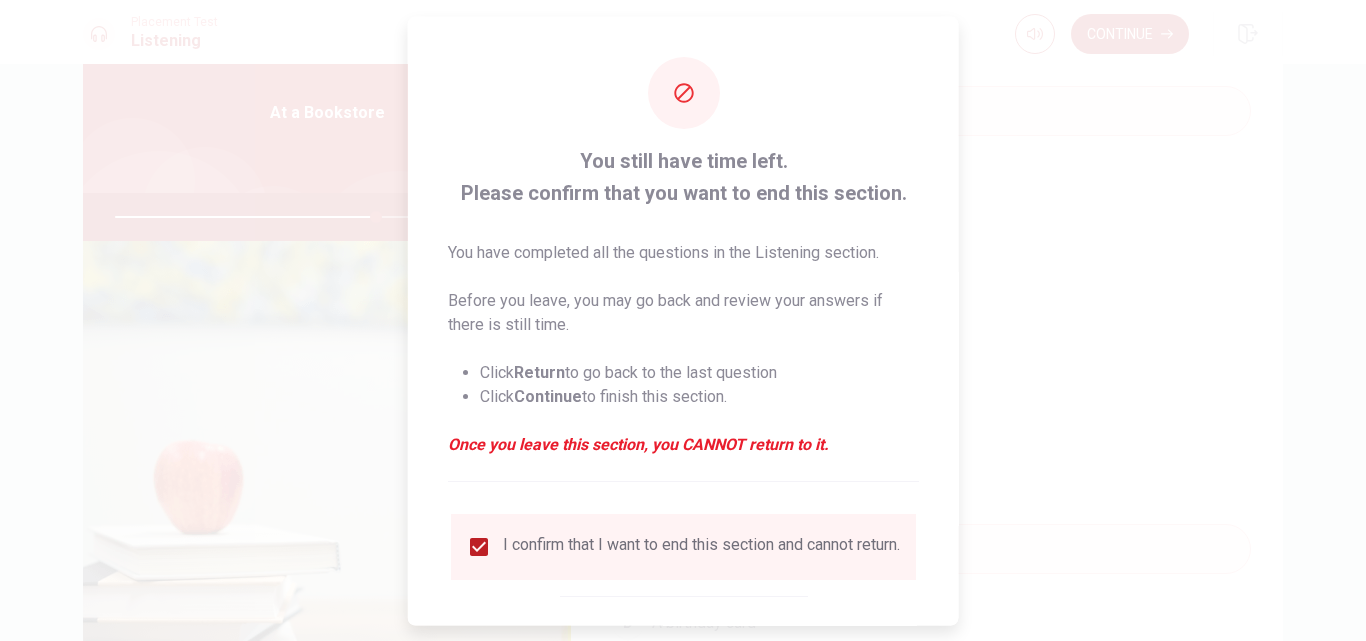scroll, scrollTop: 105, scrollLeft: 0, axis: vertical 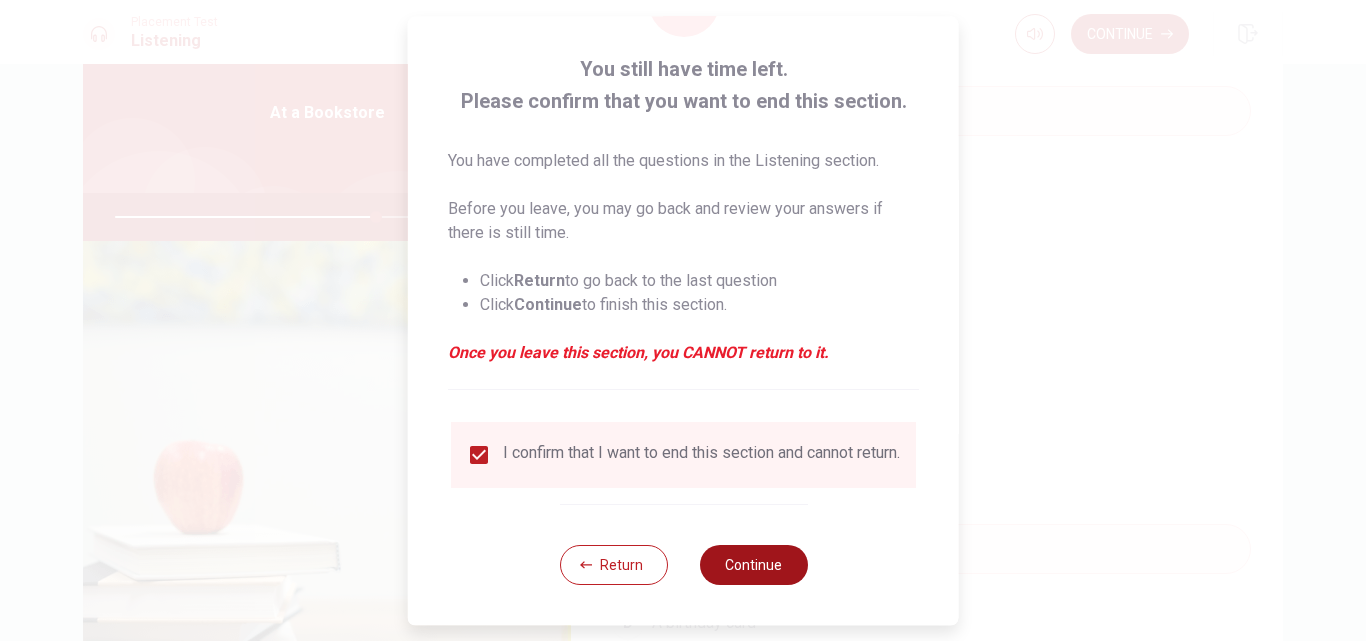 click on "Continue" at bounding box center [753, 565] 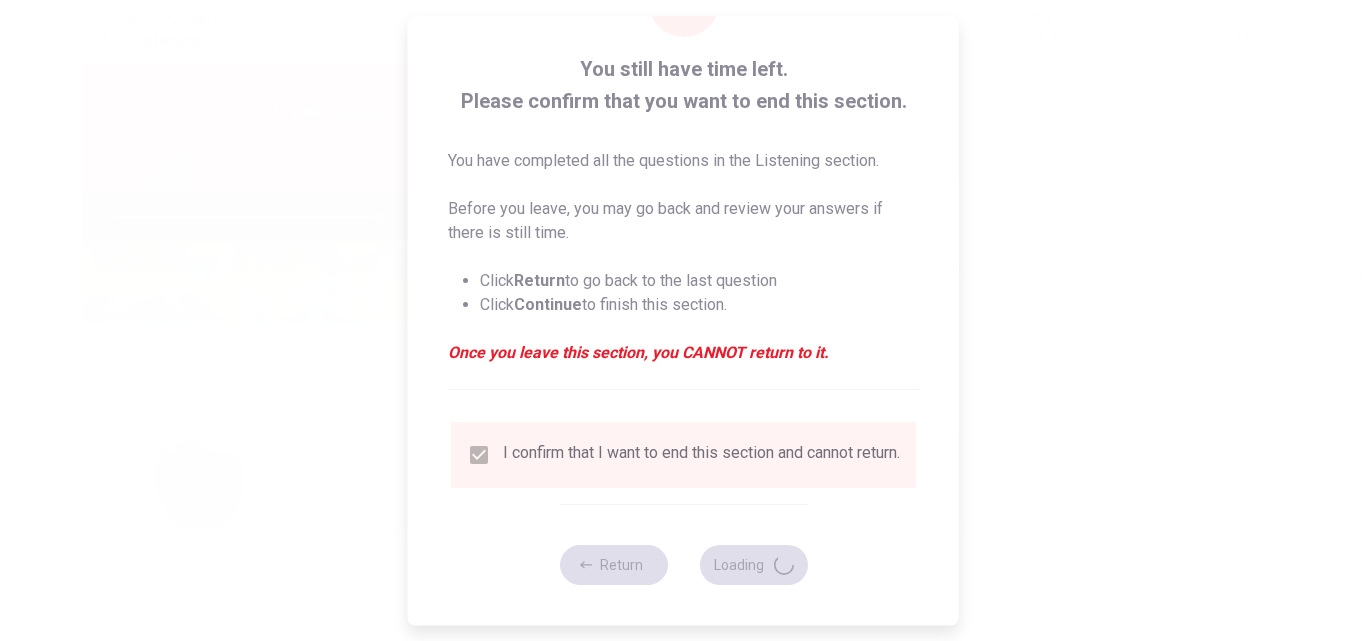 type on "73" 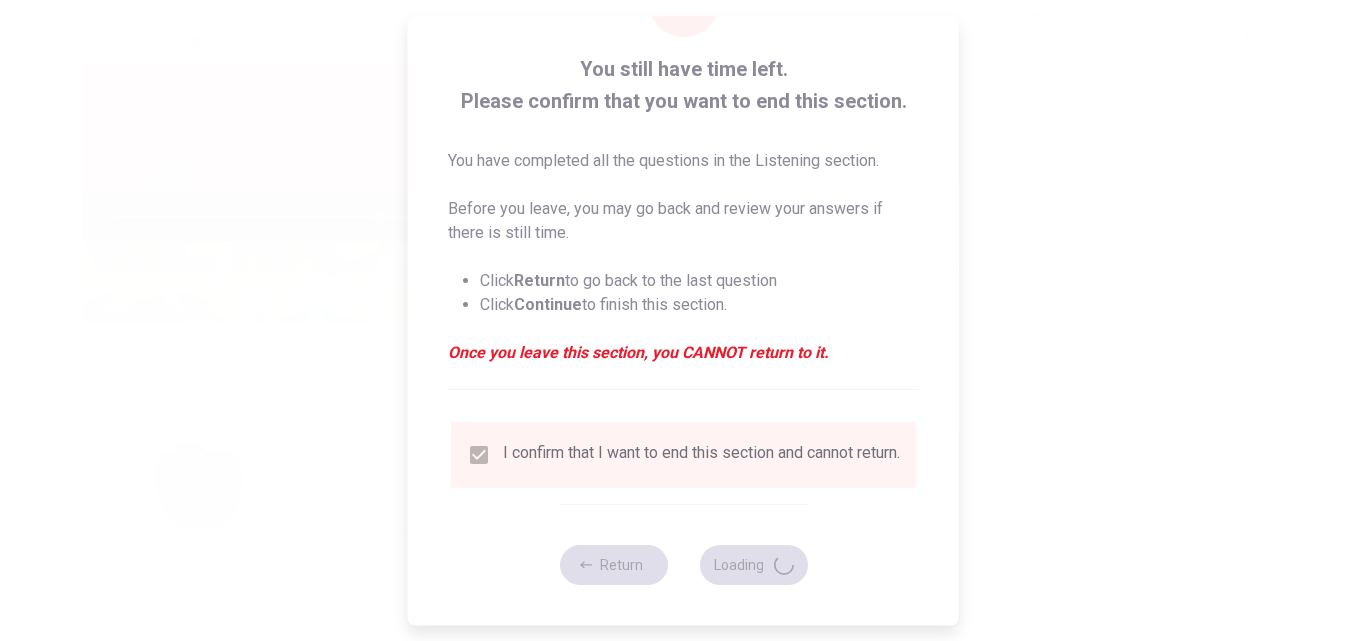 scroll, scrollTop: 0, scrollLeft: 0, axis: both 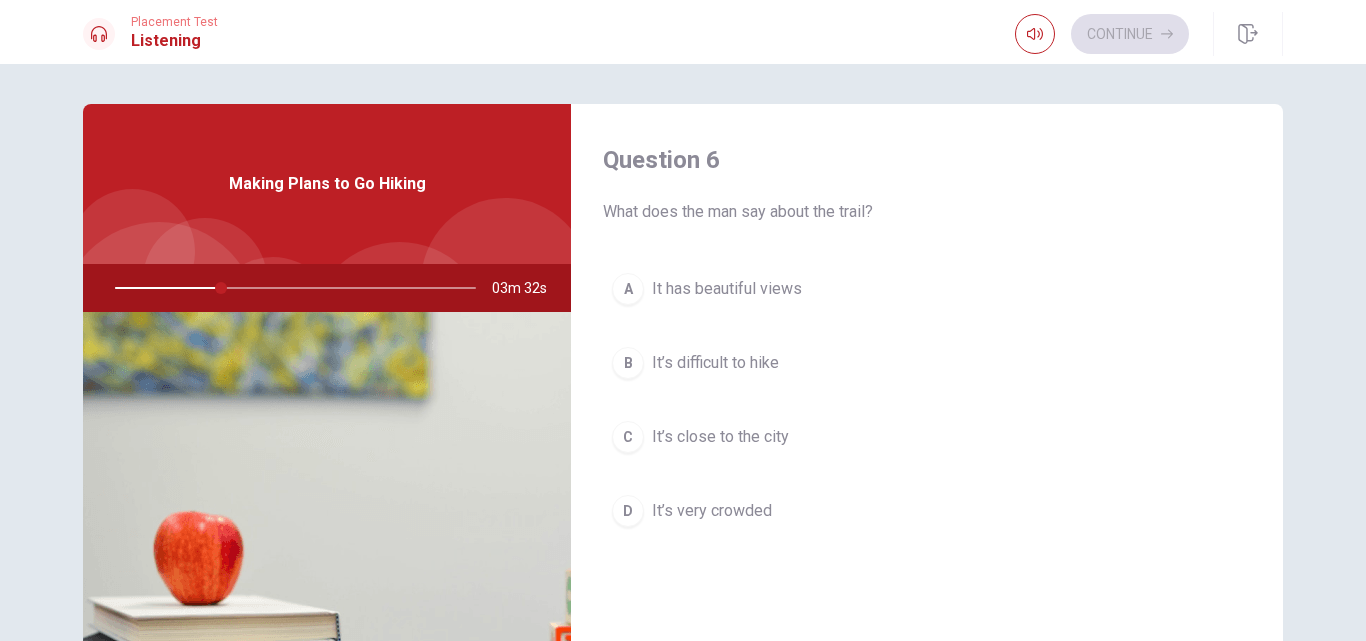drag, startPoint x: 1267, startPoint y: 198, endPoint x: 1271, endPoint y: 219, distance: 21.377558 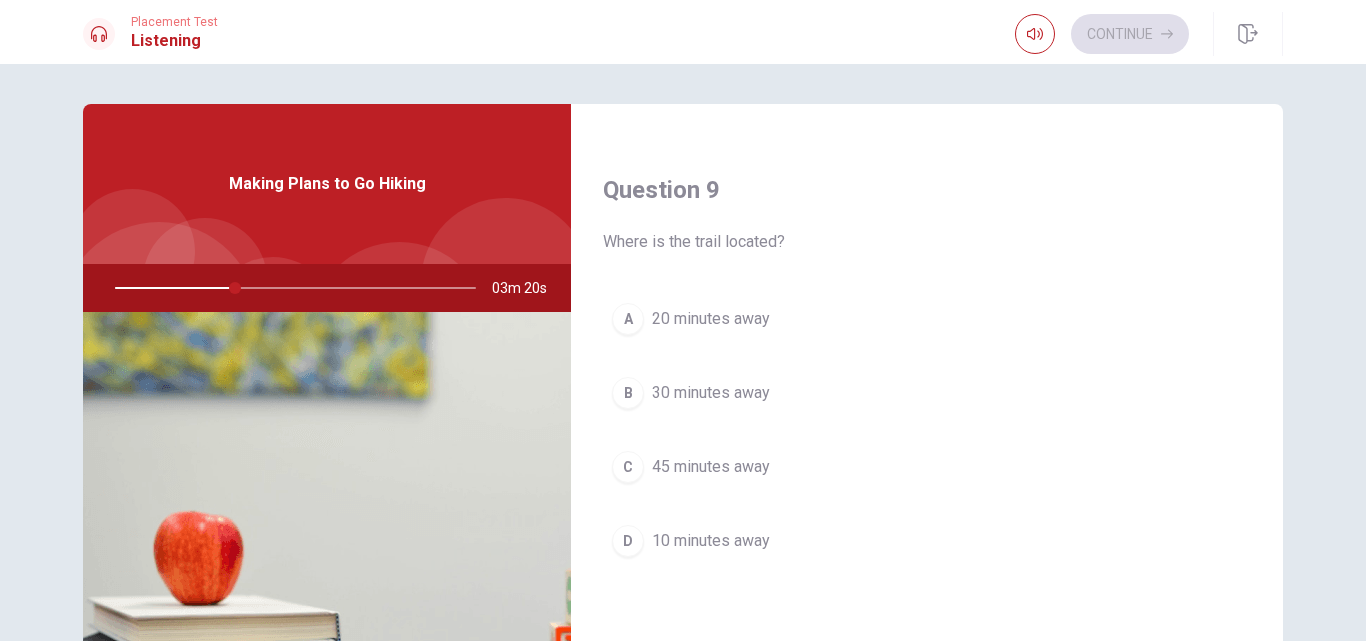 scroll, scrollTop: 1510, scrollLeft: 0, axis: vertical 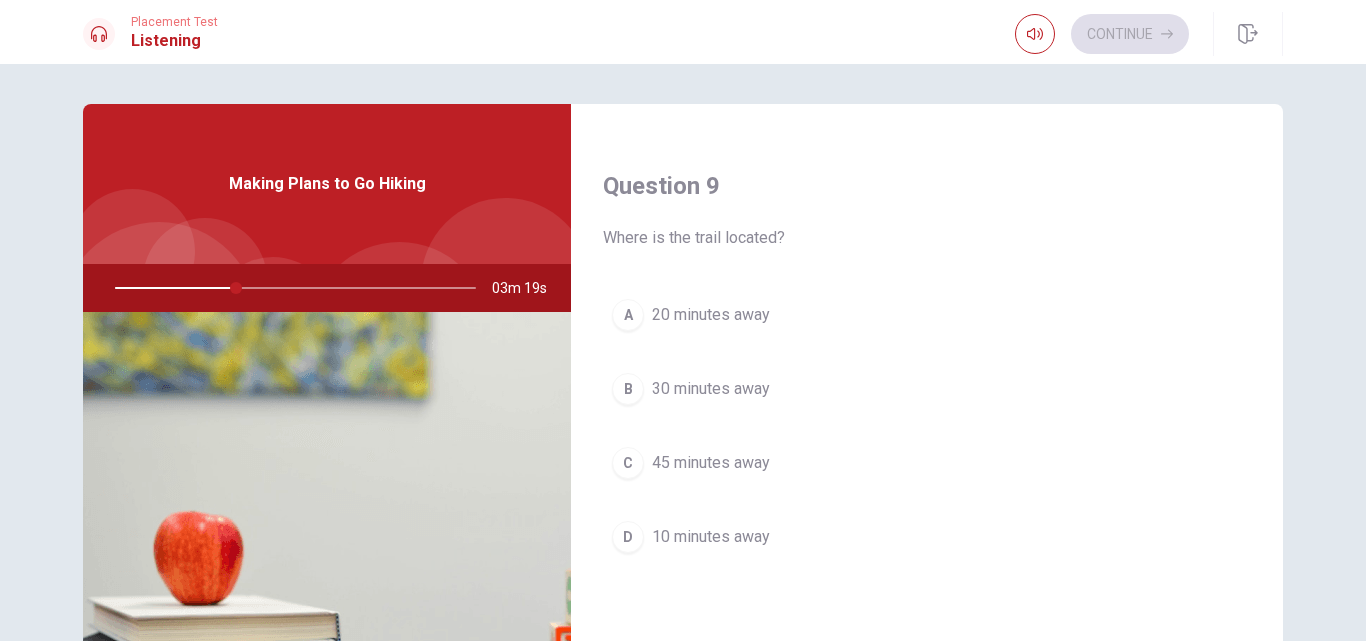 click on "30 minutes away" at bounding box center [711, 389] 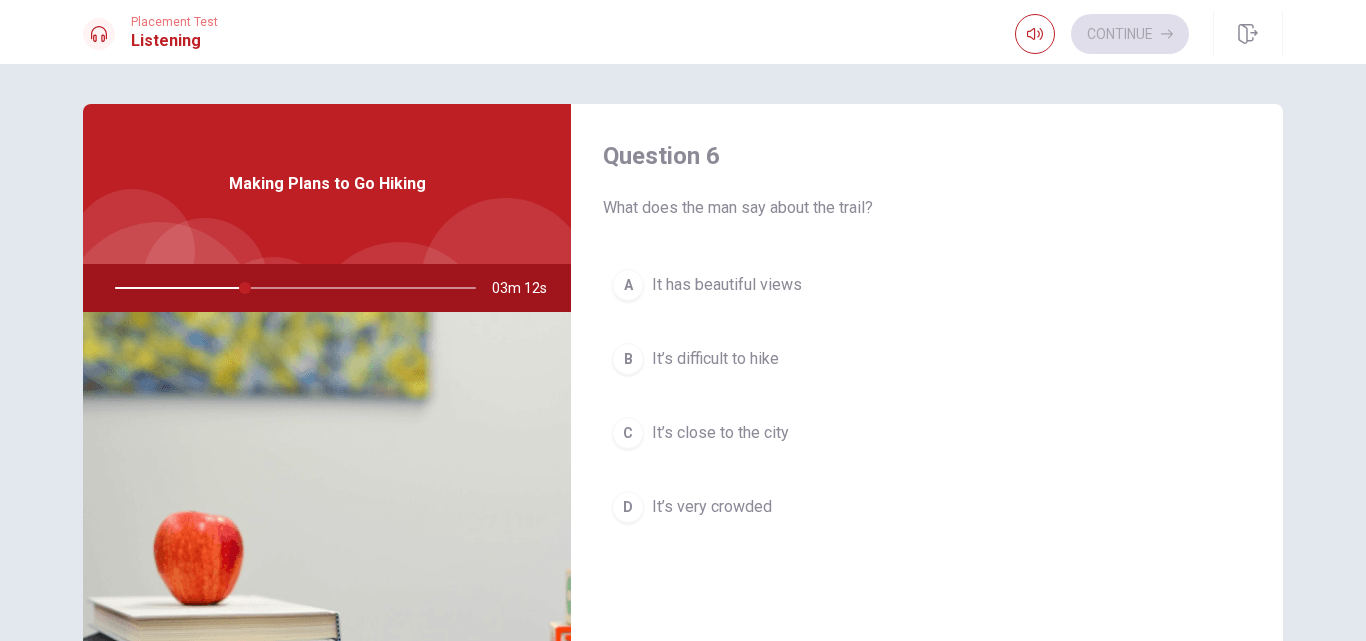 scroll, scrollTop: 0, scrollLeft: 0, axis: both 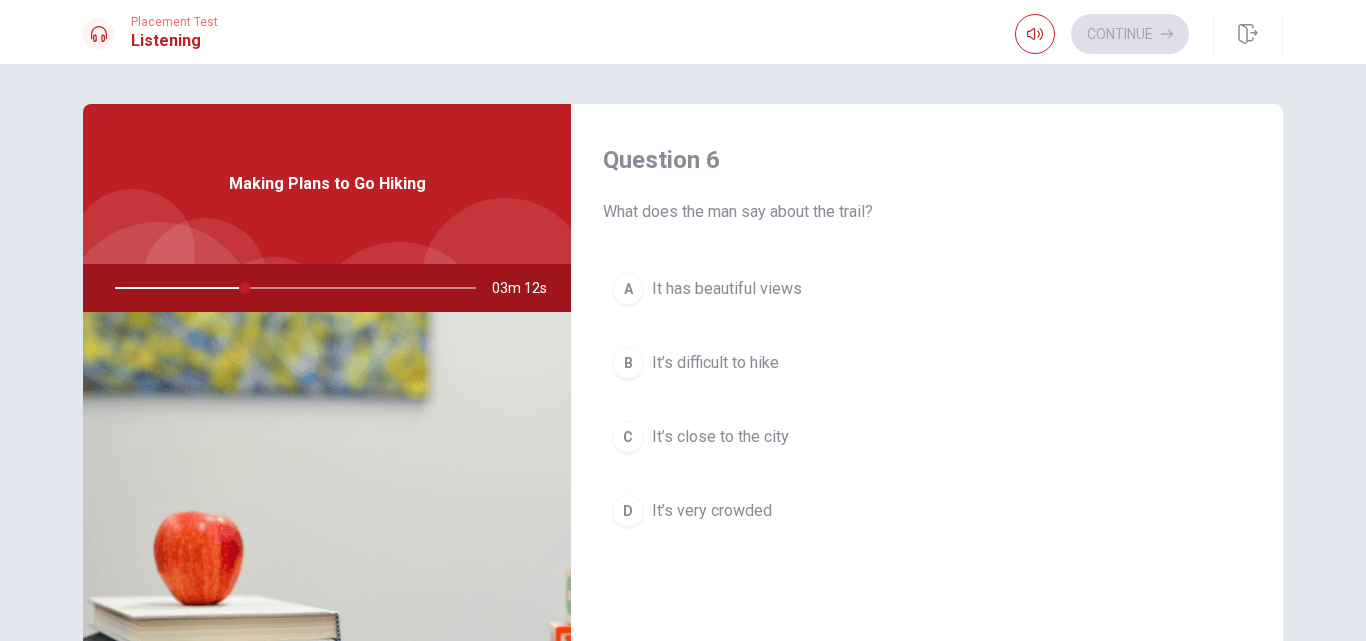 click on "It has beautiful views" at bounding box center (727, 289) 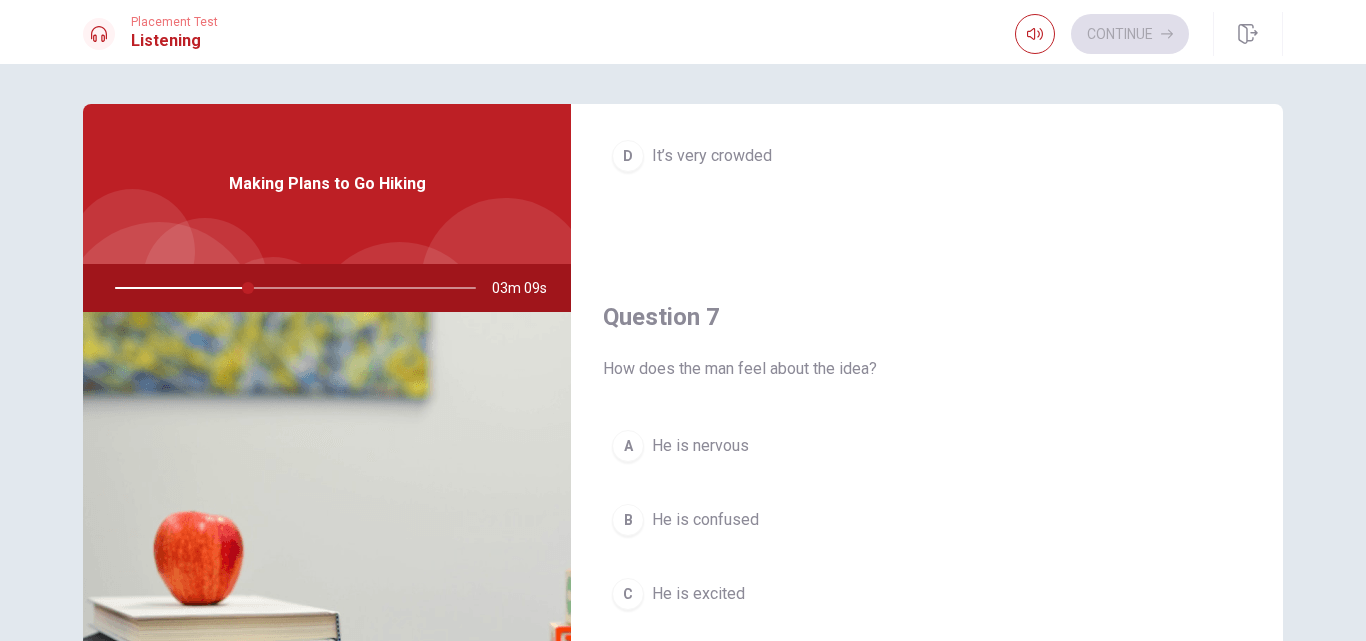scroll, scrollTop: 378, scrollLeft: 0, axis: vertical 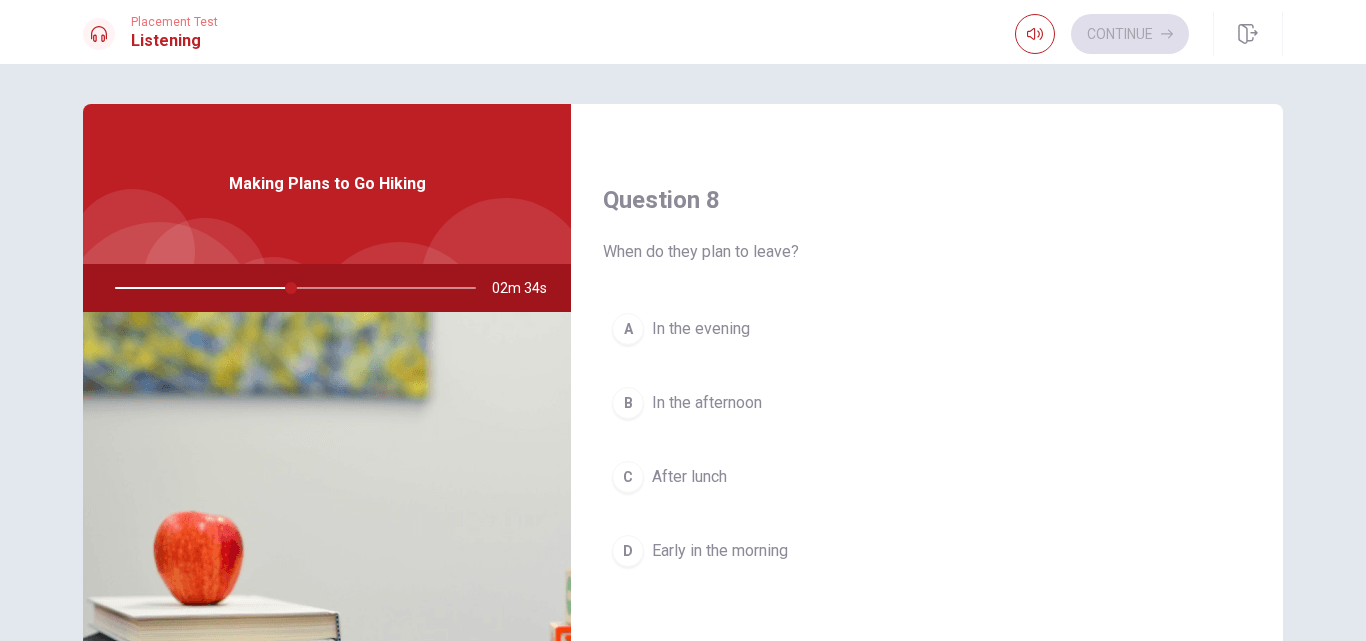 click on "A In the evening B In the afternoon C After lunch D Early in the morning" at bounding box center [927, 460] 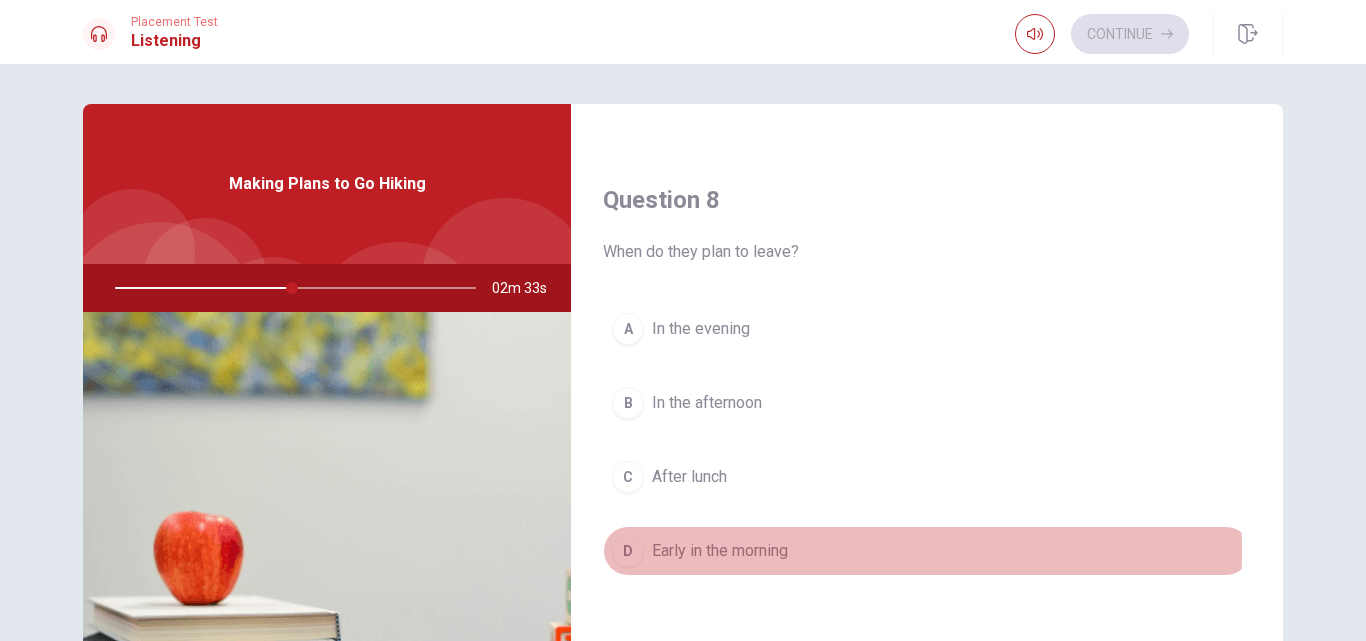 click on "Early in the morning" at bounding box center (720, 551) 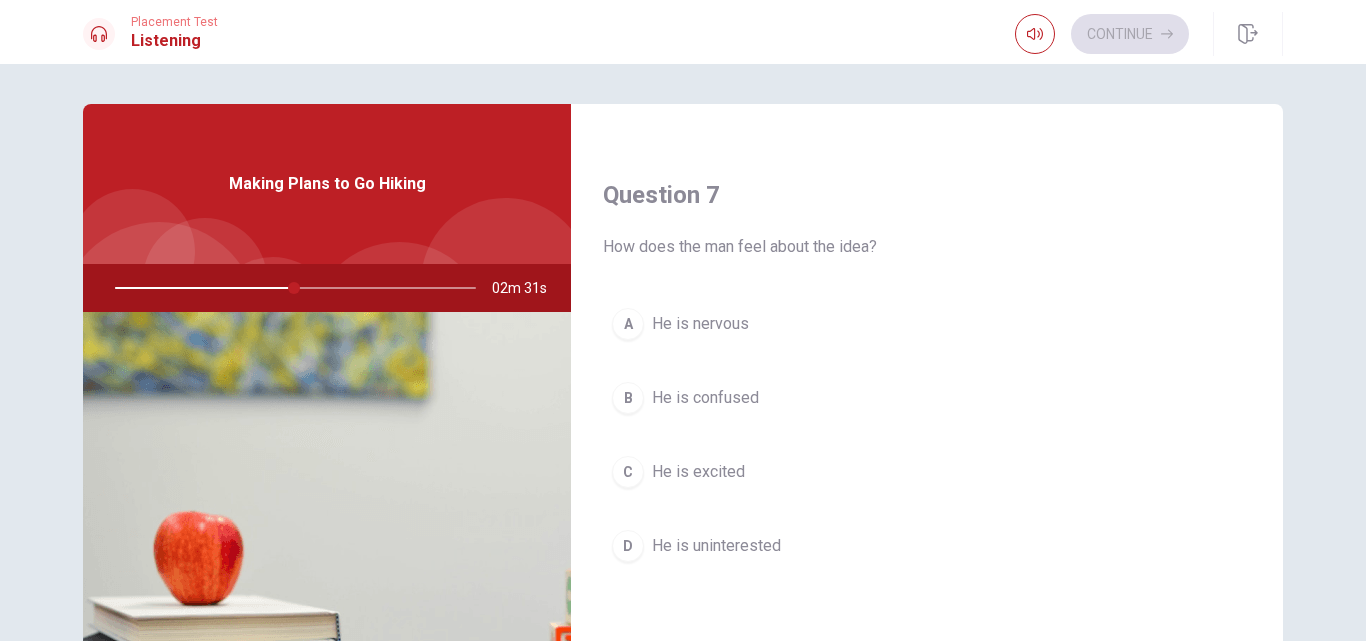 scroll, scrollTop: 473, scrollLeft: 0, axis: vertical 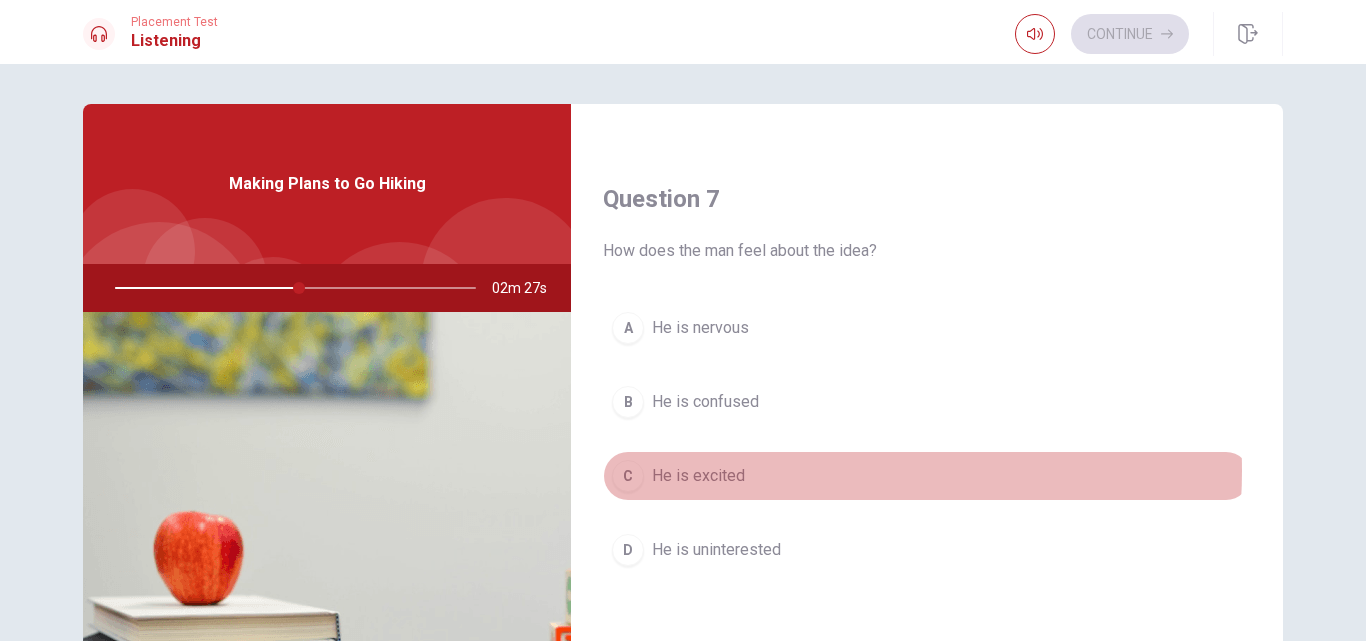 click on "C He is excited" at bounding box center [927, 476] 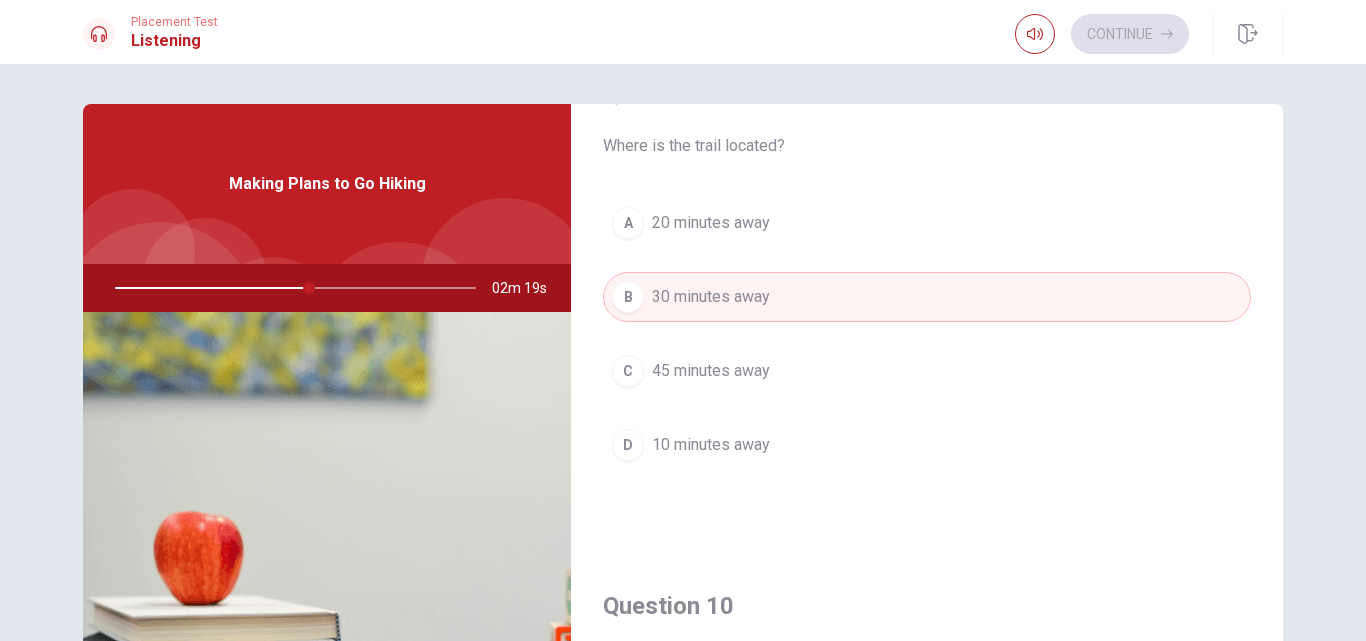scroll, scrollTop: 1754, scrollLeft: 0, axis: vertical 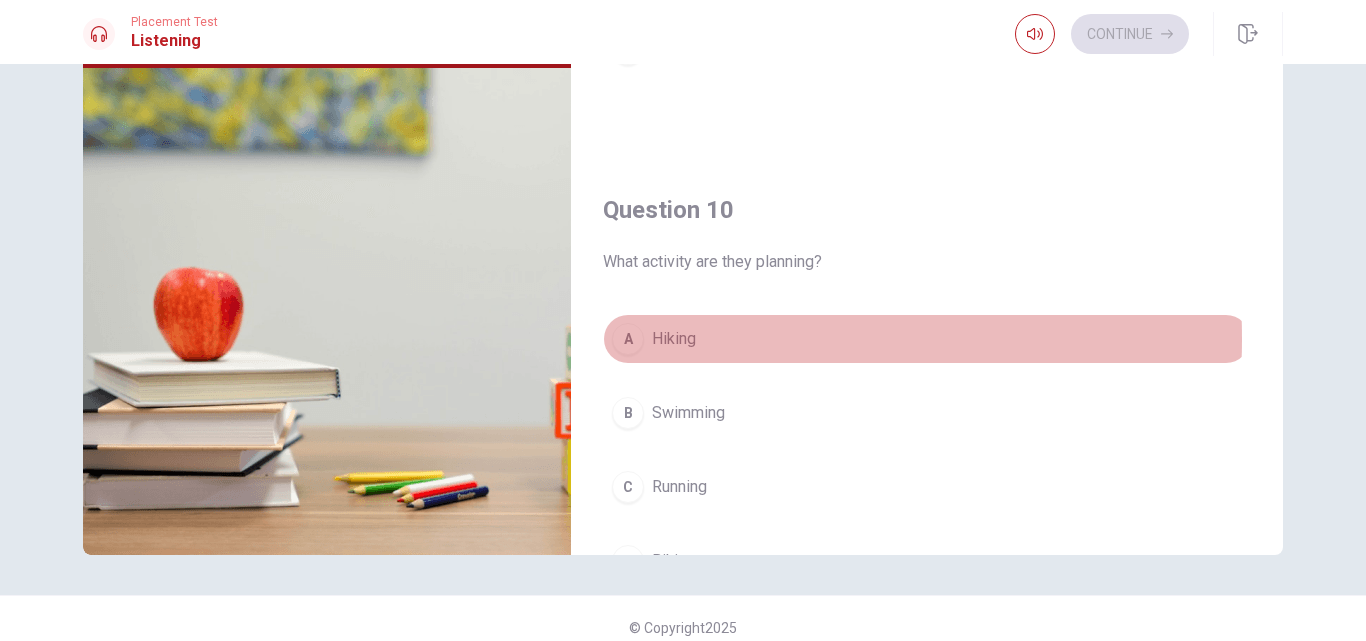 click on "Hiking" at bounding box center [674, 339] 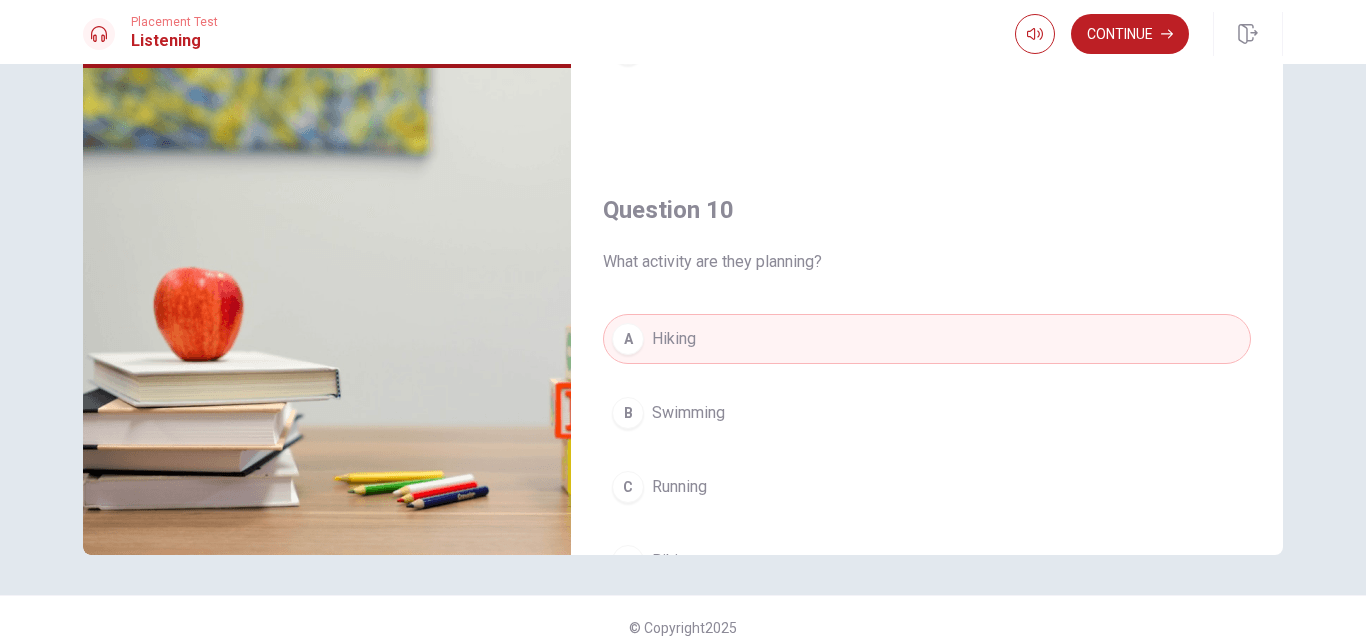 drag, startPoint x: 1266, startPoint y: 432, endPoint x: 1267, endPoint y: 472, distance: 40.012497 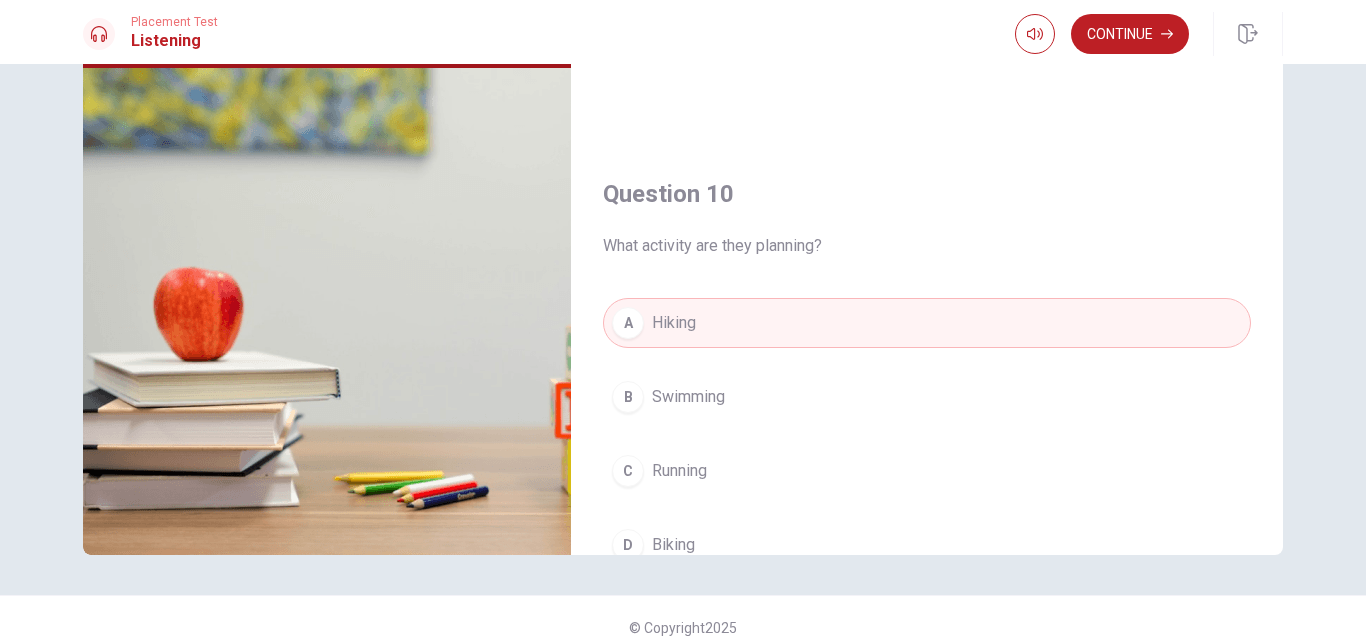 scroll, scrollTop: 1865, scrollLeft: 0, axis: vertical 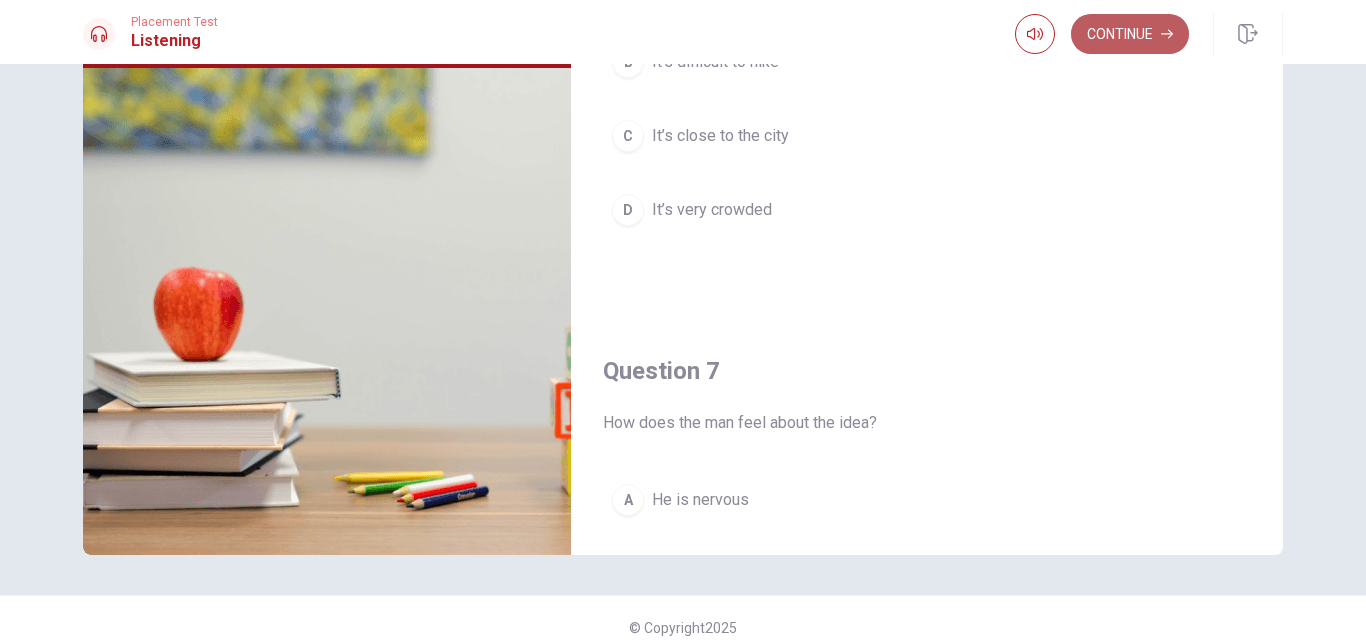 click on "Continue" at bounding box center (1130, 34) 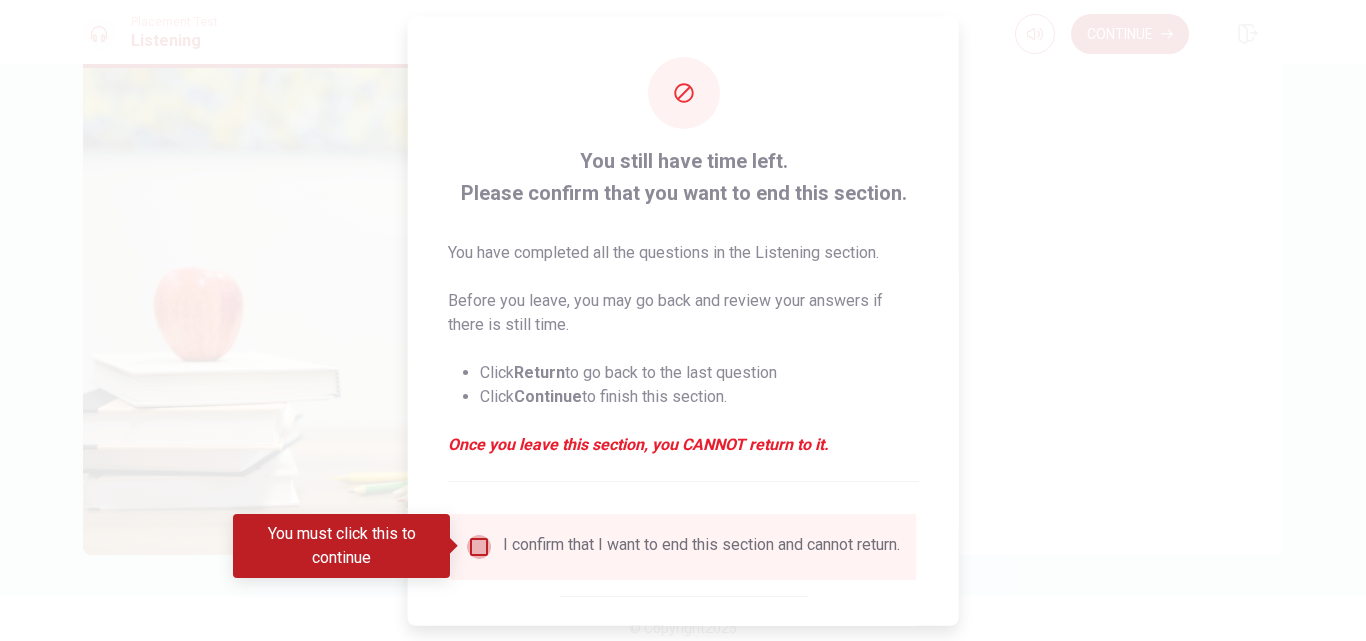 click at bounding box center (479, 546) 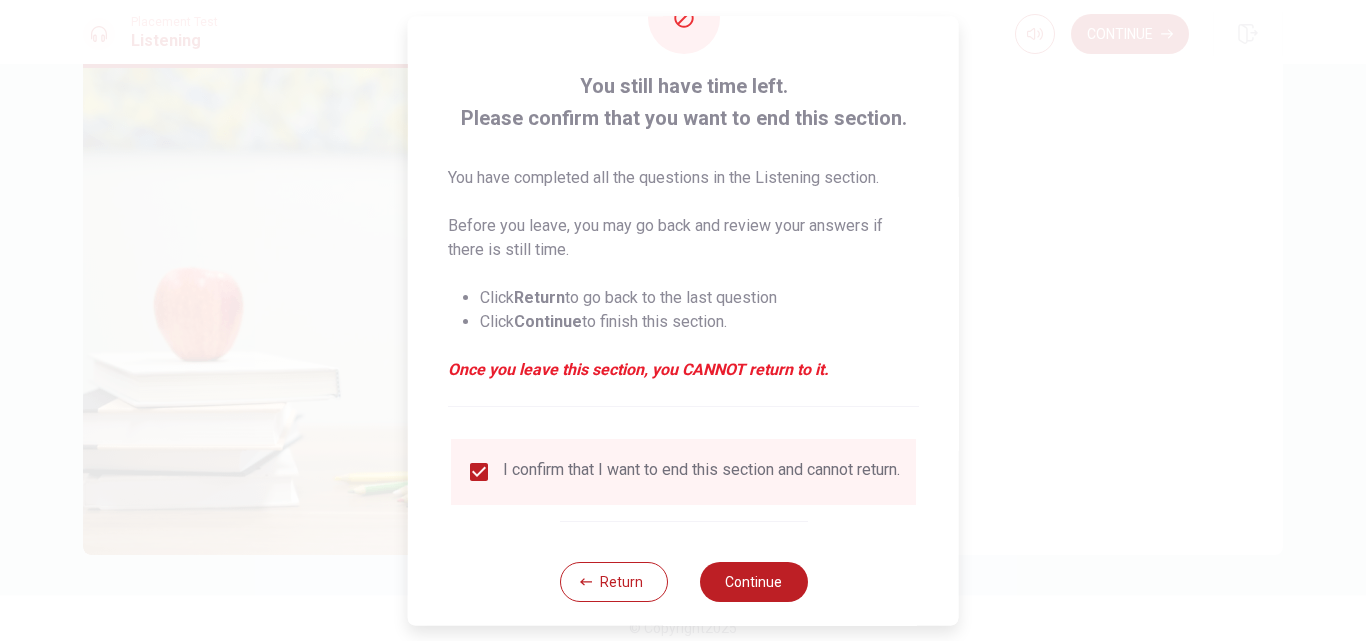 scroll, scrollTop: 105, scrollLeft: 0, axis: vertical 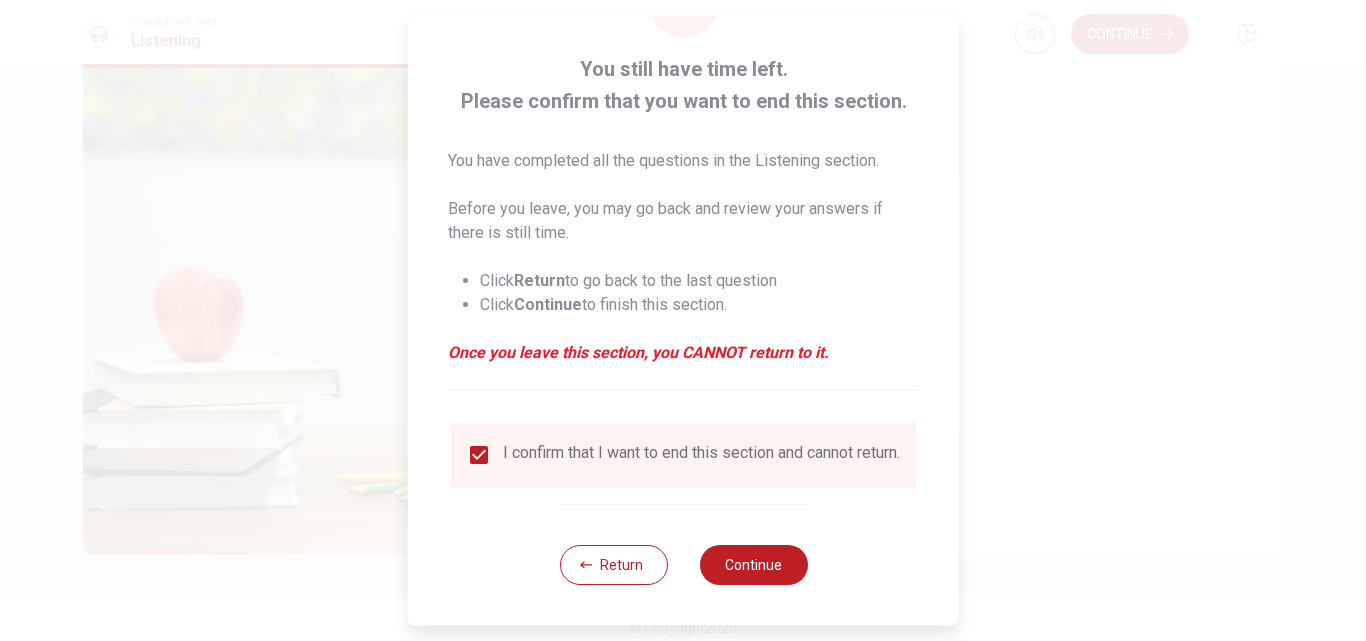 drag, startPoint x: 961, startPoint y: 360, endPoint x: 970, endPoint y: 531, distance: 171.23668 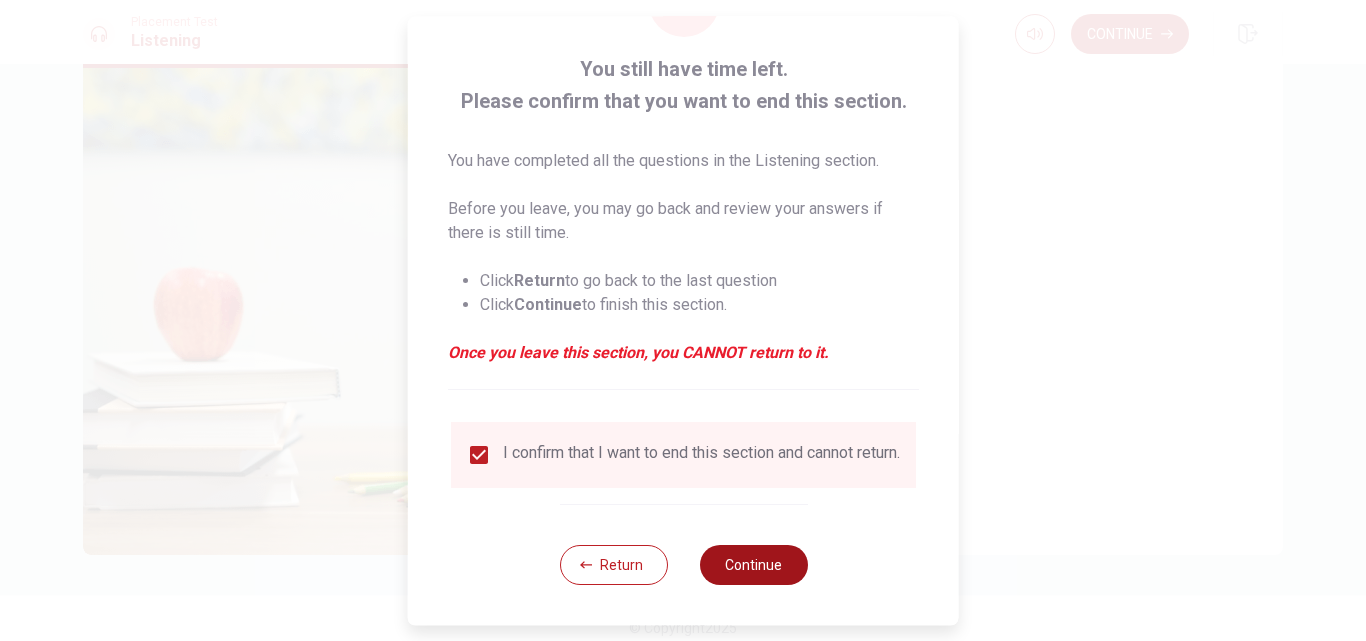 click on "Continue" at bounding box center (753, 565) 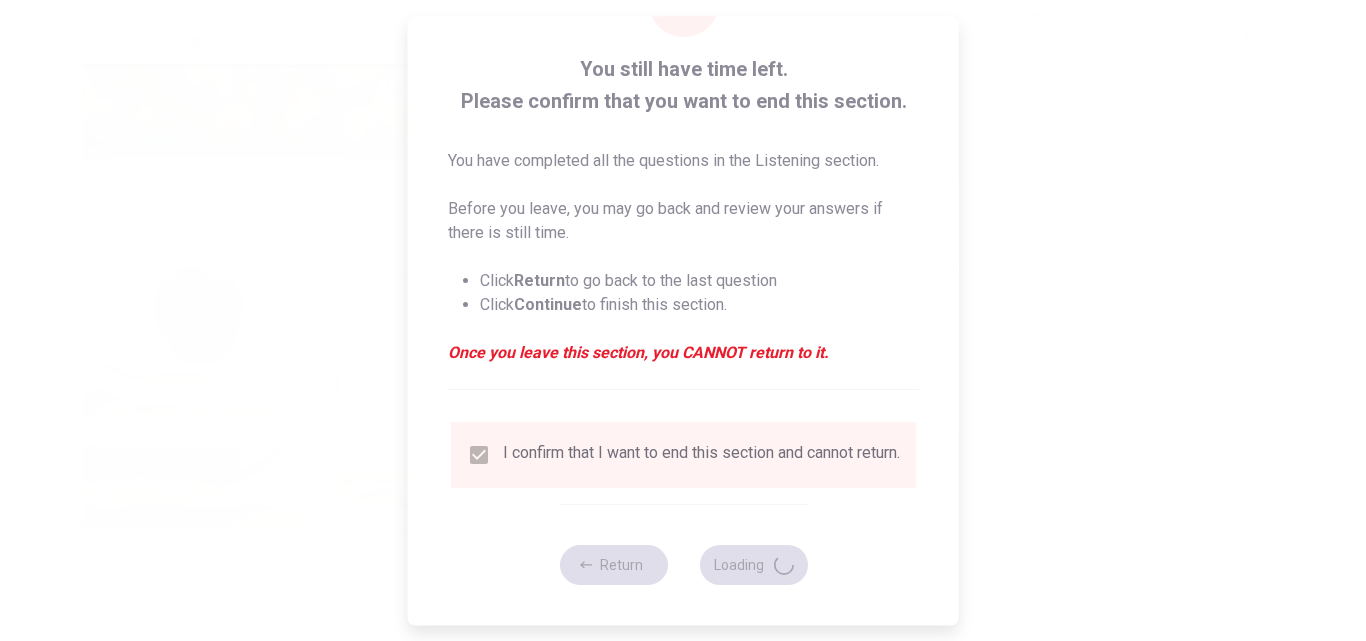 type on "61" 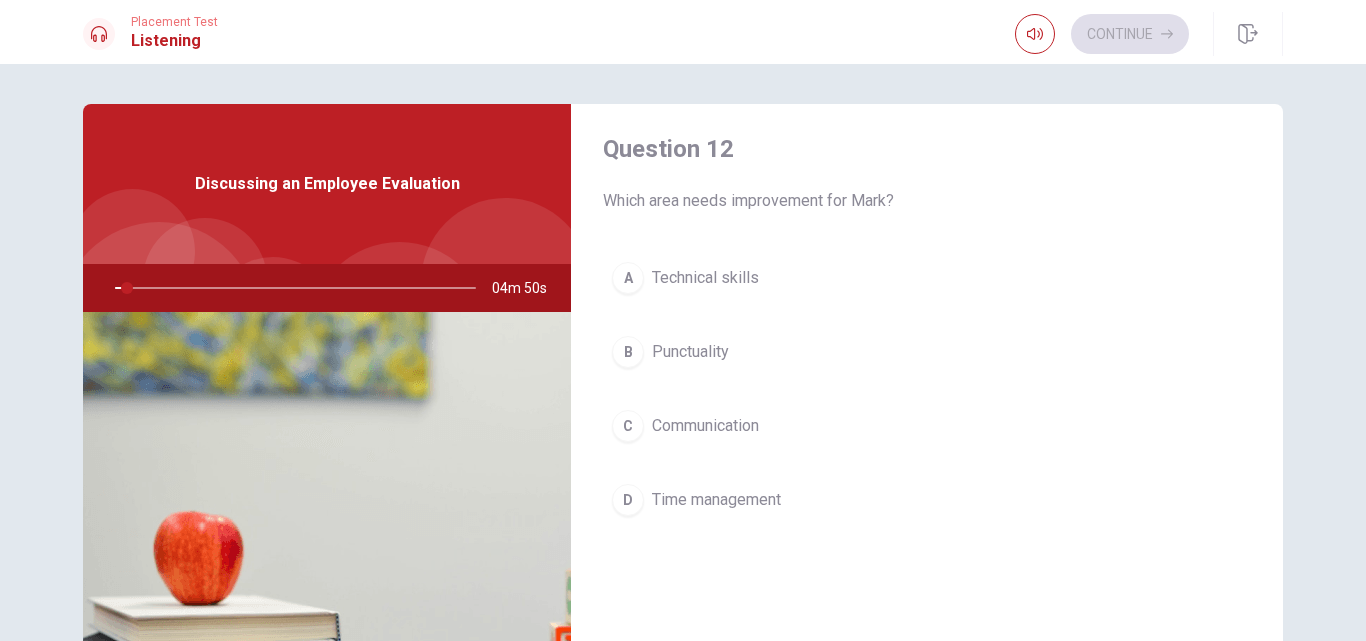 scroll, scrollTop: 534, scrollLeft: 0, axis: vertical 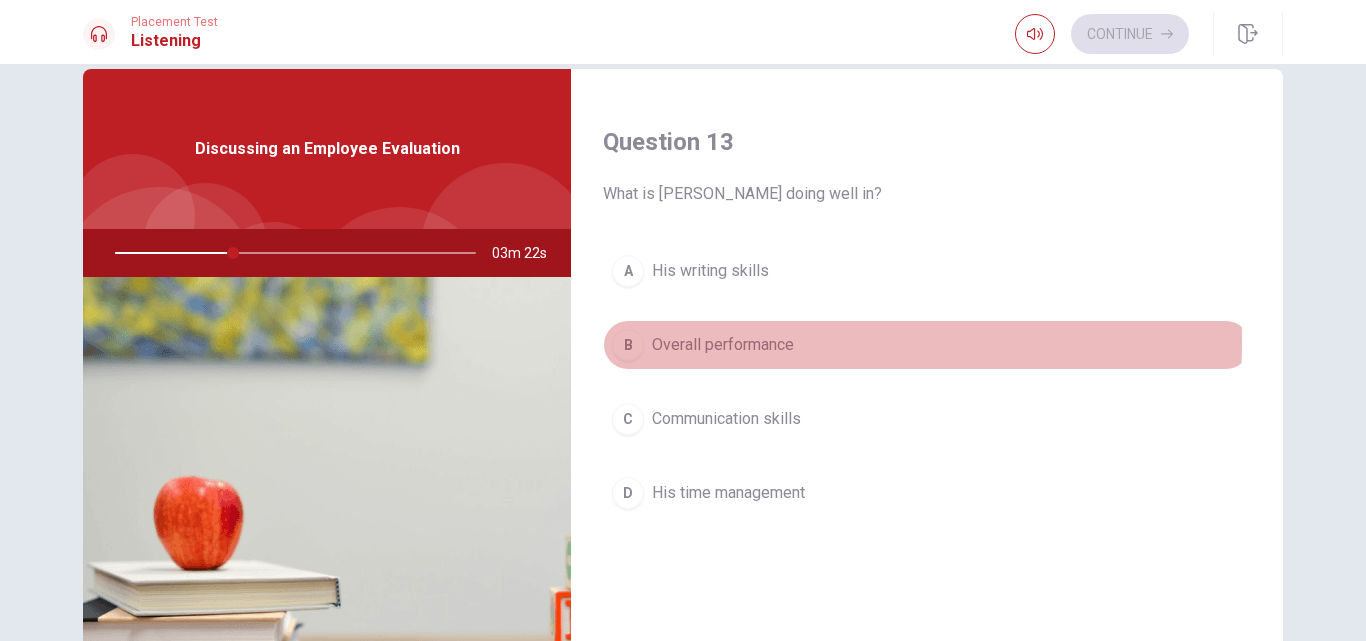 click on "Overall performance" at bounding box center [723, 345] 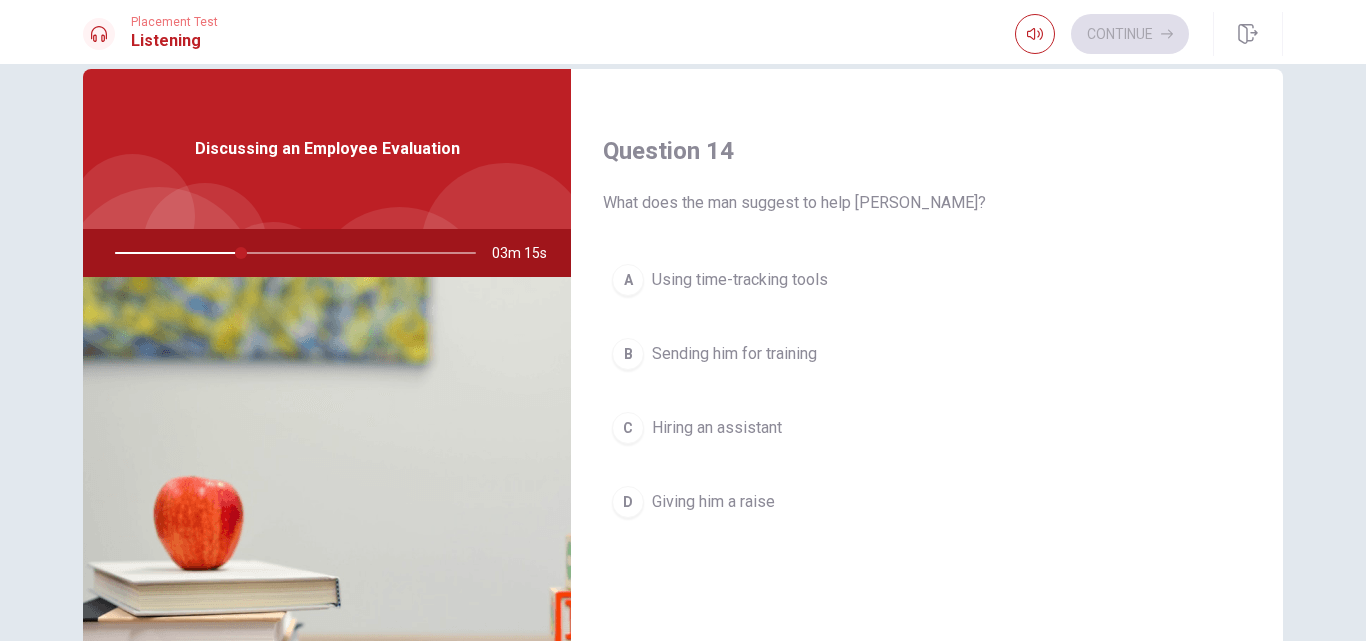 scroll, scrollTop: 1518, scrollLeft: 0, axis: vertical 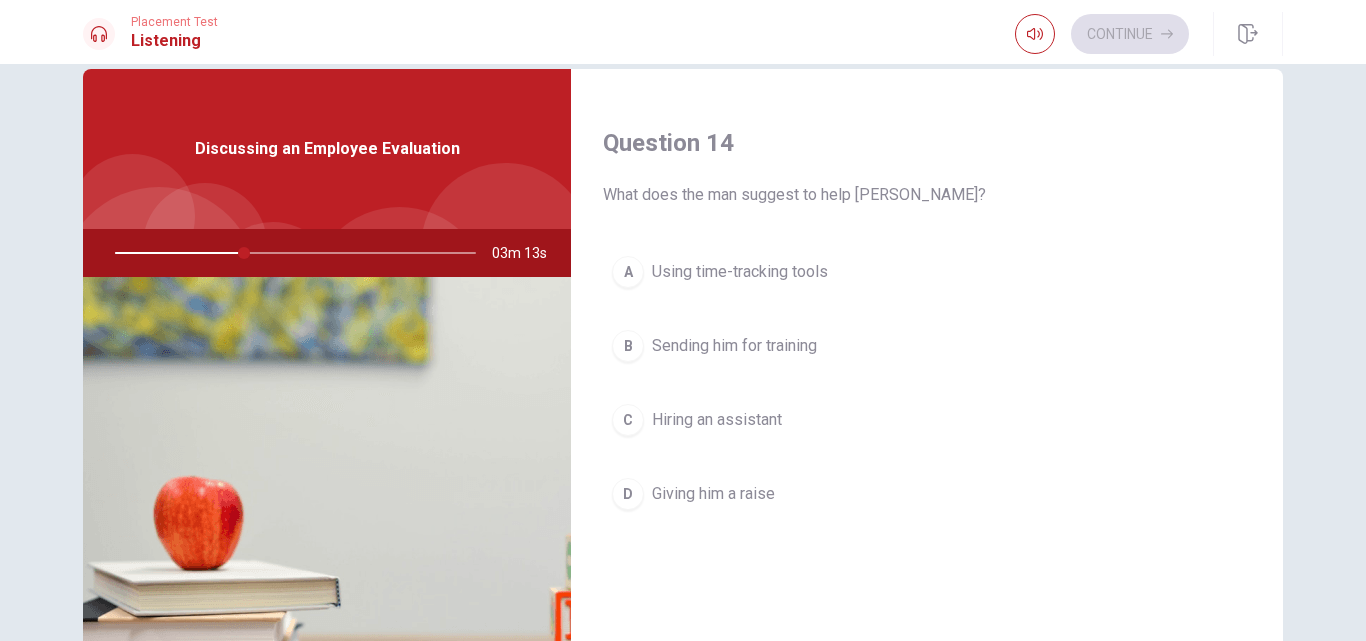 click on "Using time-tracking tools" at bounding box center [740, 272] 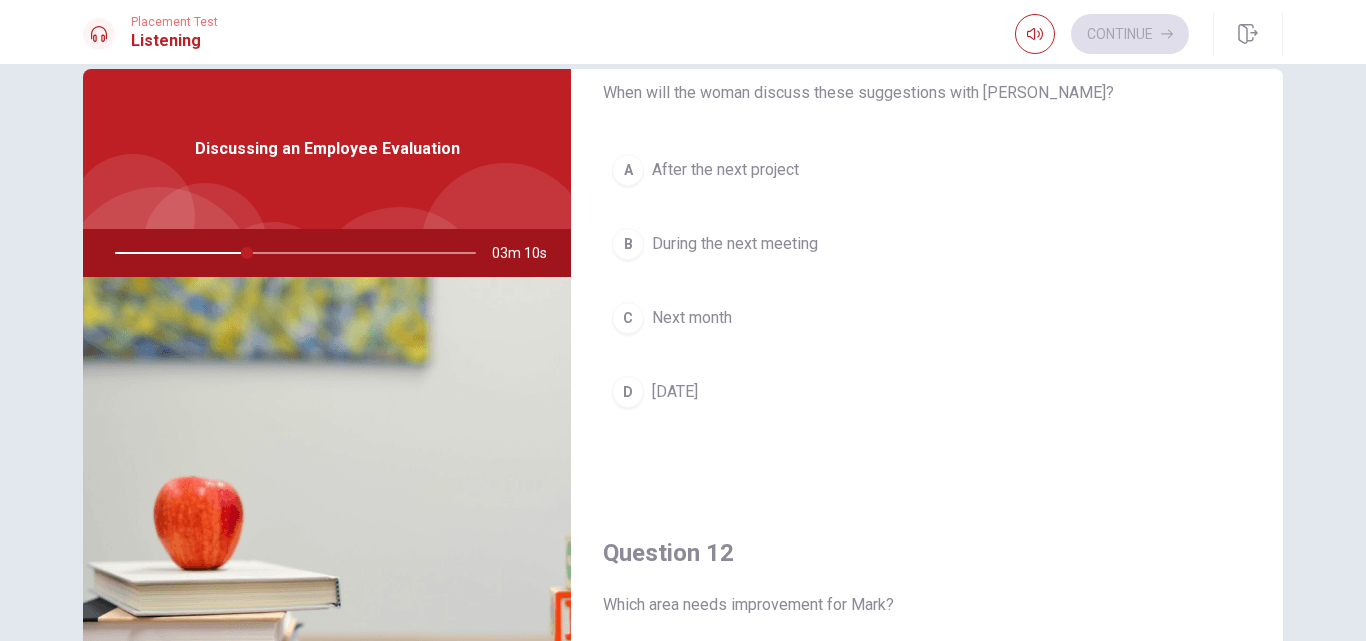 scroll, scrollTop: 0, scrollLeft: 0, axis: both 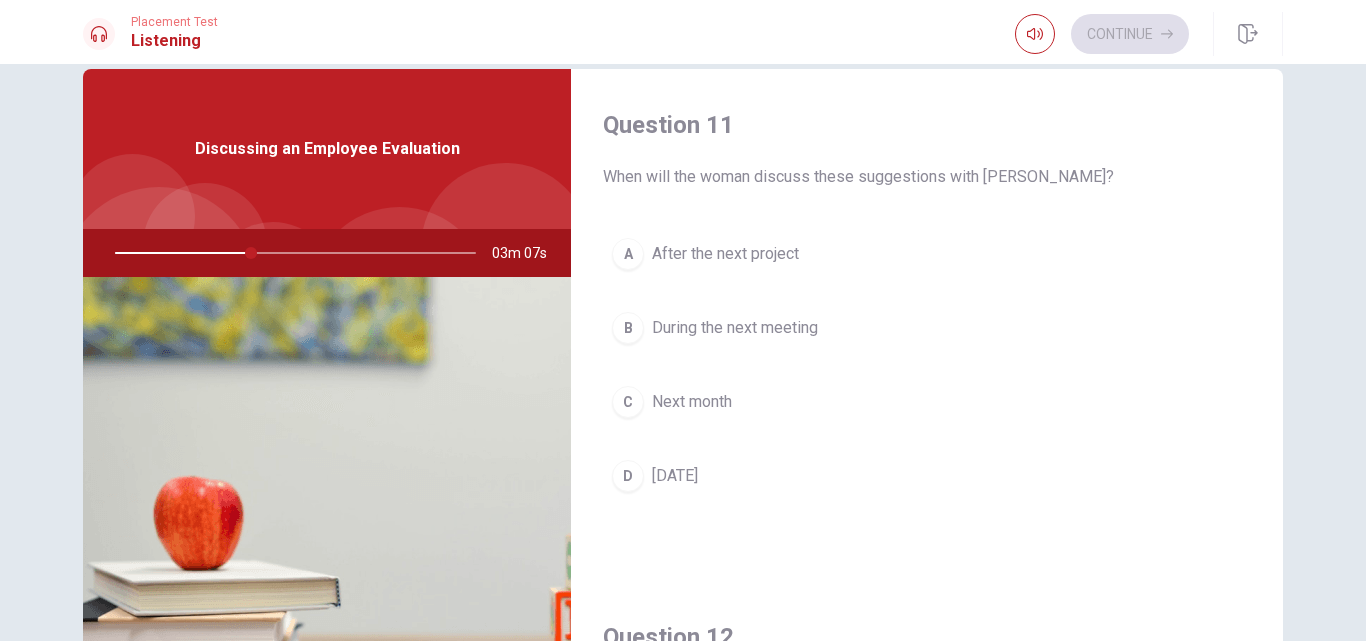 click on "During the next meeting" at bounding box center [735, 328] 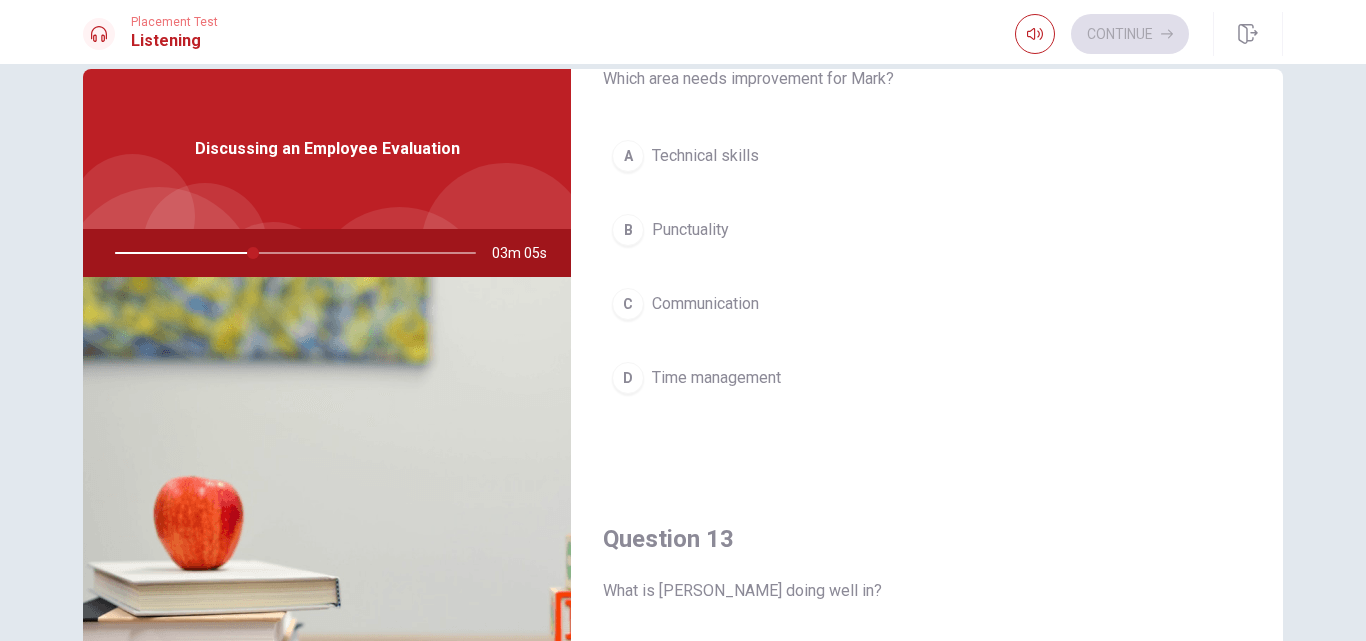 scroll, scrollTop: 614, scrollLeft: 0, axis: vertical 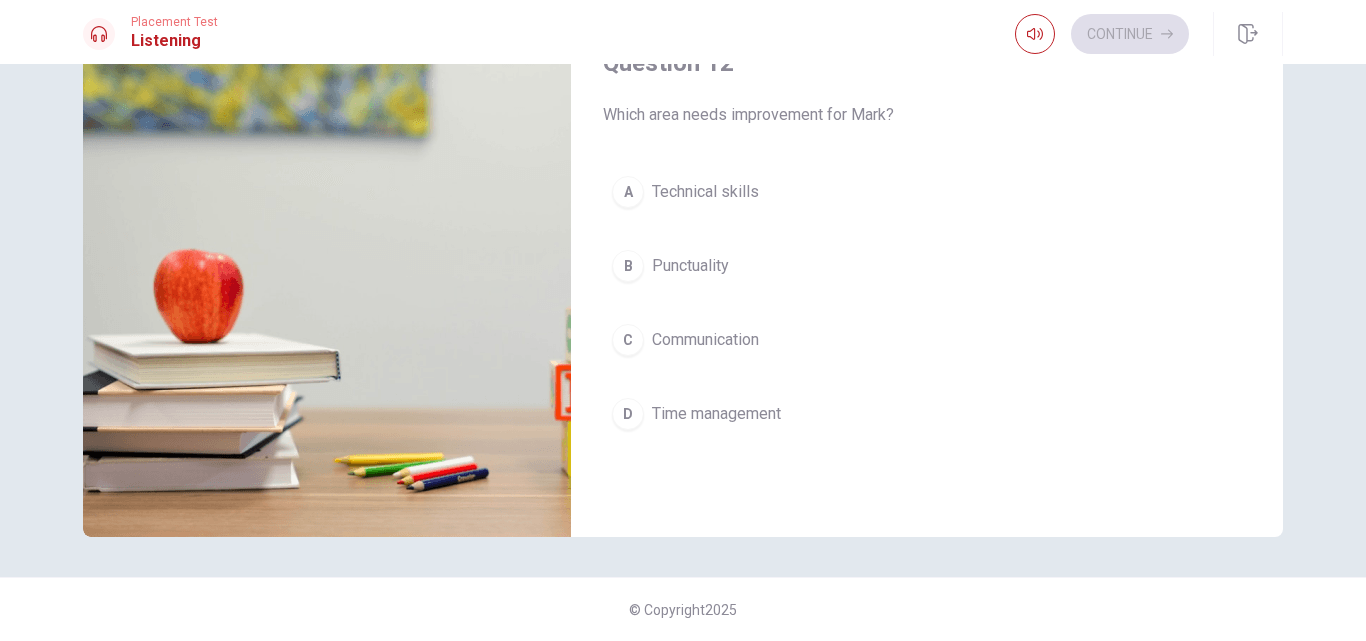 click on "Time management" at bounding box center [716, 414] 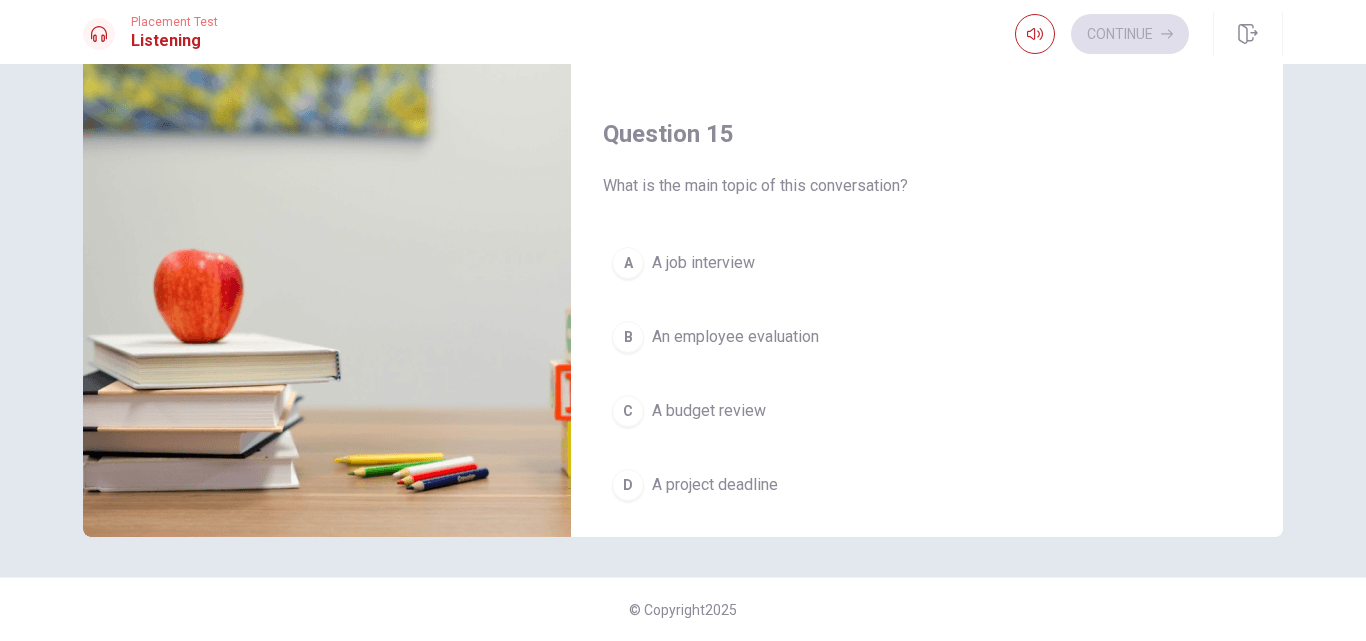 scroll, scrollTop: 1865, scrollLeft: 0, axis: vertical 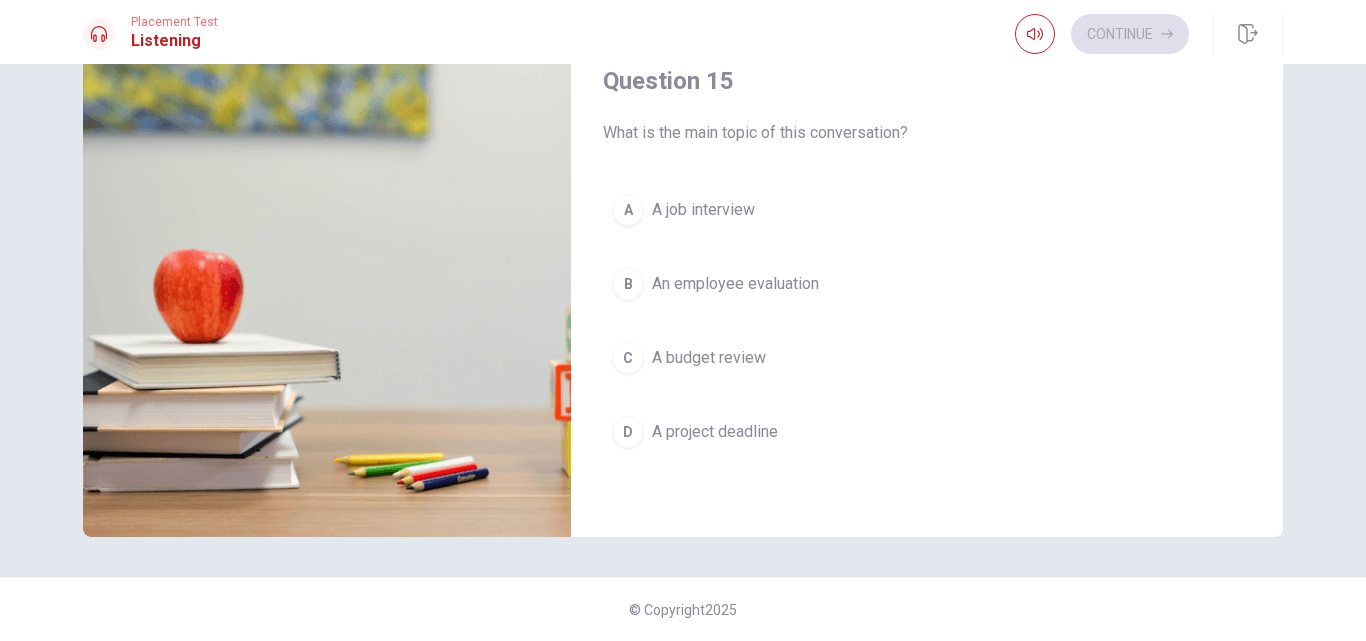 click on "An employee evaluation" at bounding box center (735, 284) 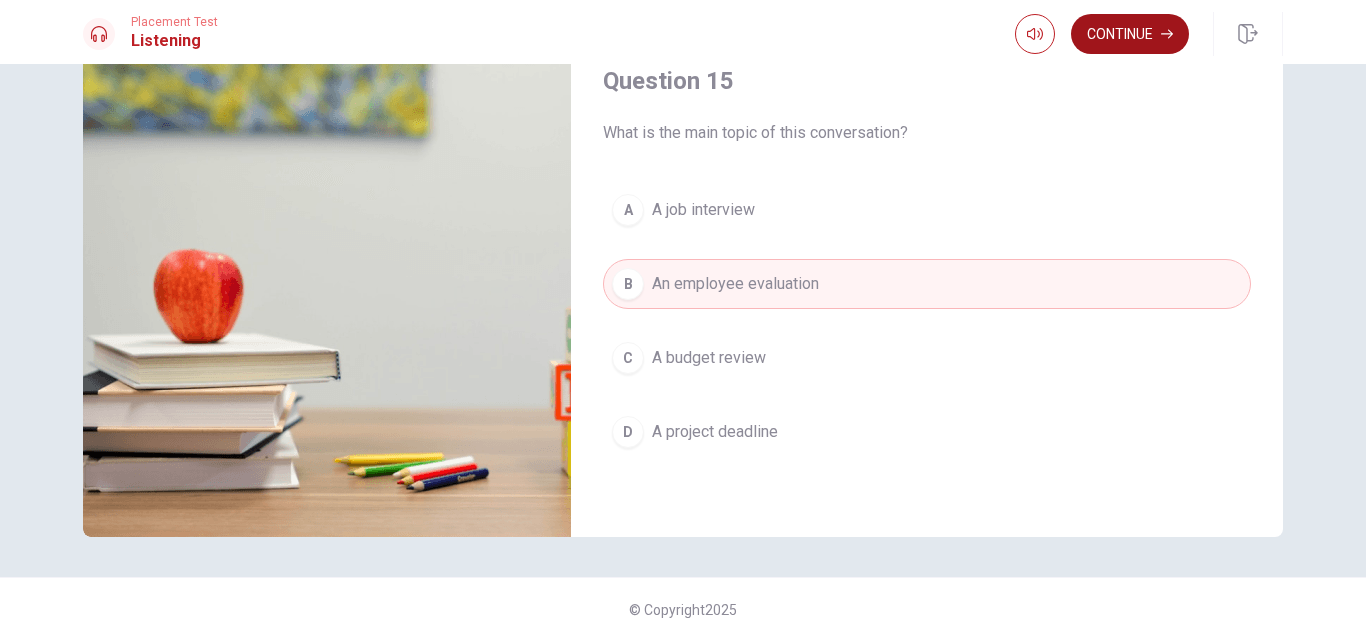 click on "Continue" at bounding box center (1130, 34) 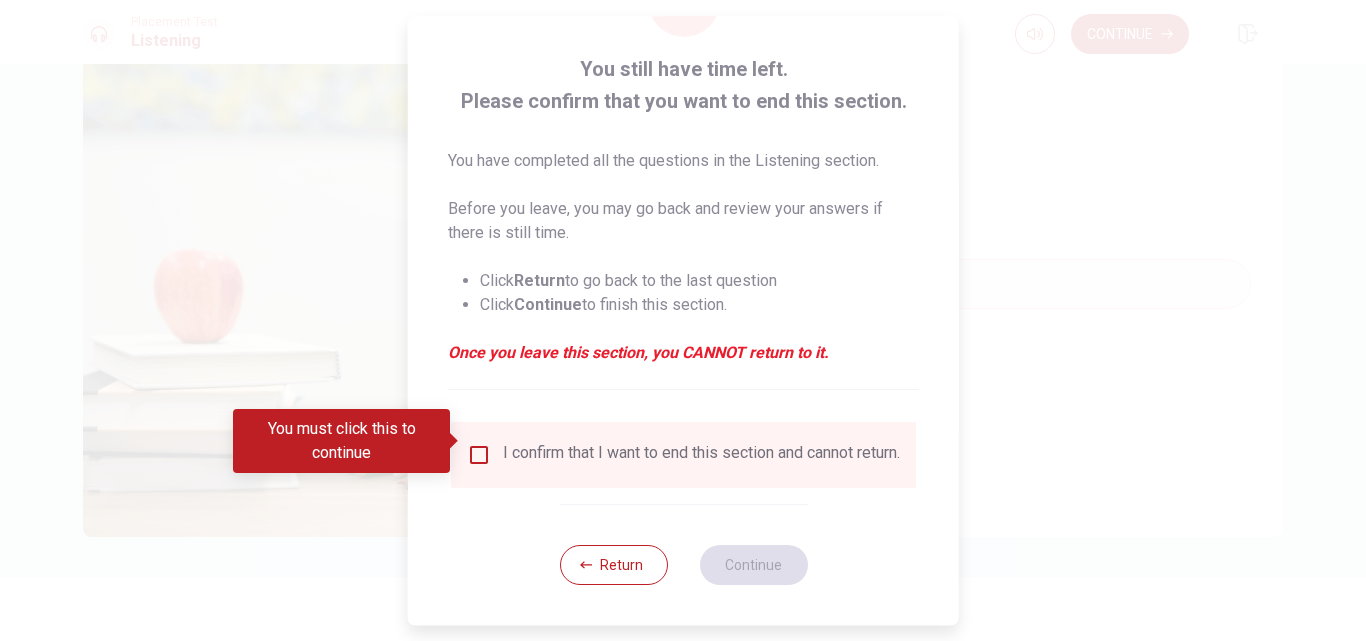 scroll, scrollTop: 105, scrollLeft: 0, axis: vertical 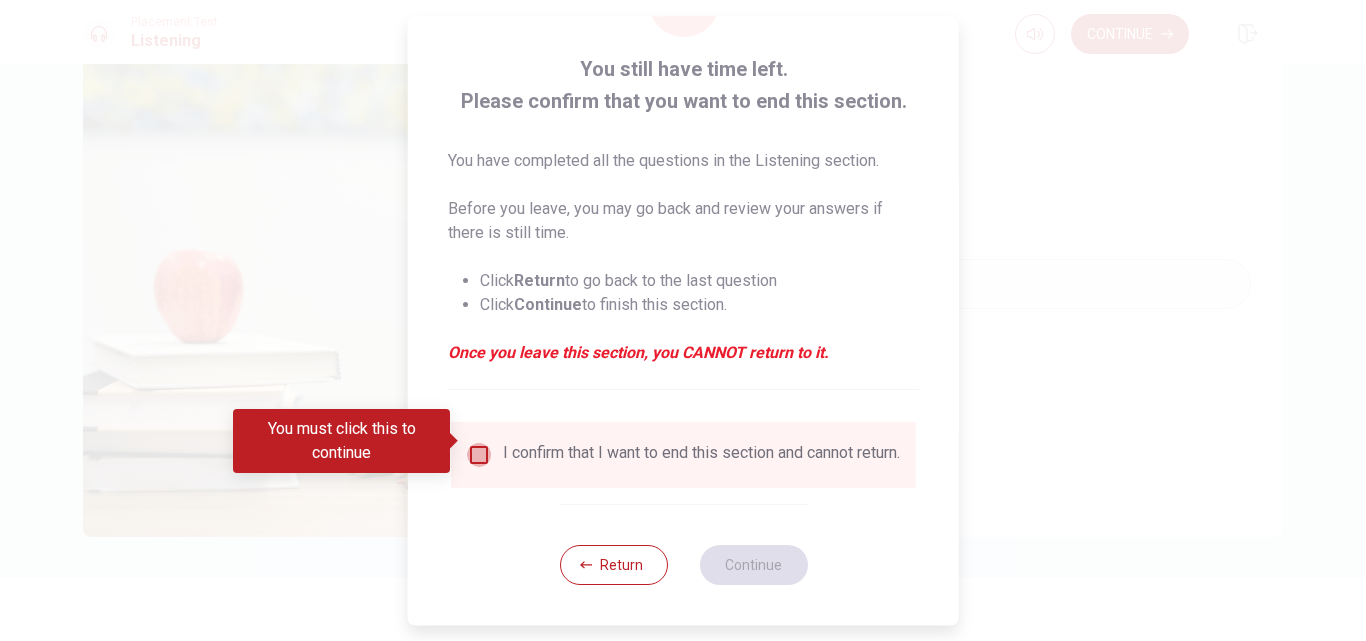 click at bounding box center [479, 455] 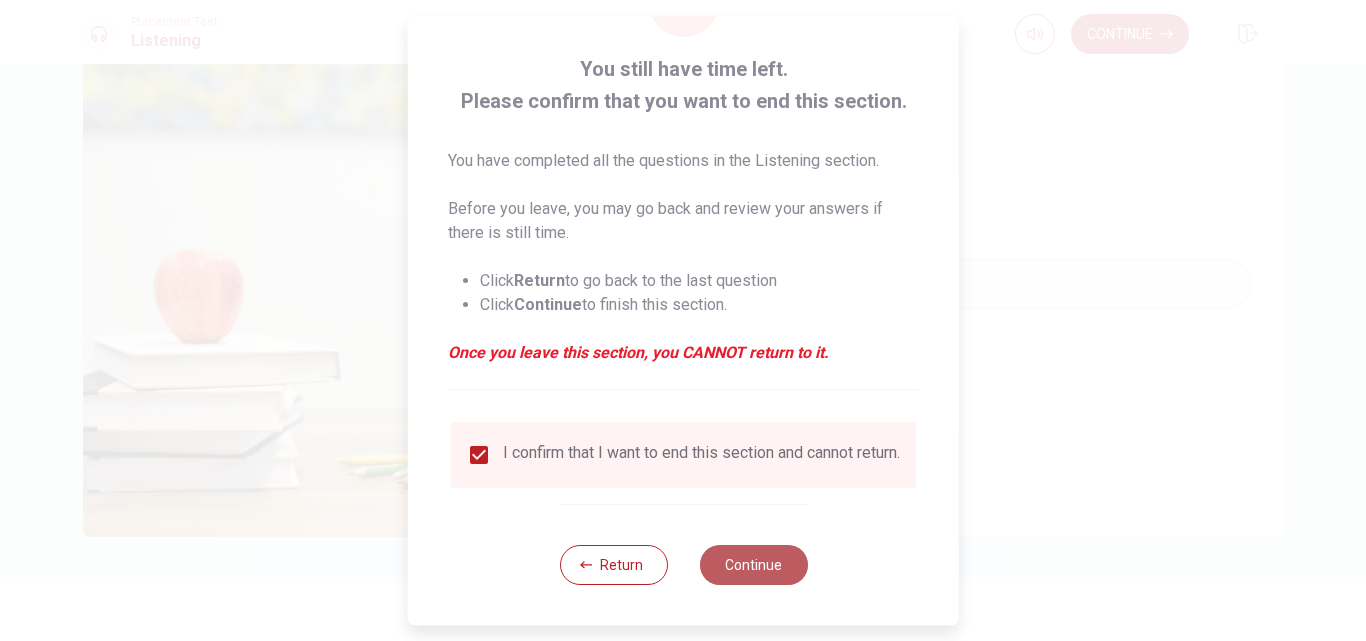 click on "Continue" at bounding box center (753, 565) 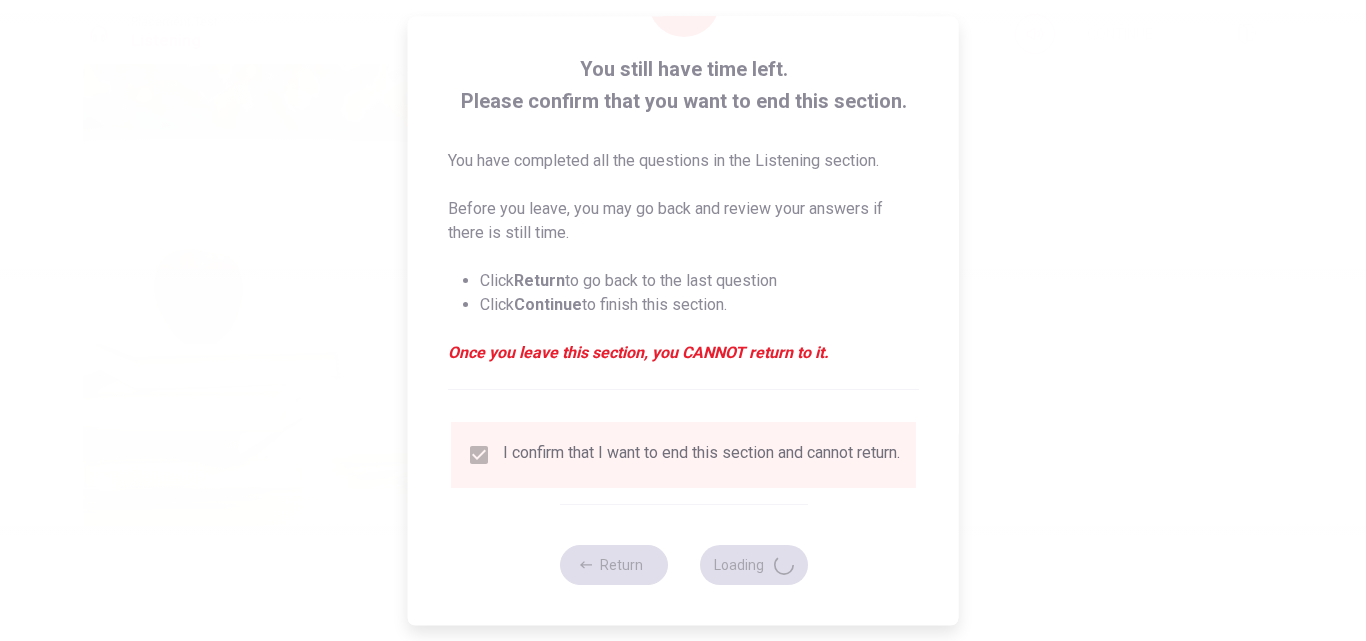 type on "54" 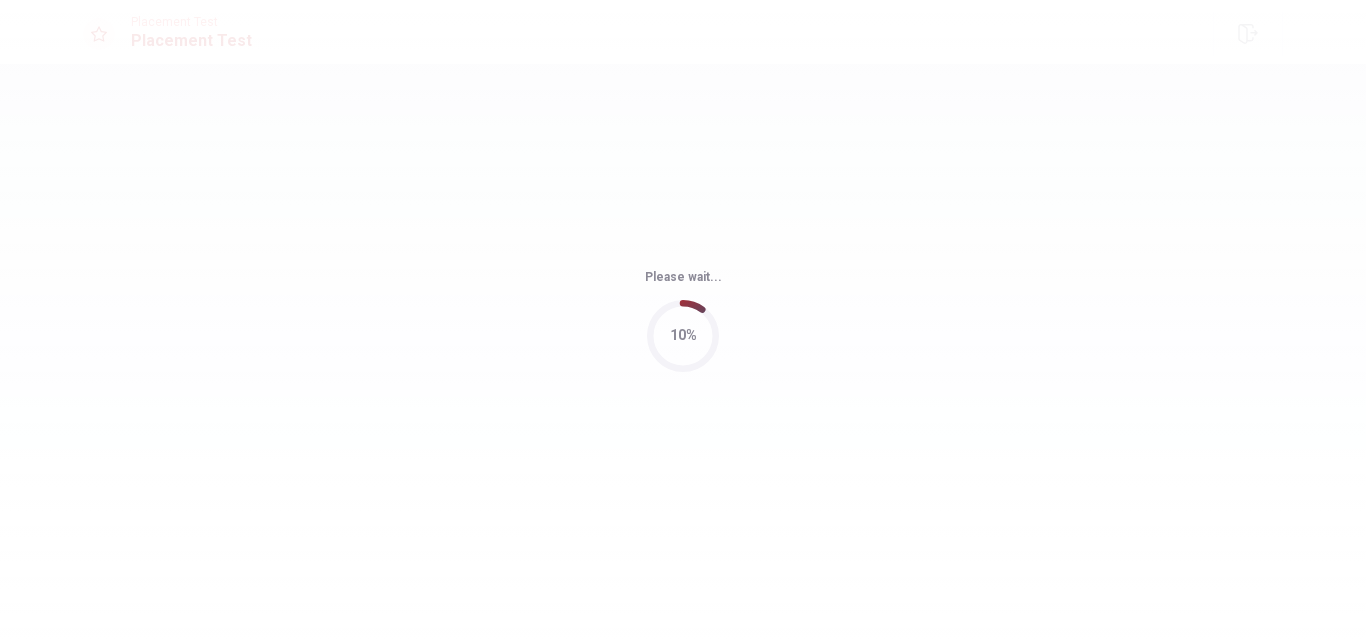 scroll, scrollTop: 0, scrollLeft: 0, axis: both 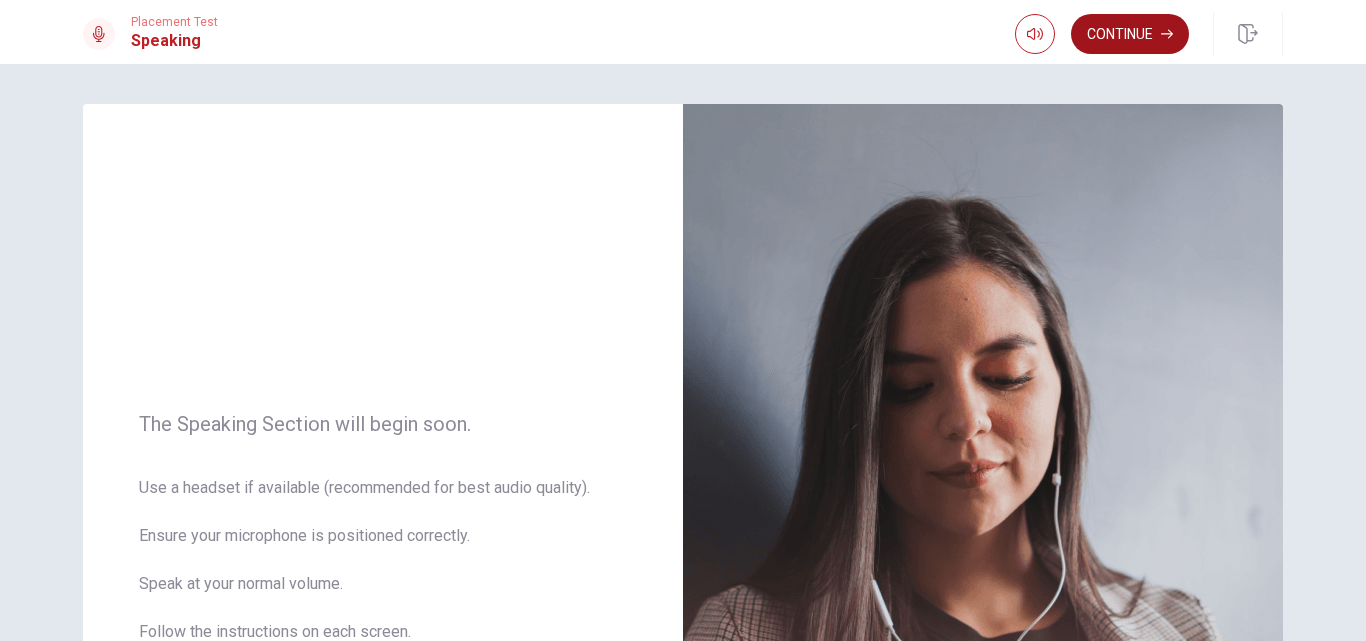 click on "Continue" at bounding box center (1130, 34) 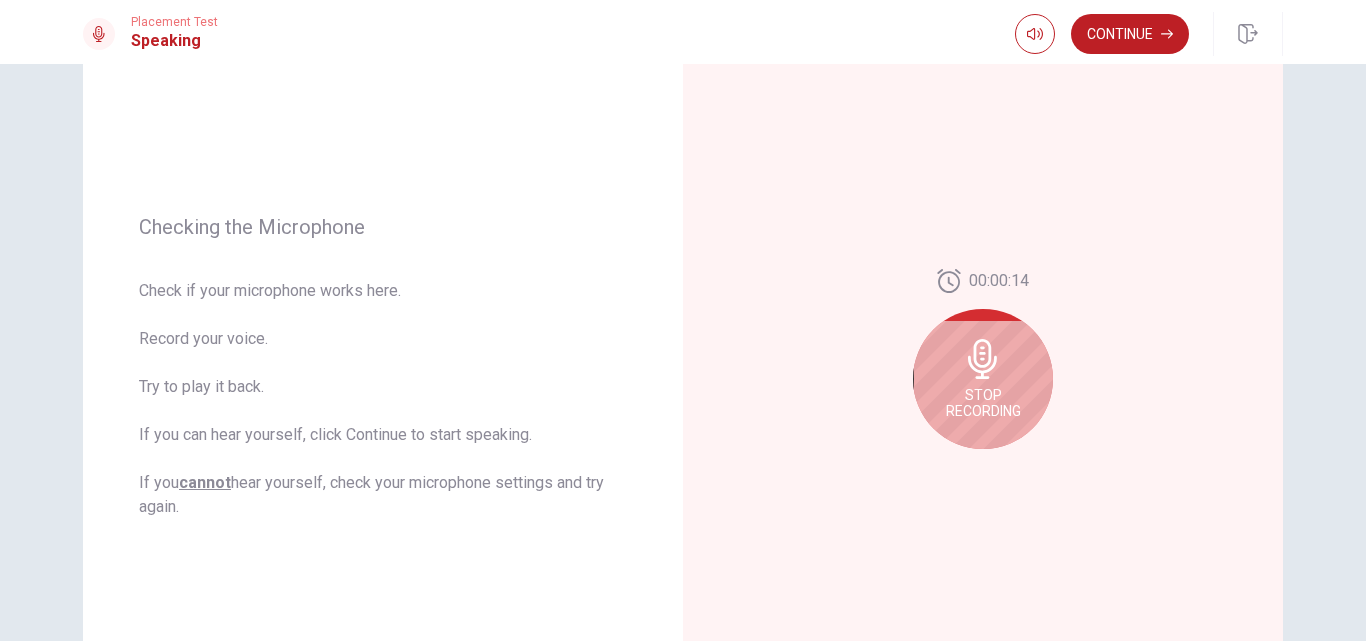 scroll, scrollTop: 176, scrollLeft: 0, axis: vertical 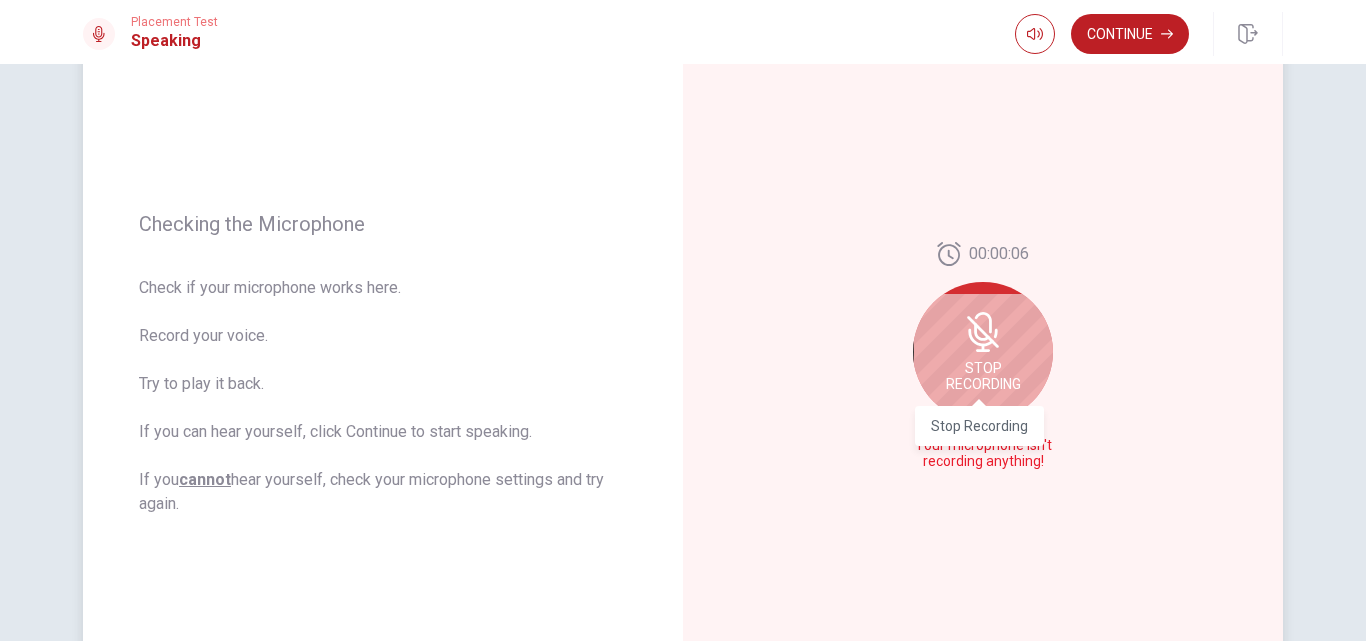 click on "Stop   Recording" at bounding box center (983, 376) 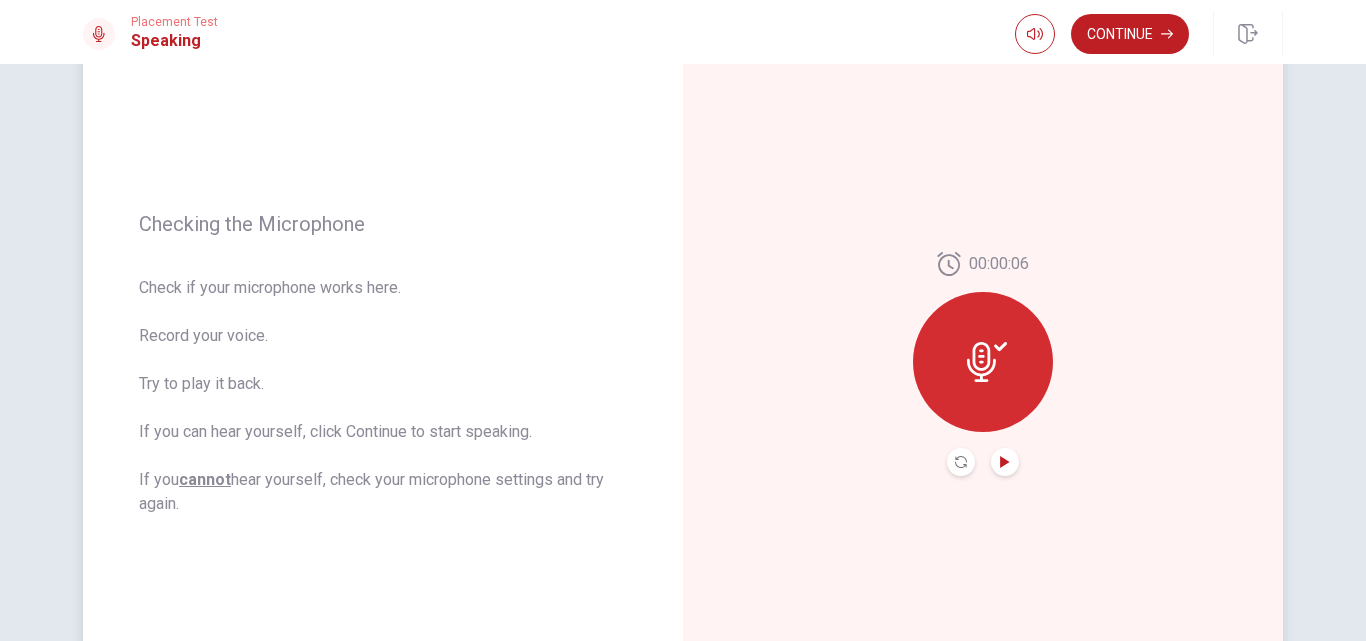 click 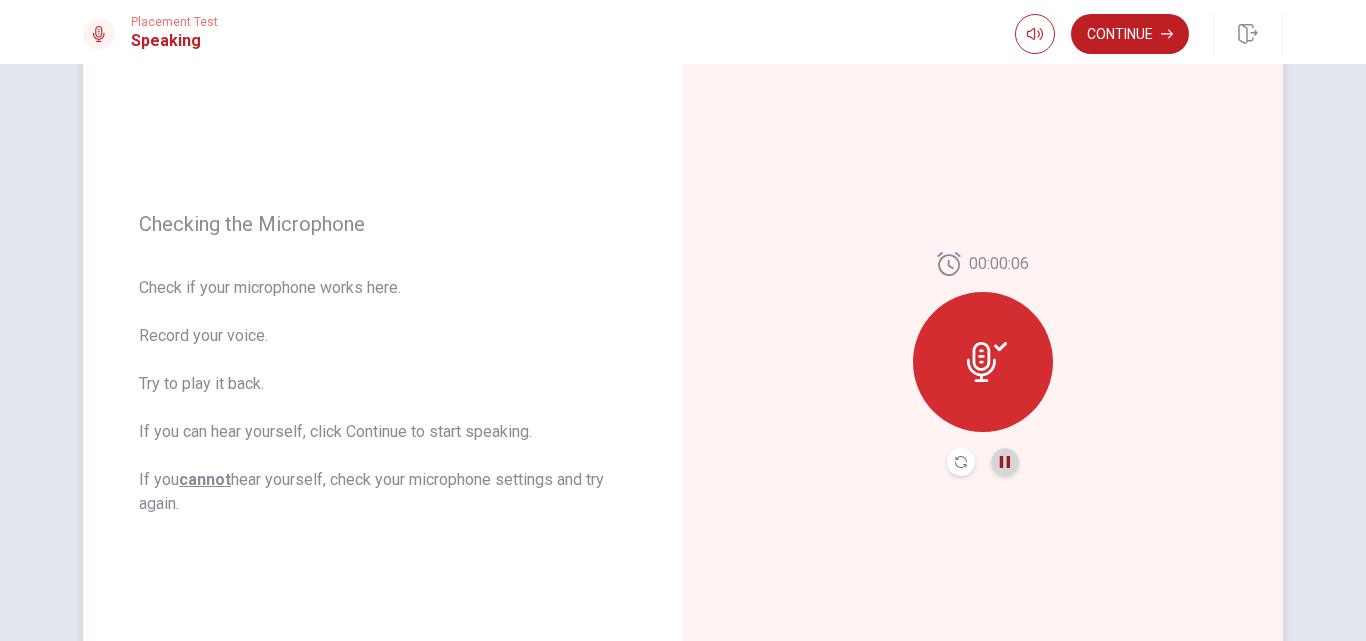 click 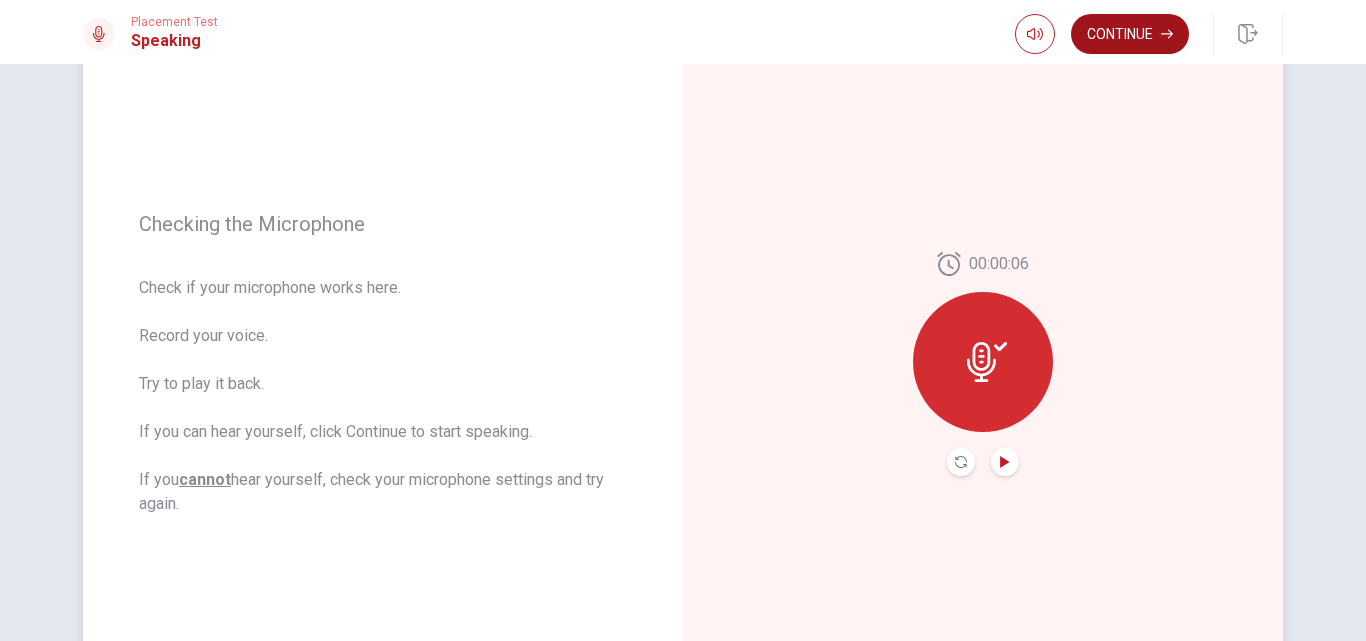 click on "Continue" at bounding box center (1130, 34) 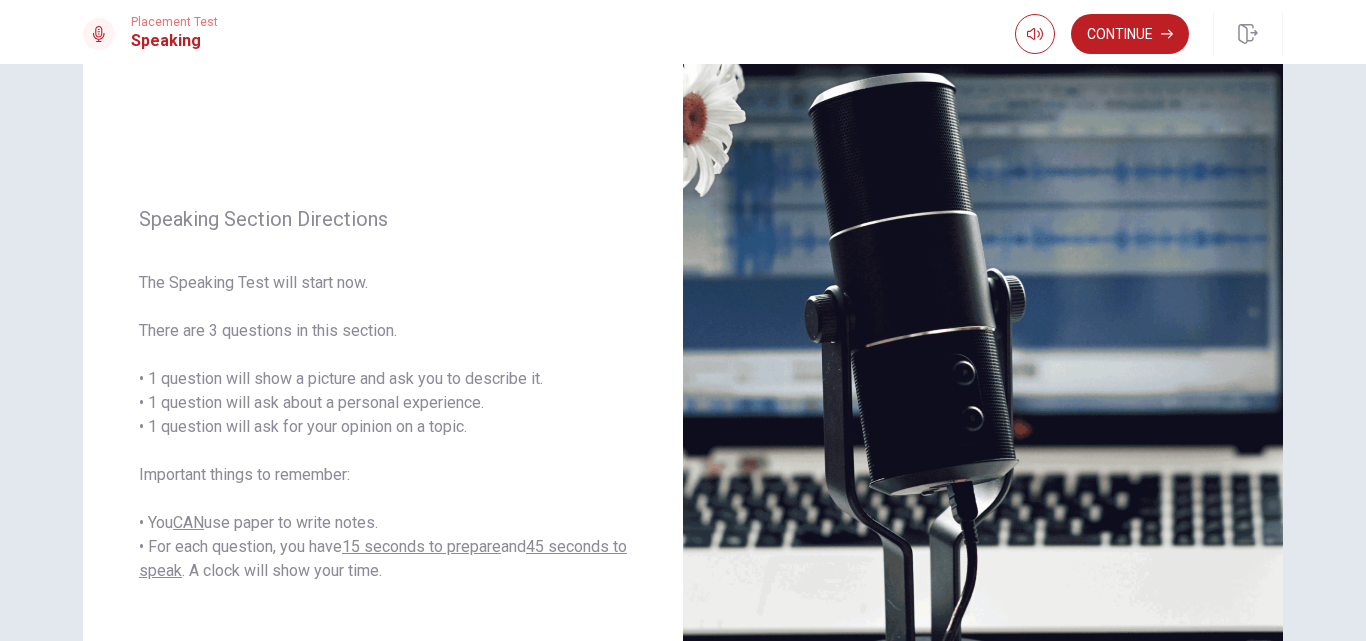scroll, scrollTop: 160, scrollLeft: 0, axis: vertical 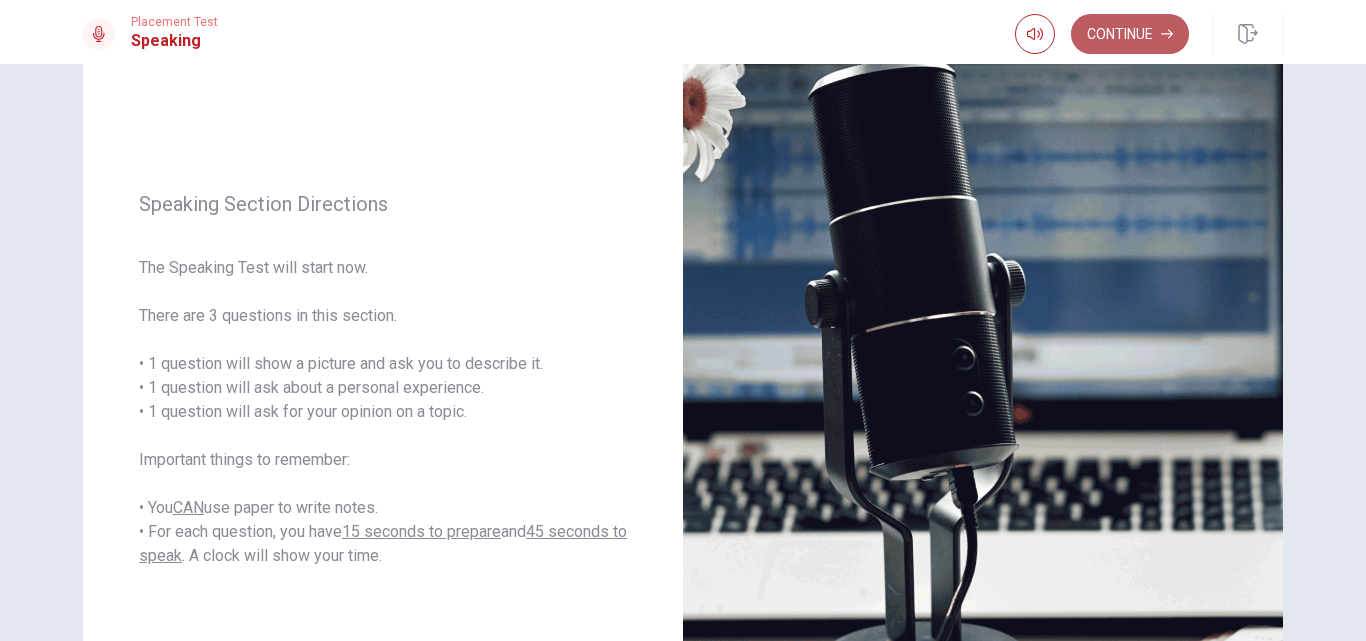 click on "Continue" at bounding box center [1130, 34] 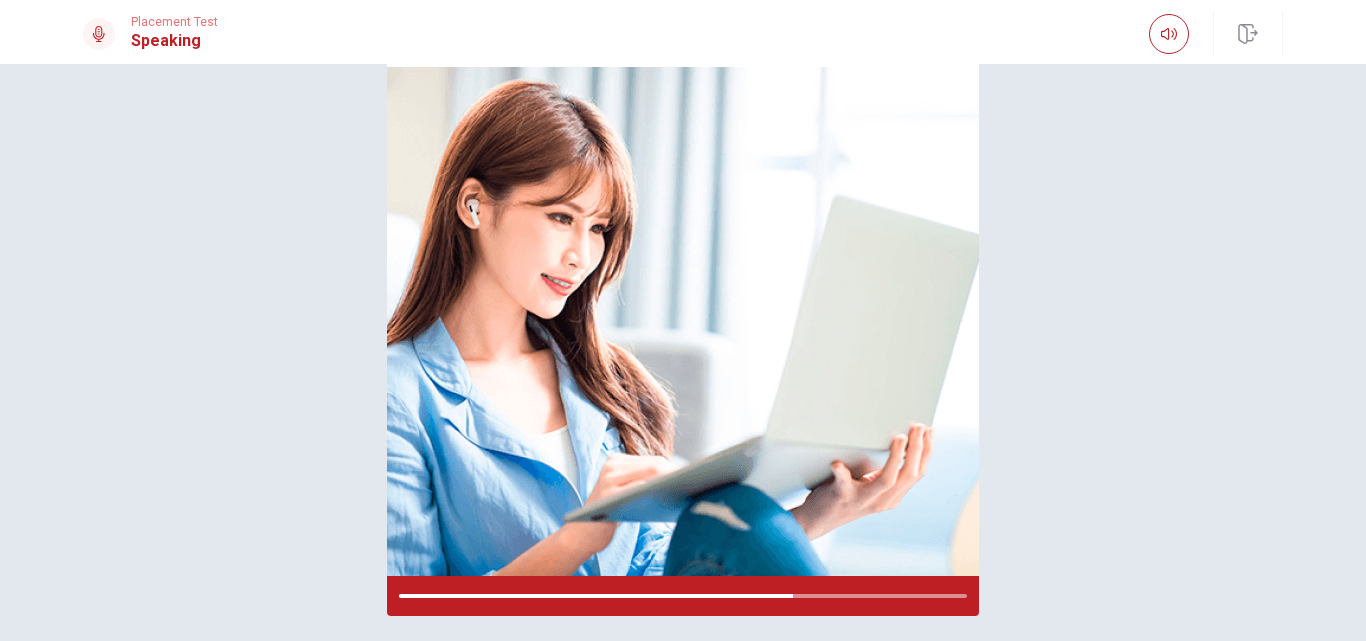 scroll, scrollTop: 160, scrollLeft: 0, axis: vertical 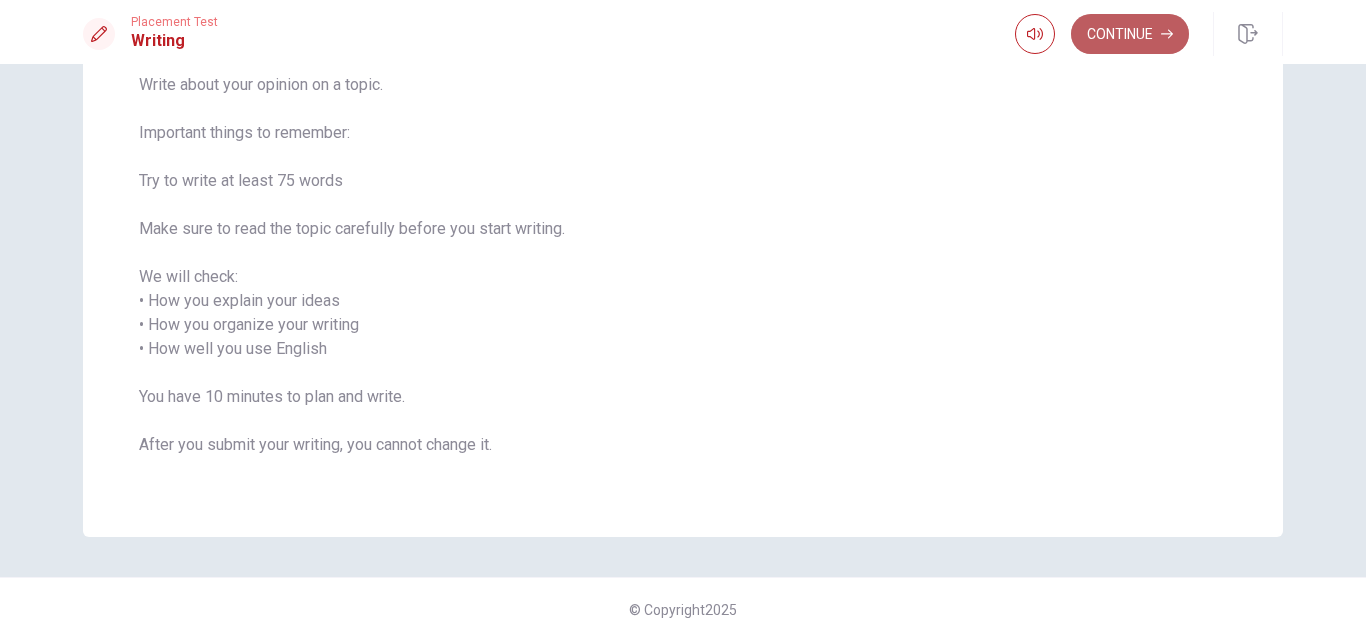 click on "Continue" at bounding box center (1130, 34) 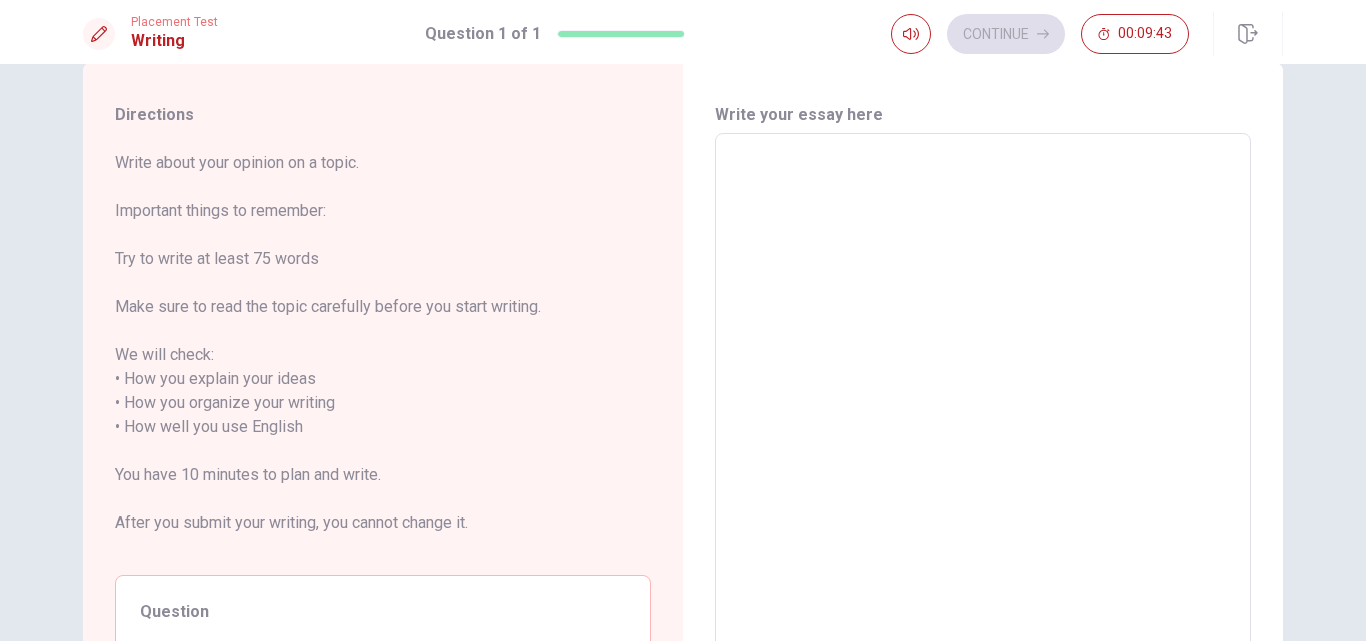 scroll, scrollTop: 0, scrollLeft: 0, axis: both 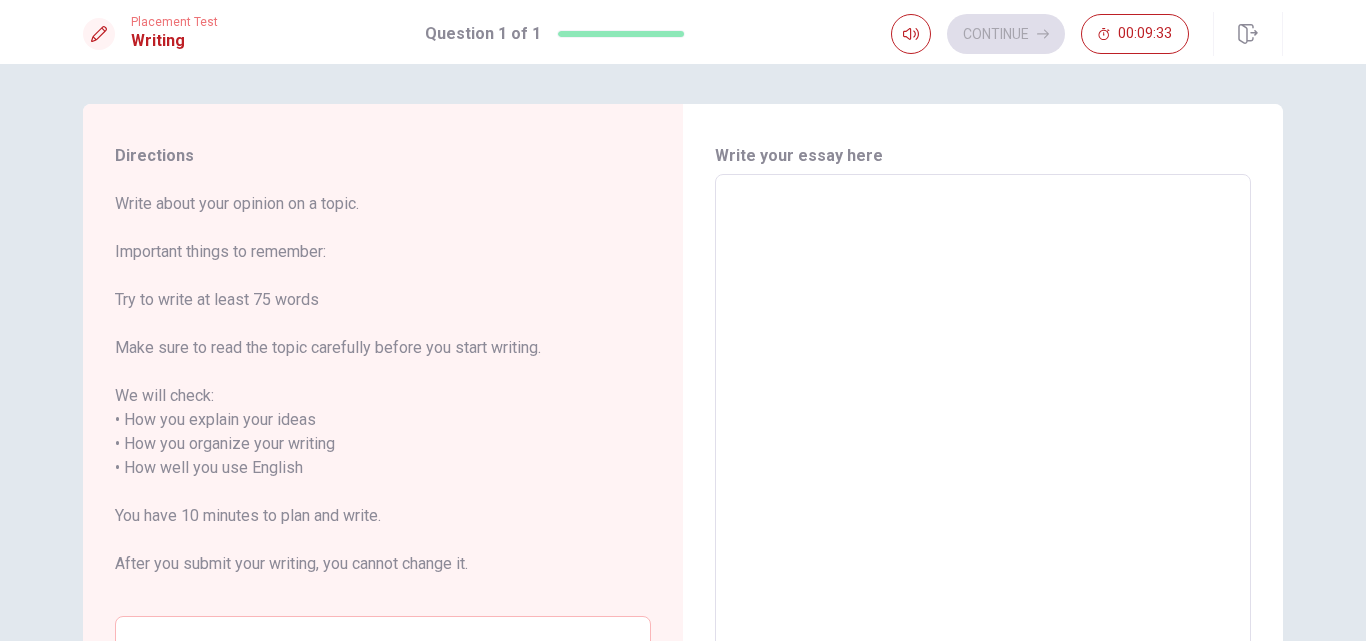 click at bounding box center (983, 468) 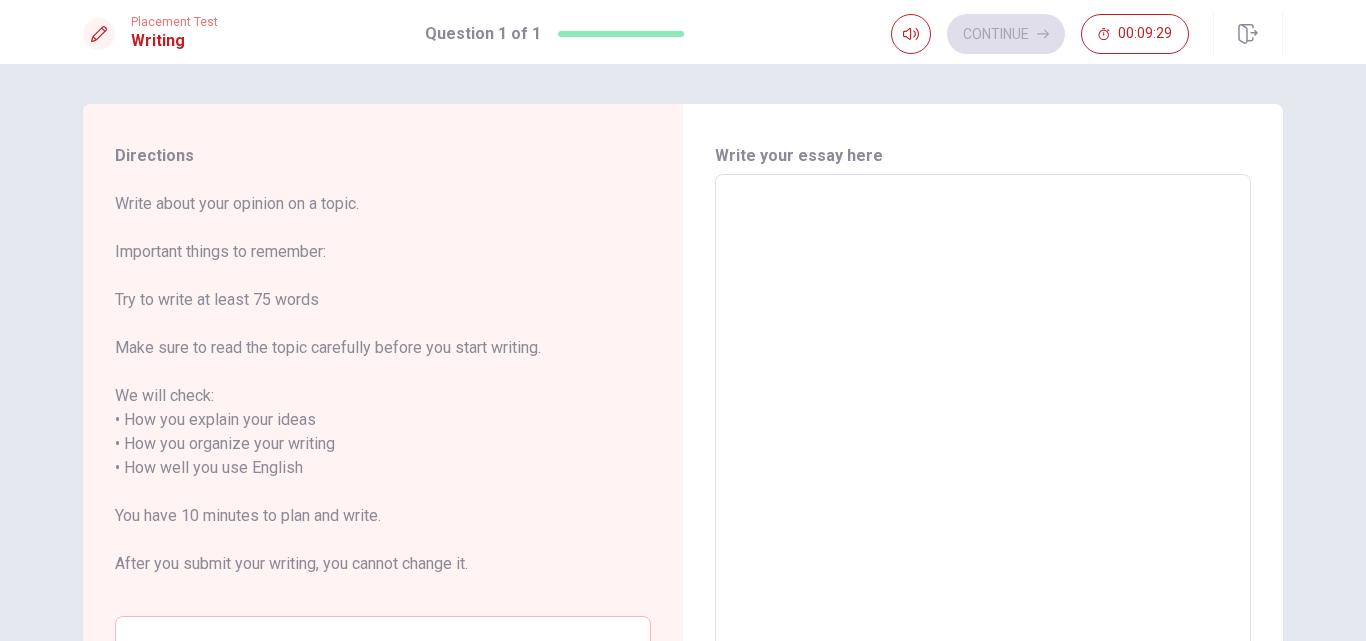 type on "I" 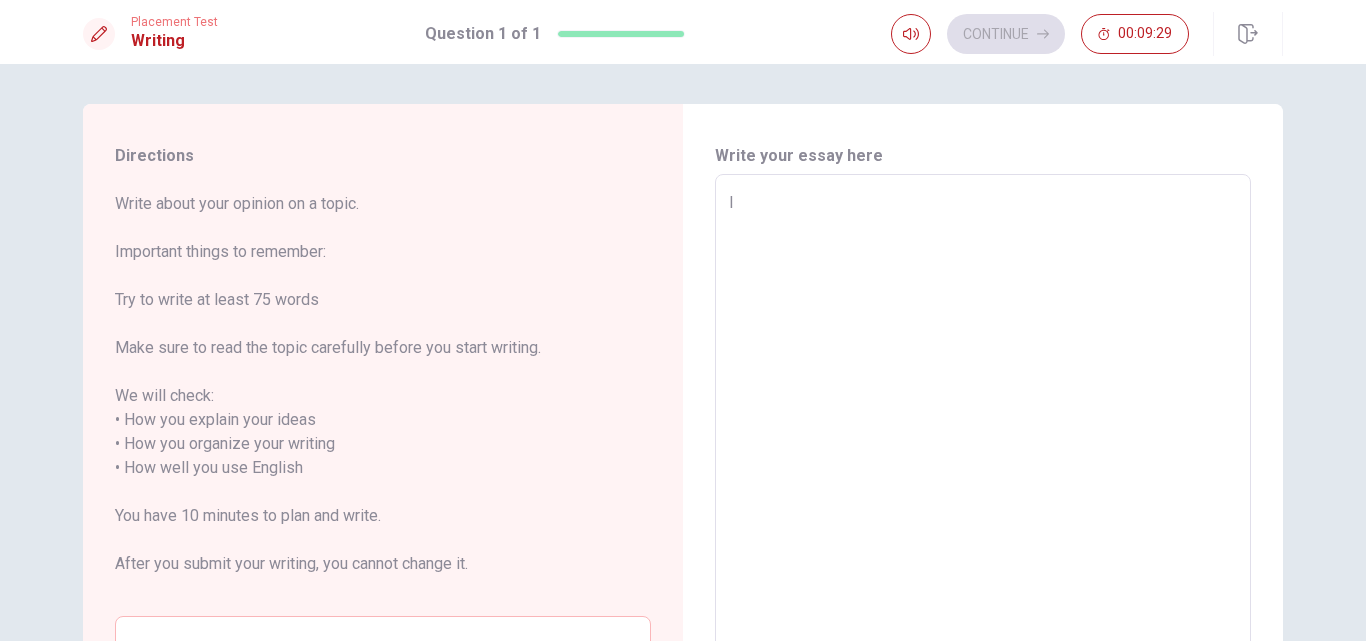 type on "x" 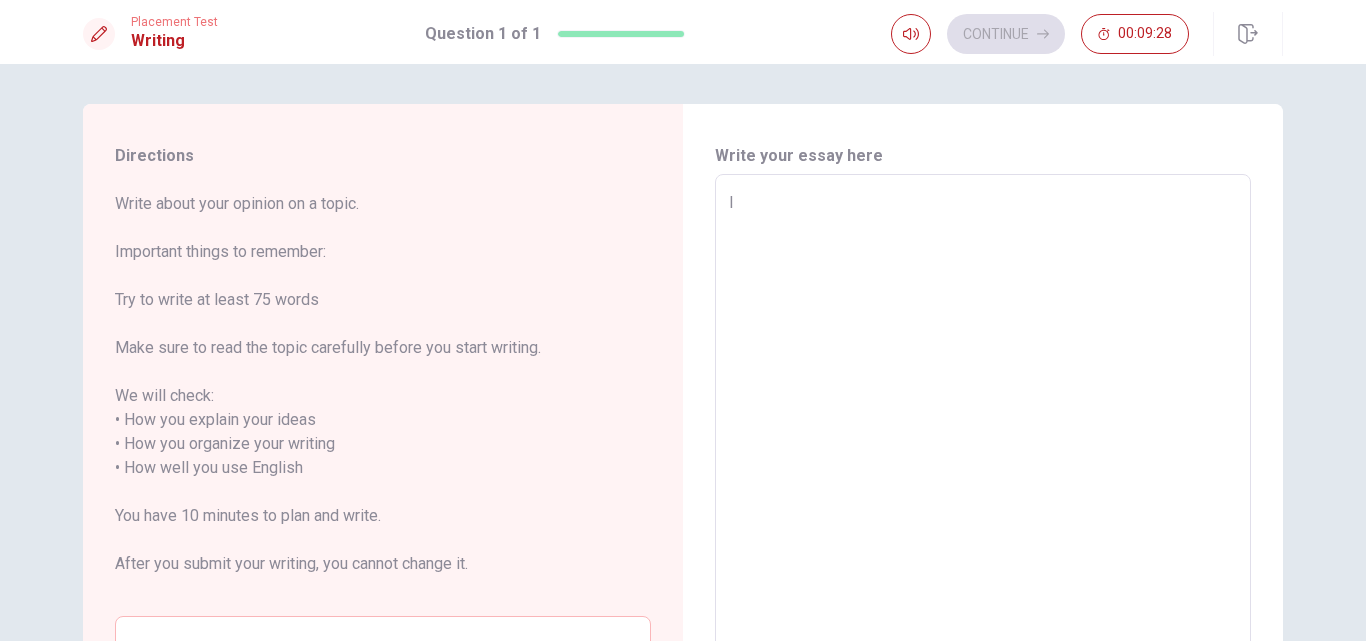 type on "x" 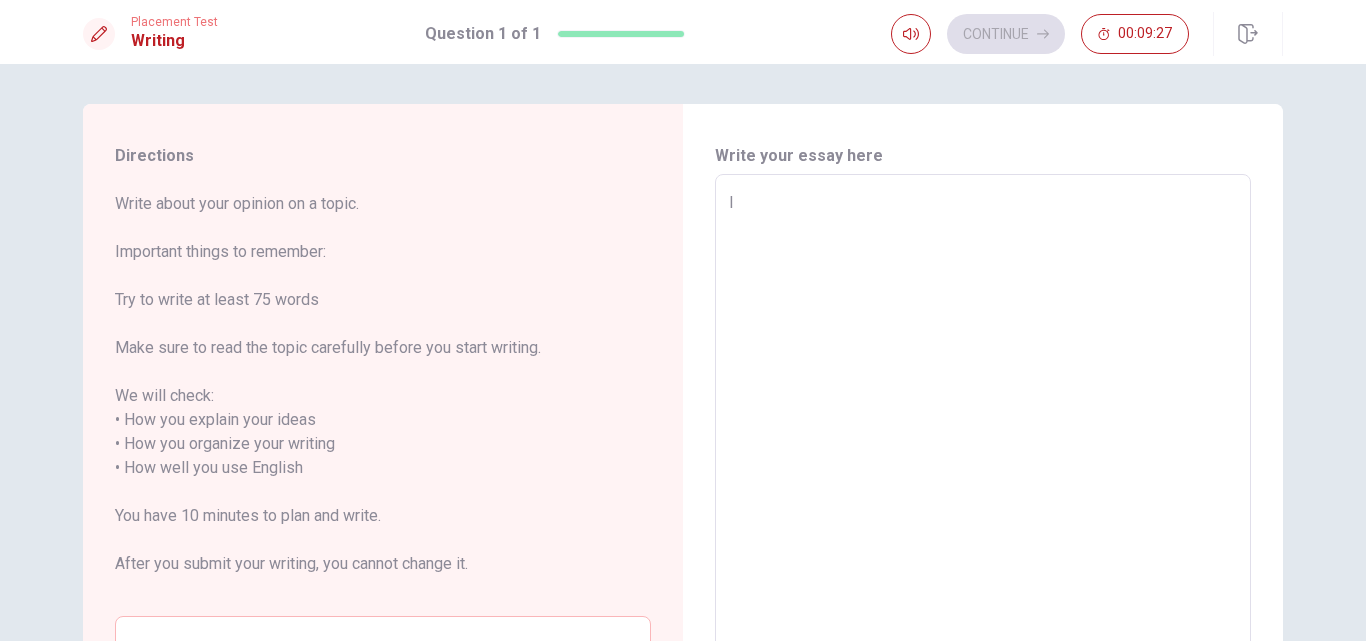type on "I l" 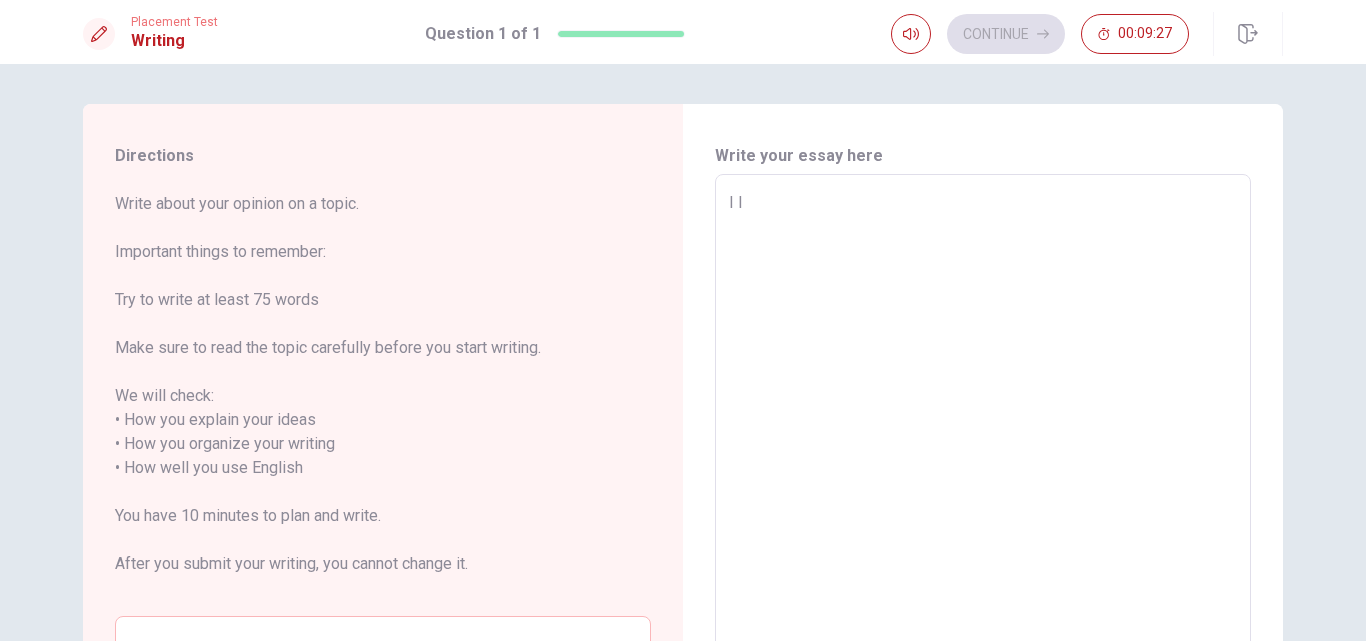 type on "x" 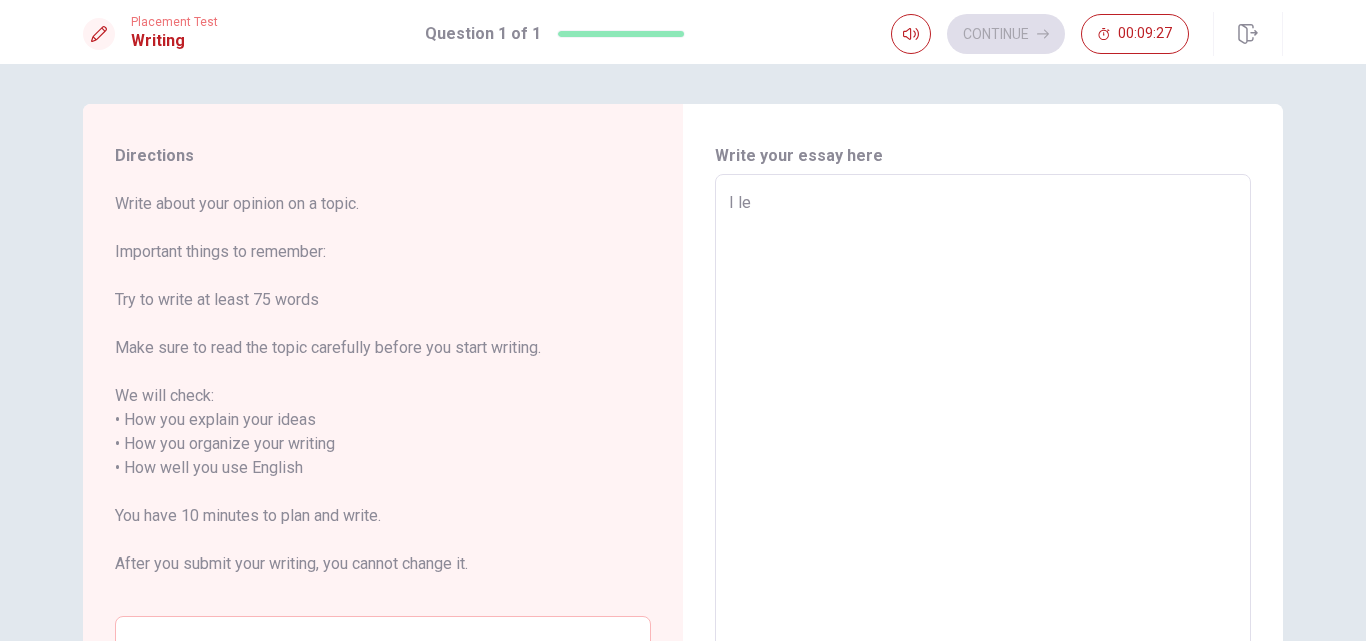 type on "x" 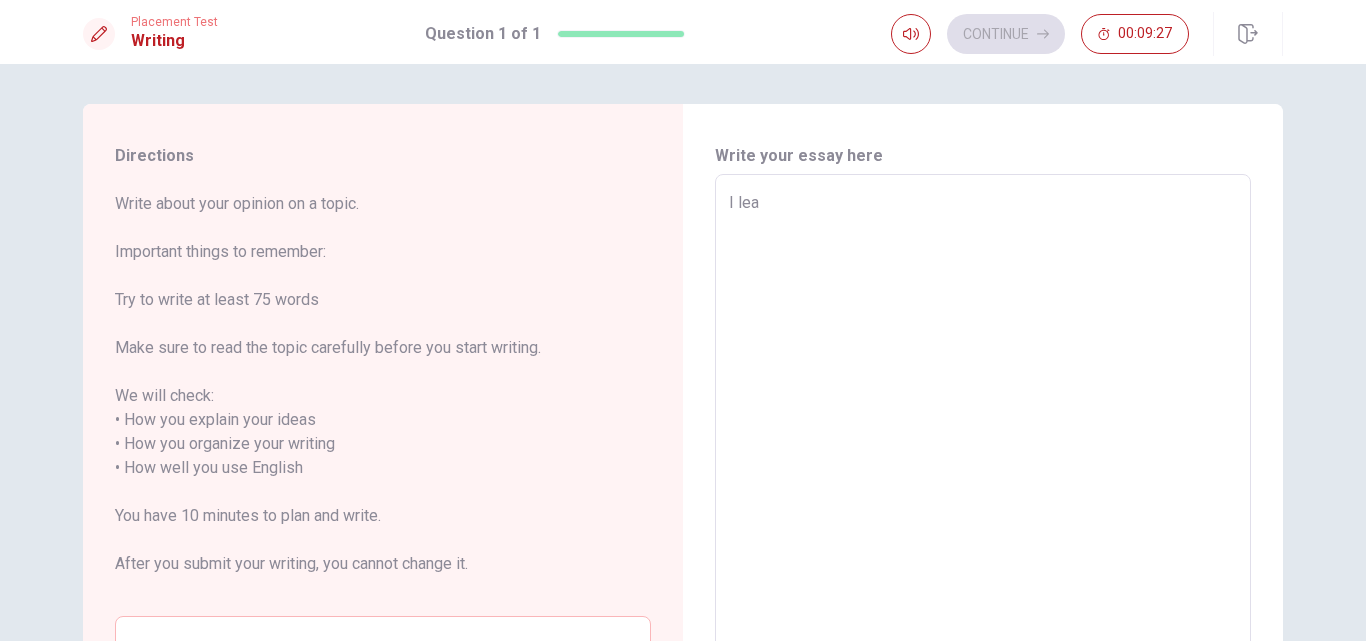 type on "x" 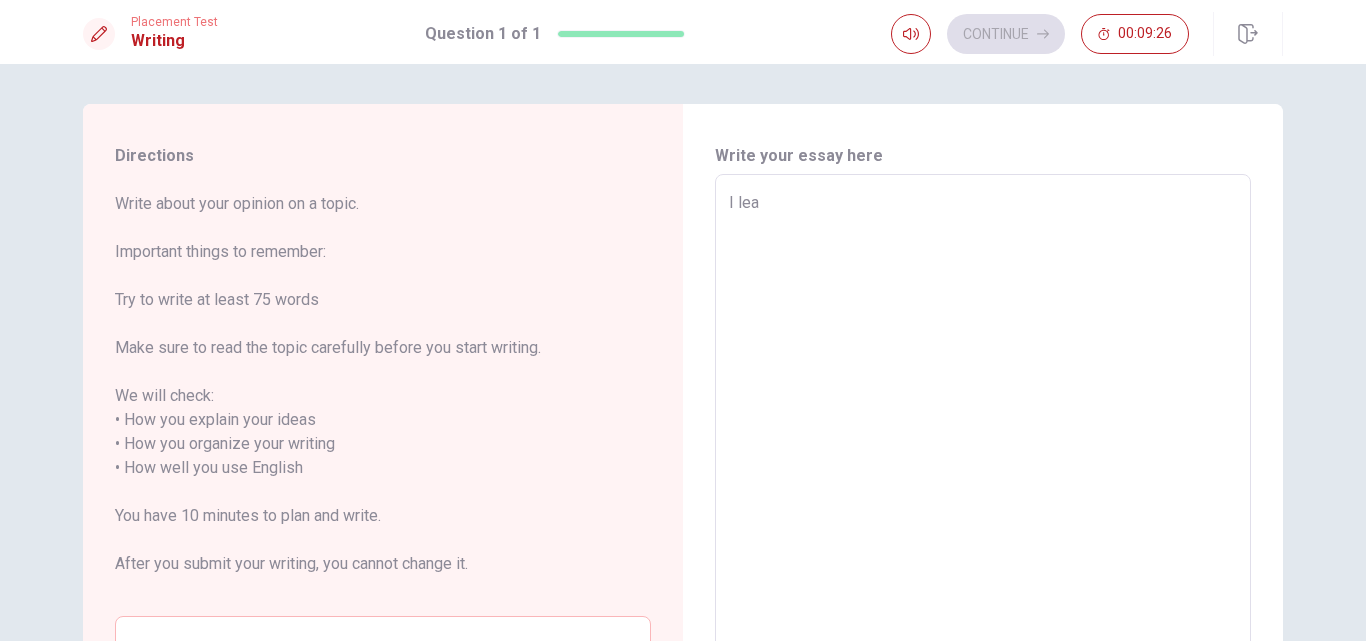 type on "I [PERSON_NAME]" 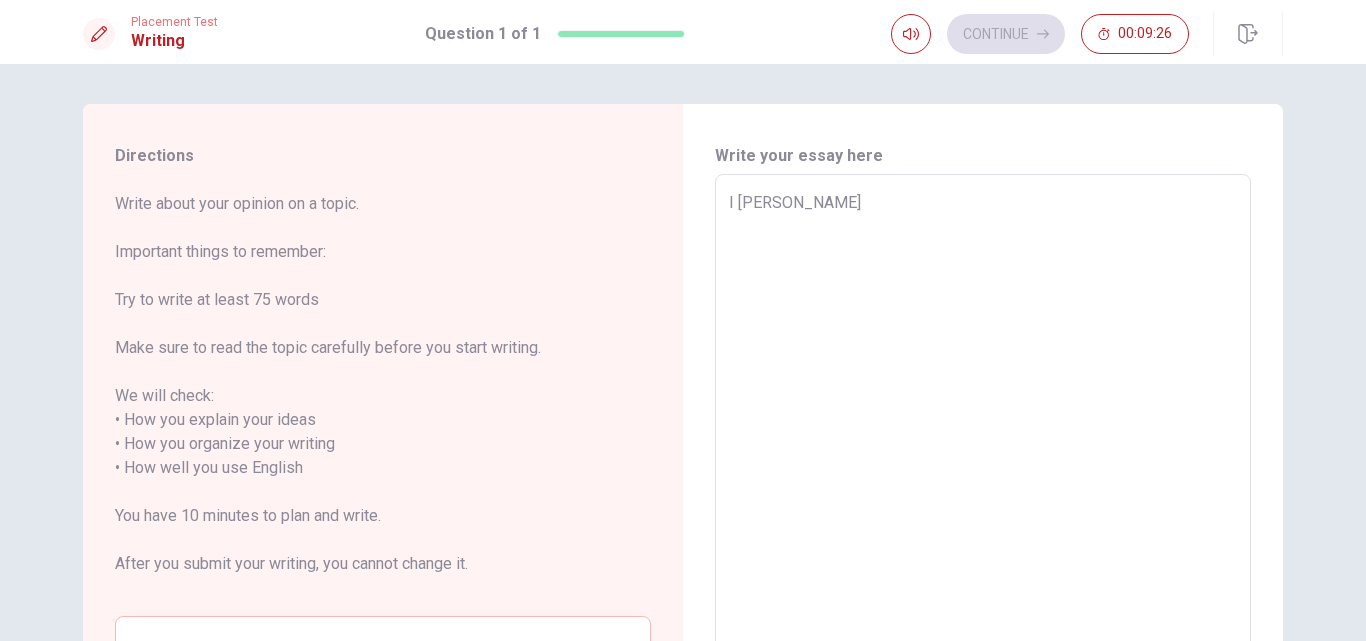 type on "x" 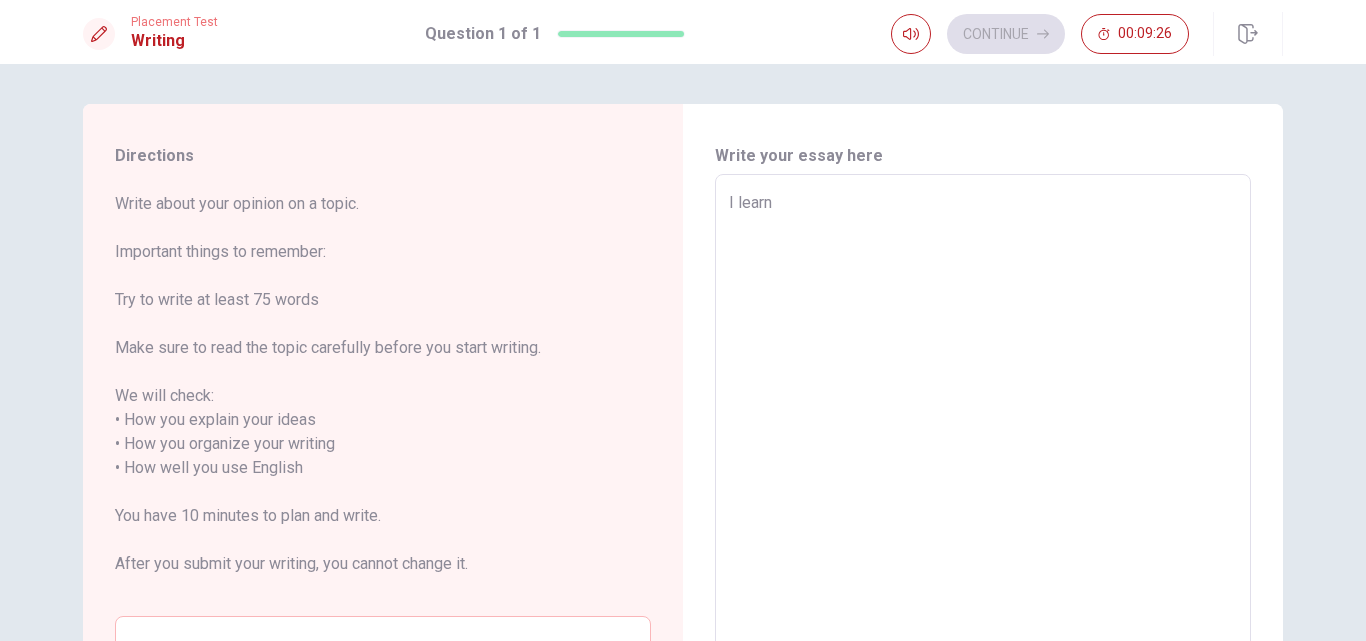 type on "x" 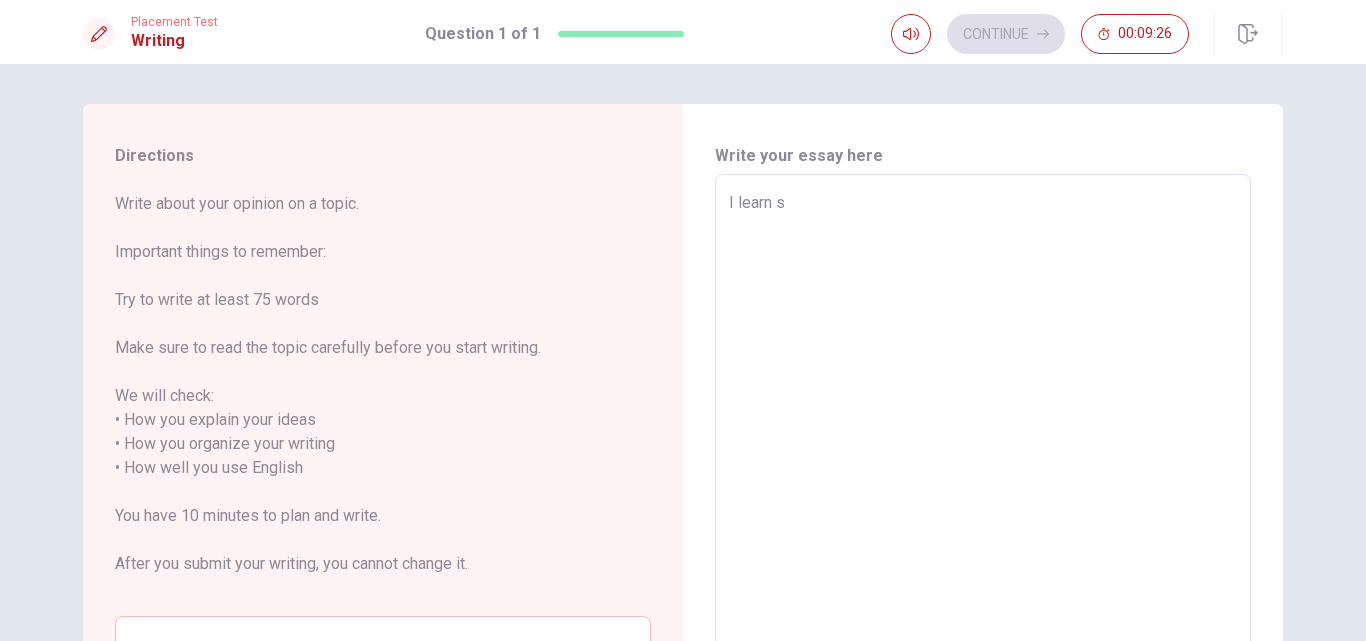 type on "x" 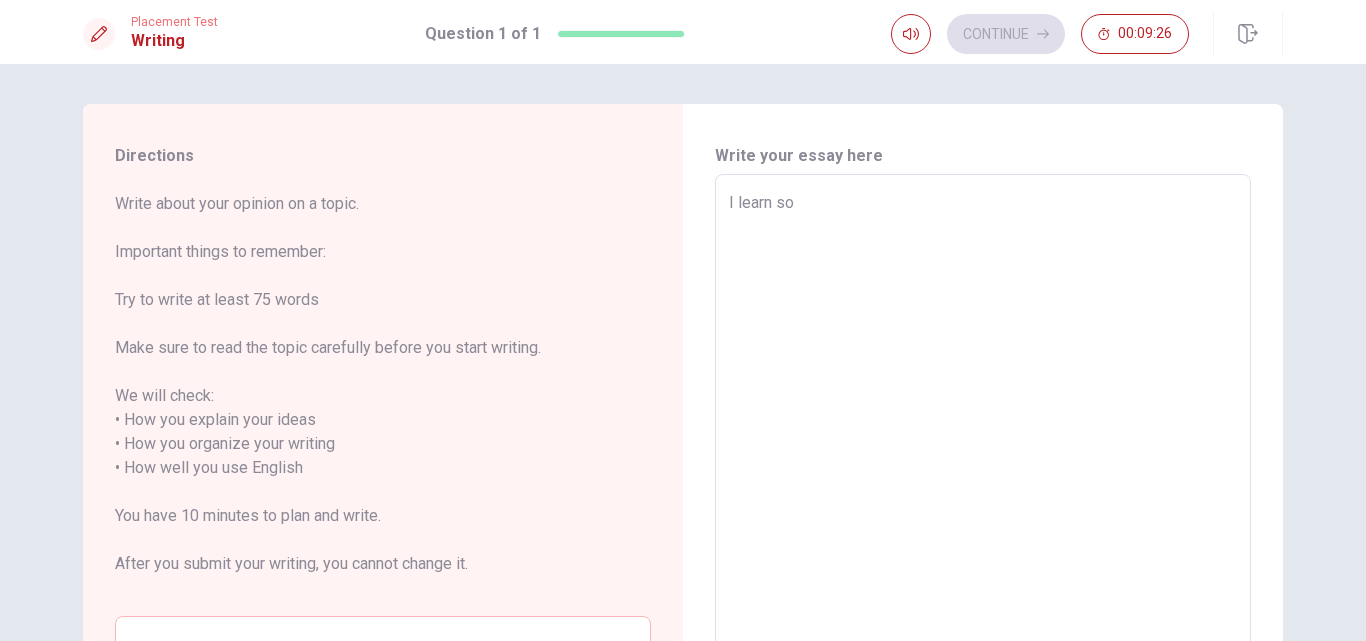 type on "I learn so" 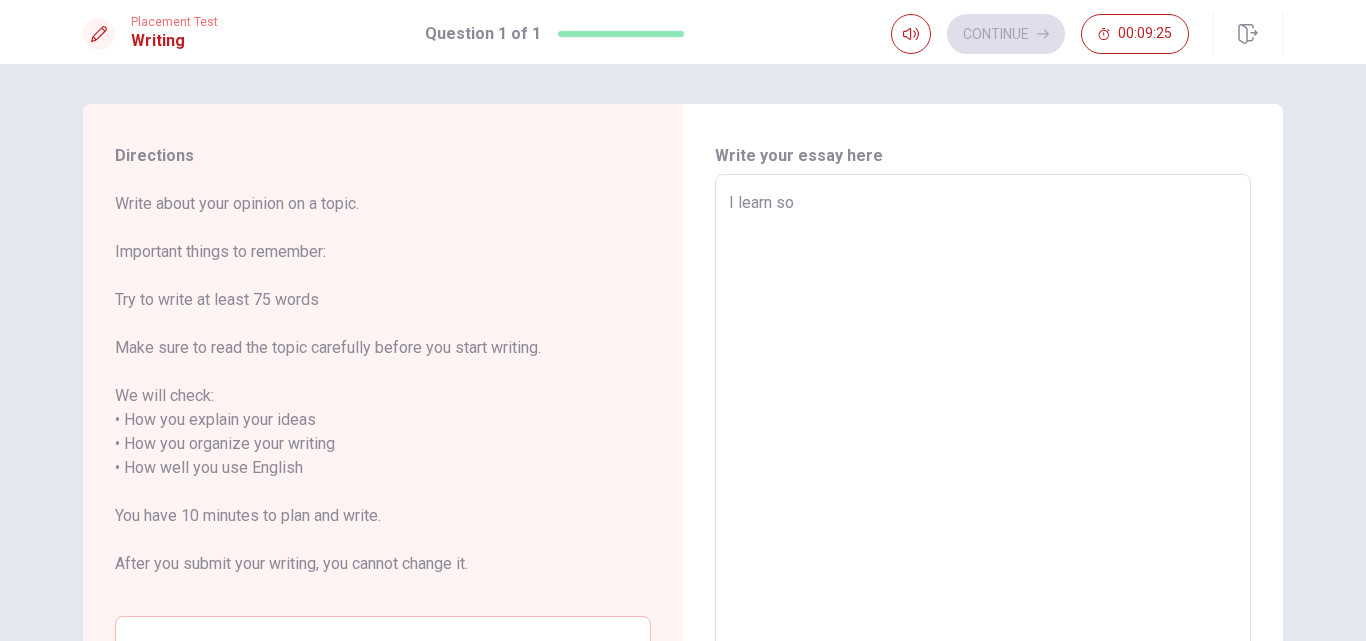type on "I learn so m" 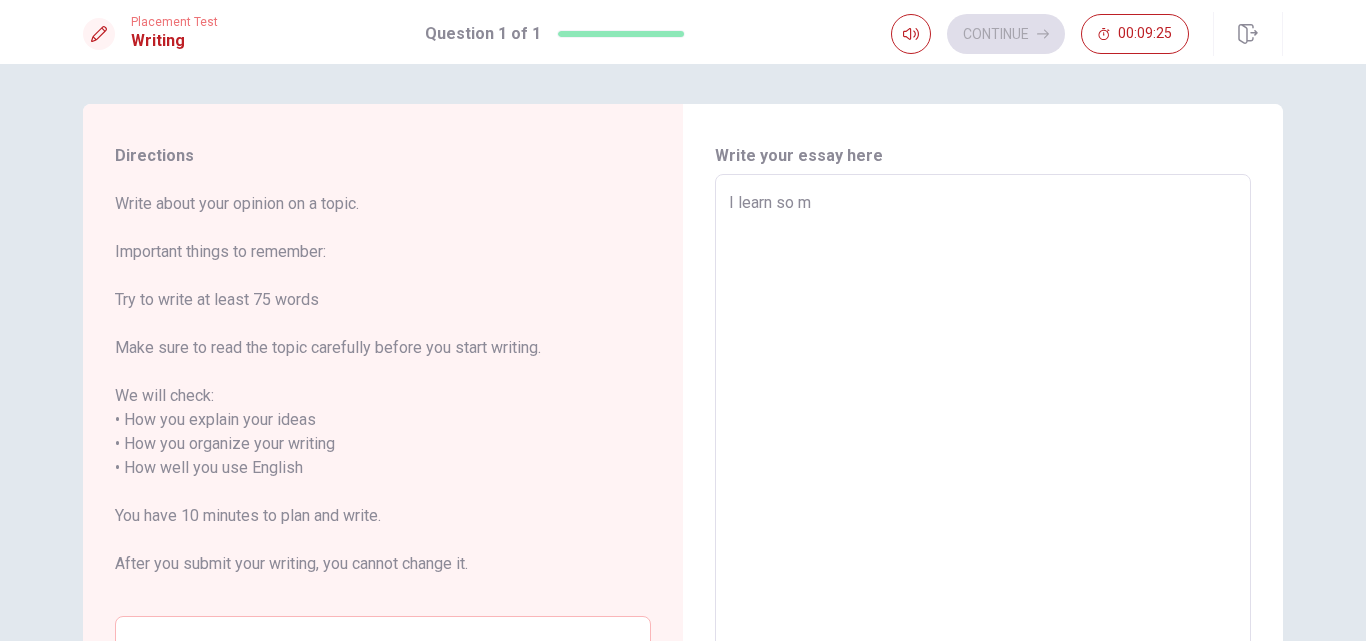 type on "x" 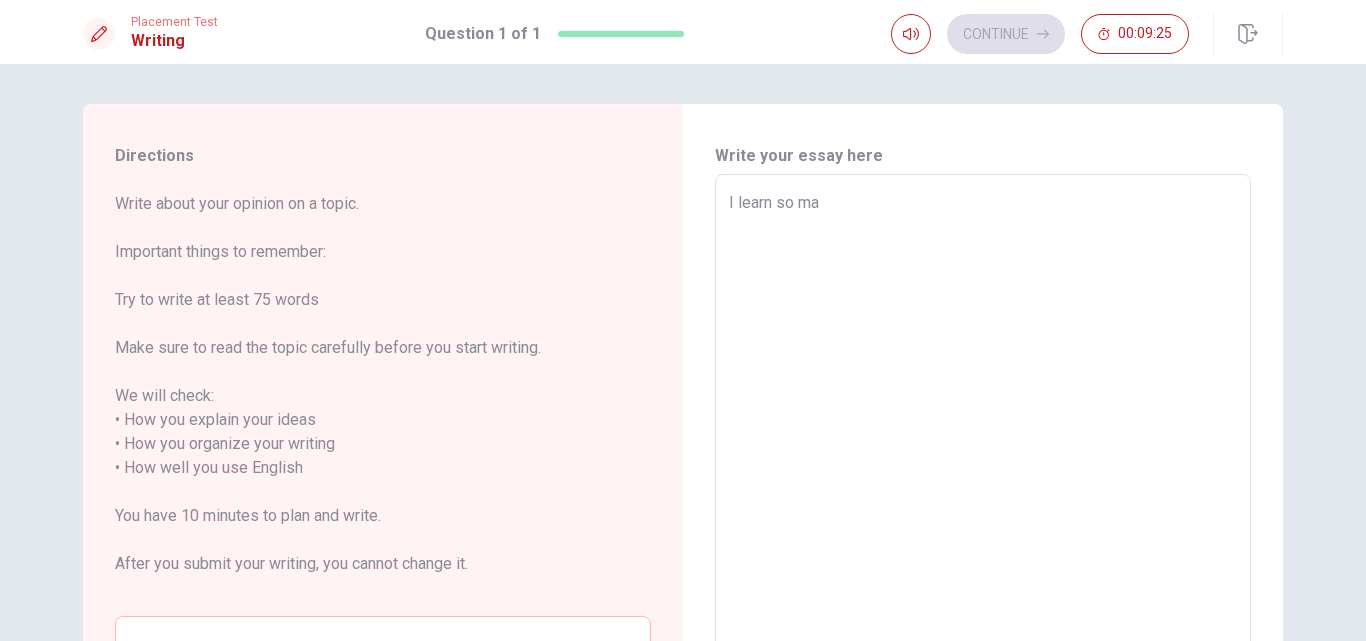 type on "x" 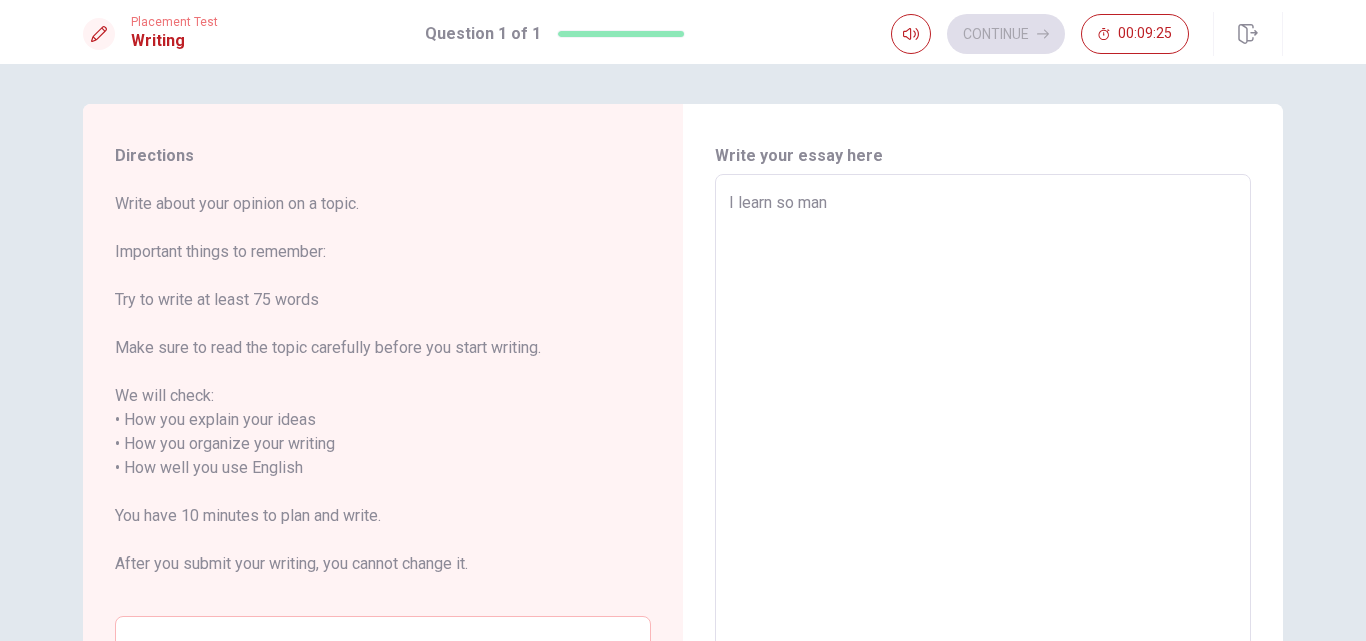 type on "x" 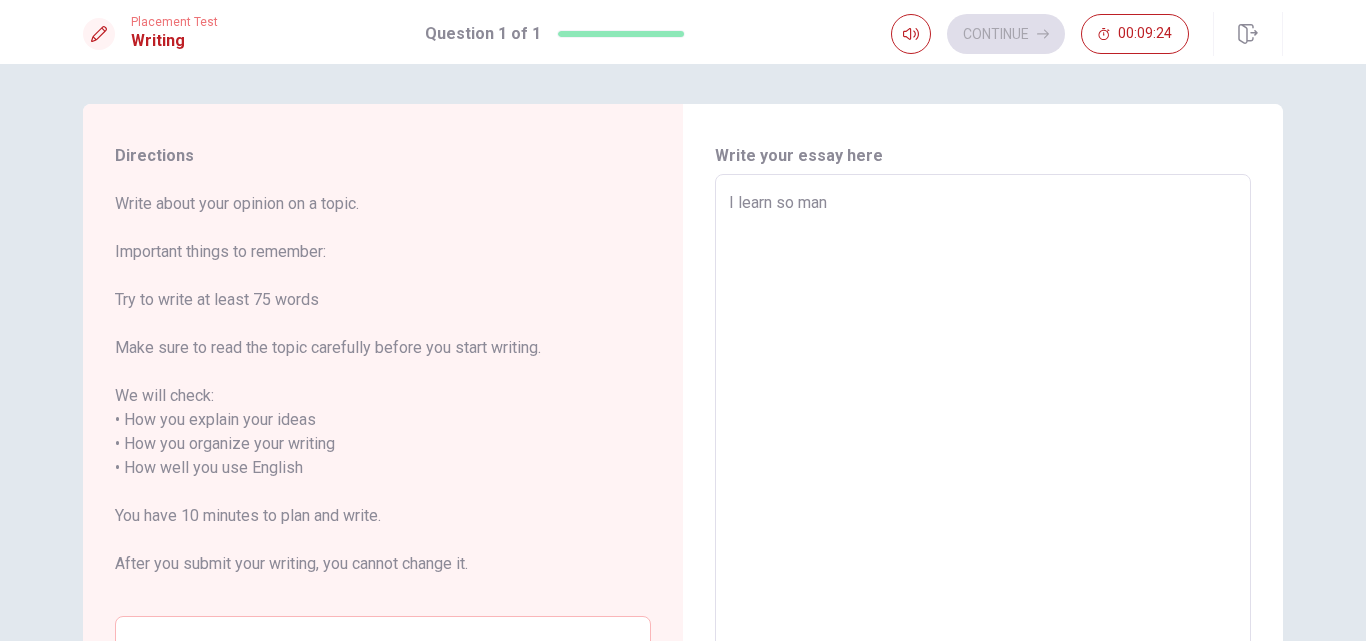 type on "I learn so man" 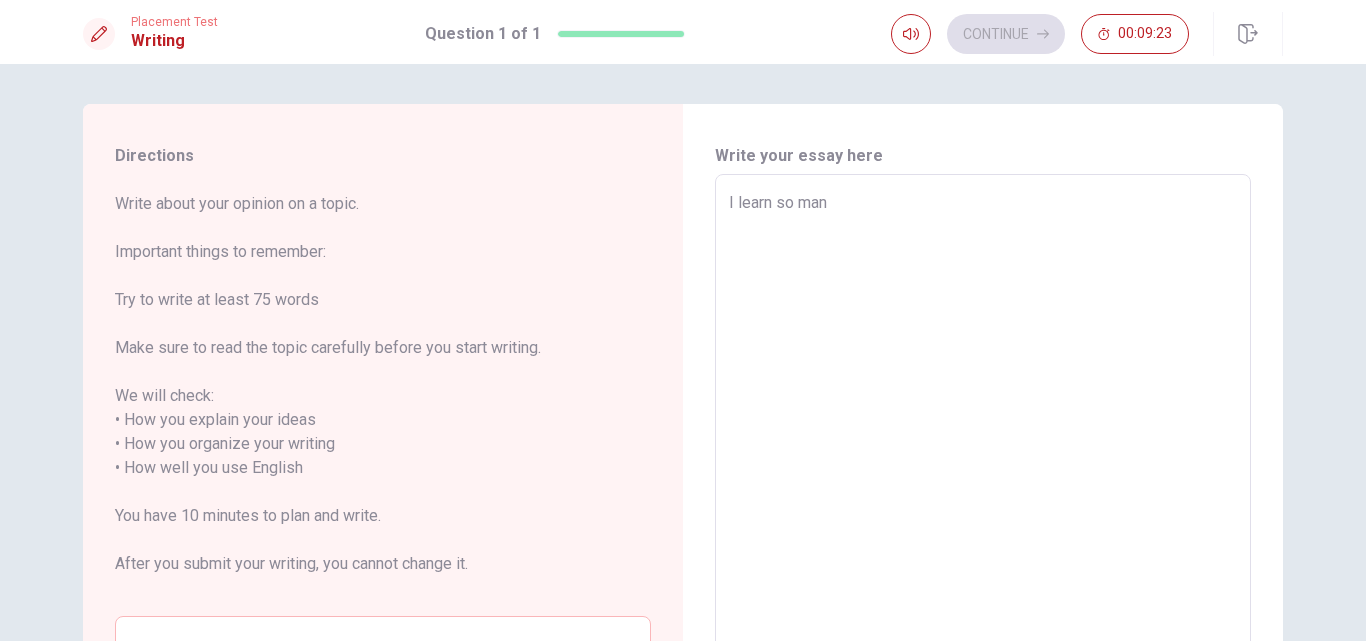 type on "I learn so many" 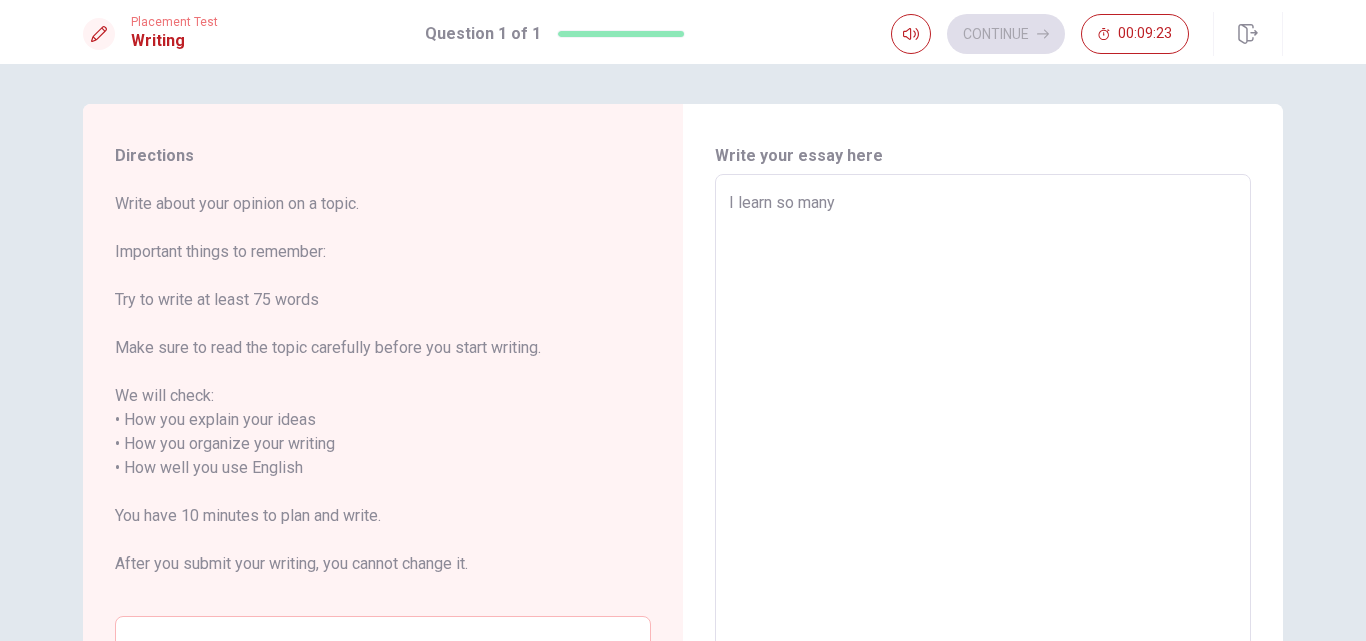 type on "x" 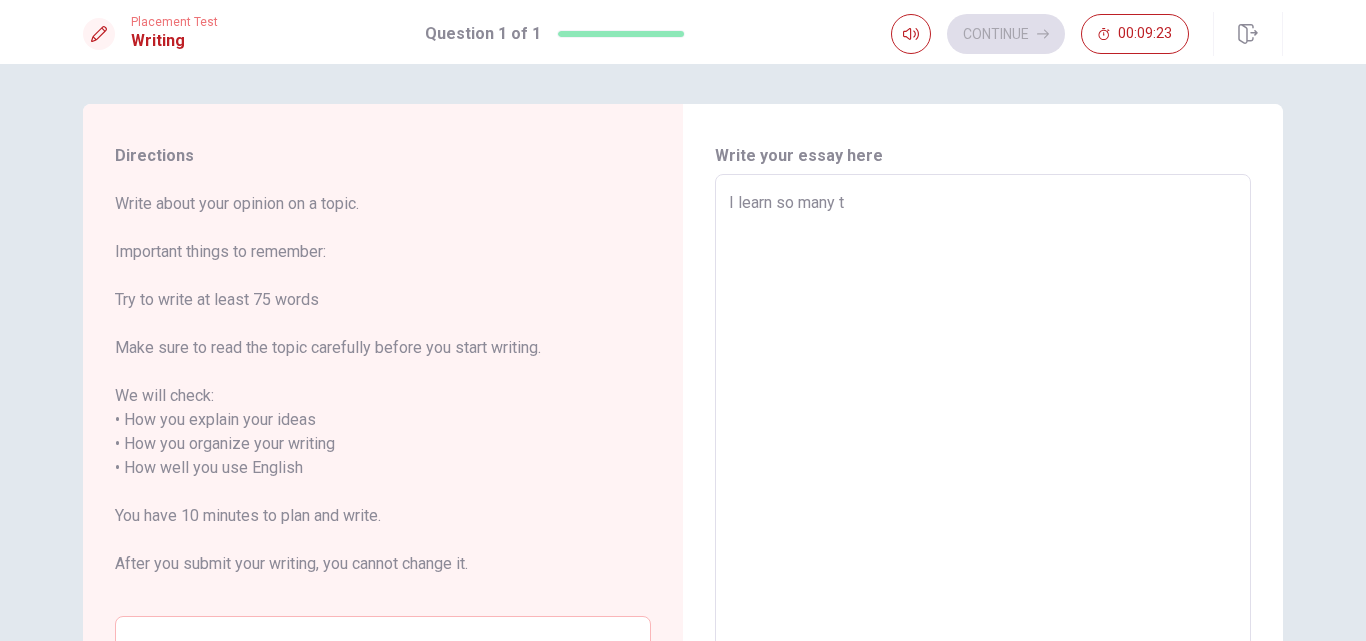 type on "x" 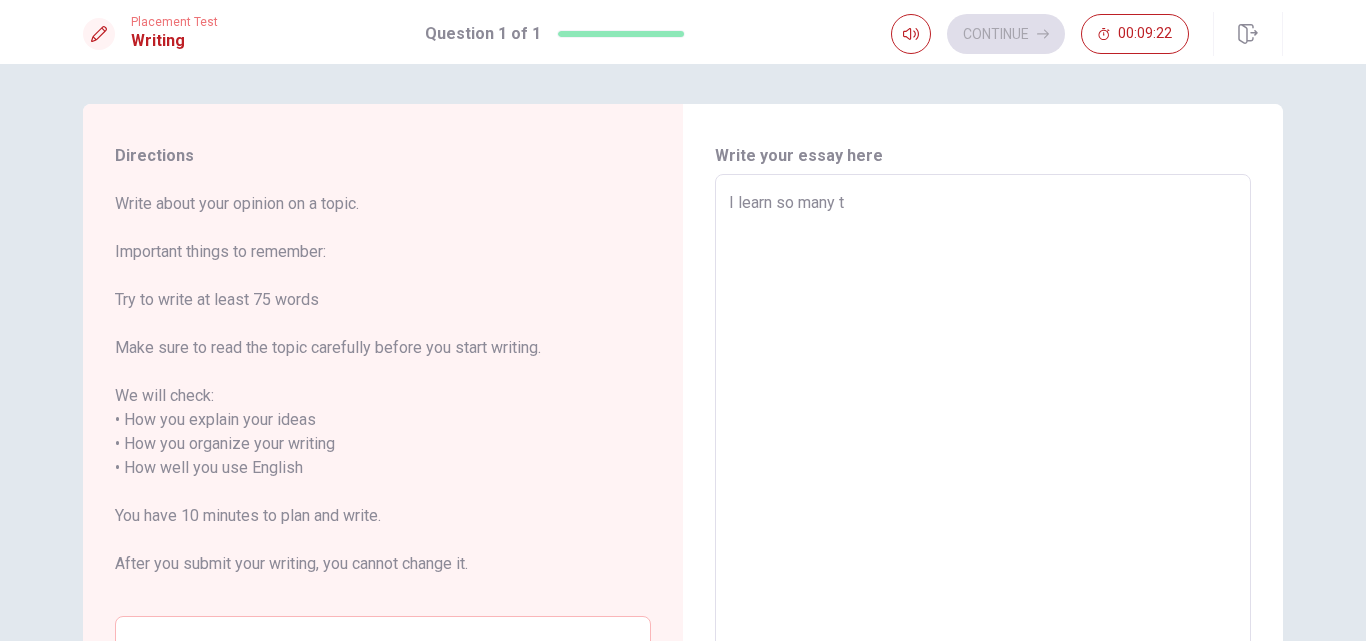 type on "I learn so many th" 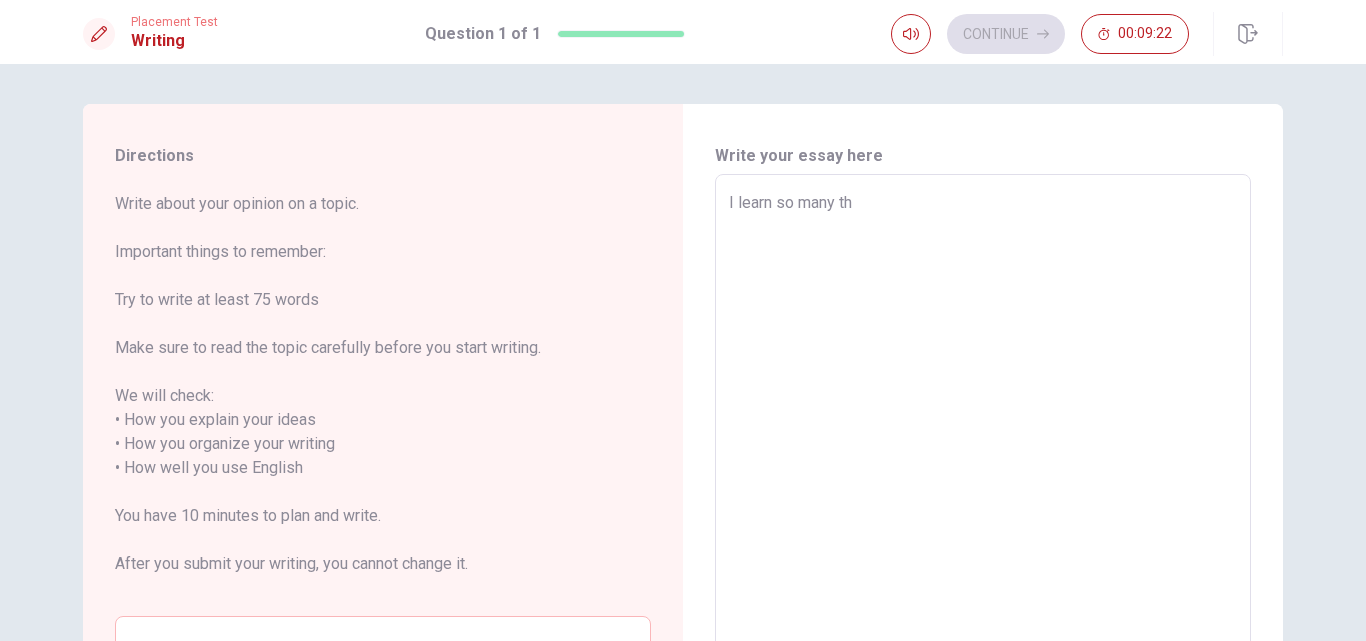 type on "x" 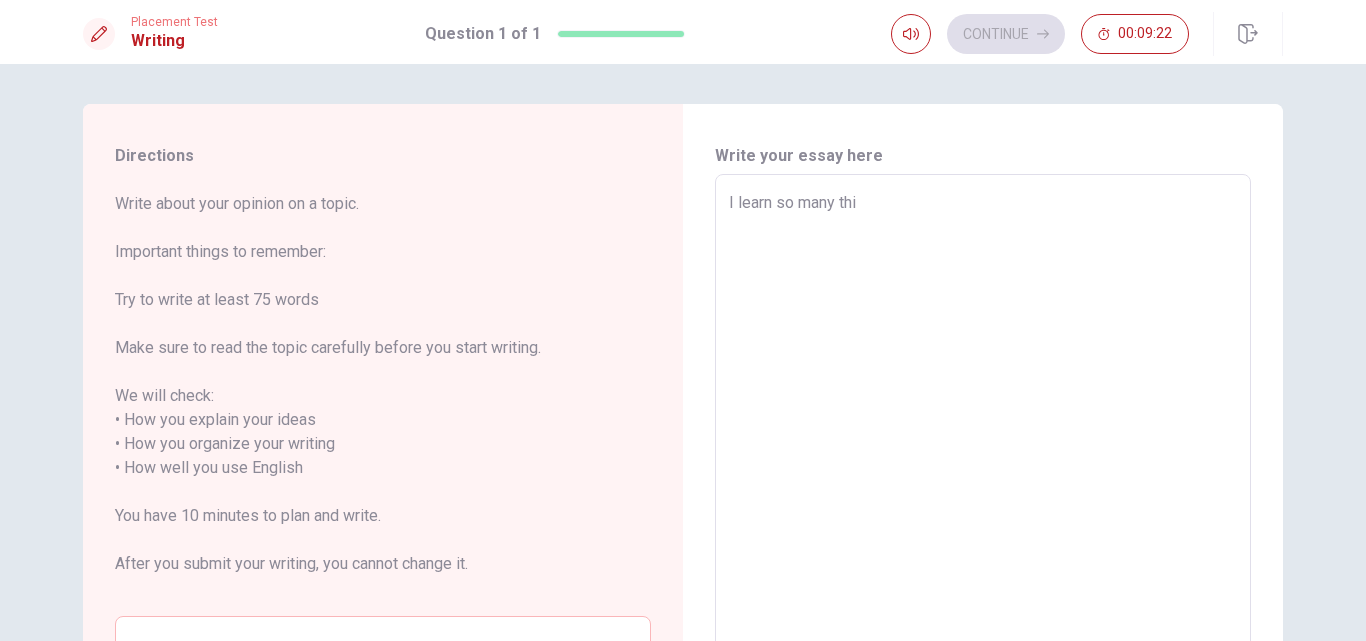 type on "x" 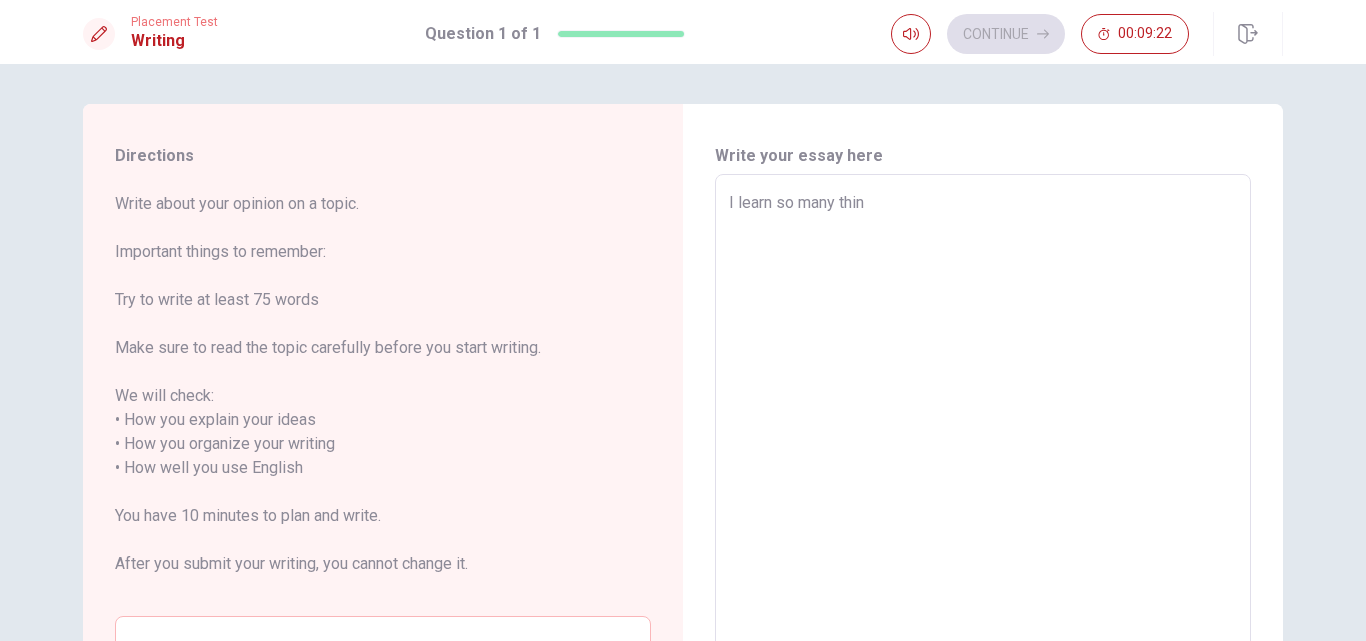 type on "x" 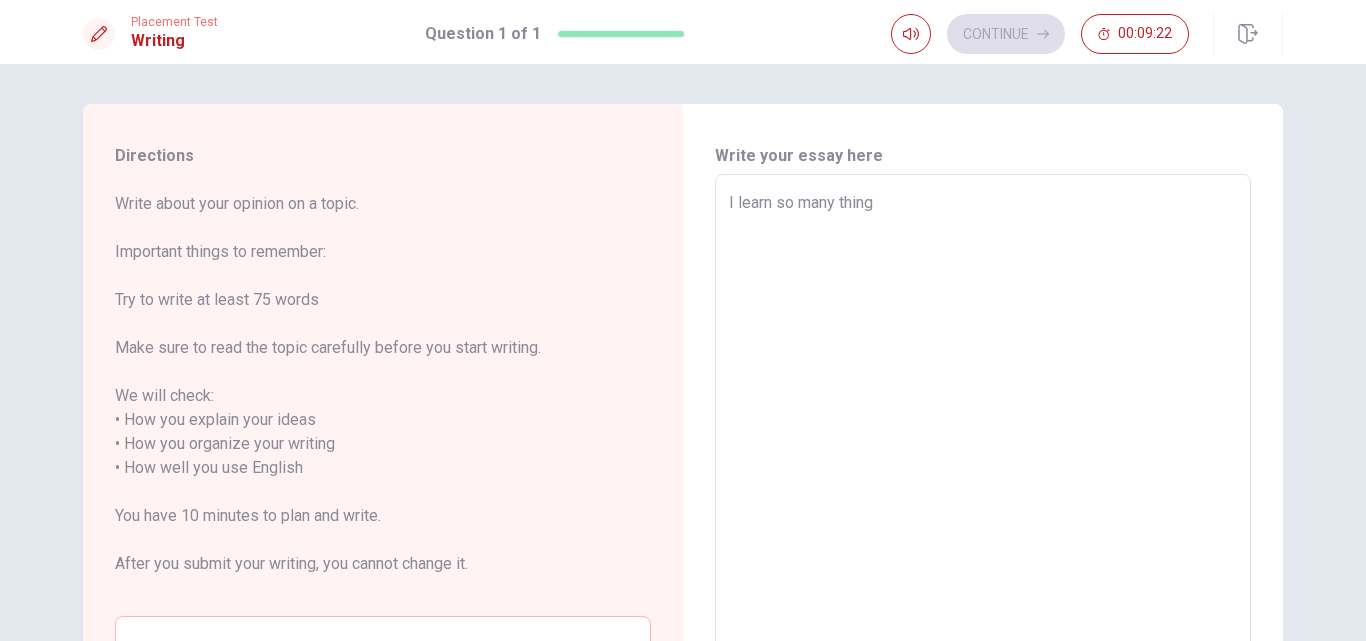 type on "x" 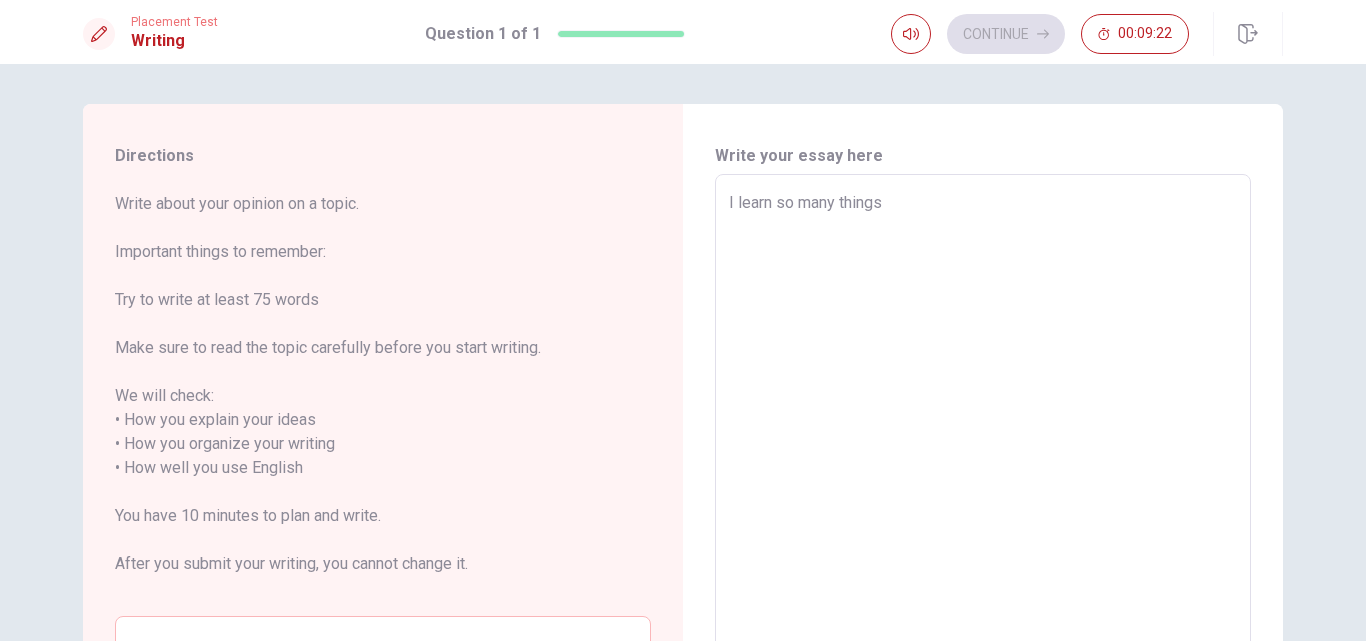type on "x" 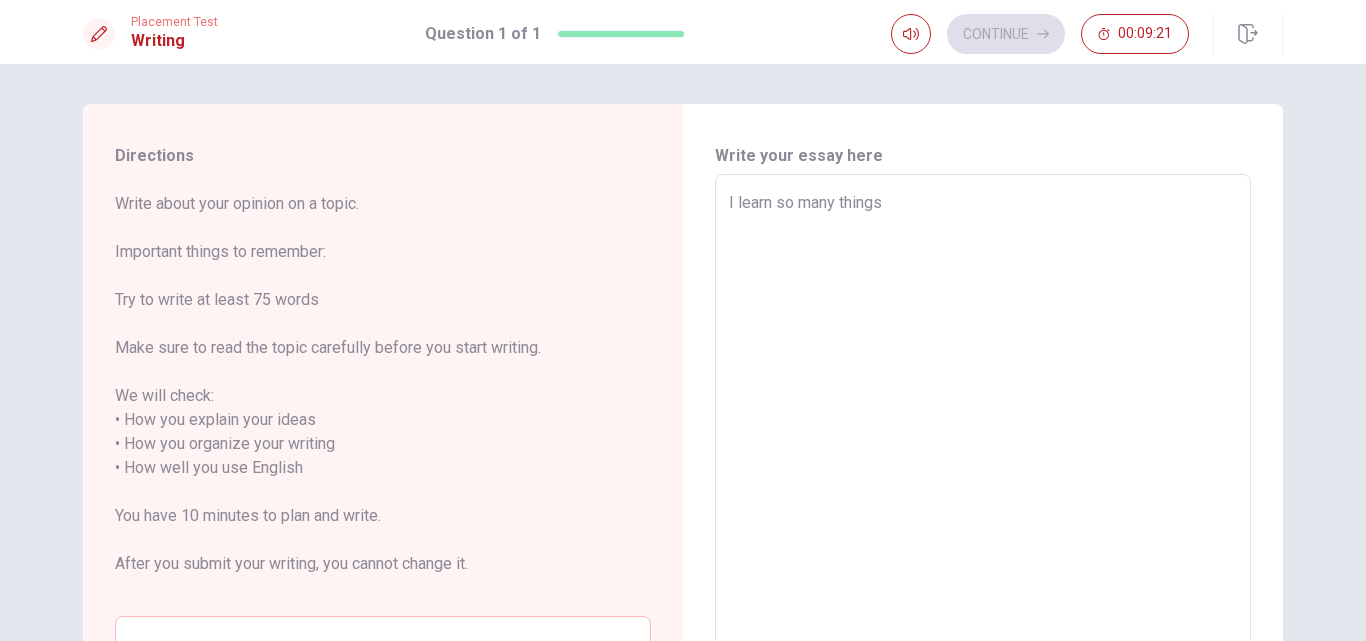 type on "I learn so many things" 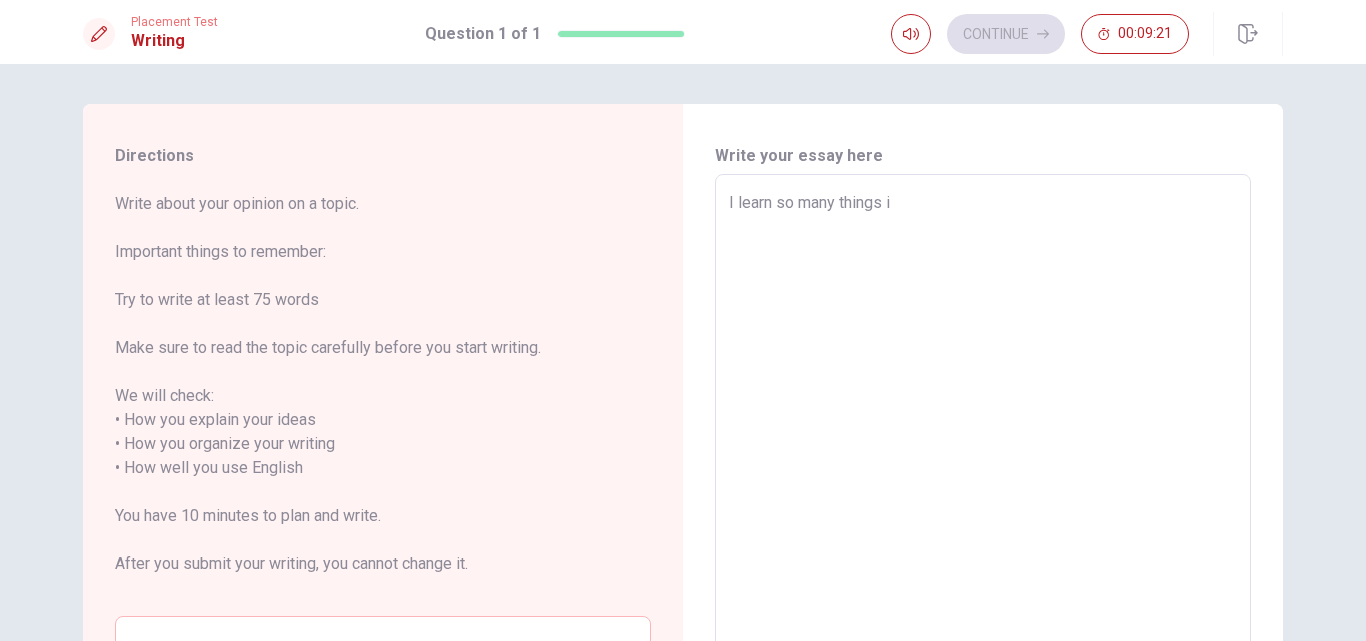 type on "x" 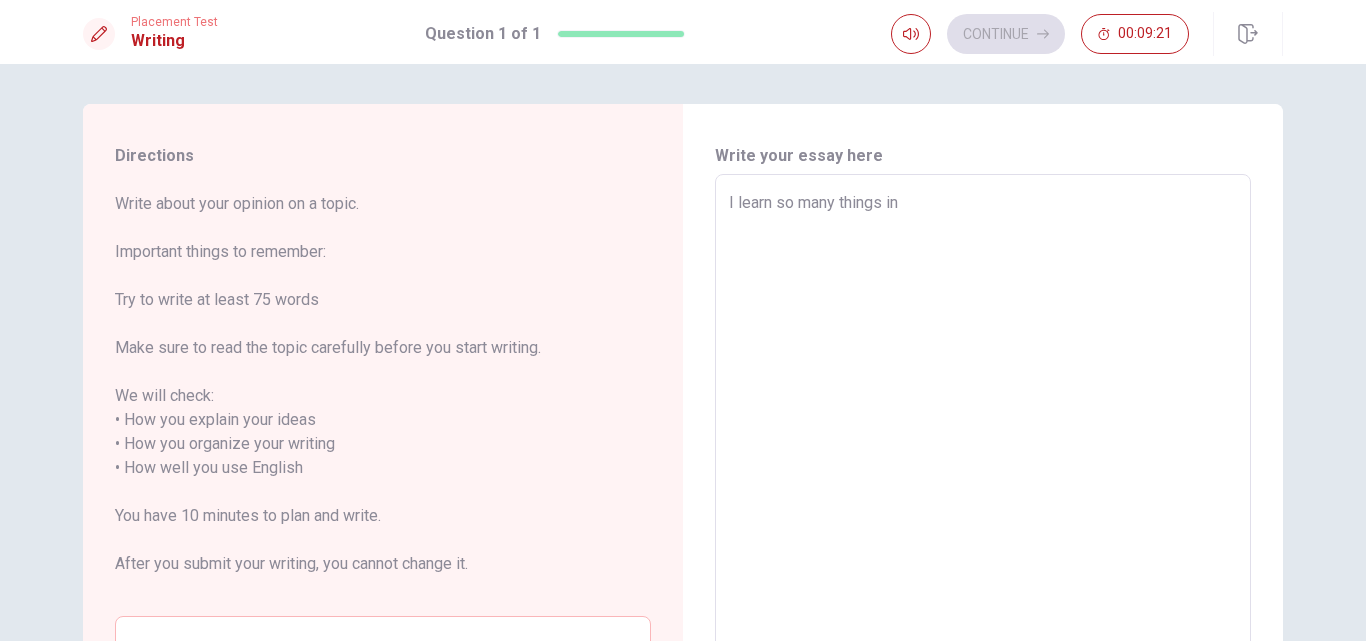 type on "x" 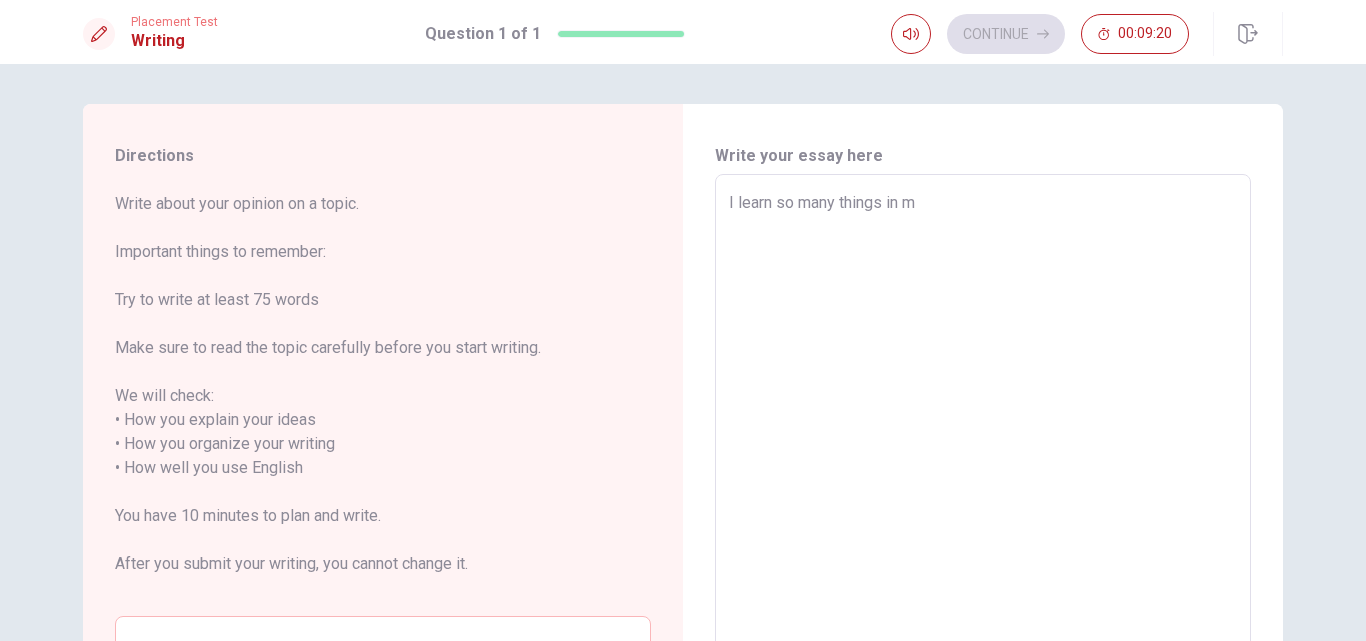 type on "x" 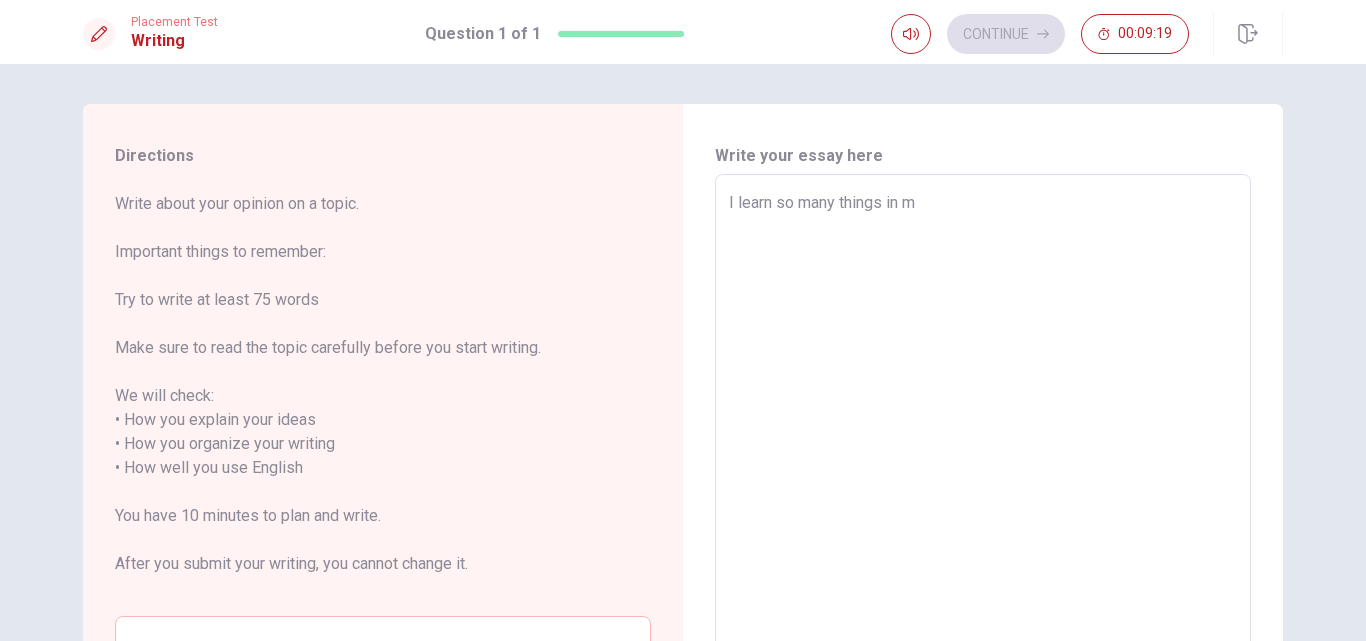 type on "I learn so many things in my" 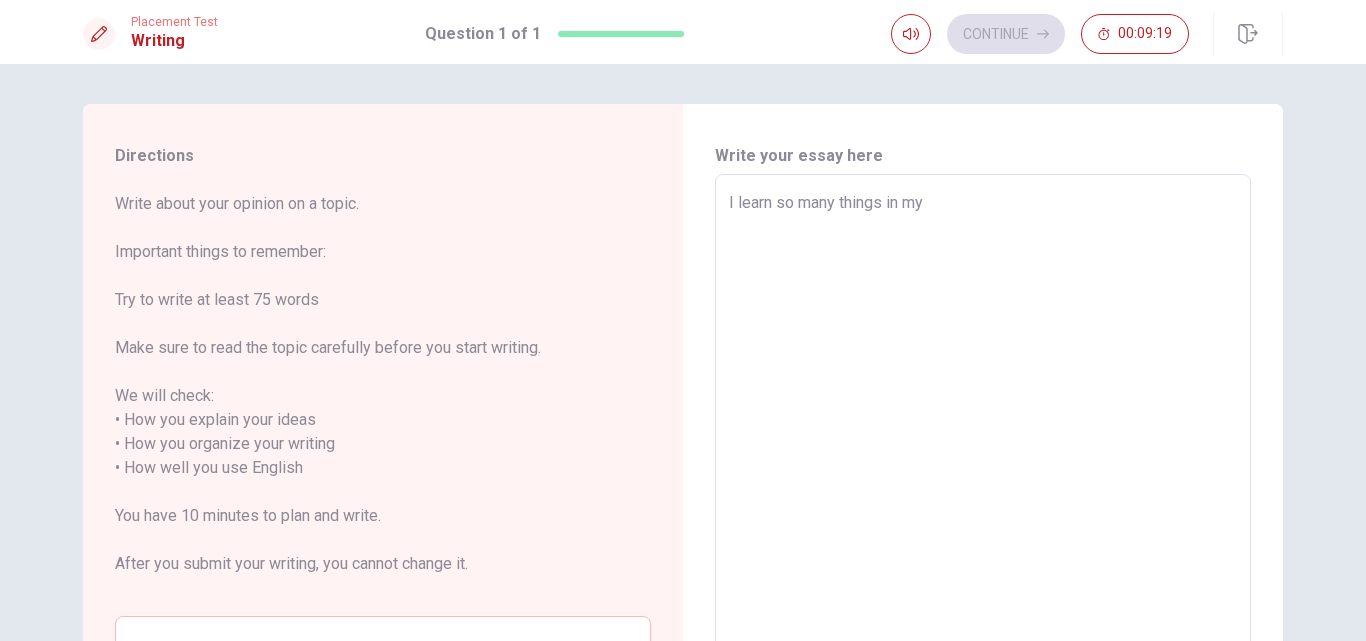 type on "x" 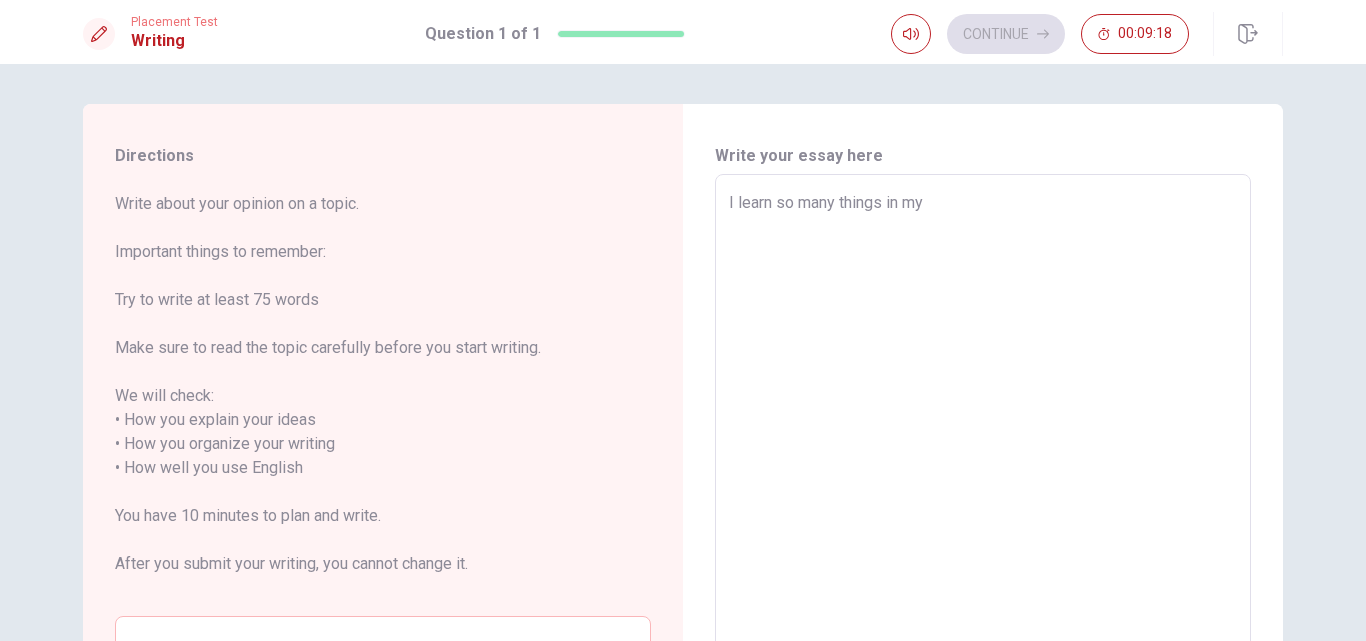 type on "I learn so many things in my" 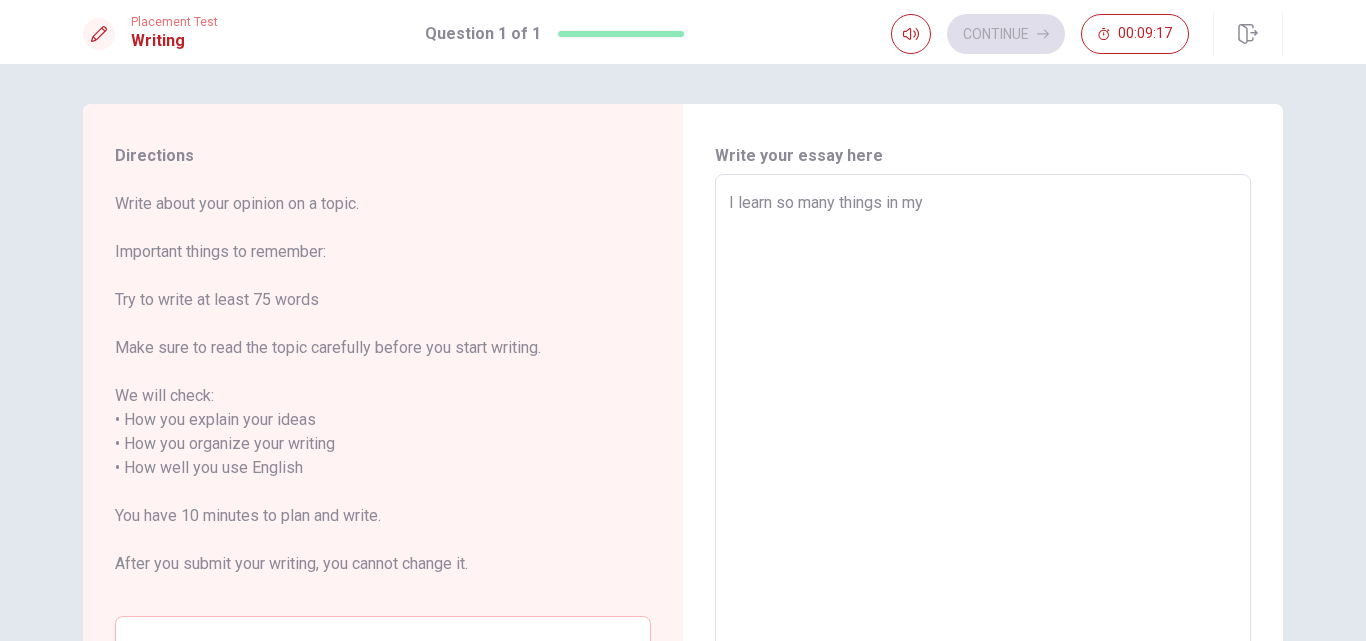 type on "I learn so many things in my l" 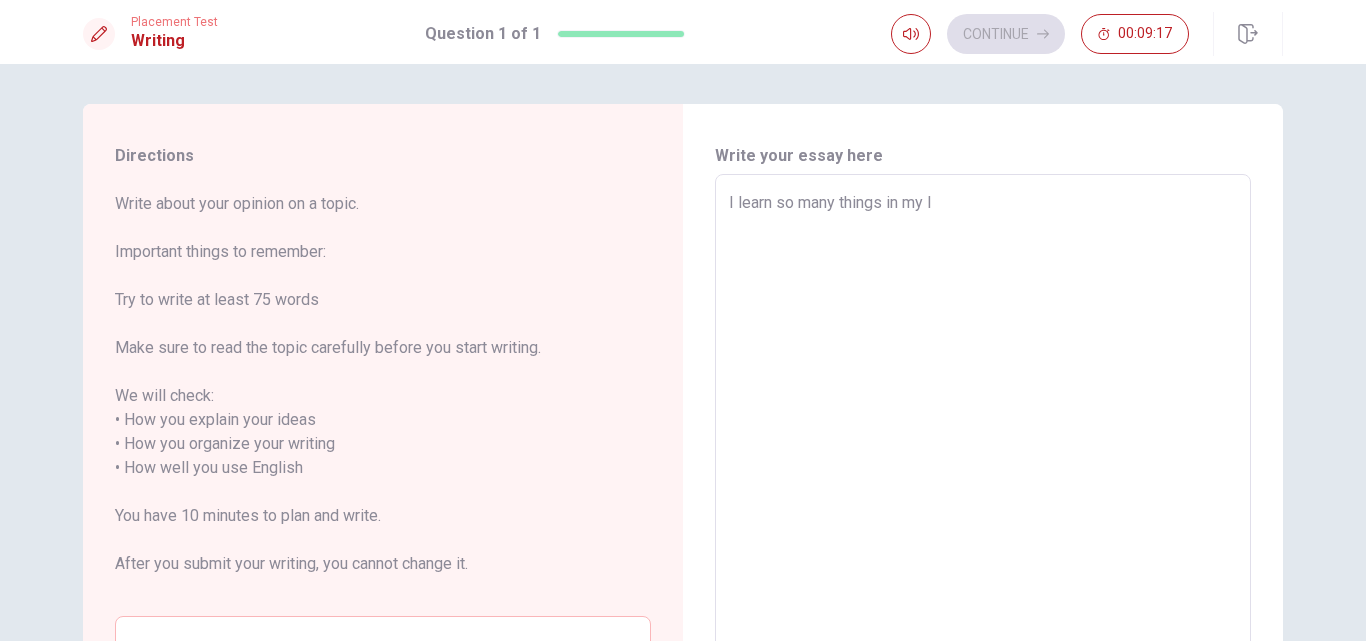 type on "x" 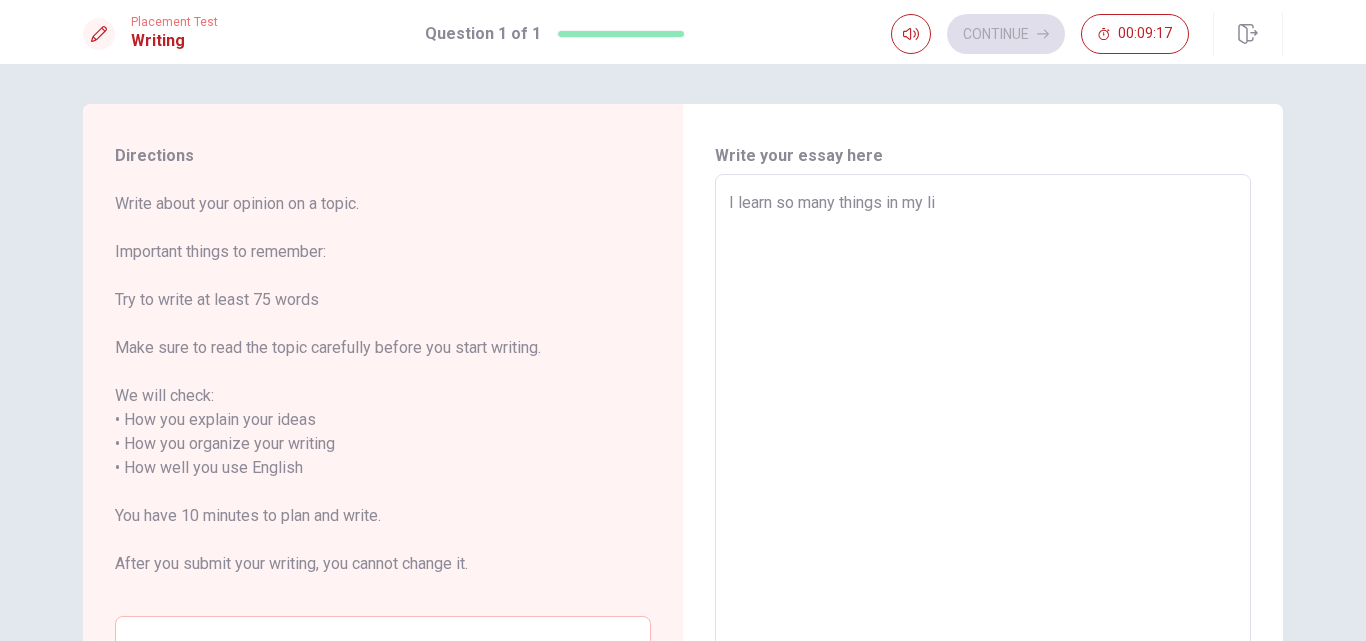 type on "I learn so many things in my lif" 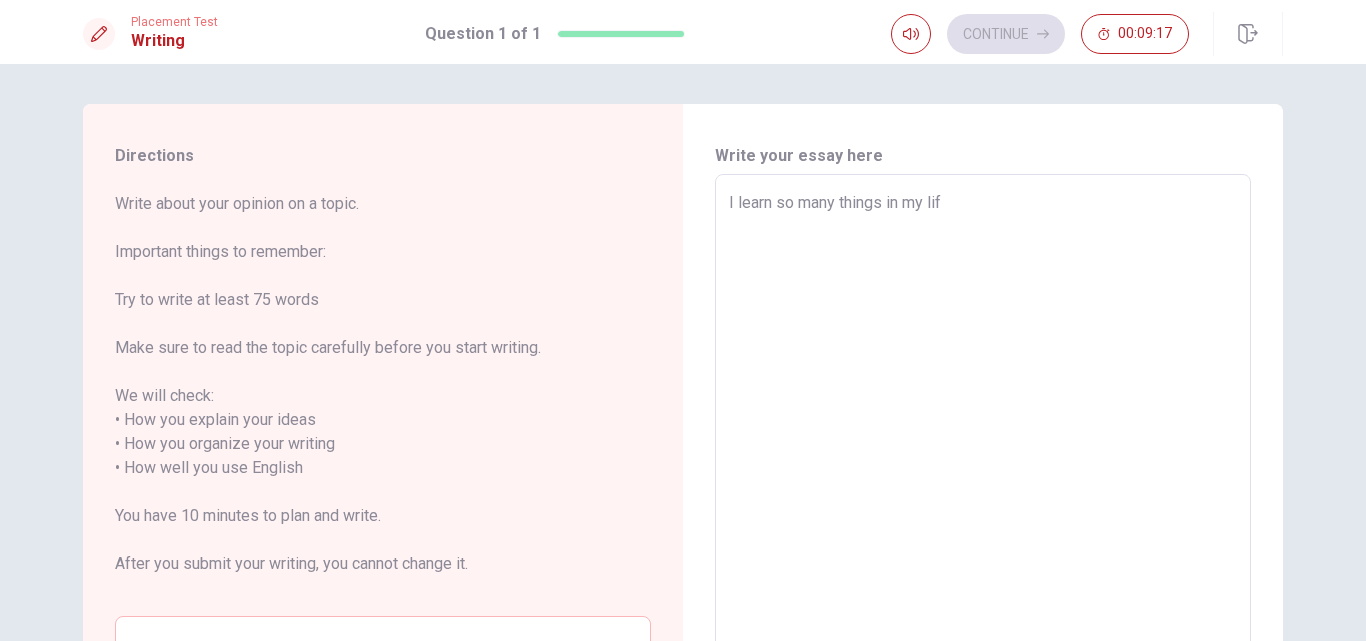 type on "x" 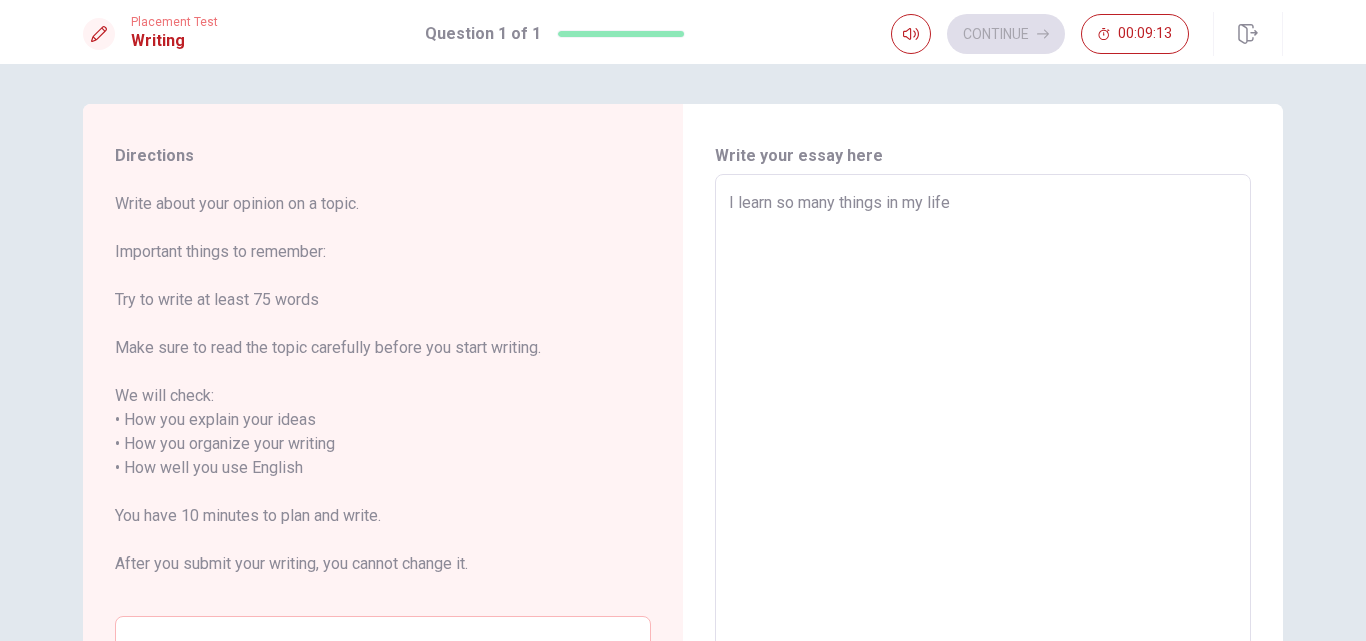 type on "x" 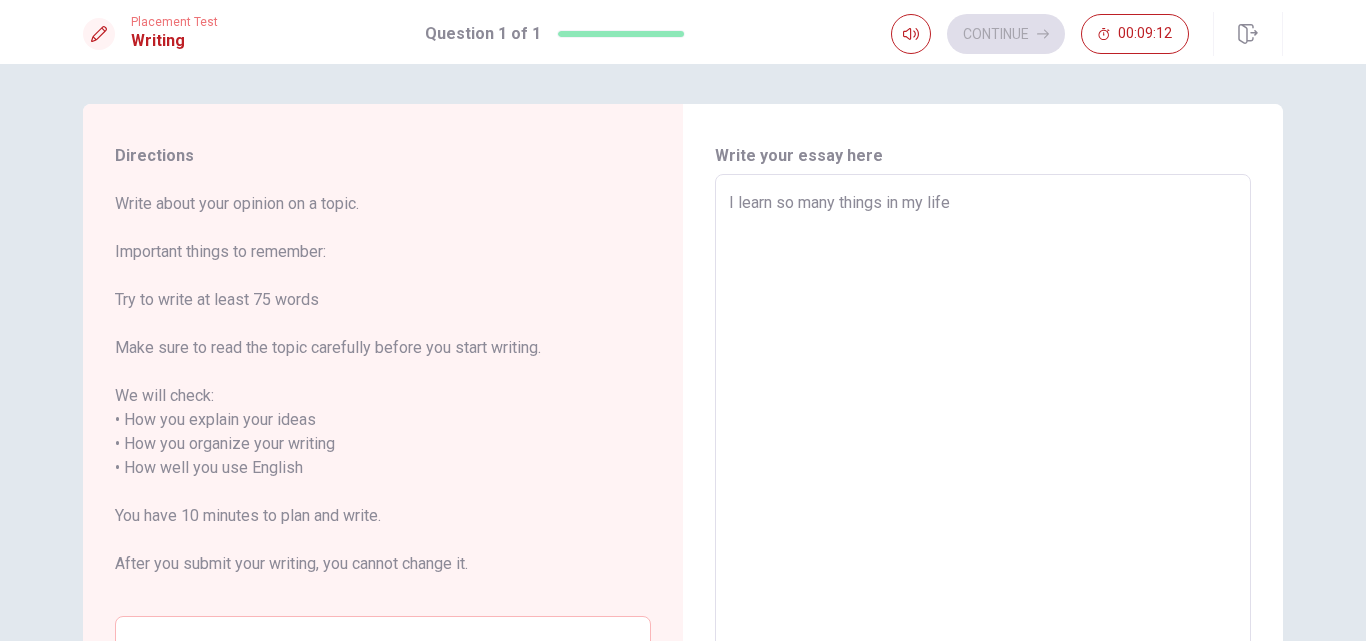 type on "I learn so many things in my life," 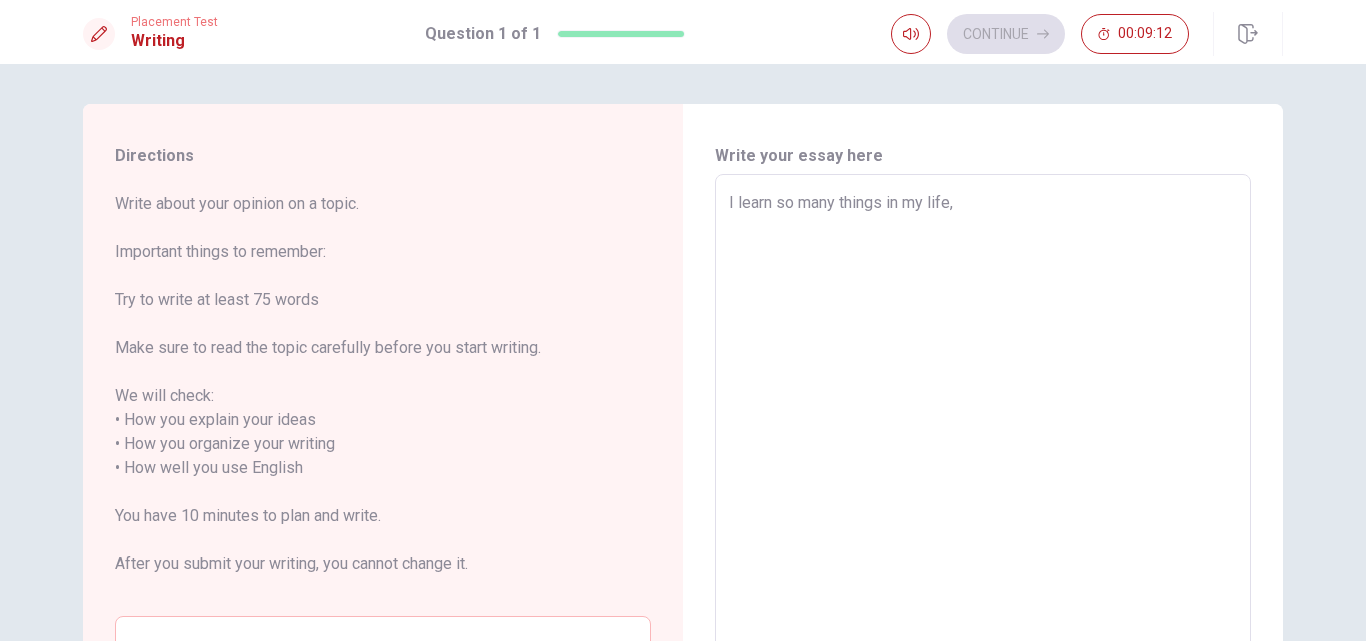 type on "x" 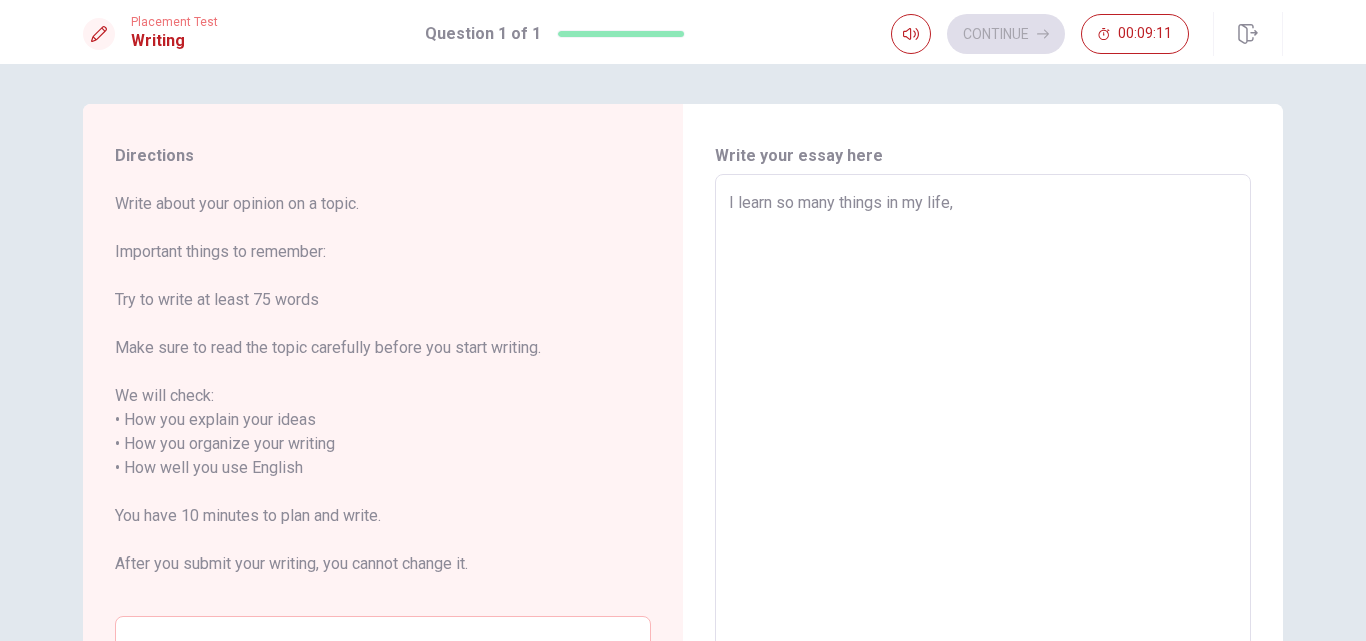 type on "I learn so many things in my life," 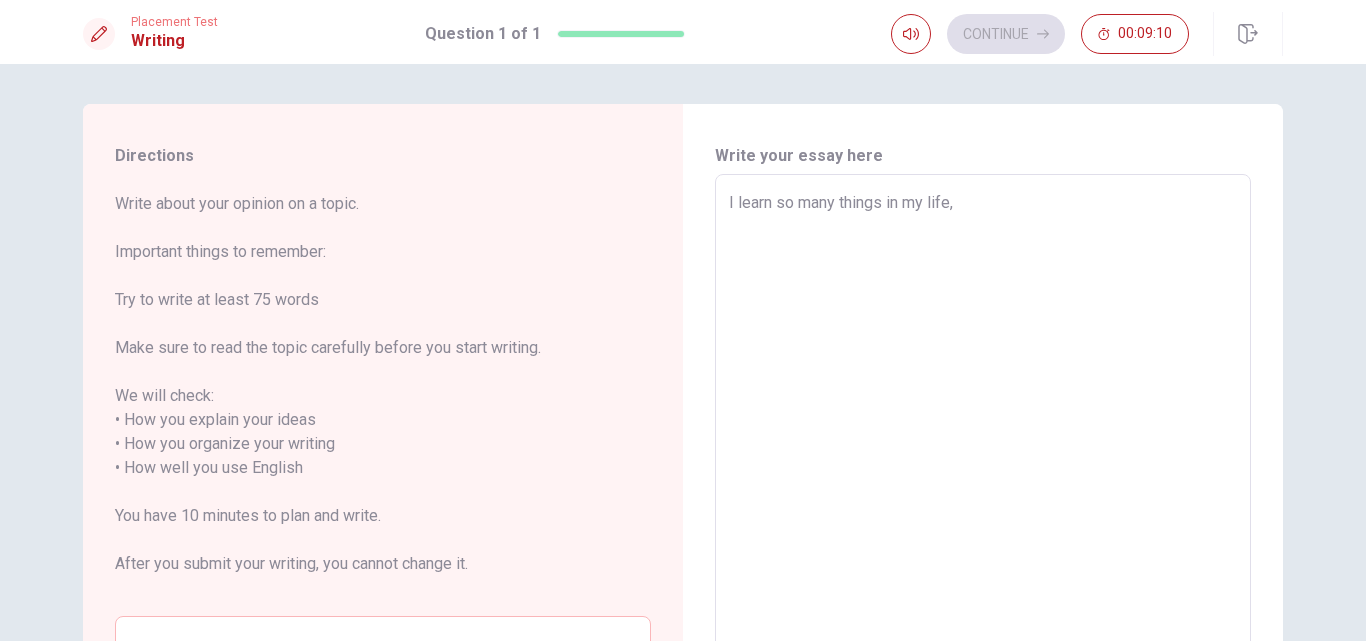type on "I learn so many things in my life," 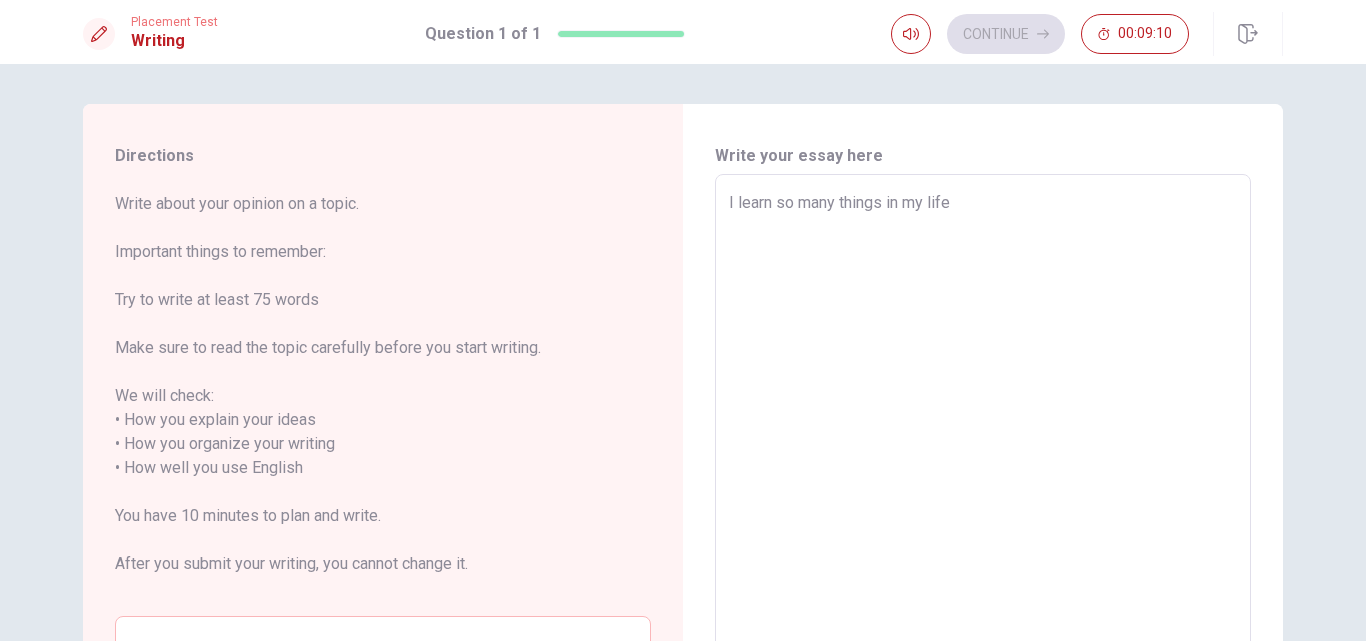 type on "x" 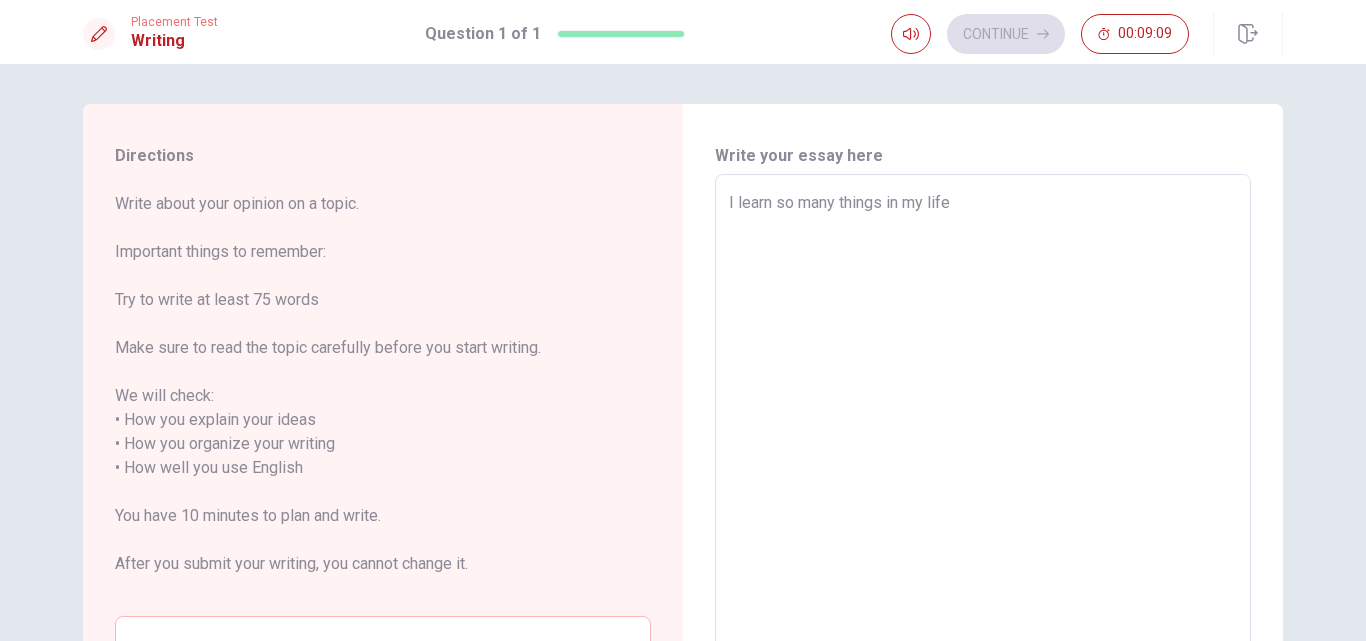 type on "I learn so many things in my life," 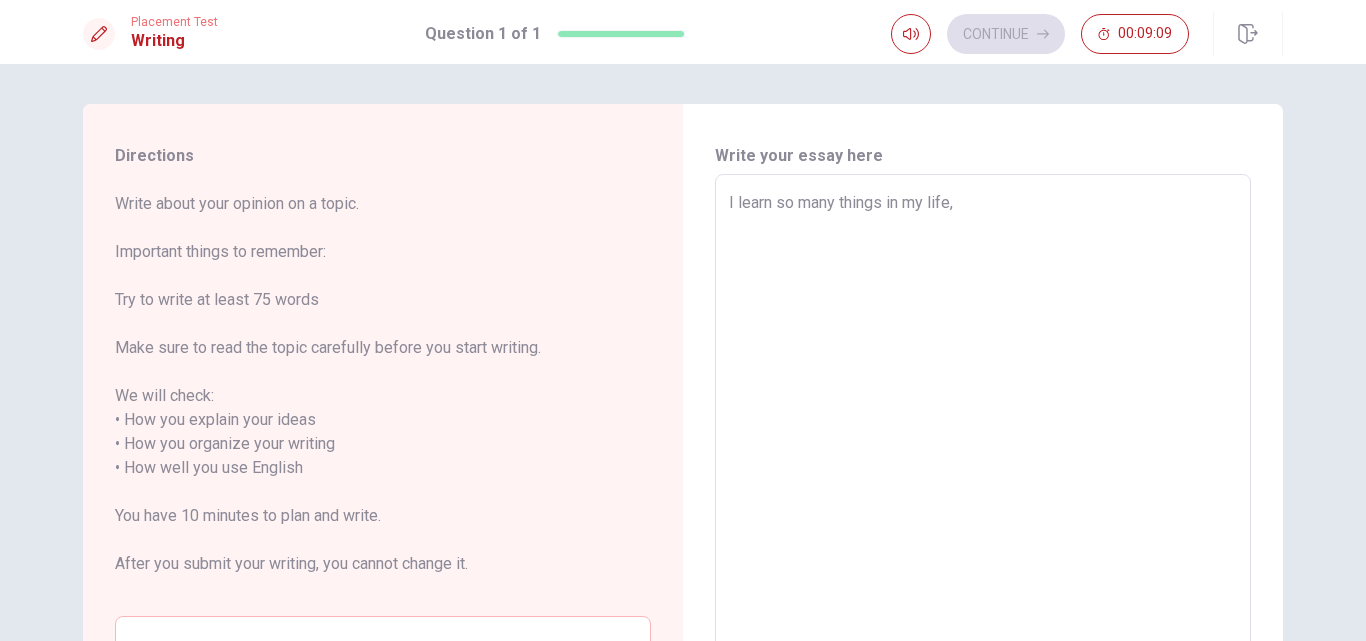type on "x" 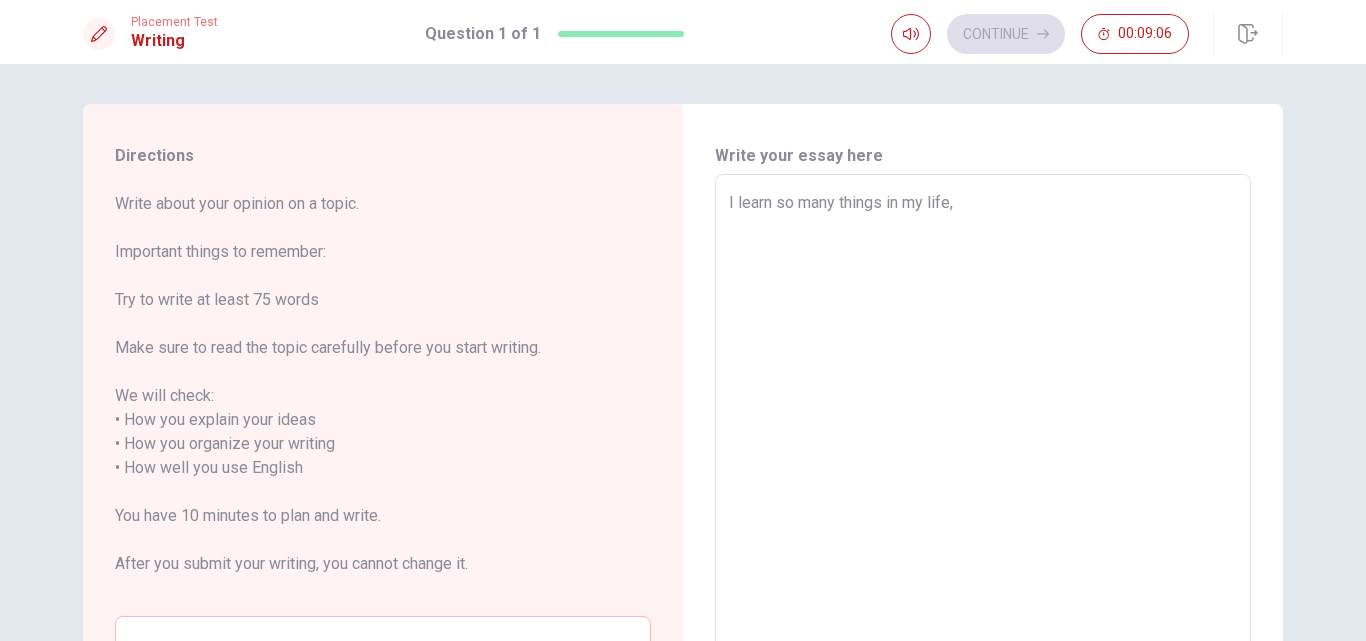 type on "x" 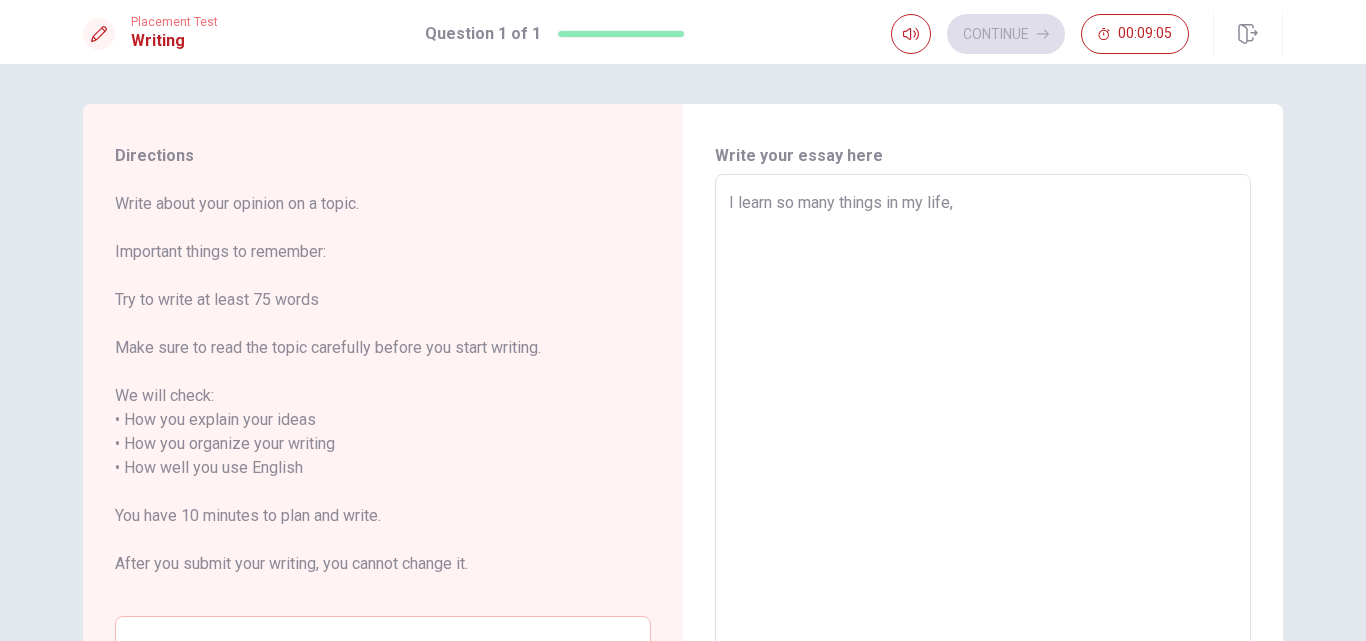 type on "I learn so many things in my life, W" 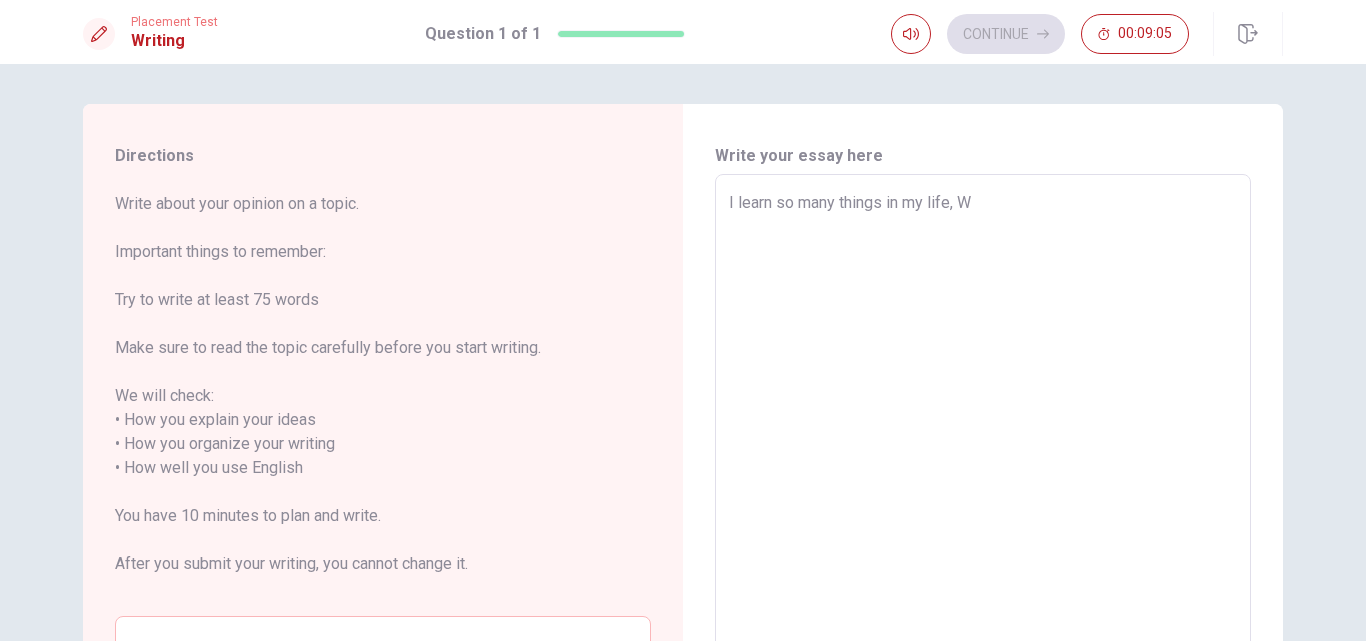 type on "x" 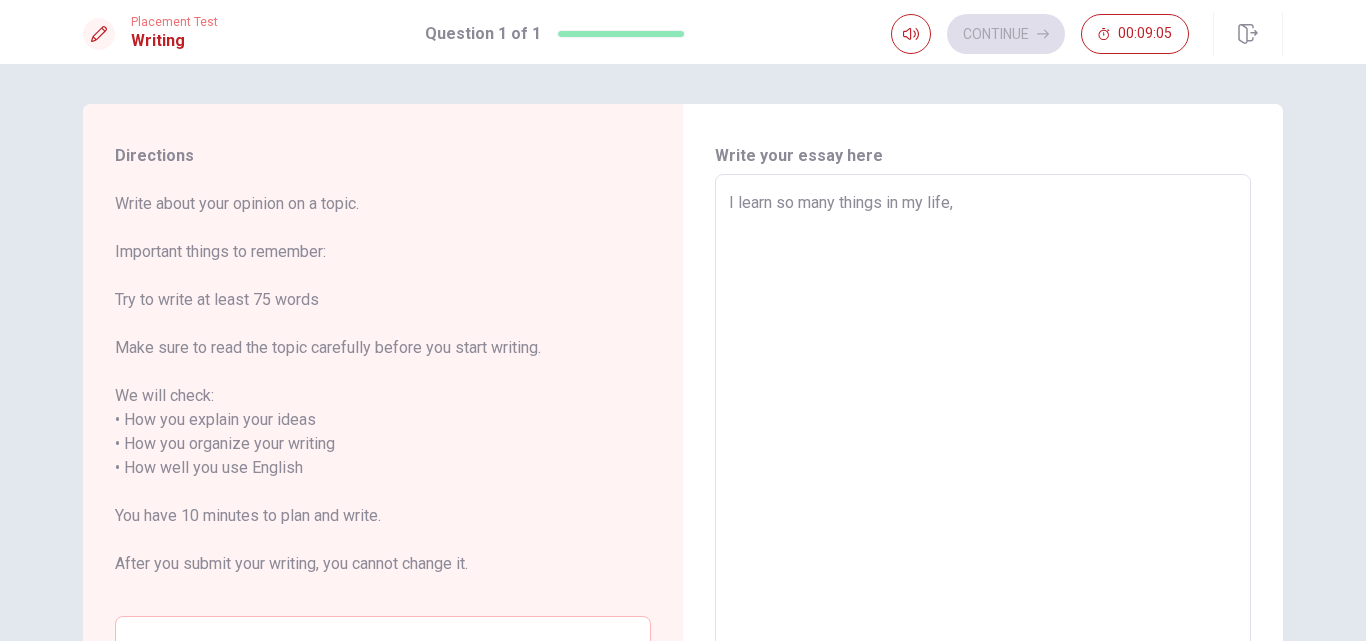 type on "x" 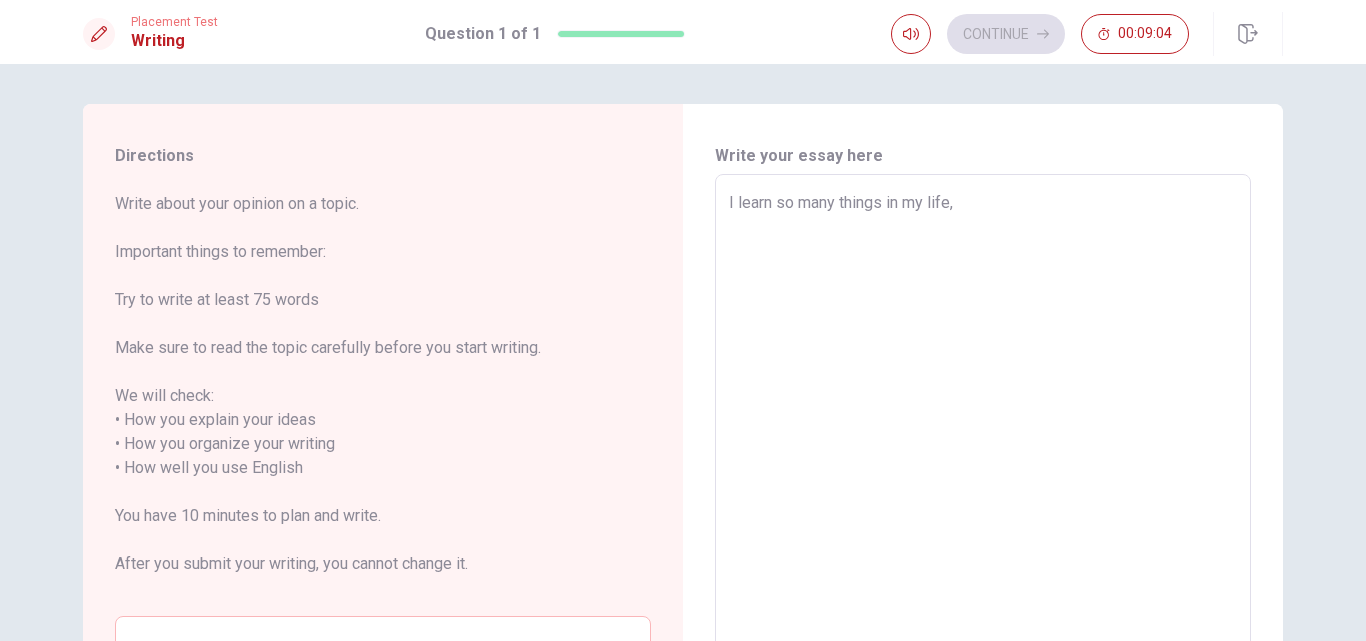 type on "I learn so many things in my life, w" 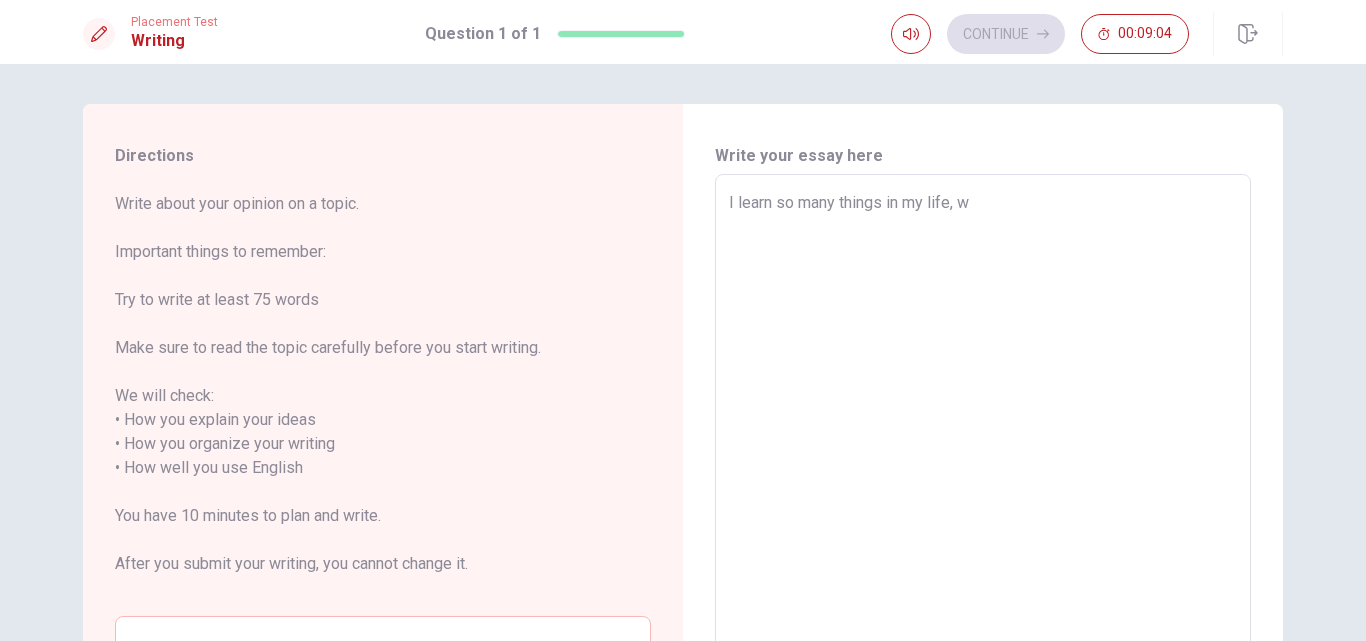 type on "x" 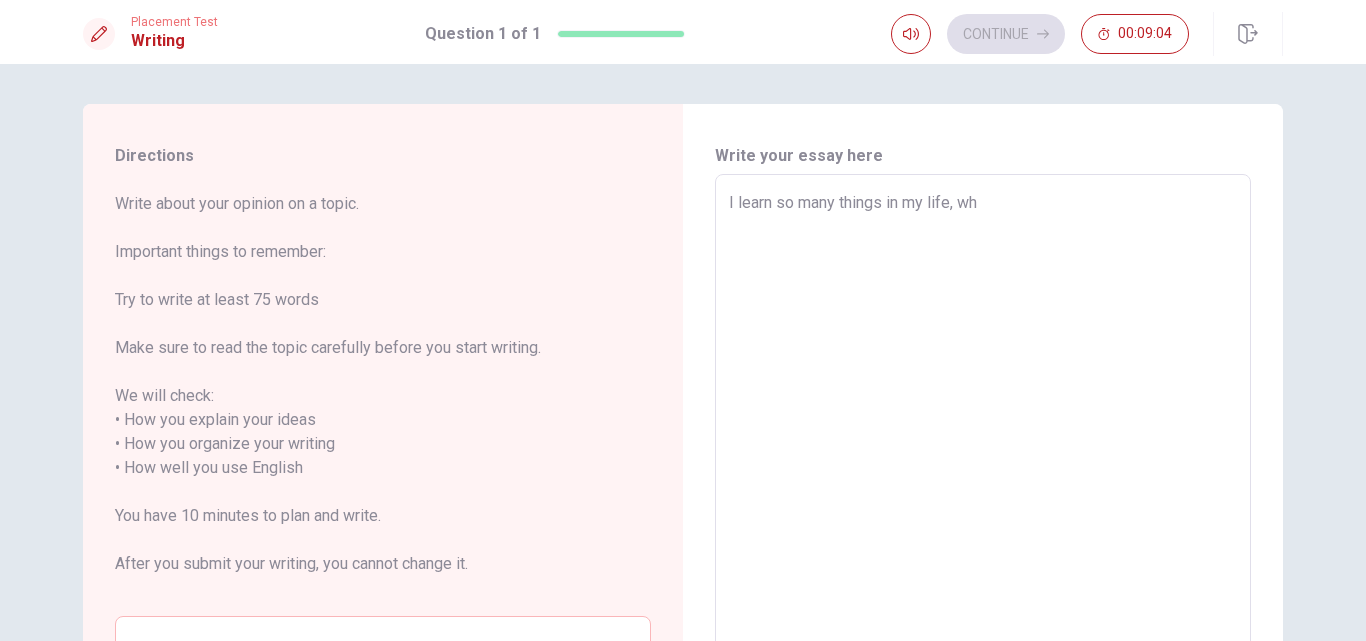 type on "x" 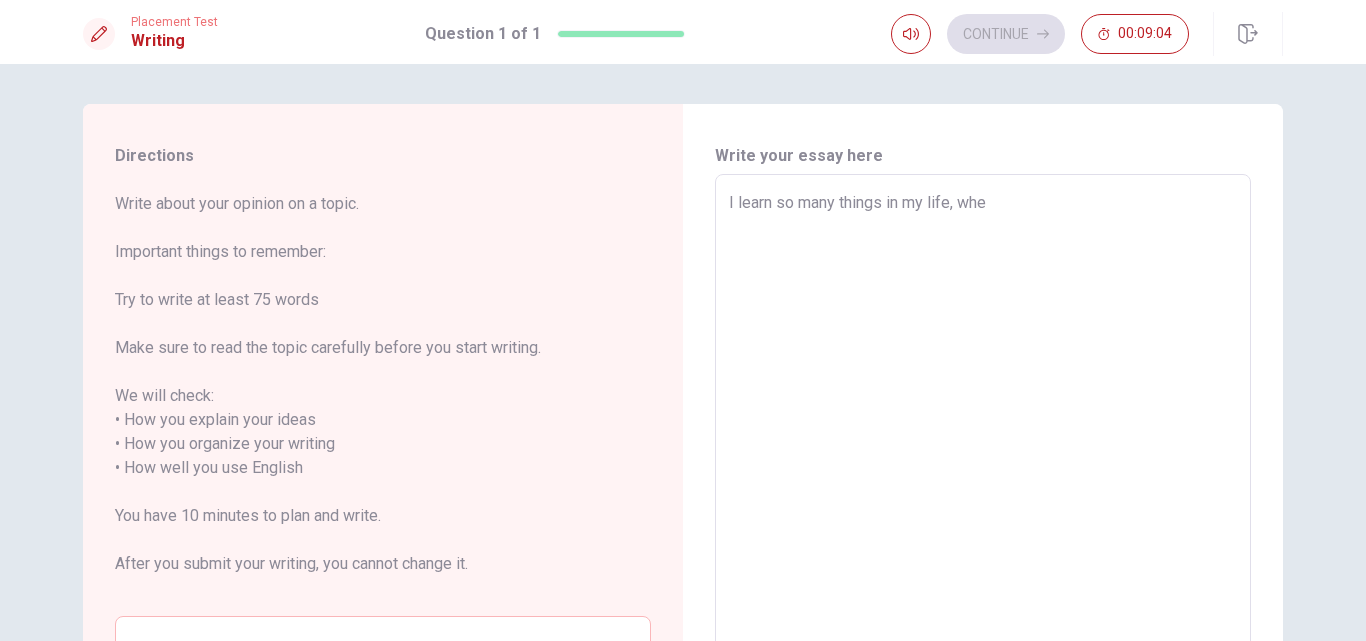 type on "x" 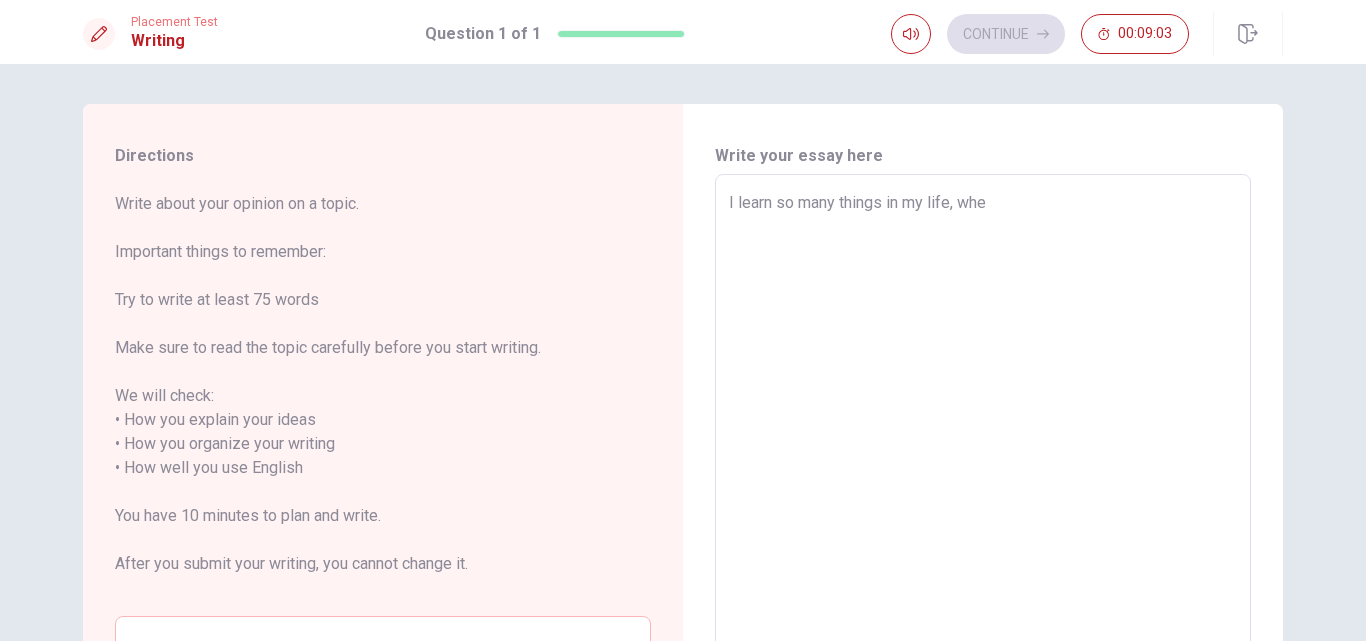 type on "I learn so many things in my life, when" 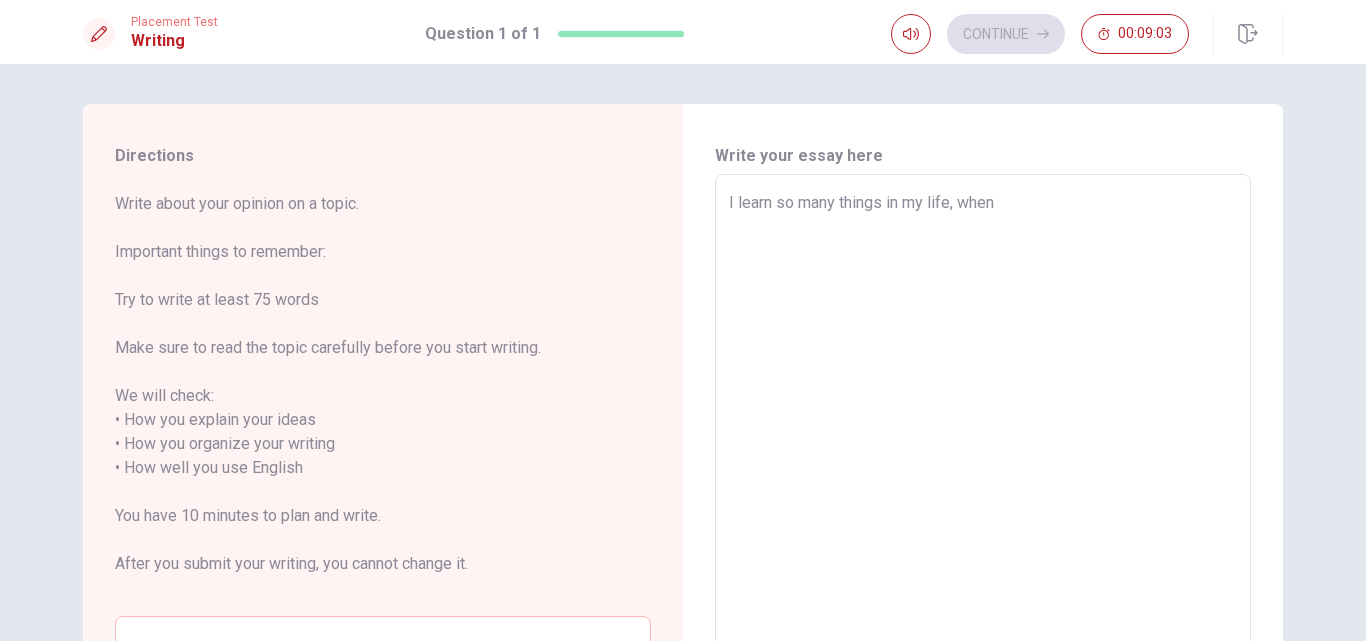 type on "x" 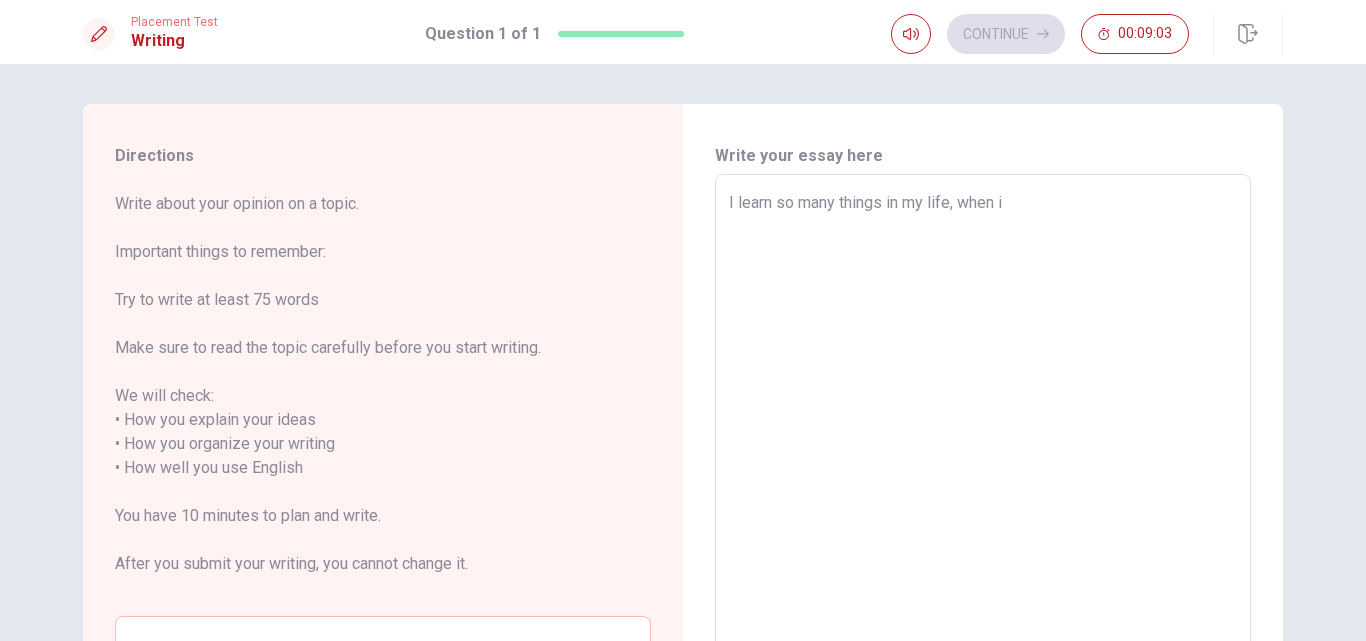 type on "x" 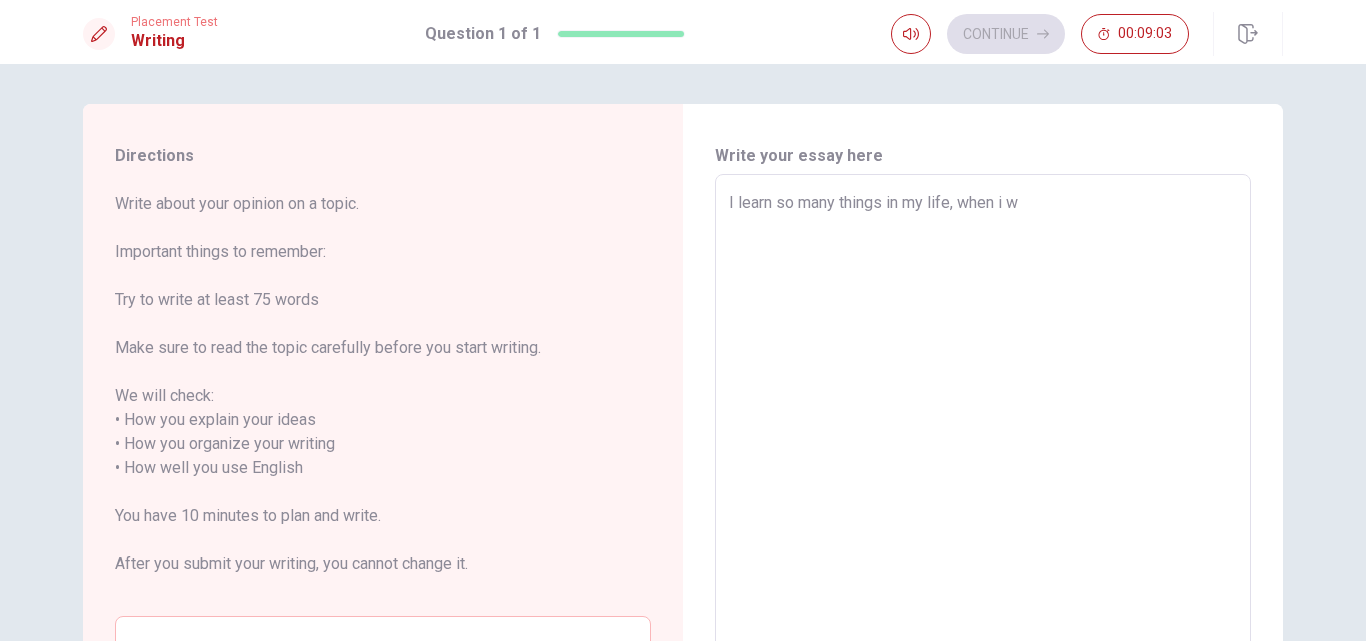type on "x" 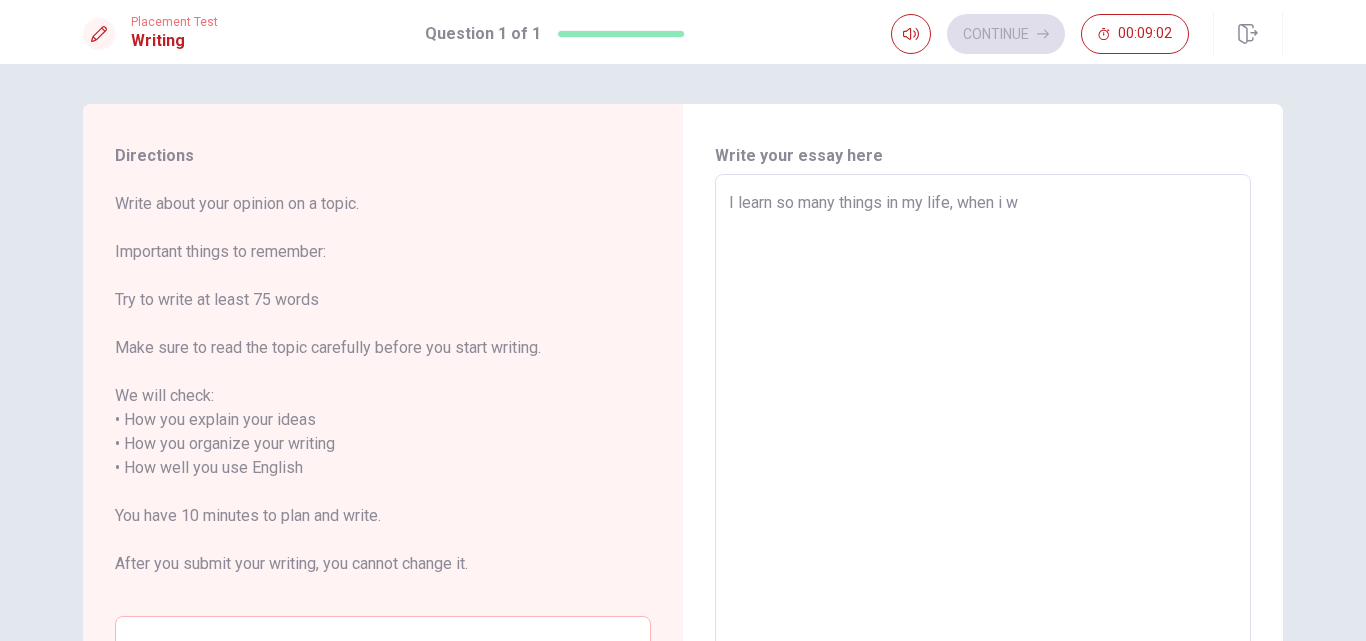type on "I learn so many things in my life, when i wa" 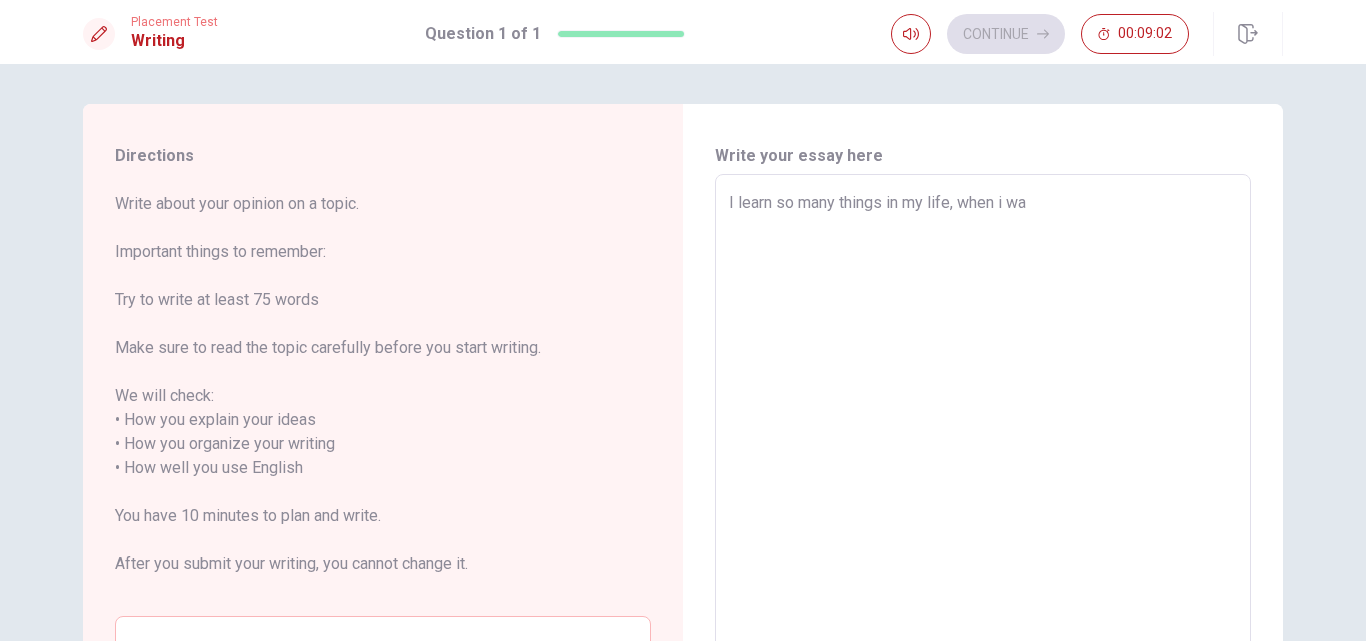 type on "x" 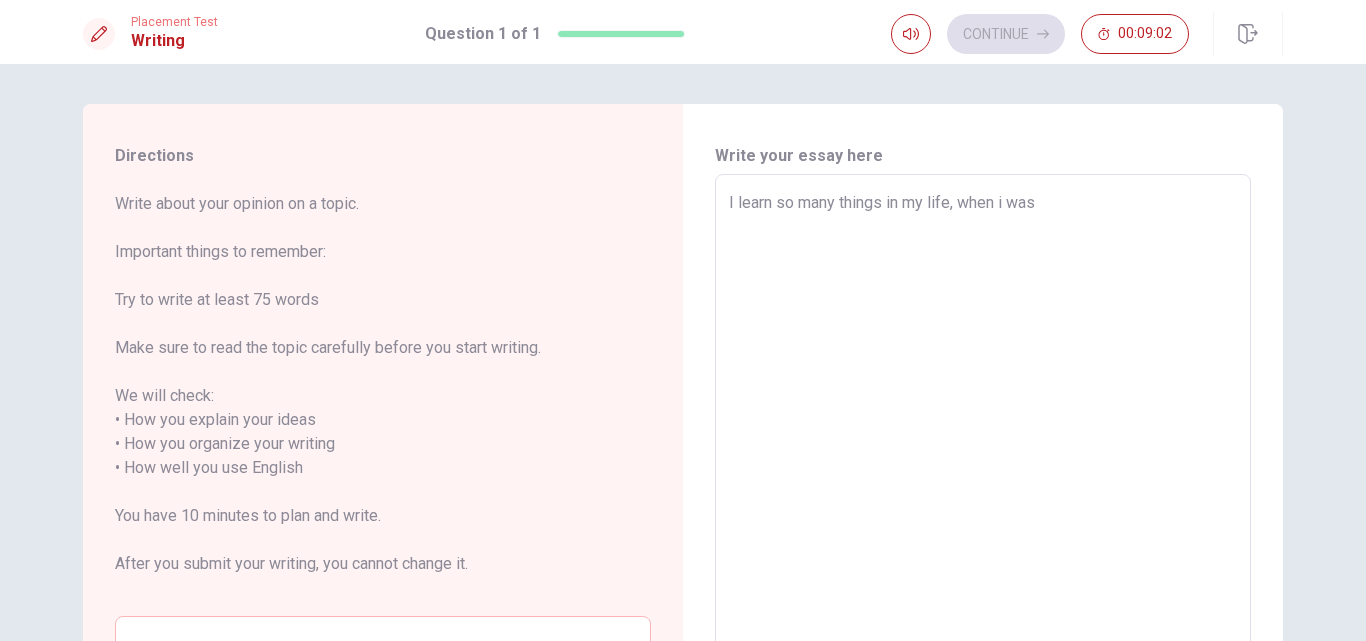 type on "x" 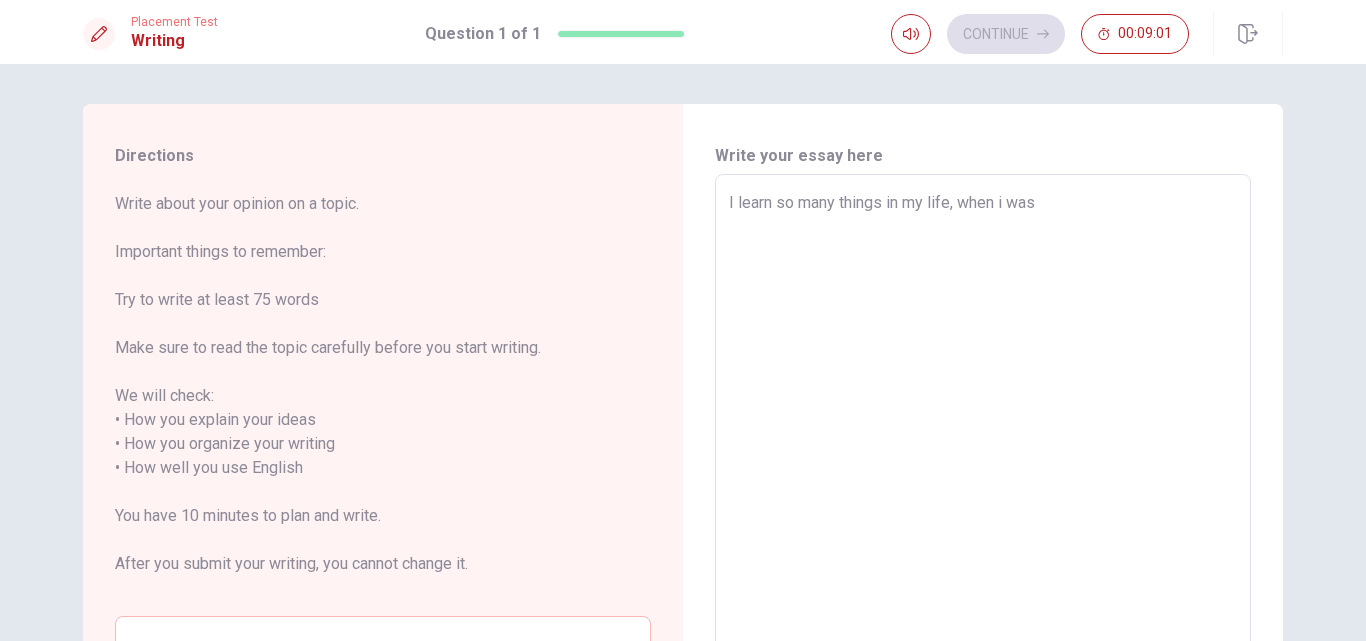 type on "x" 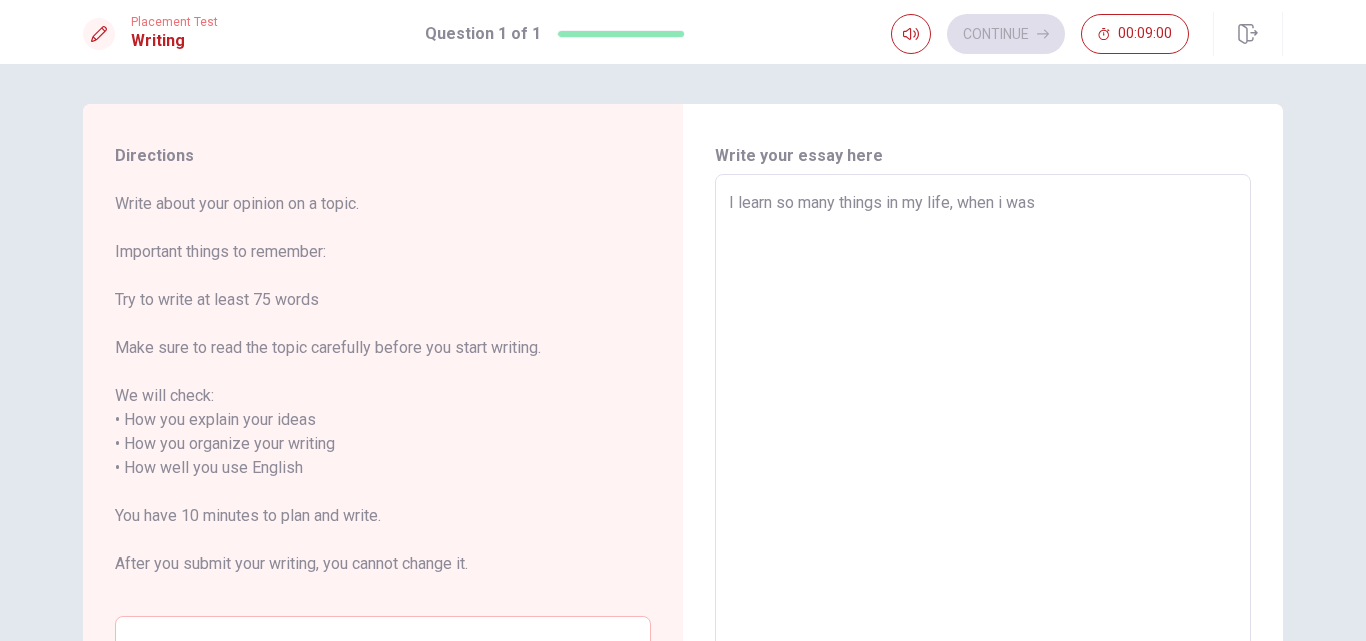type on "I learn so many things in my life, when i was y" 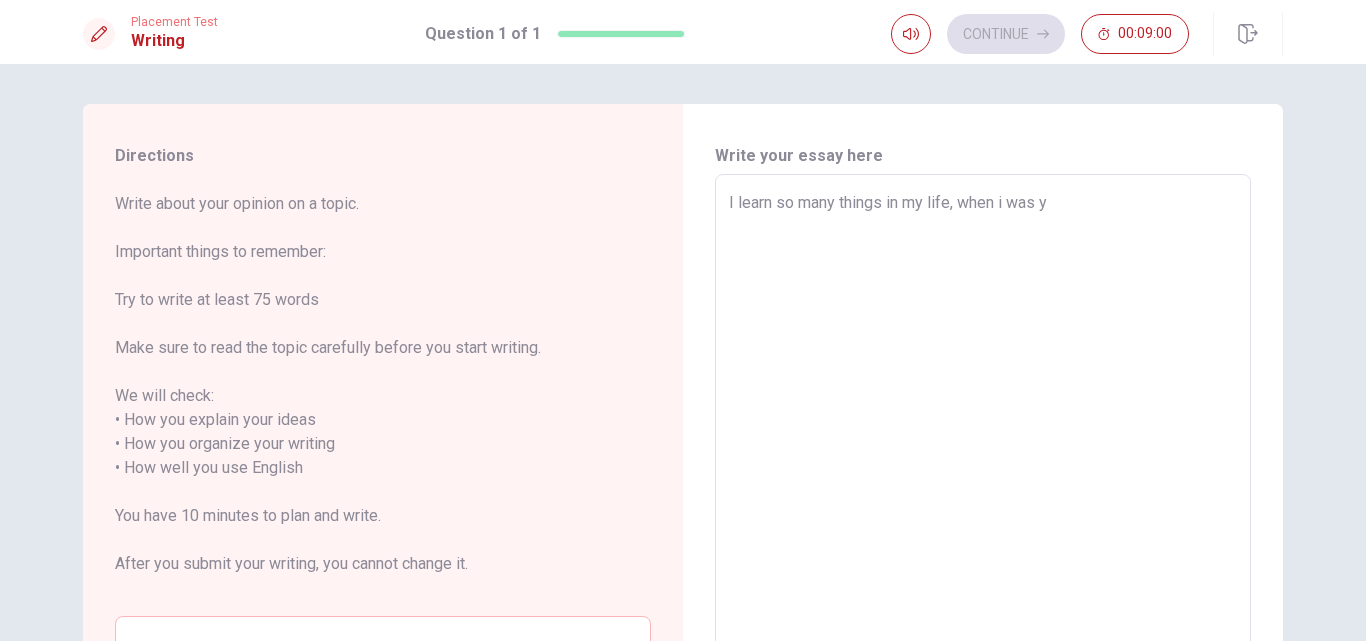 type on "x" 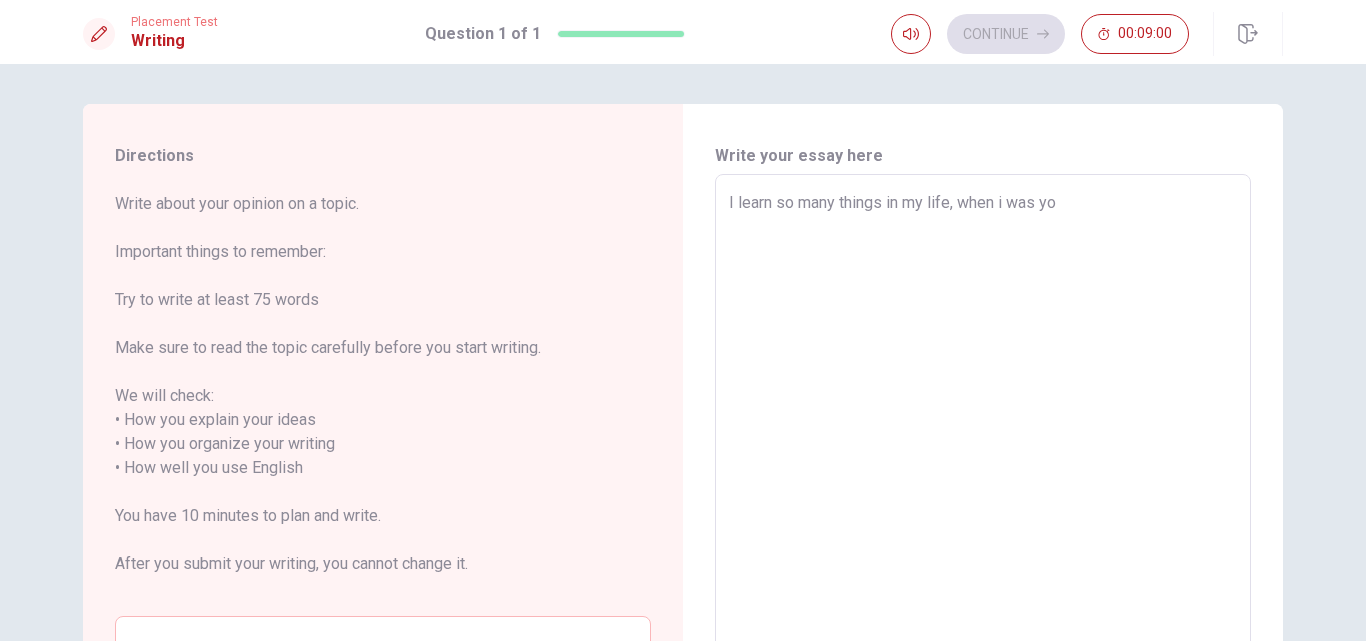 type on "x" 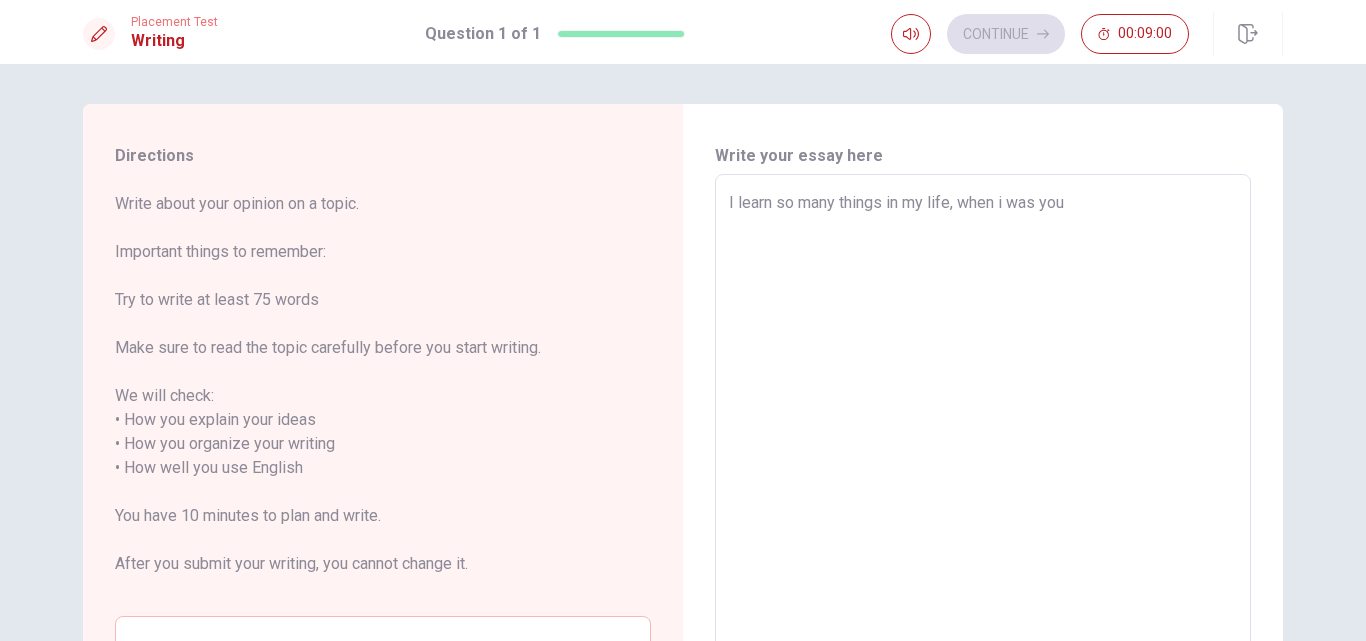 type on "x" 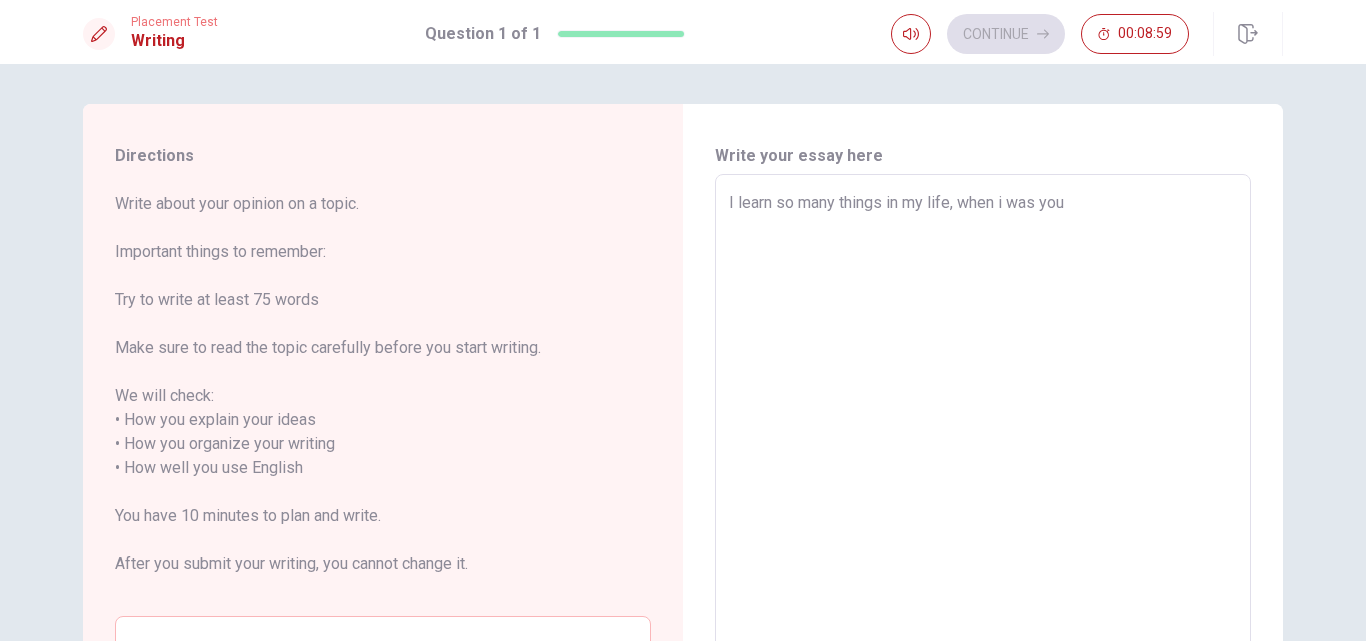 type on "I learn so many things in my life, when i was youn" 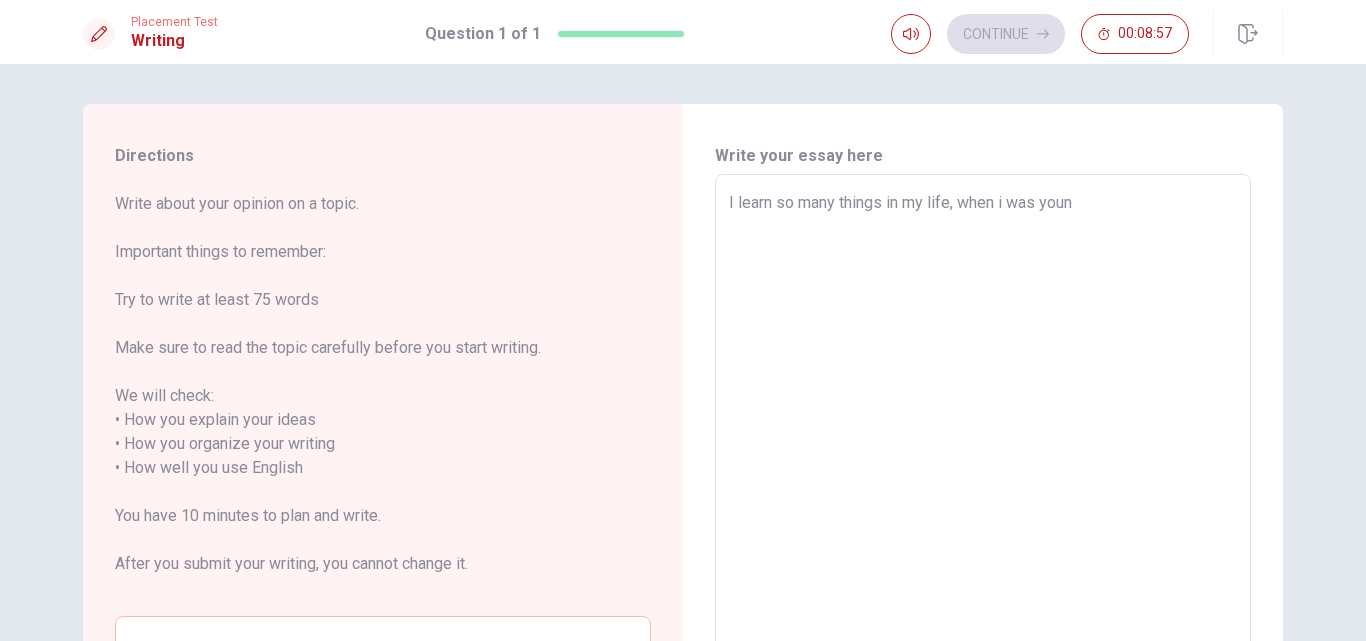 type on "x" 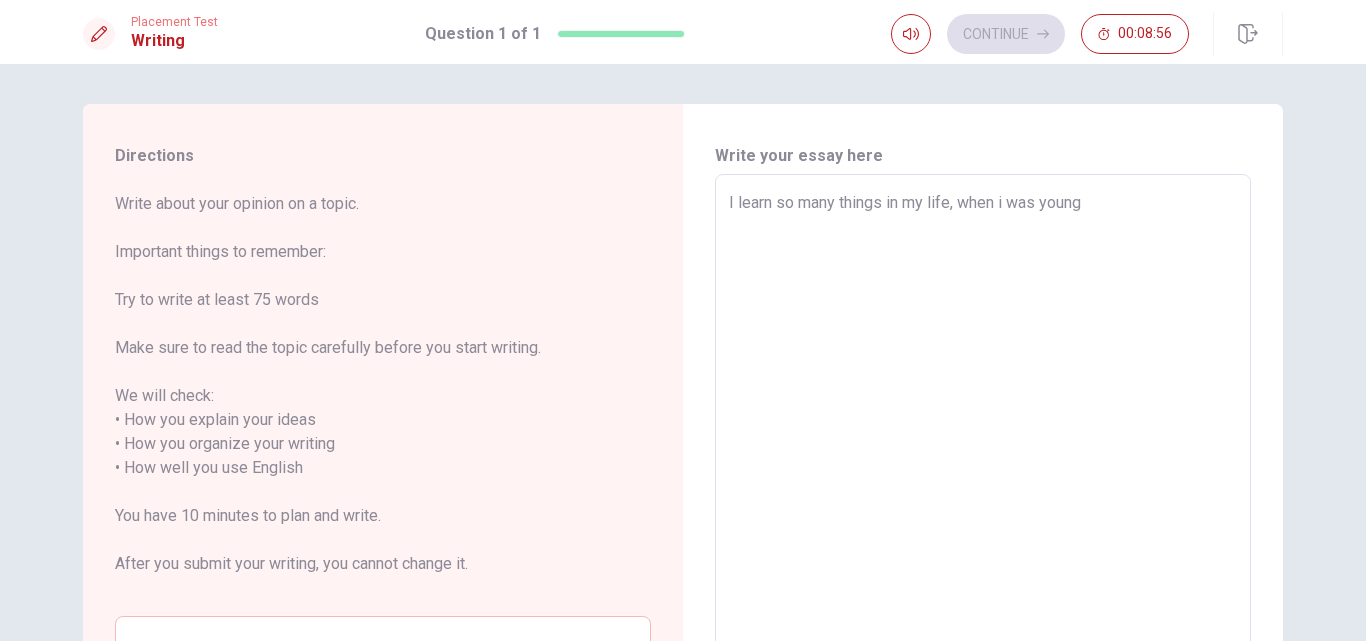 type on "x" 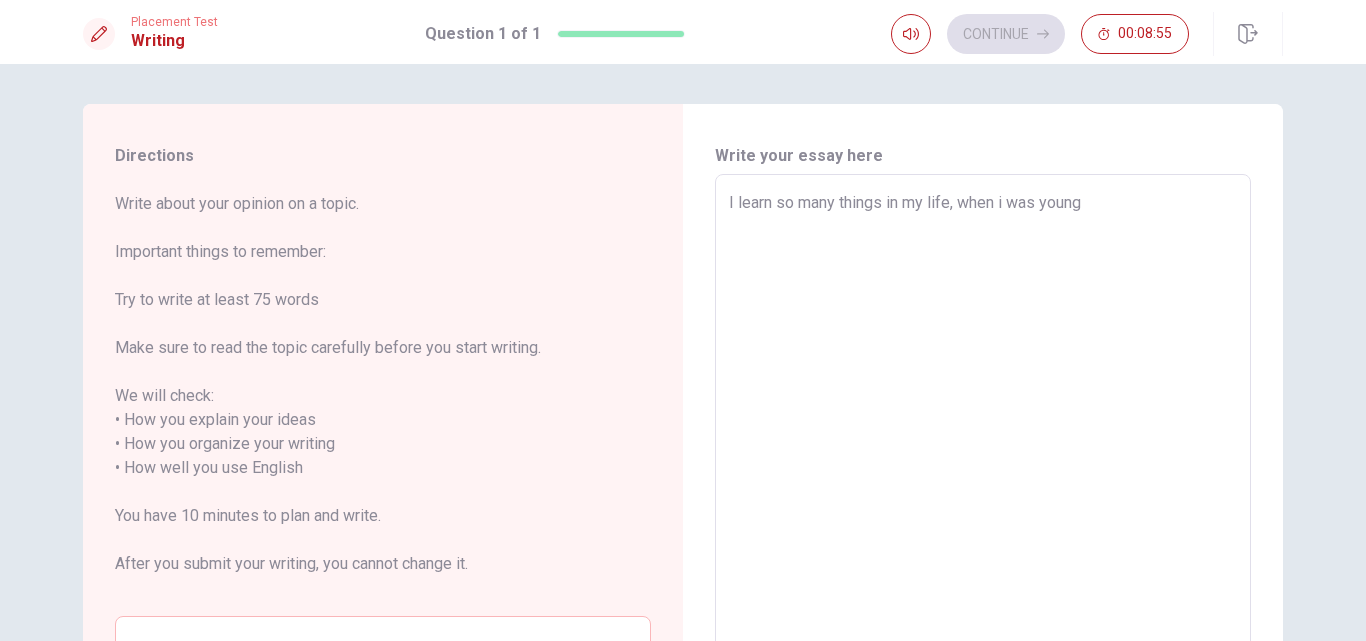 type on "I learn so many things in my life, when i was young," 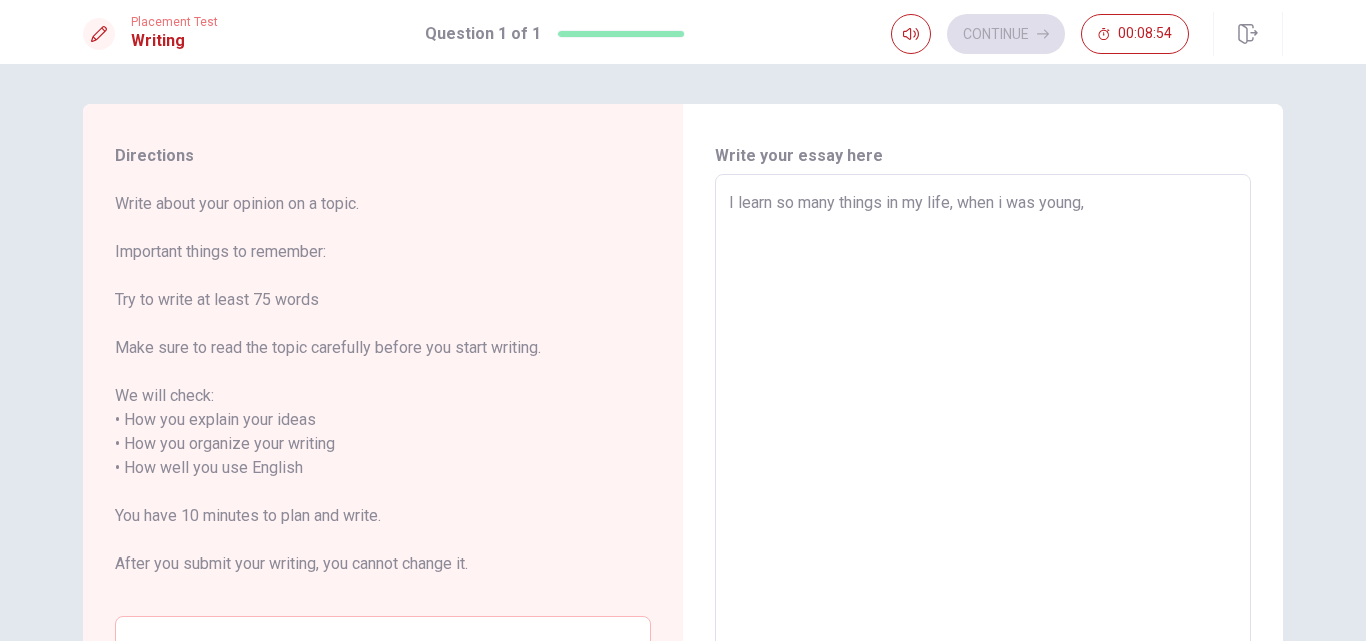 type on "x" 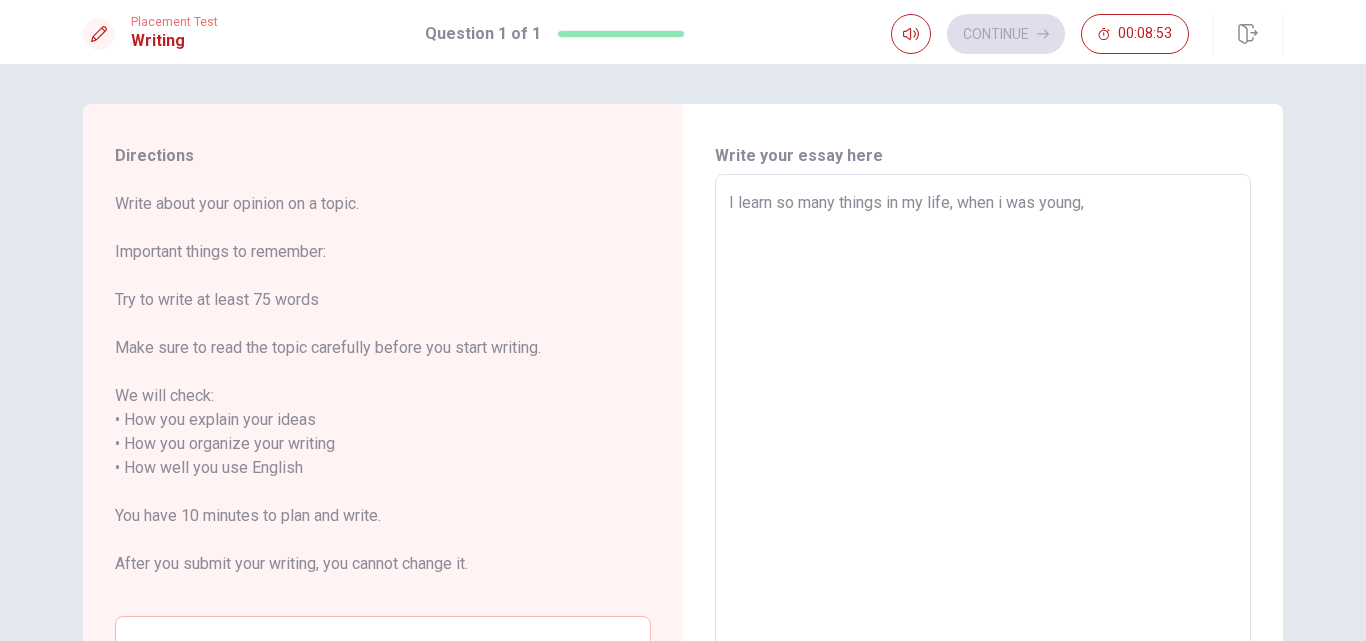 type on "I learn so many things in my life, when i was young," 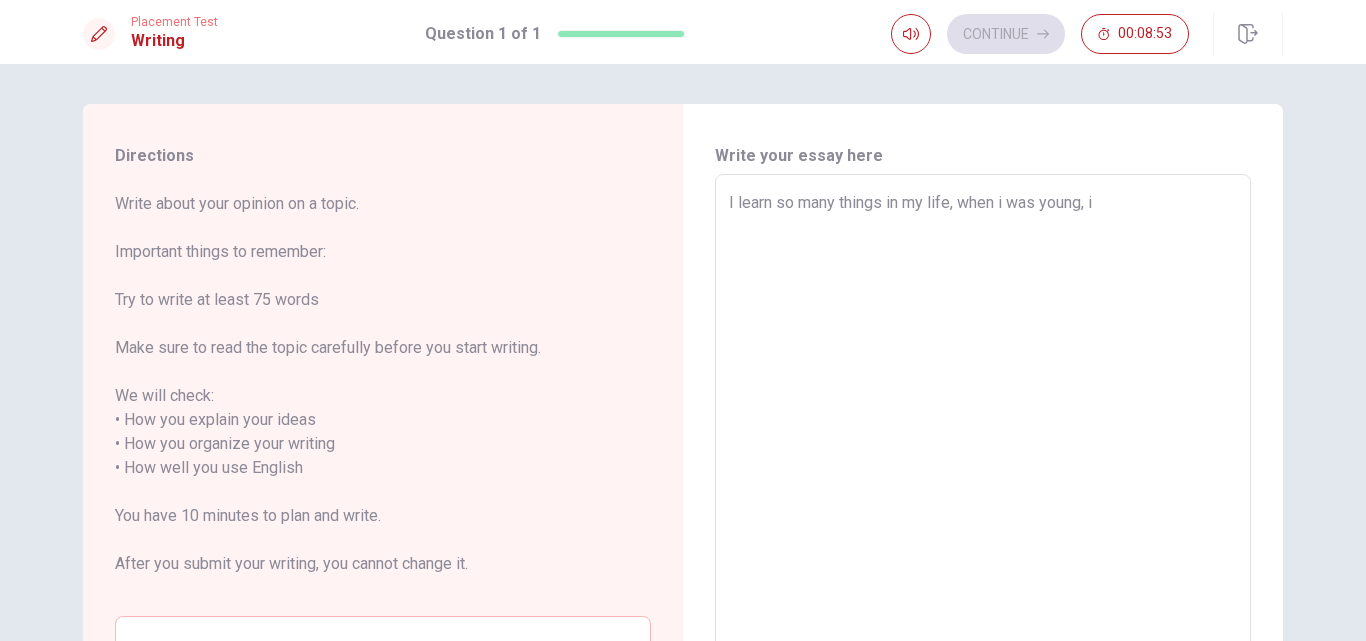 type on "x" 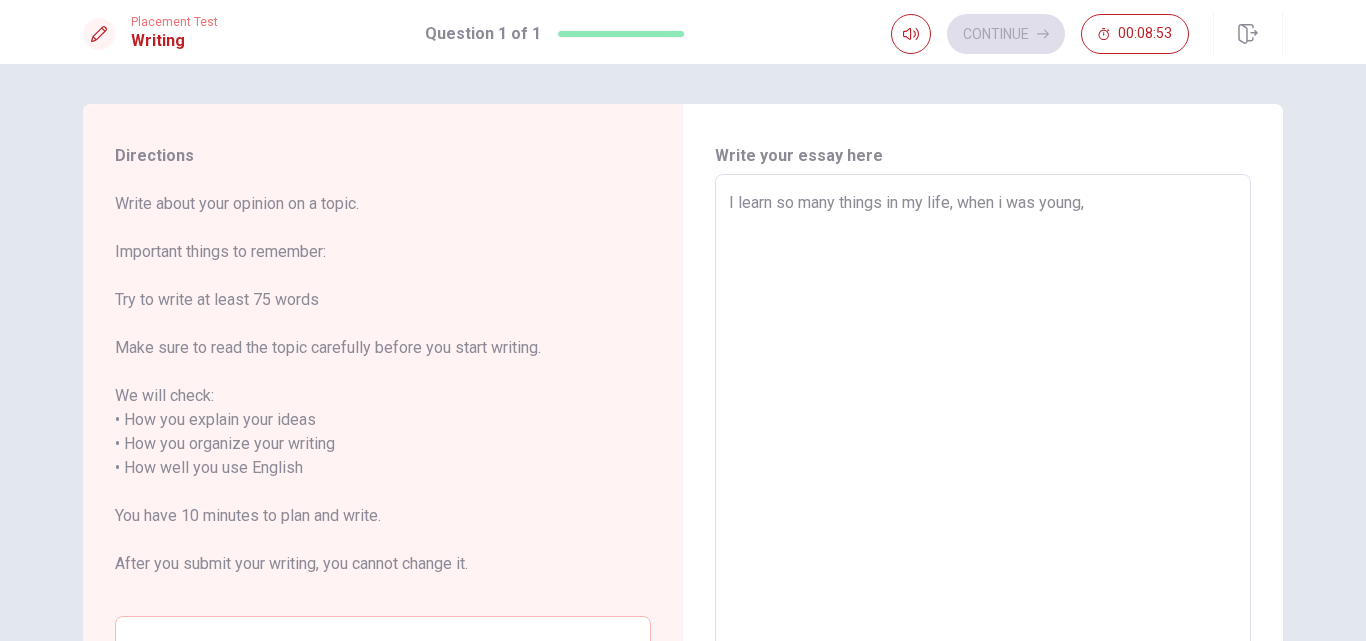 type on "x" 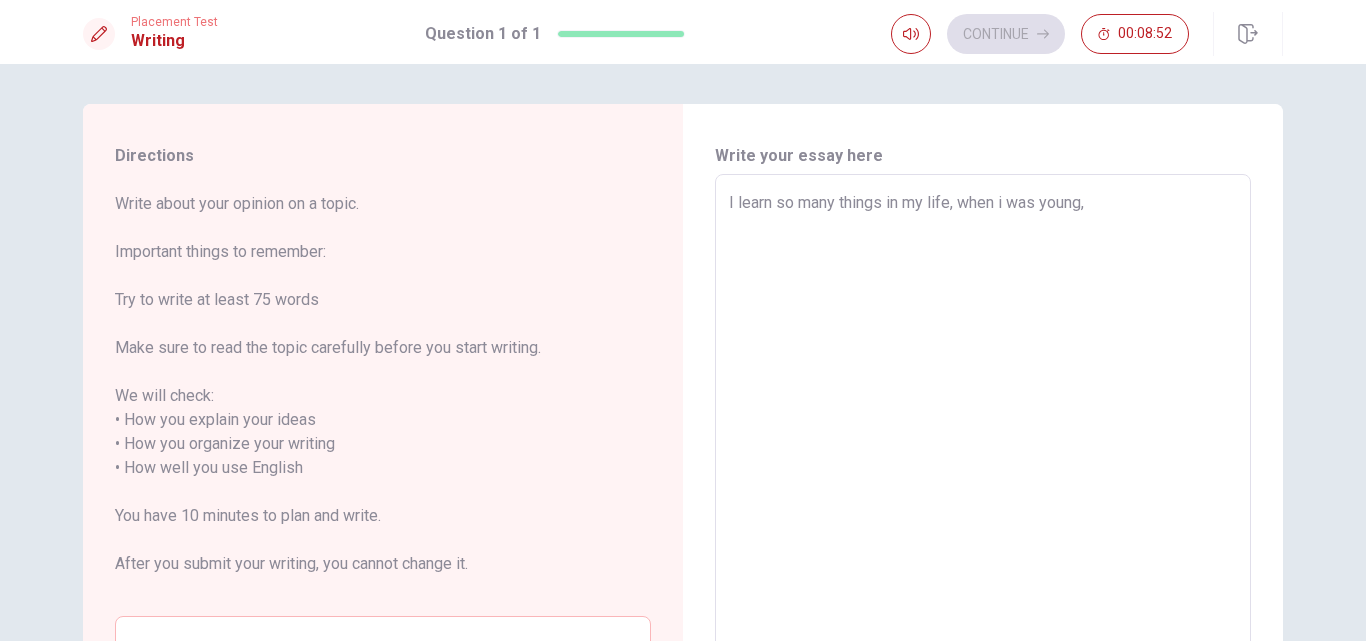 type on "I learn so many things in my life, when i was young, I" 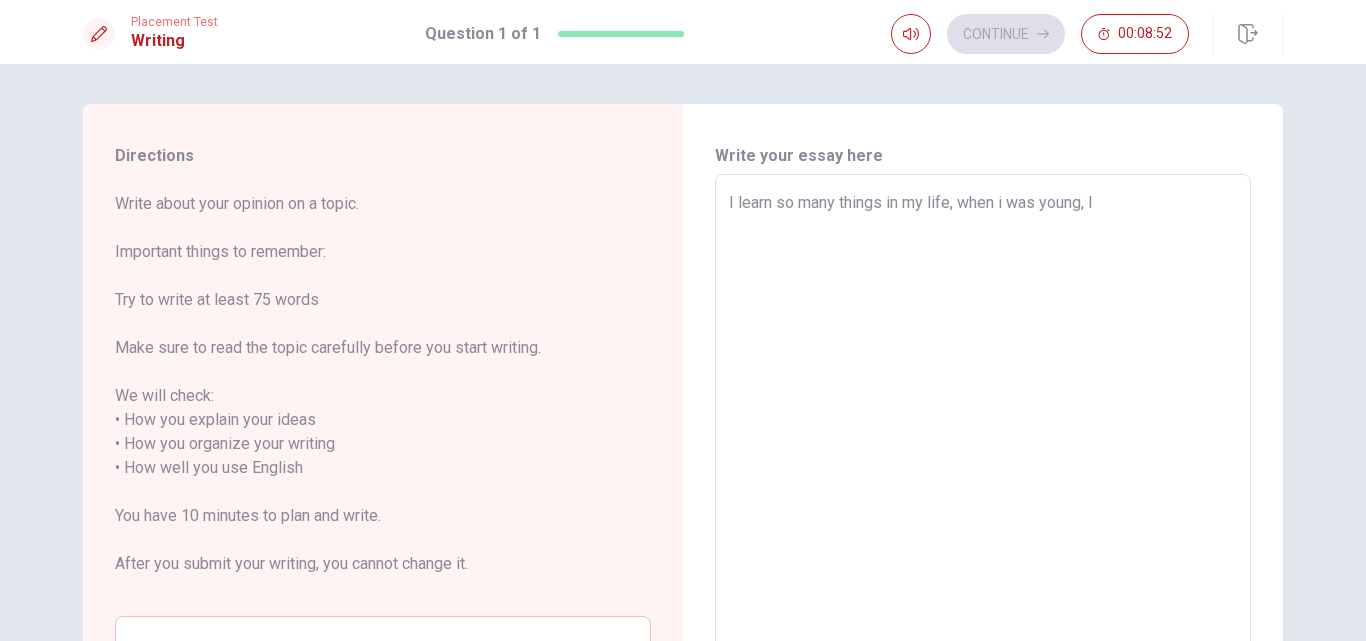 type on "x" 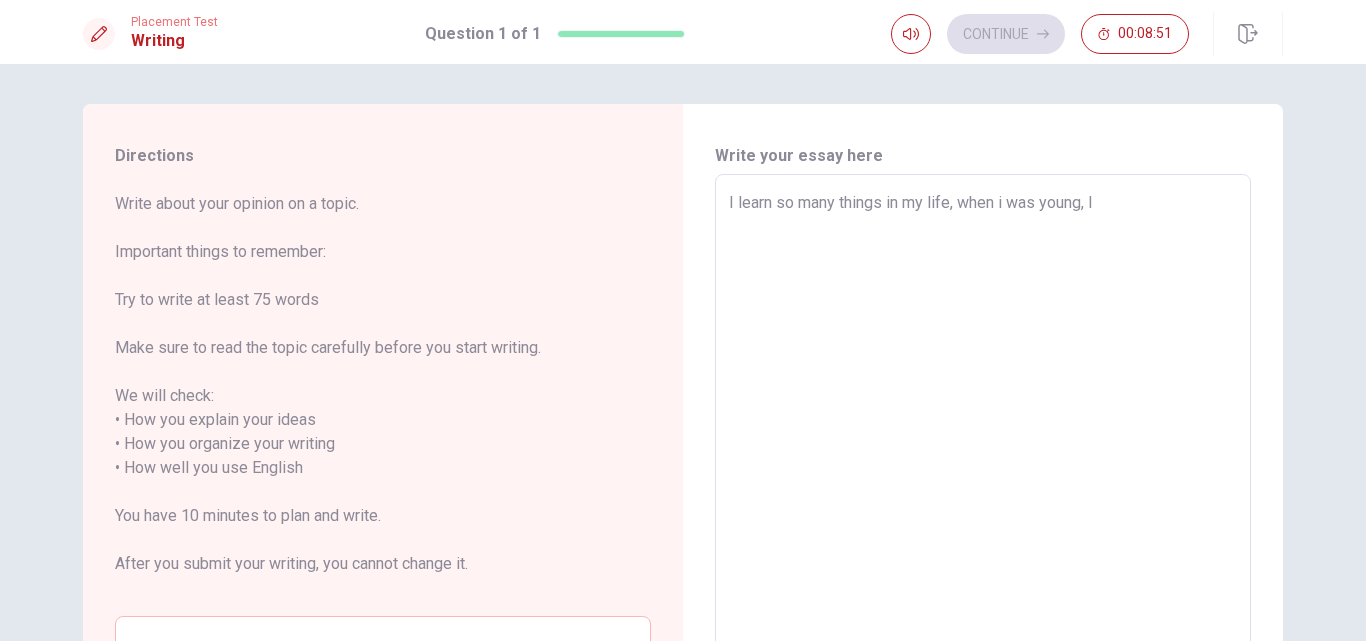 type on "I learn so many things in my life, when i was young, I k" 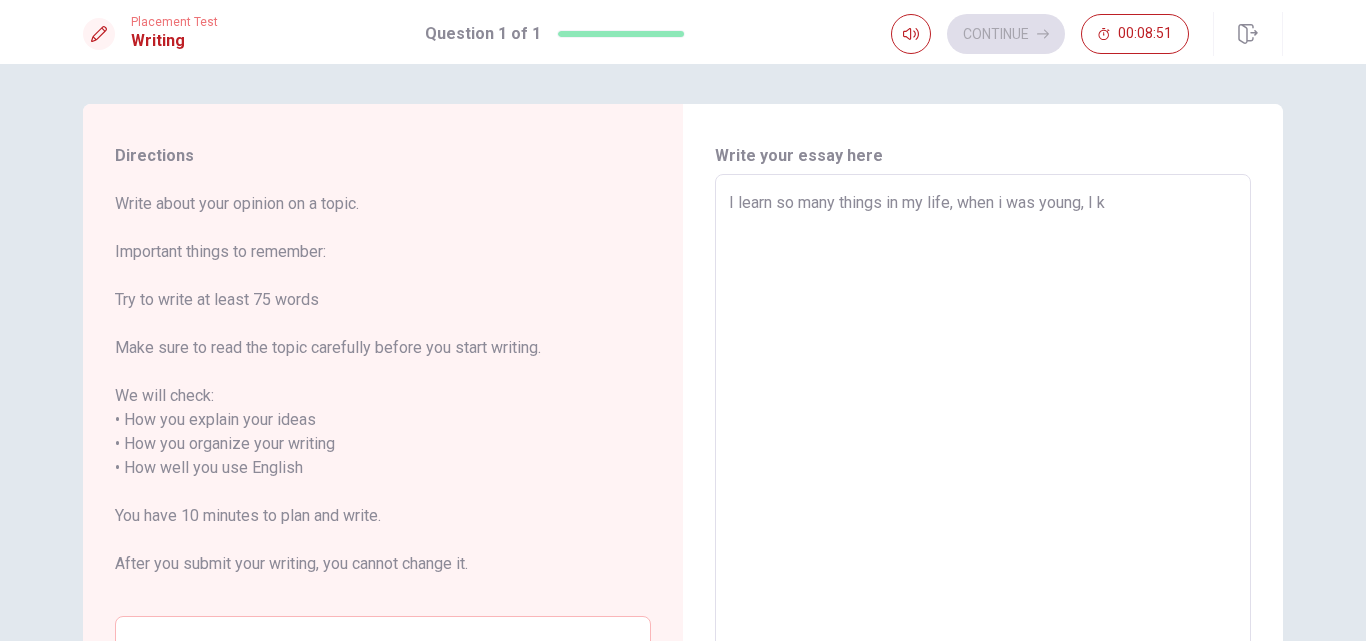 type on "x" 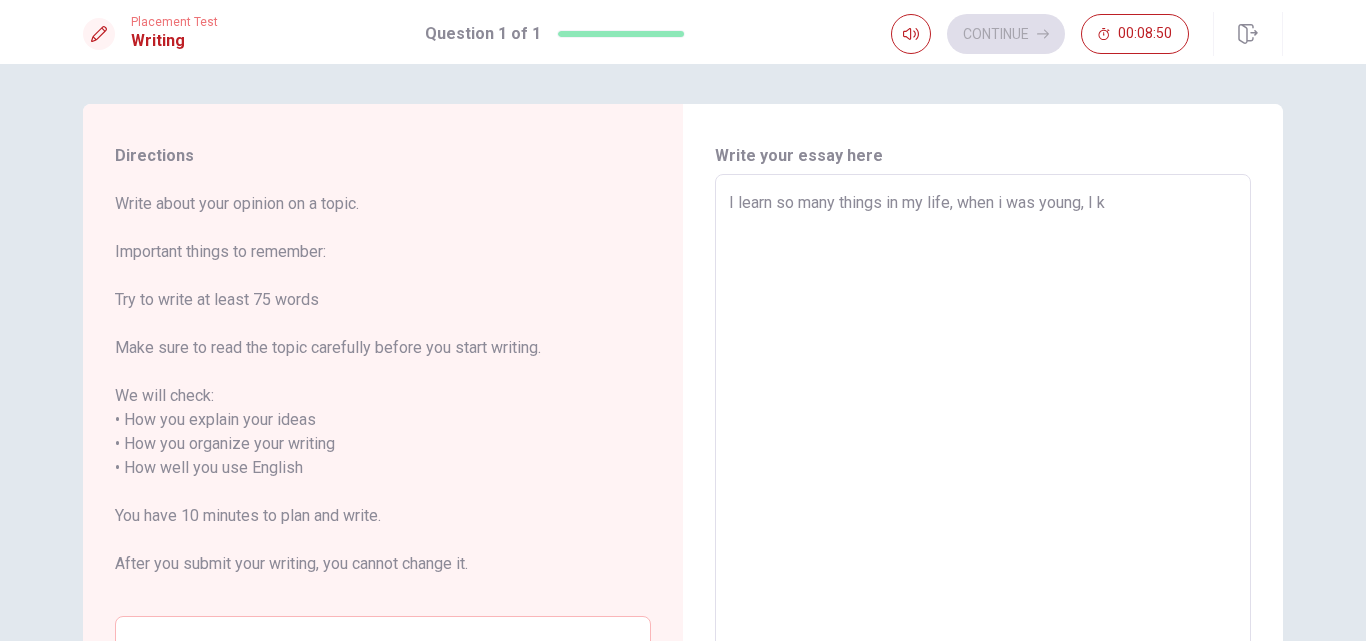 type on "I learn so many things in my life, when i was young, I kn" 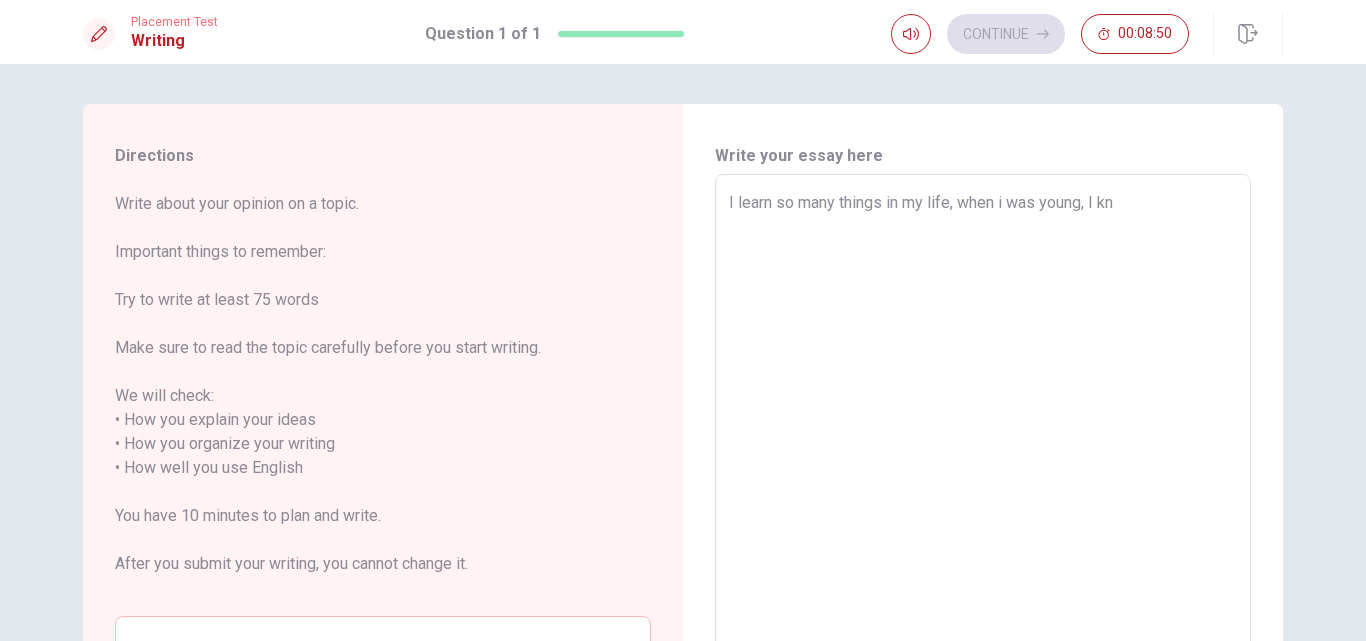 type on "x" 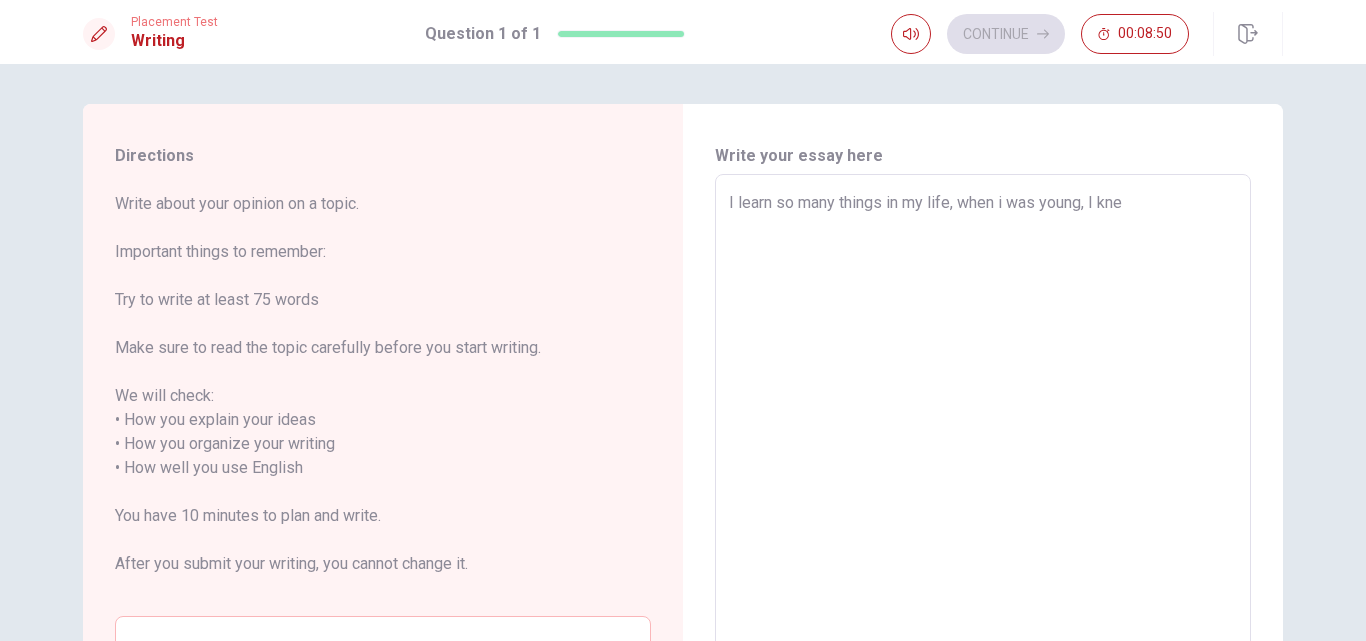 type on "x" 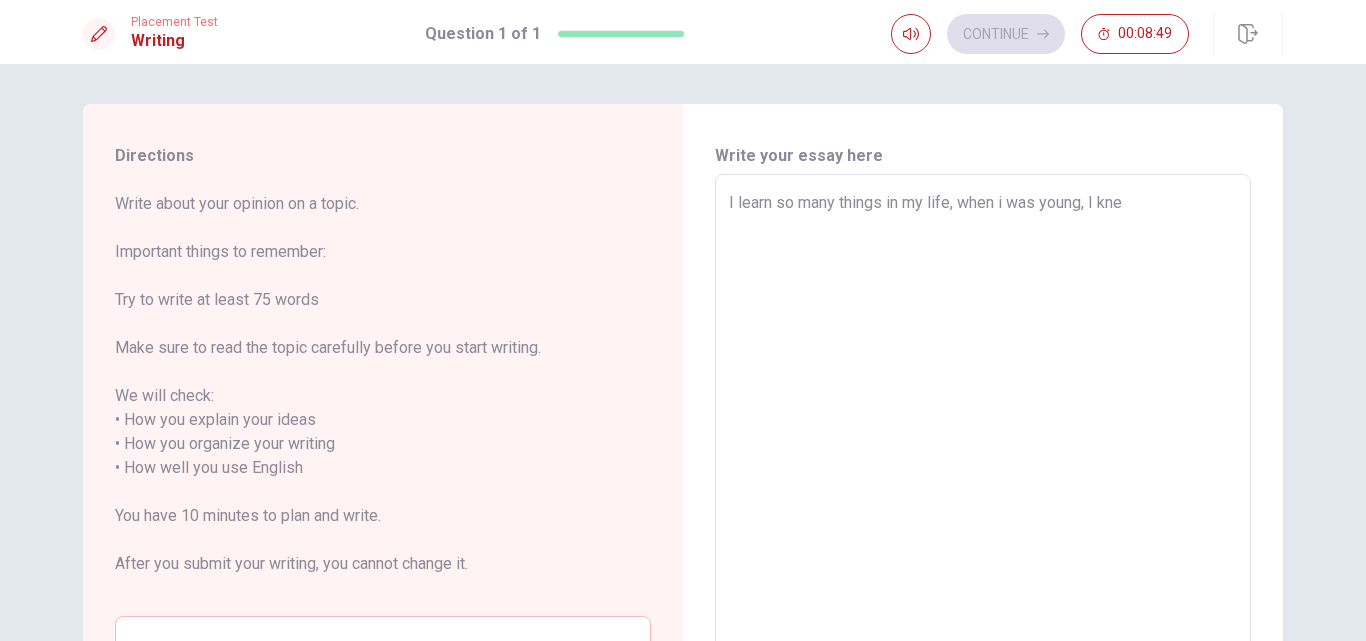 type on "I learn so many things in my life, when i was young, I knew" 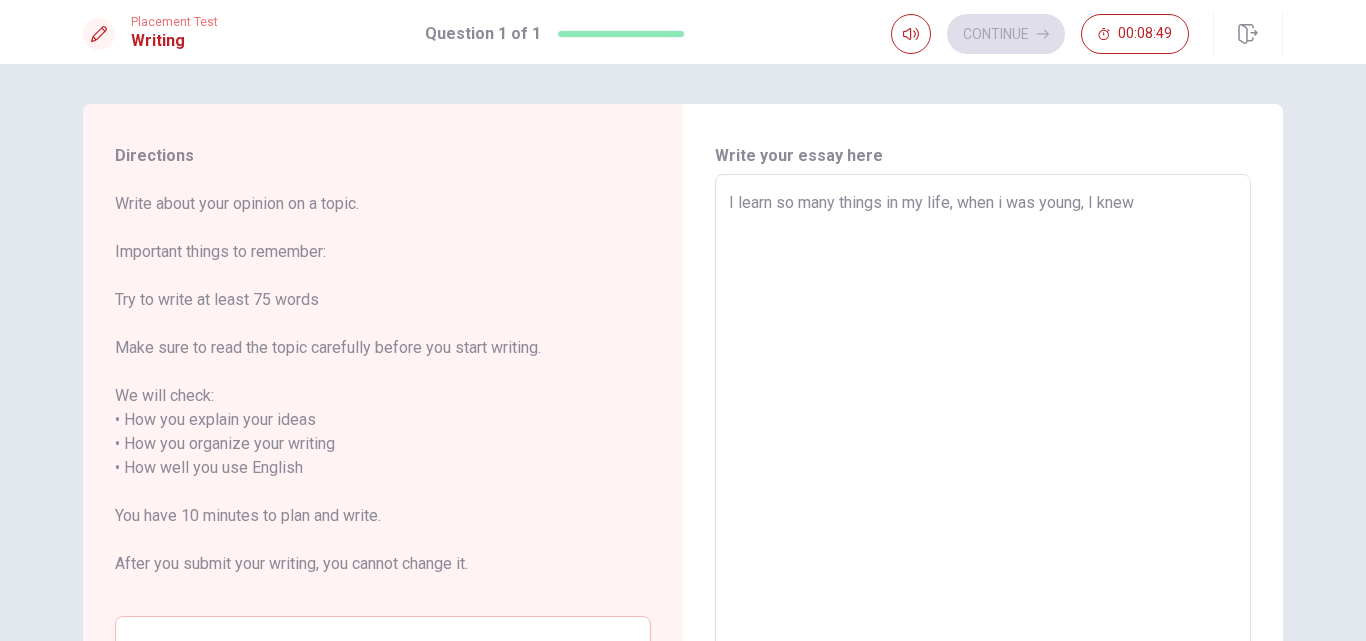 type on "x" 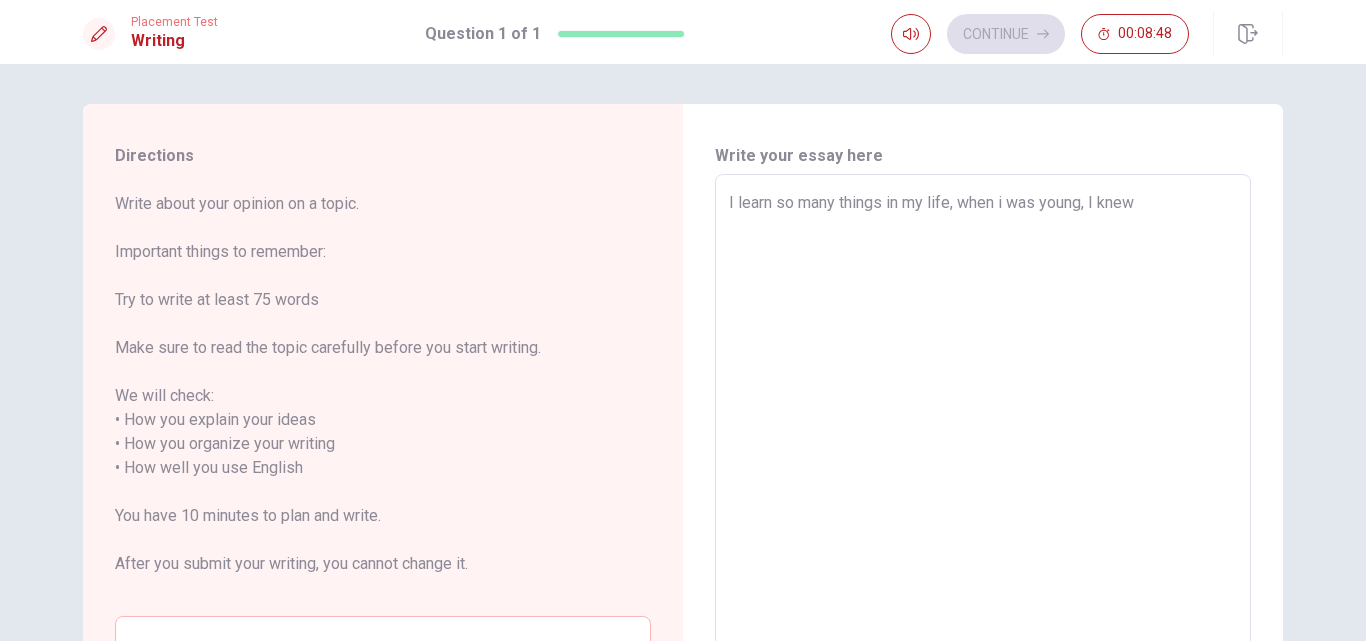 type on "I learn so many things in my life, when i was young, I knew a" 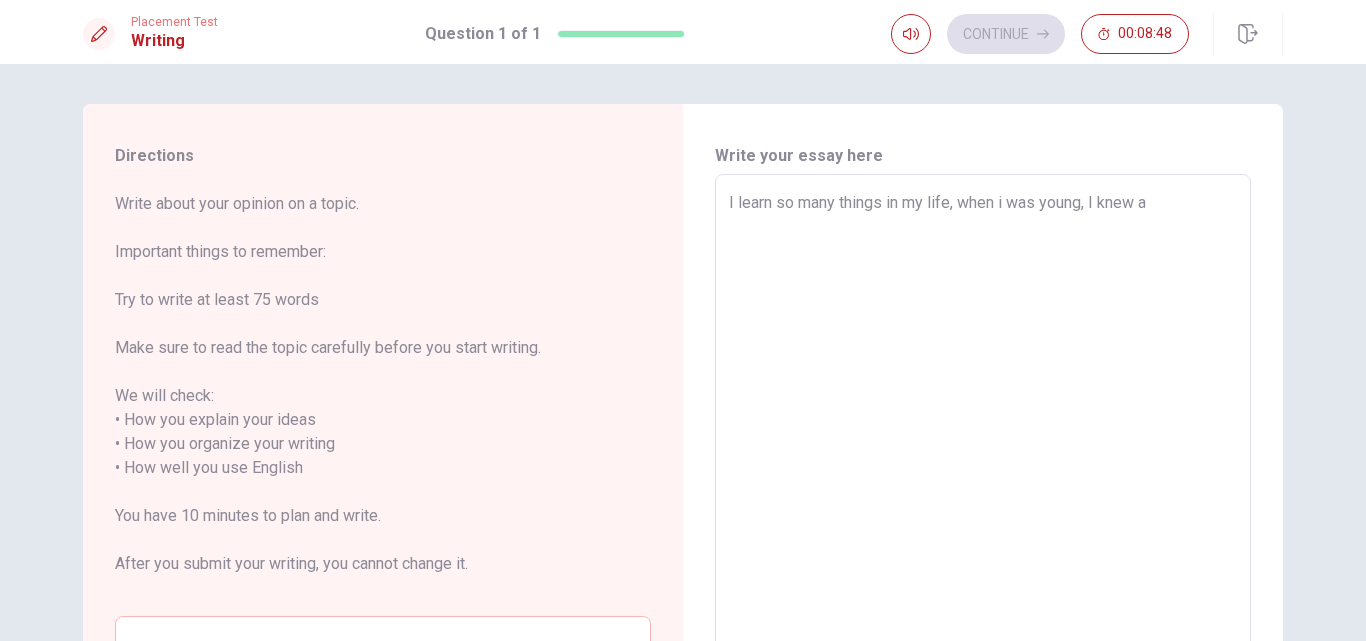 type on "I learn so many things in my life, when i was young, I knew a" 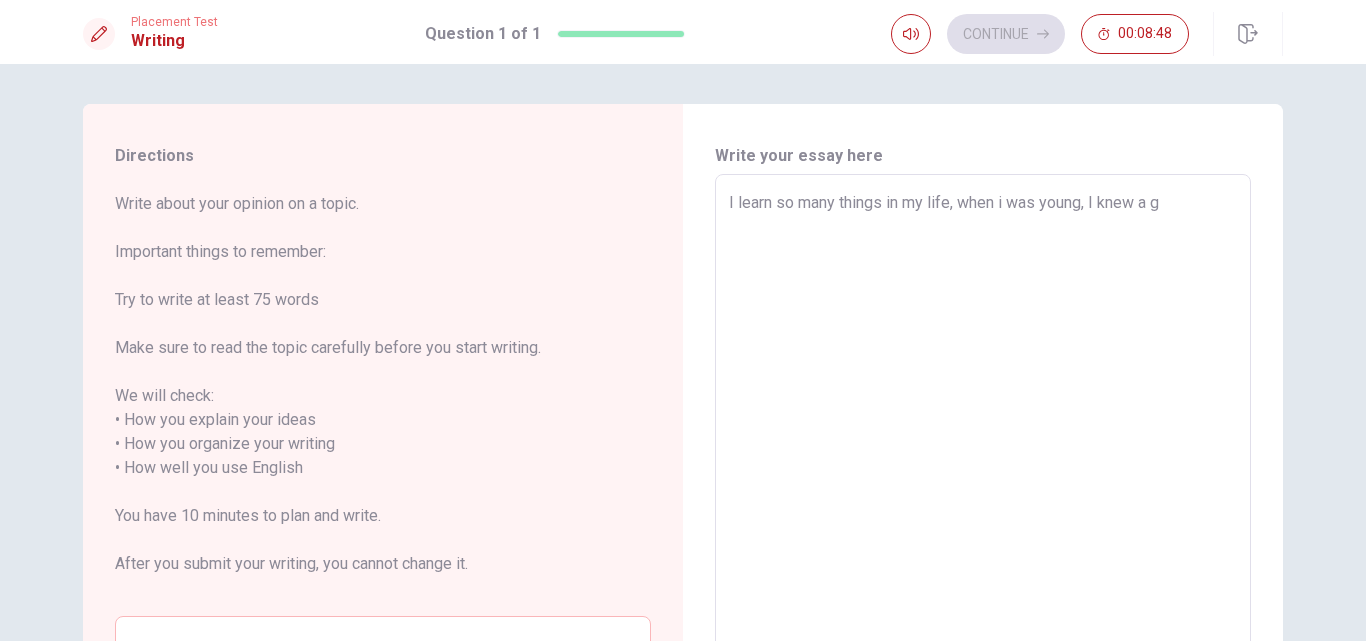 type on "x" 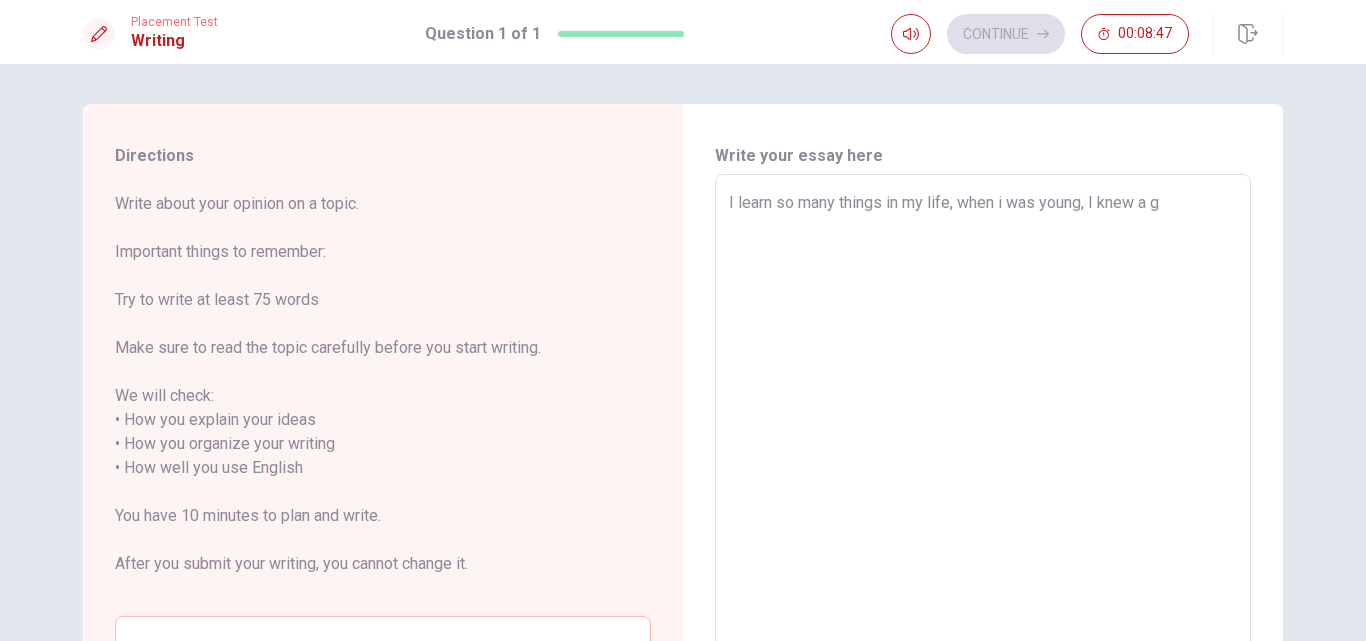 type on "I learn so many things in my life, when i was young, I knew a gi" 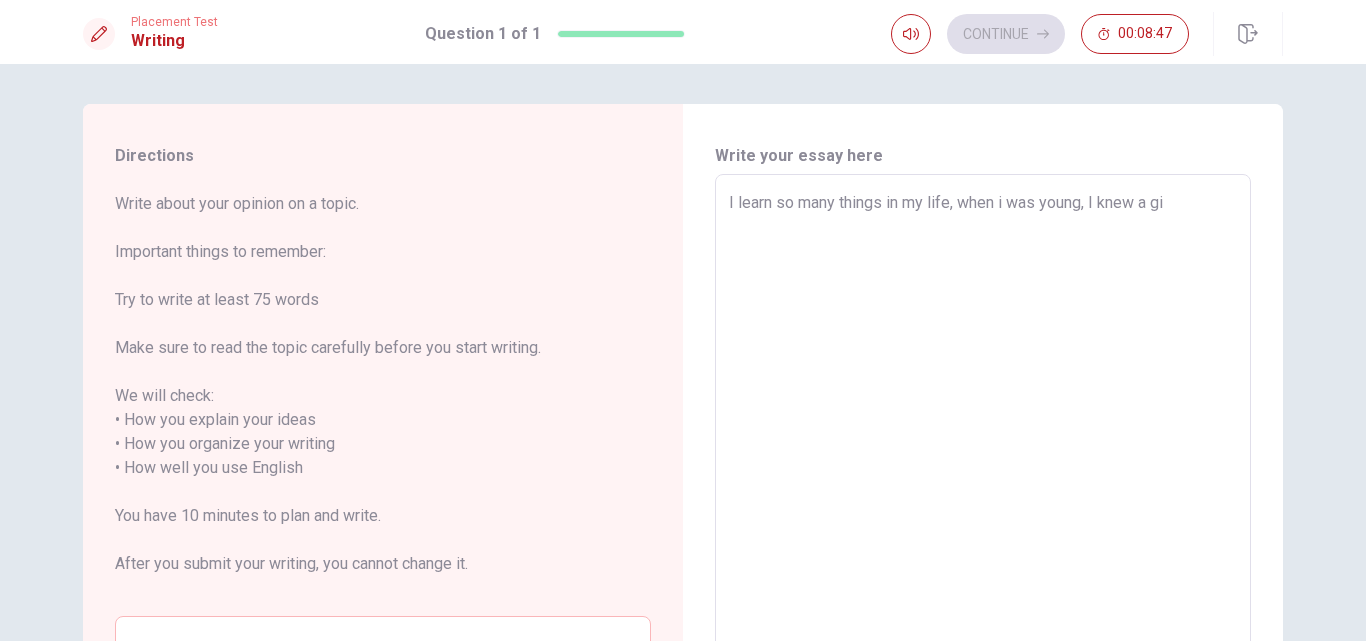 type on "x" 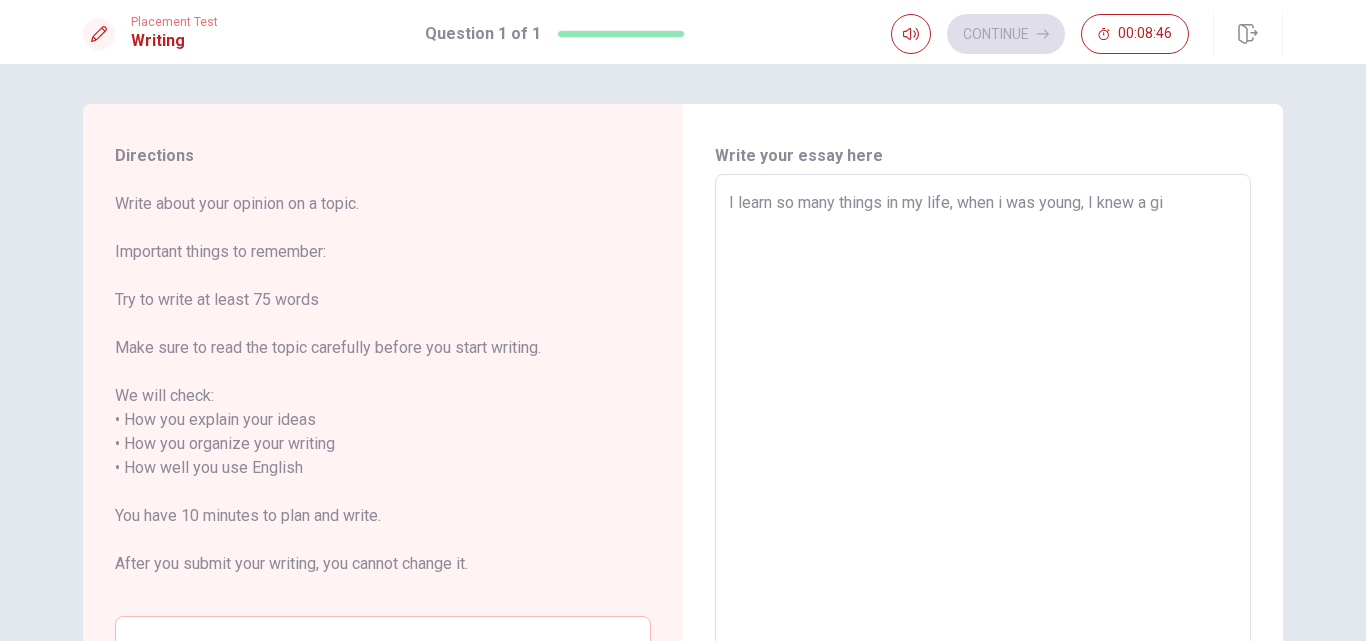 type on "I learn so many things in my life, when i was young, I knew a gir" 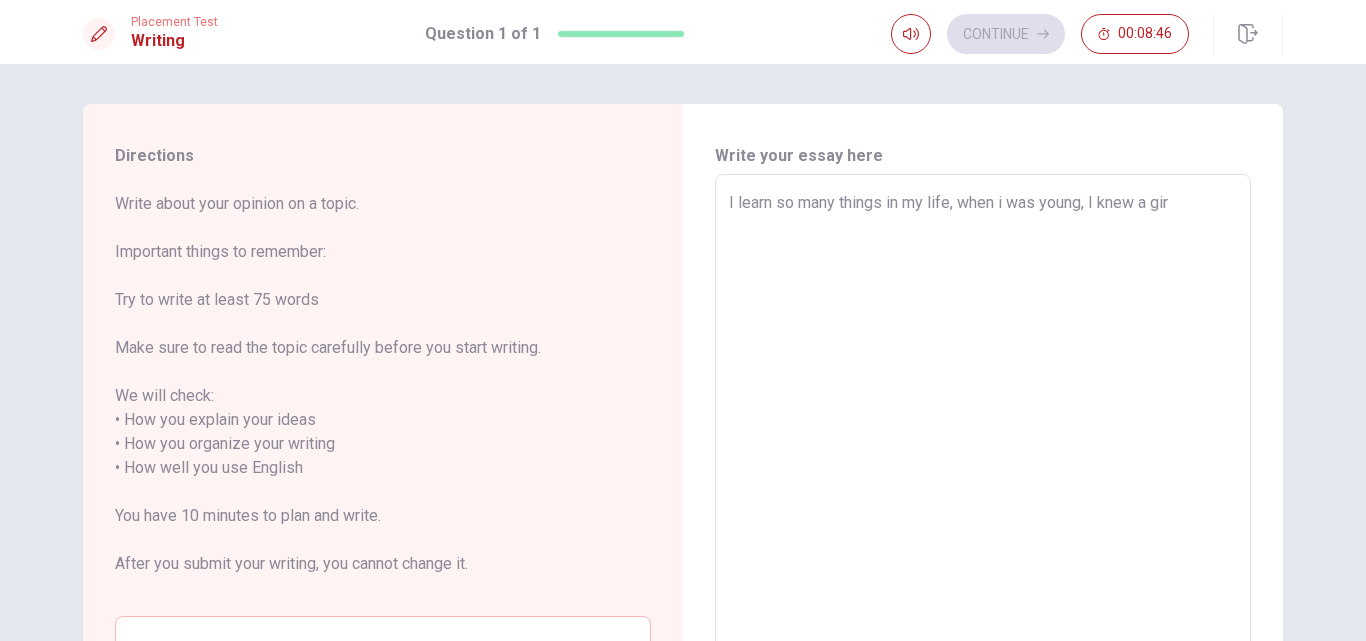 type on "x" 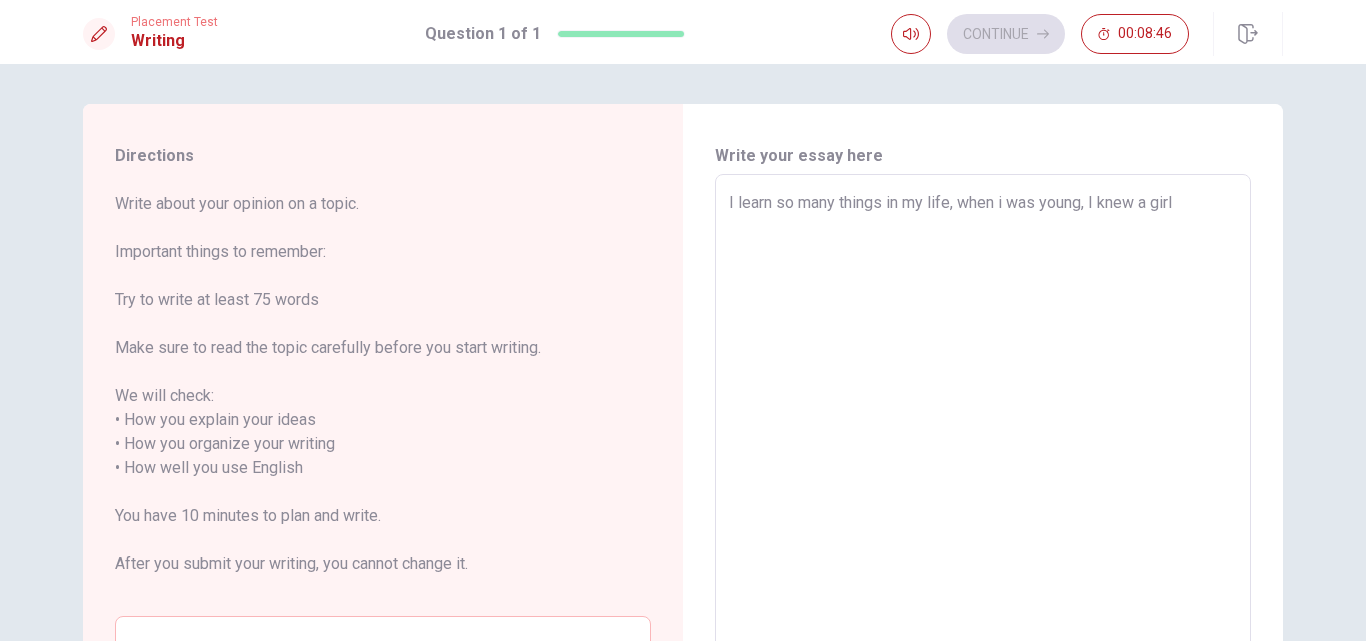 type on "x" 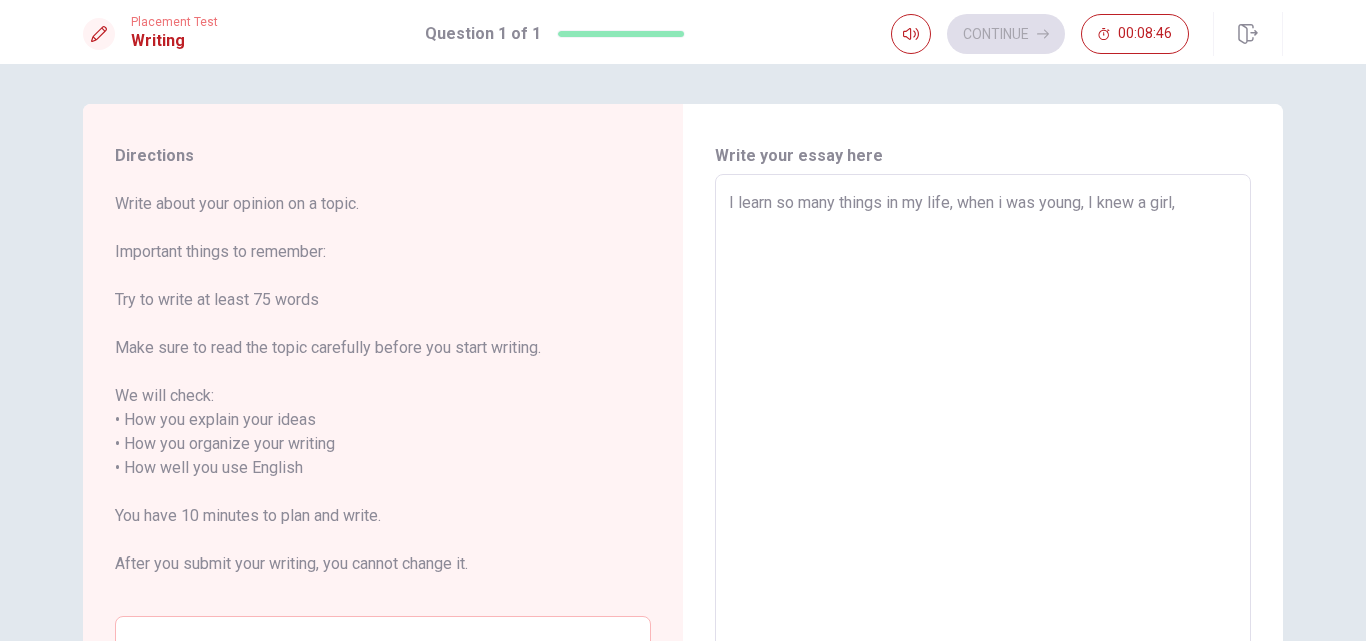 type on "x" 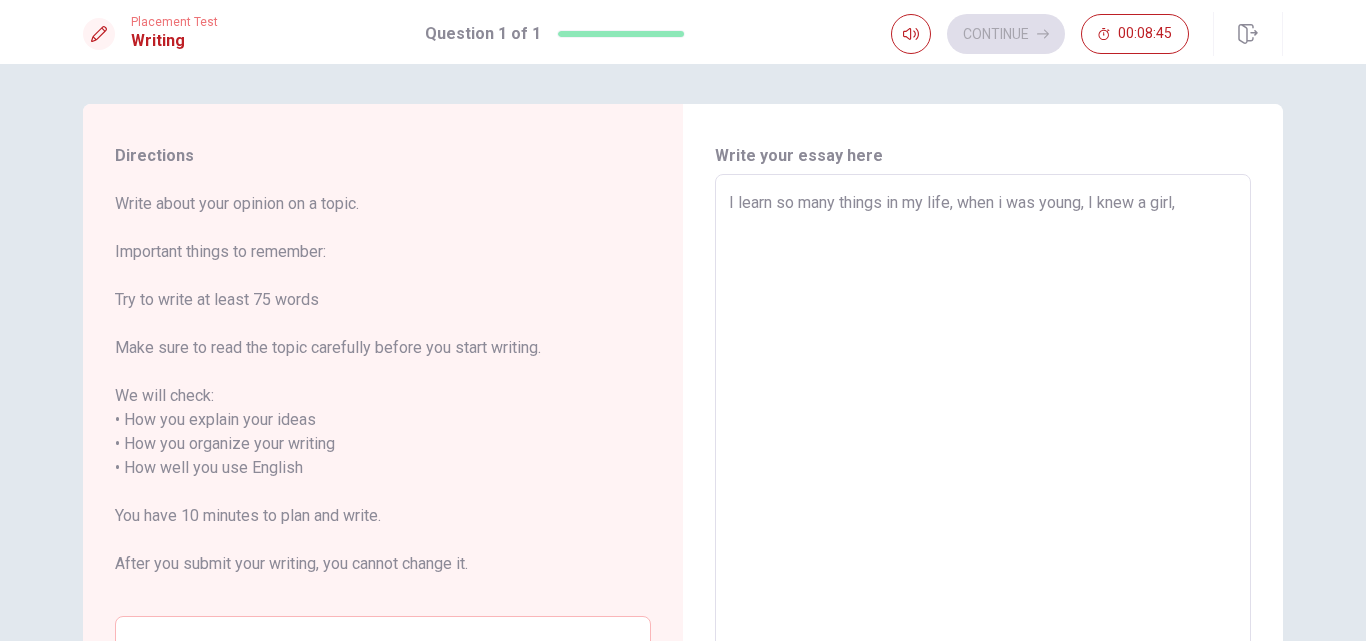 type on "I learn so many things in my life, when i was young, I knew a girl," 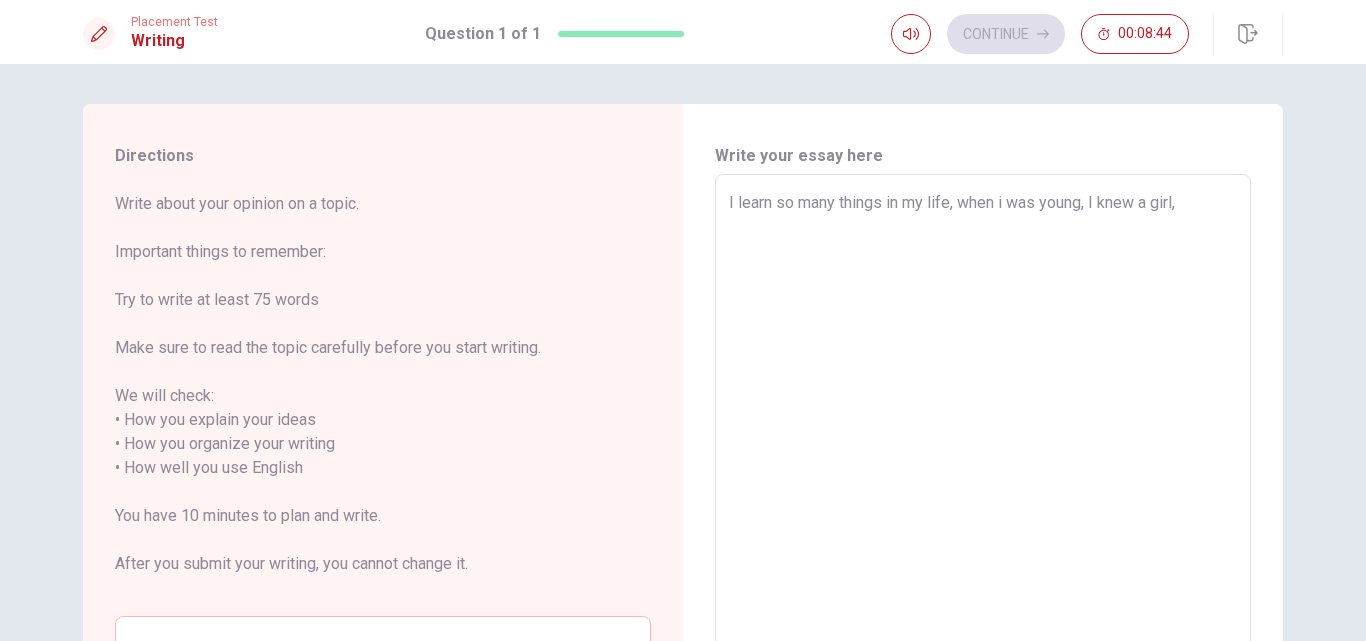 type on "I learn so many things in my life, when i was young, I knew a girl, s" 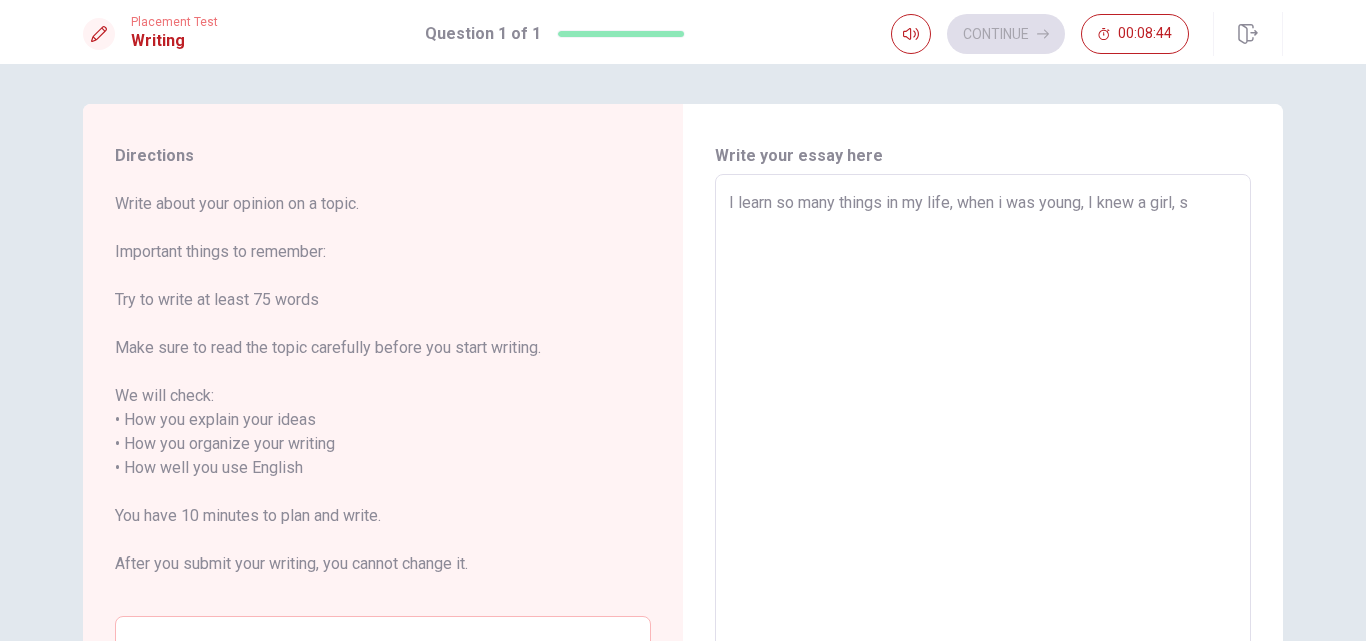 type on "x" 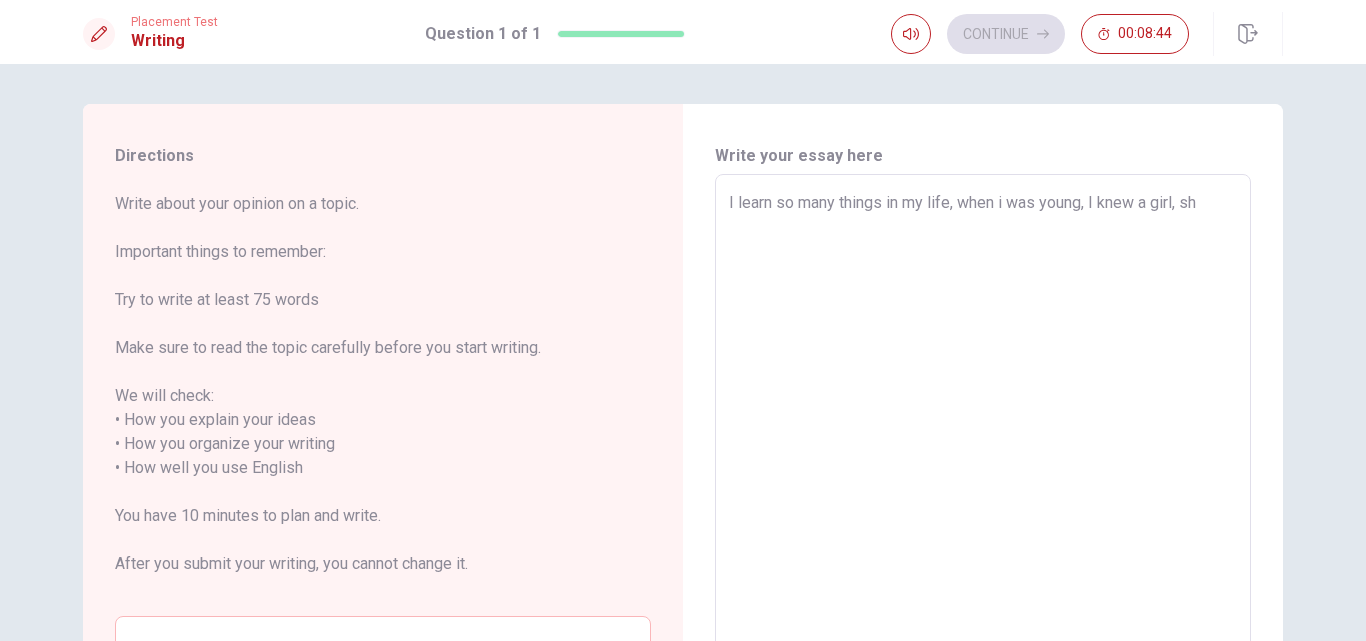 type on "x" 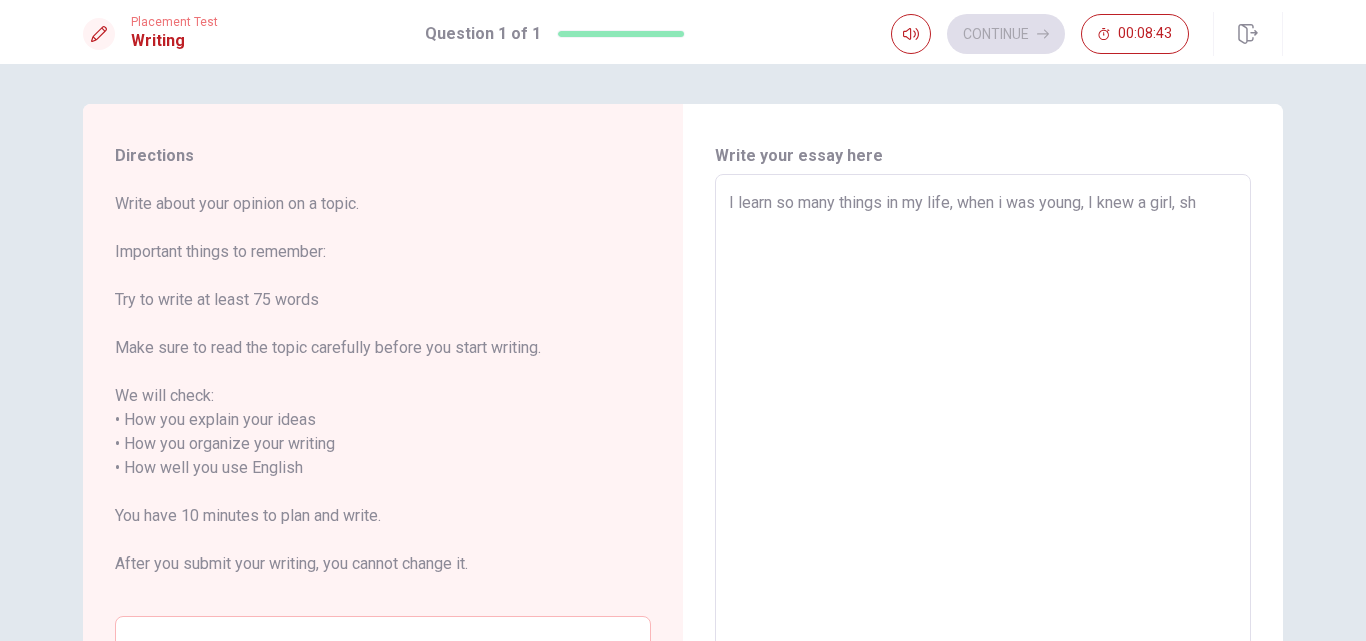 type on "I learn so many things in my life, when i was young, I knew a girl, she" 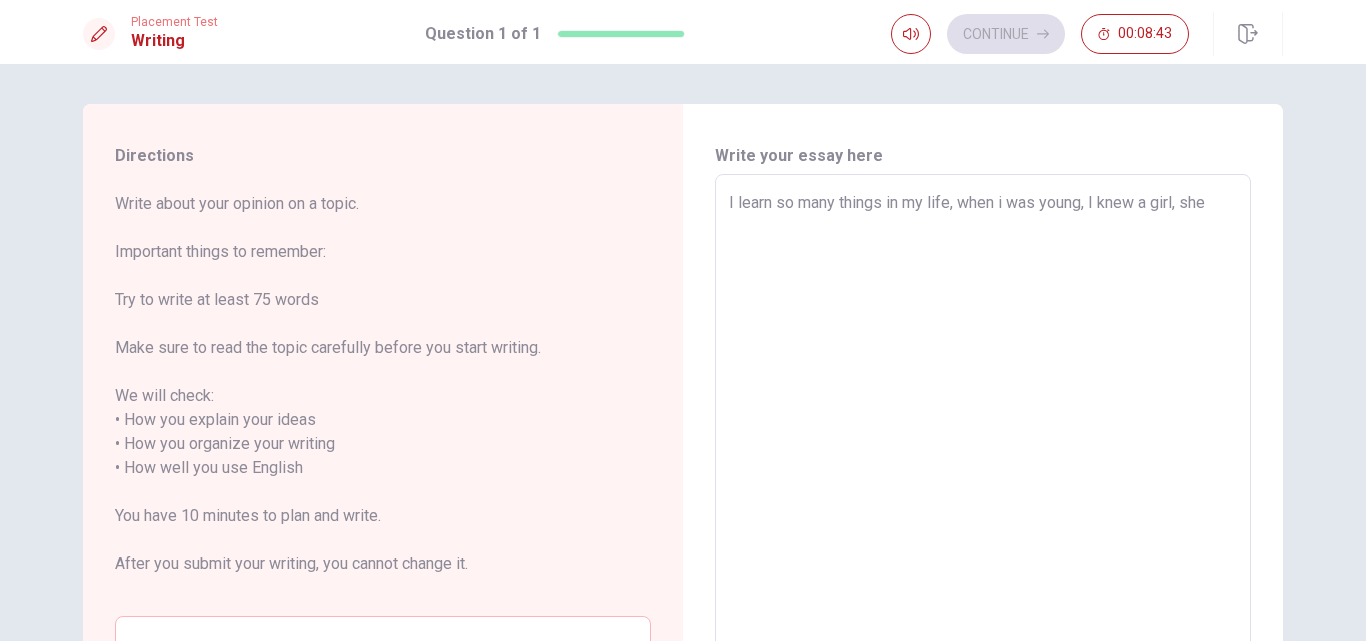 type on "x" 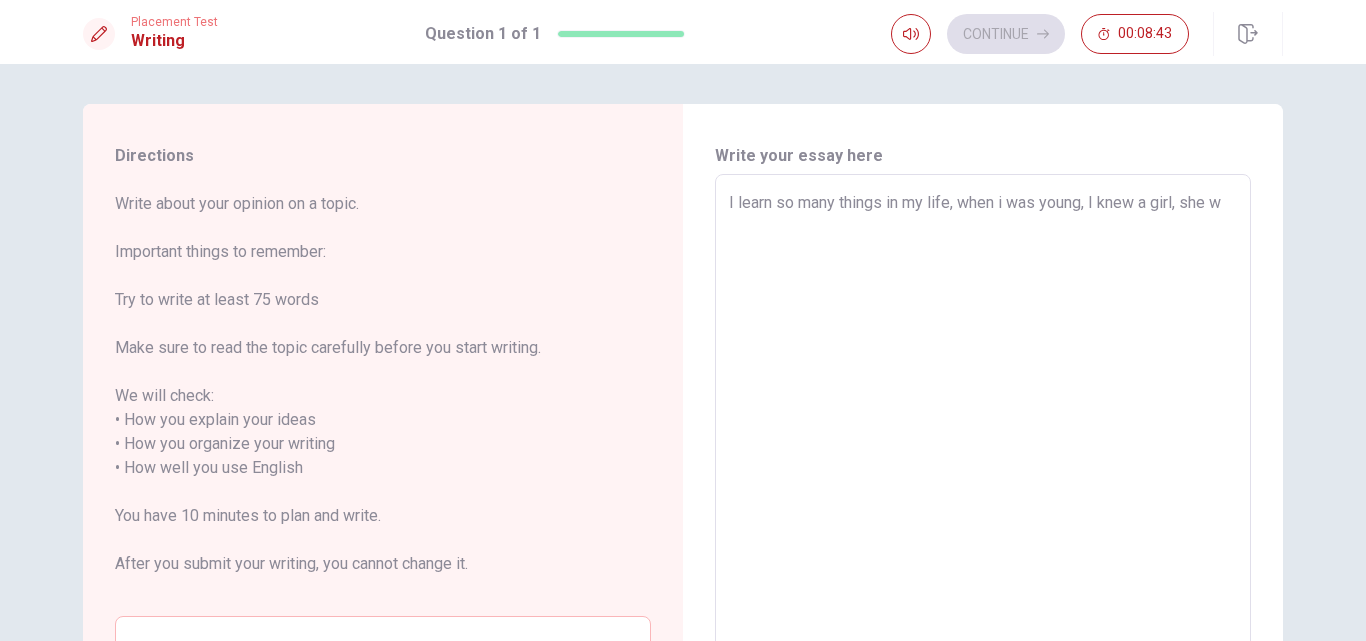 type on "x" 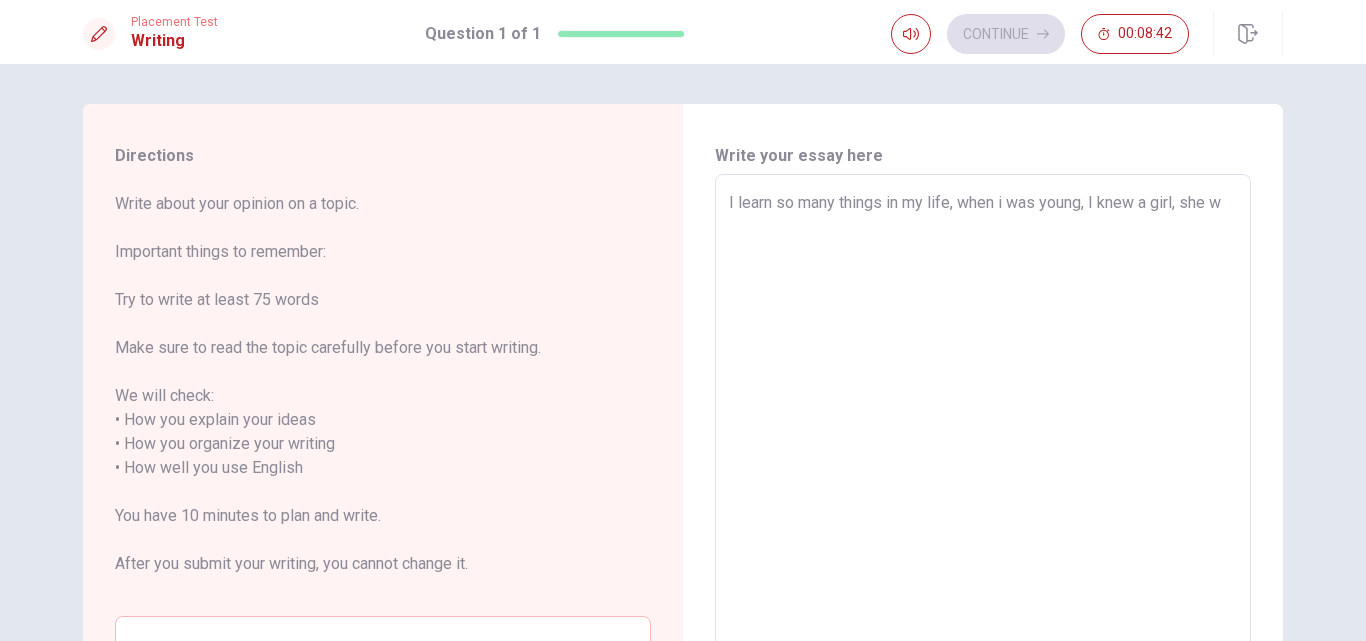 type on "I learn so many things in my life, when i was young, I knew a girl, she wa" 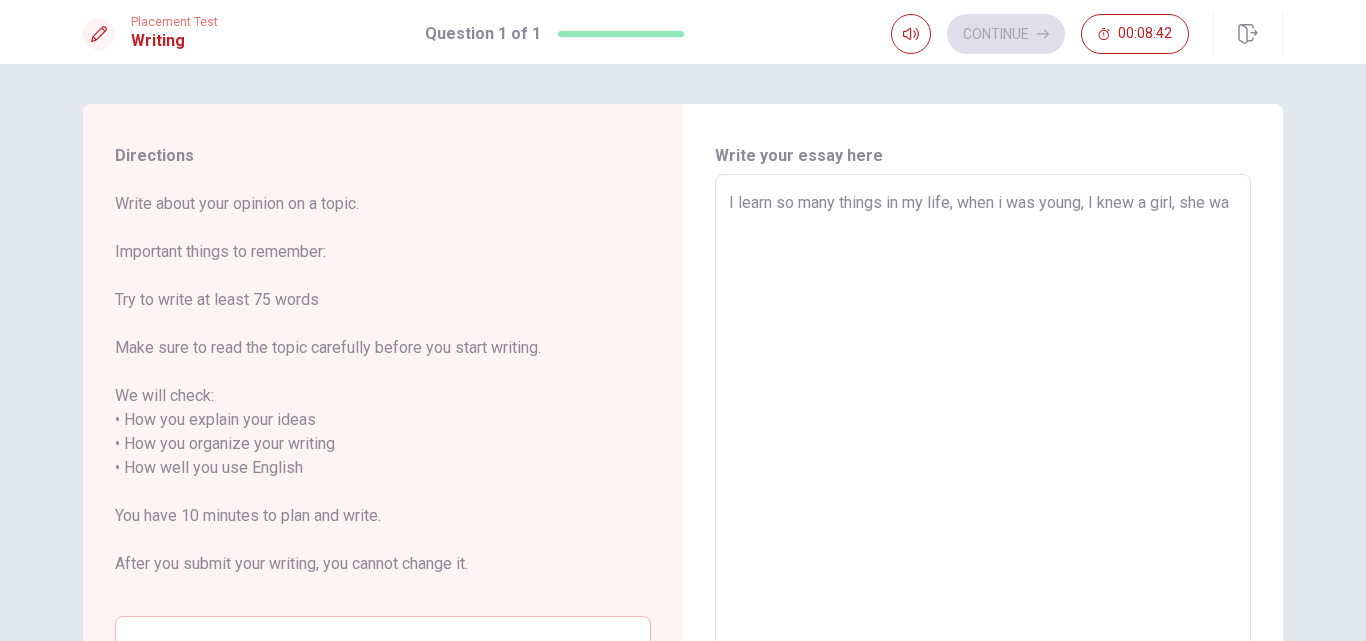 type on "x" 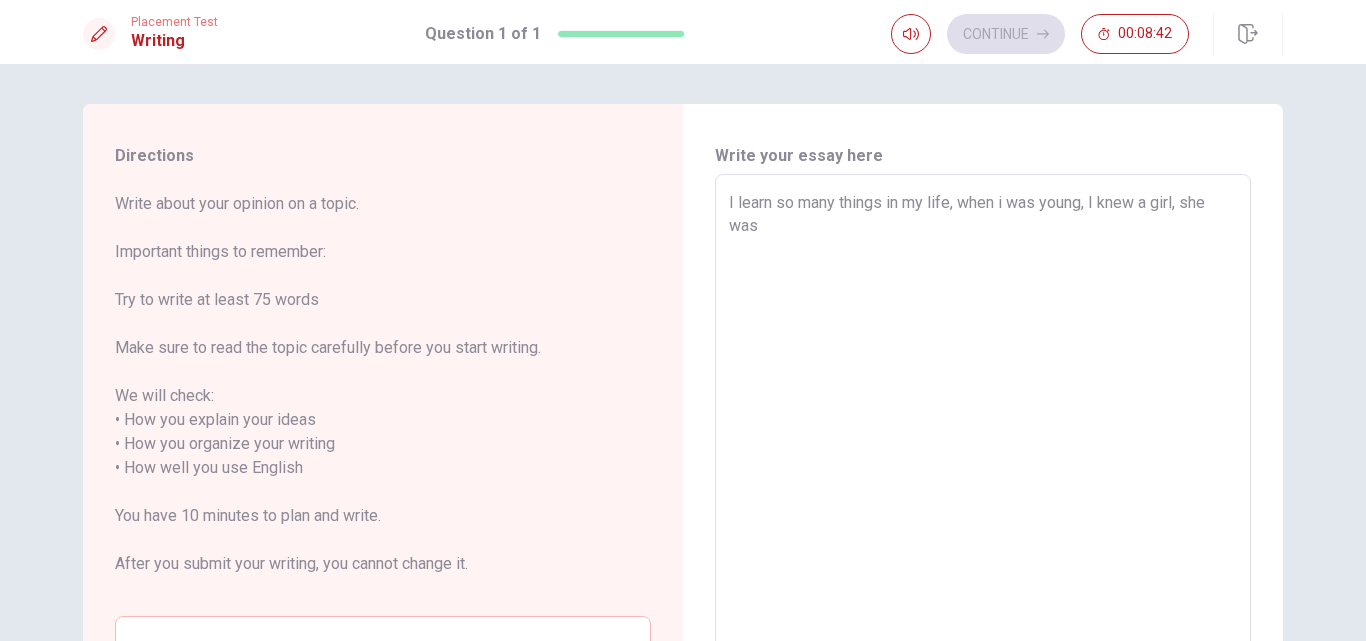 type on "x" 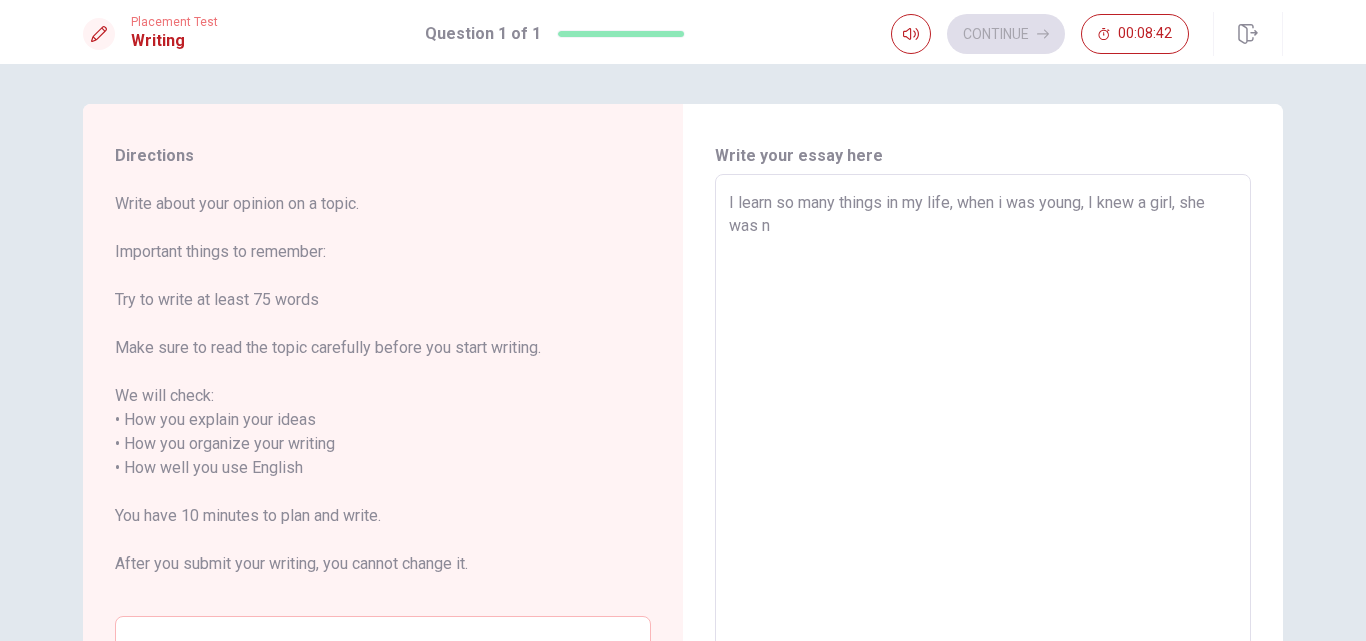 type on "x" 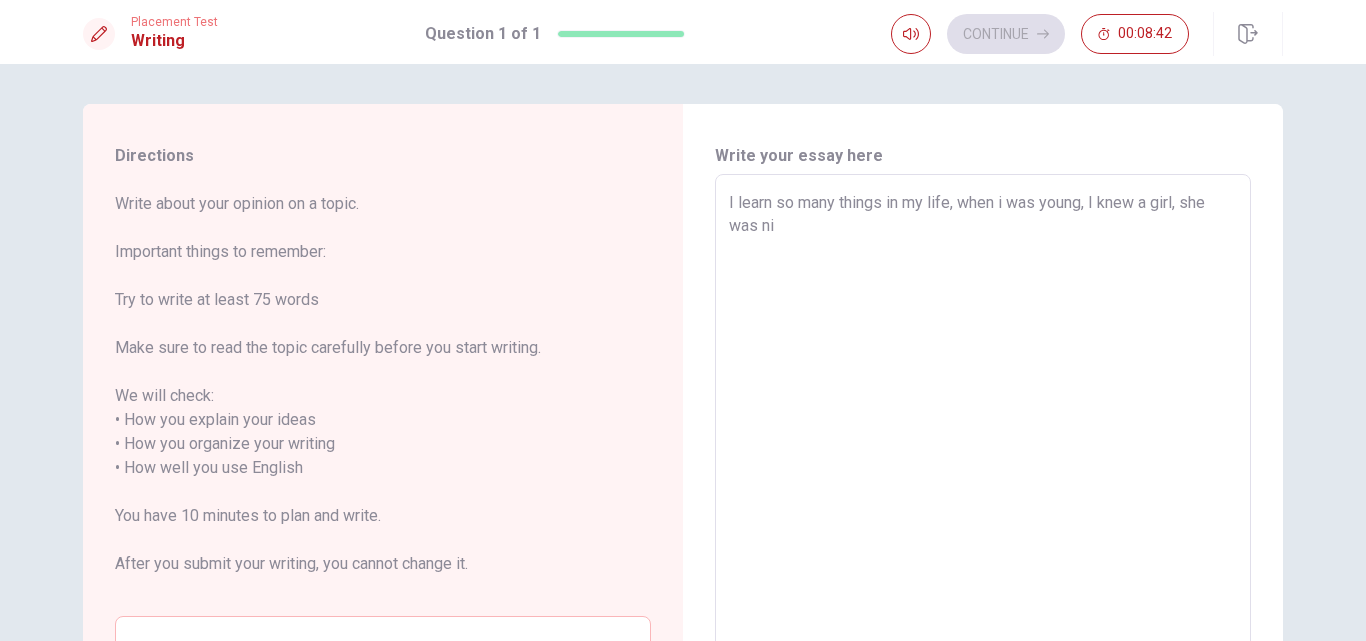 type on "x" 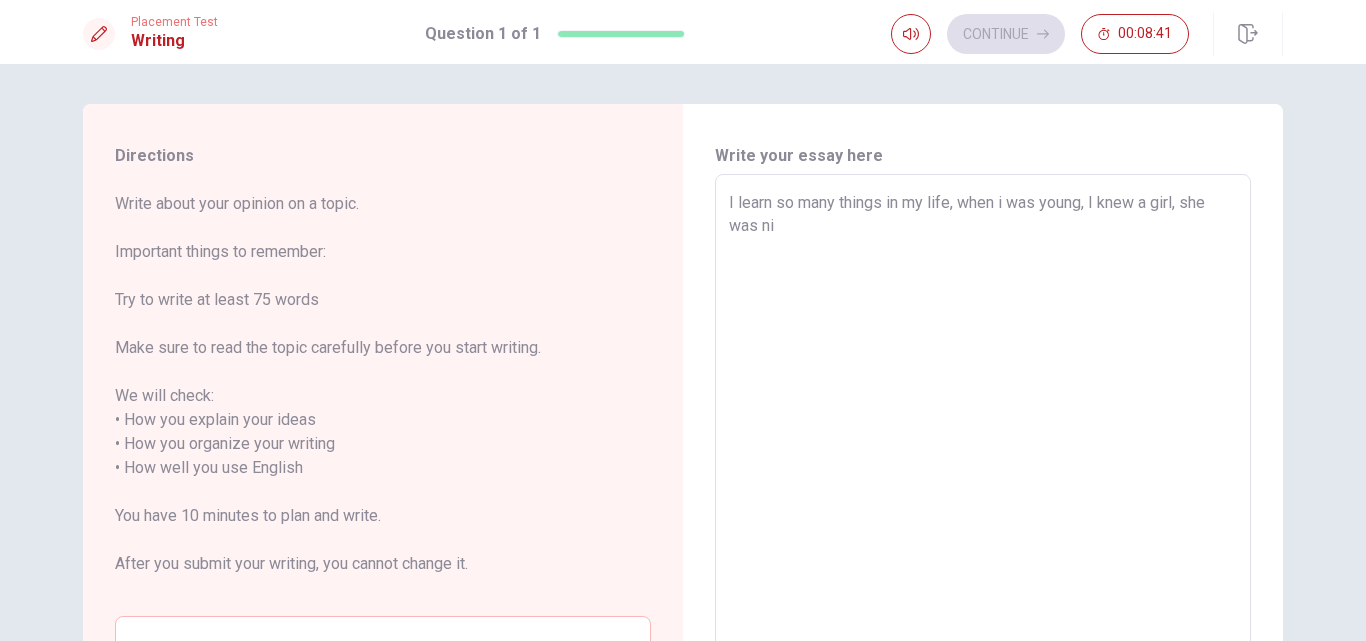 type on "I learn so many things in my life, when i was young, I knew a girl, she was nic" 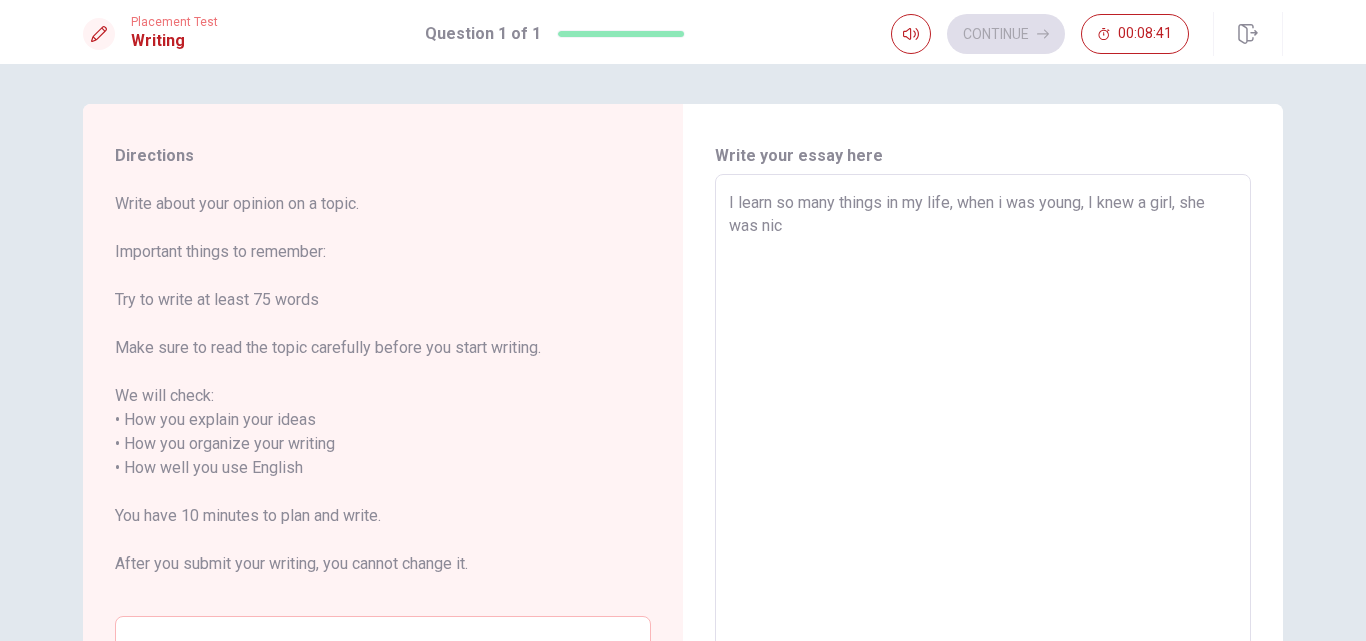 type on "x" 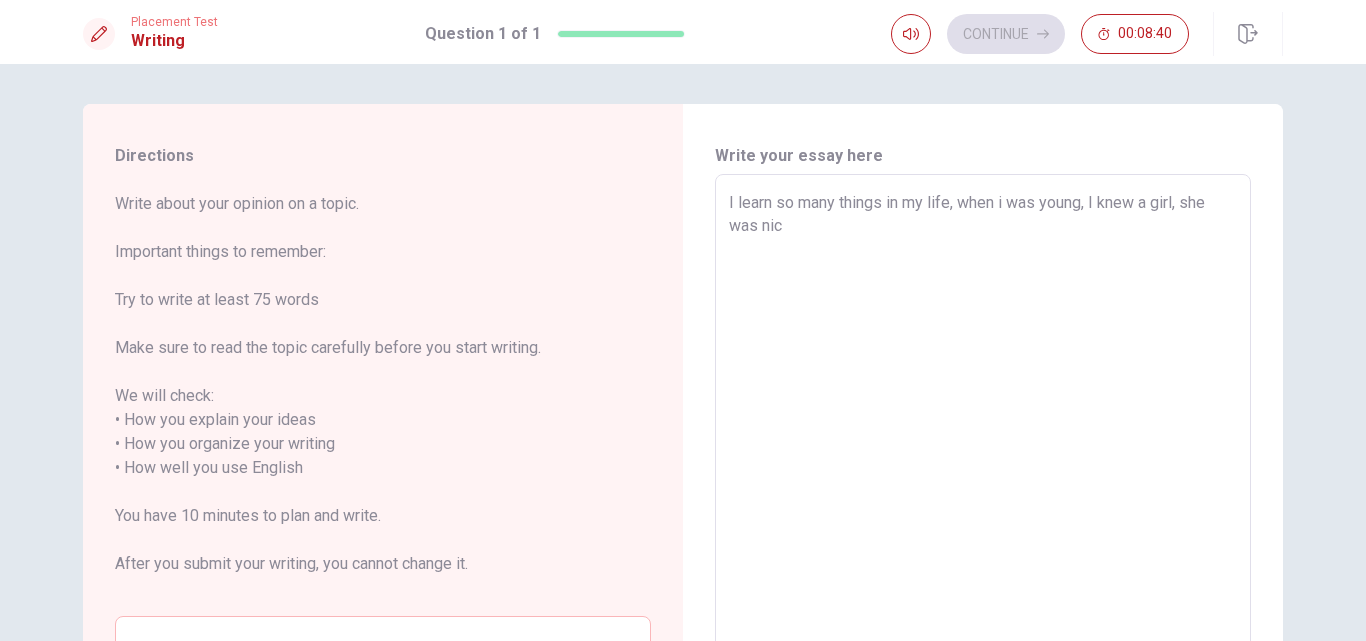 type on "I learn so many things in my life, when i was young, I knew a girl, she was nice" 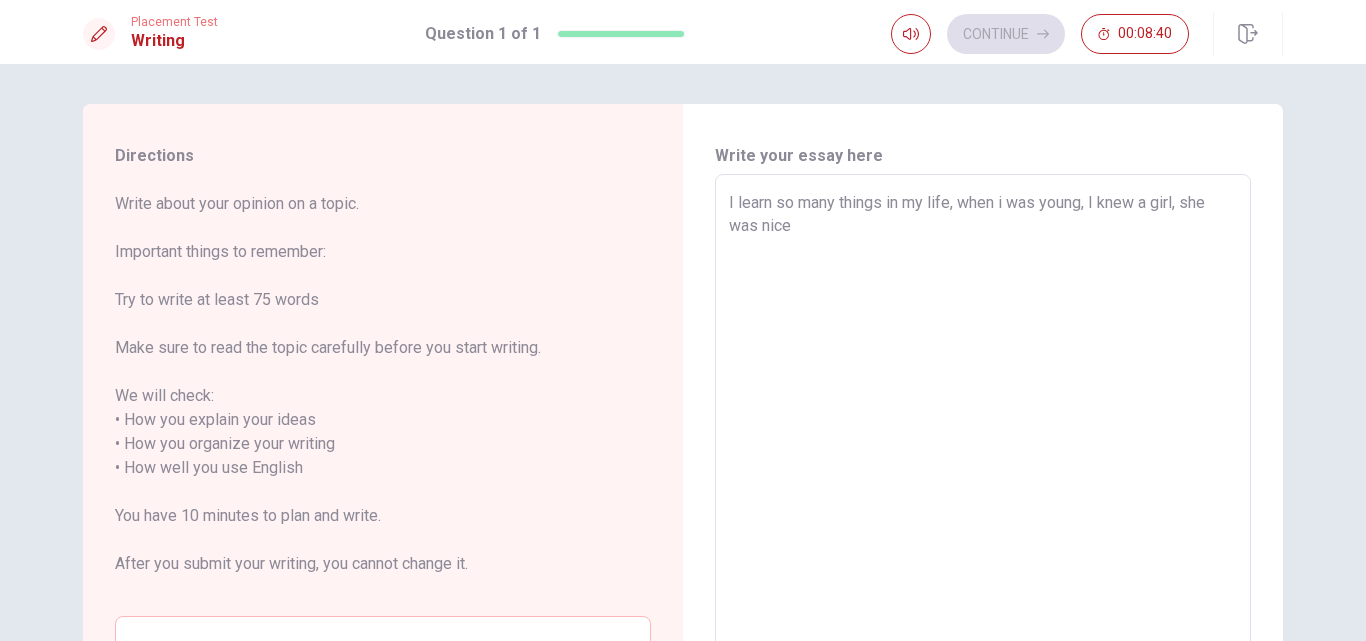 type on "x" 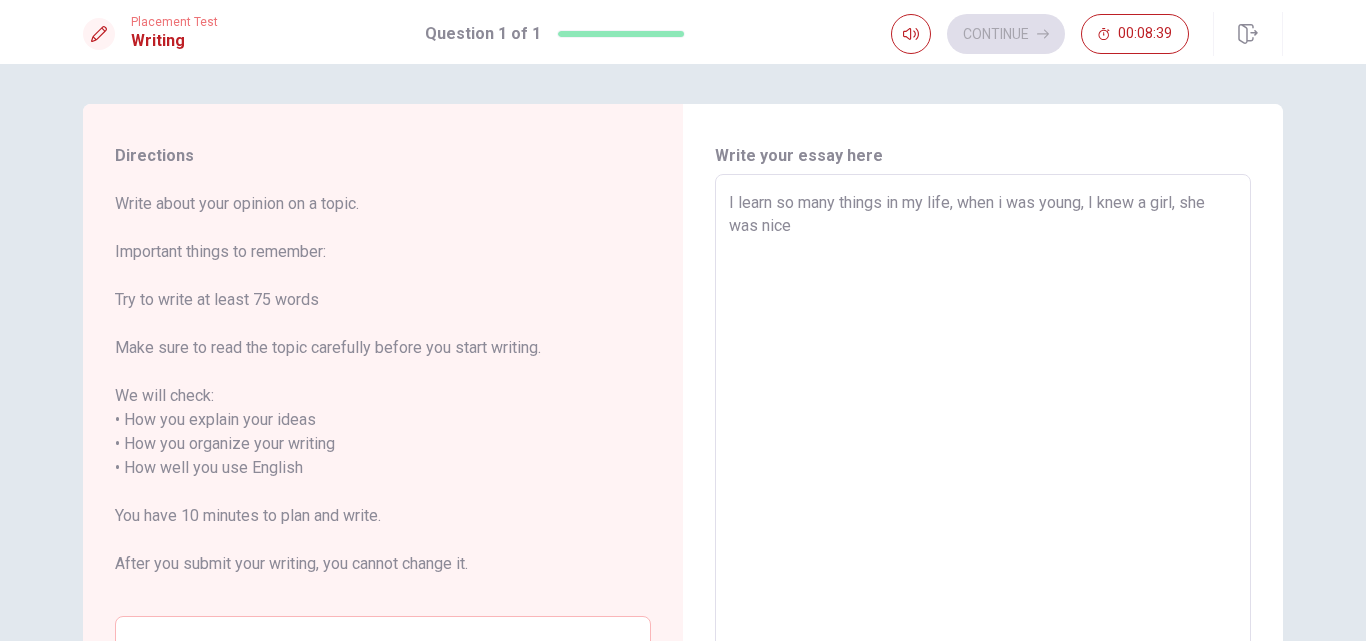 type on "I learn so many things in my life, when i was young, I knew a girl, she was nice a" 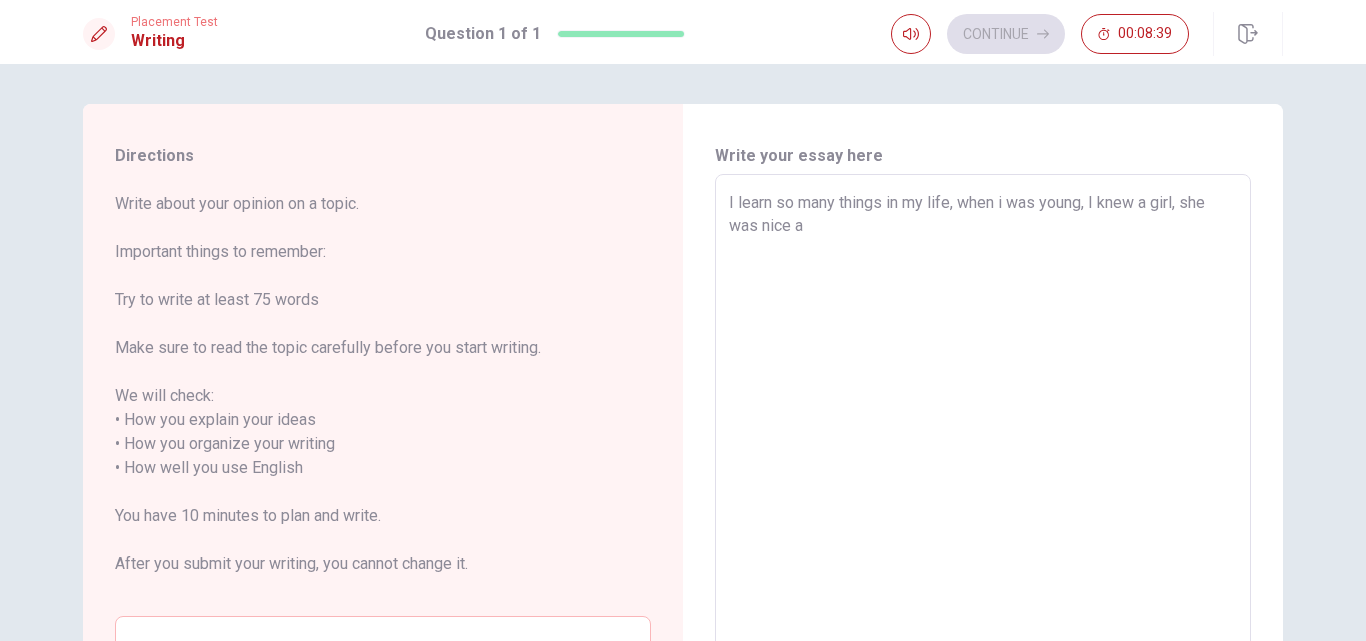 type on "x" 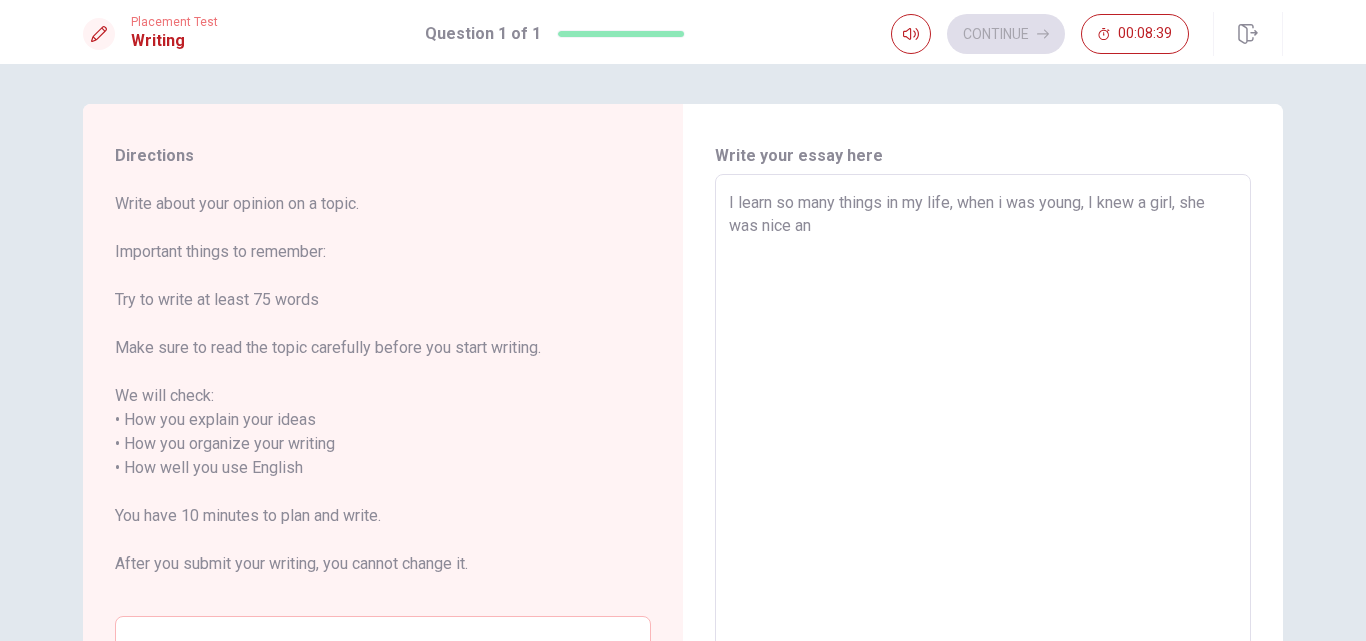 type on "x" 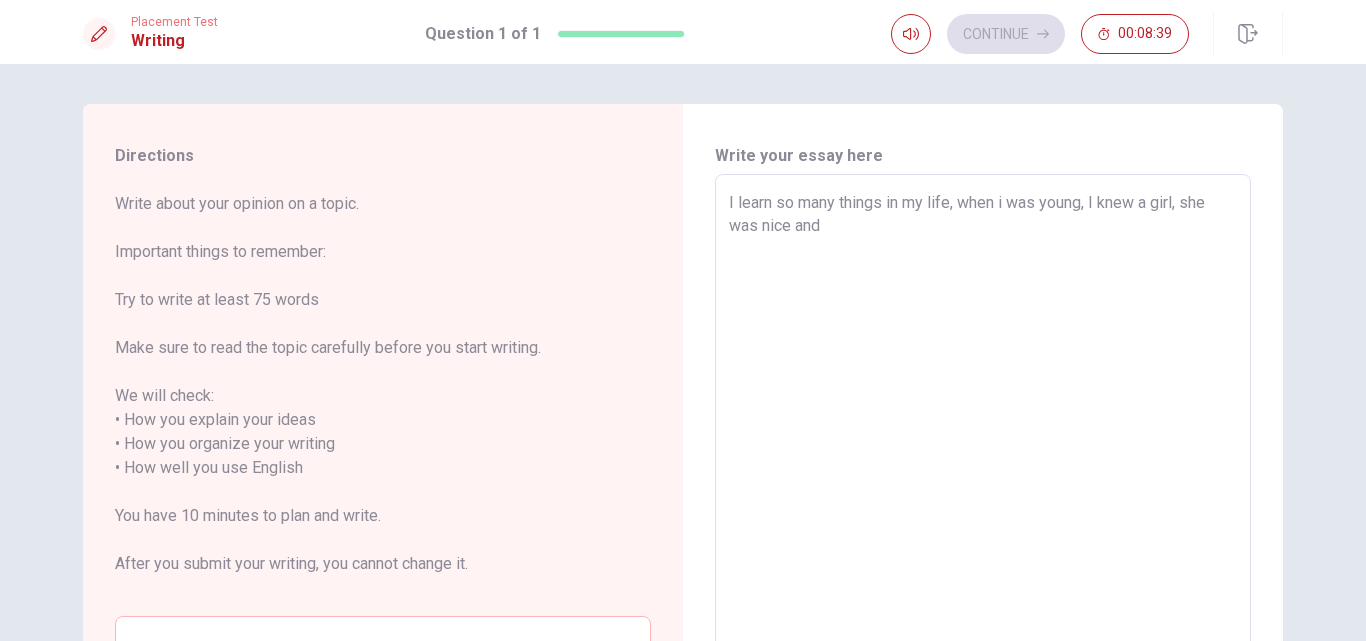 type on "x" 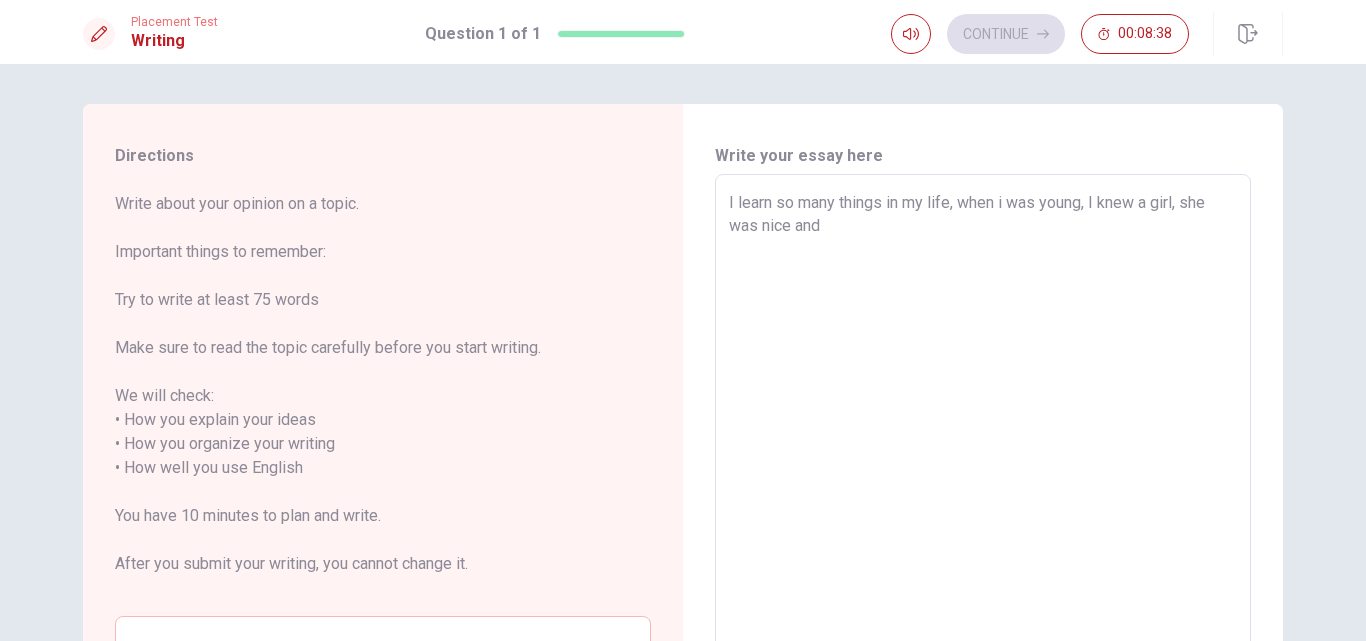 type on "I learn so many things in my life, when i was young, I knew a girl, she was nice and b" 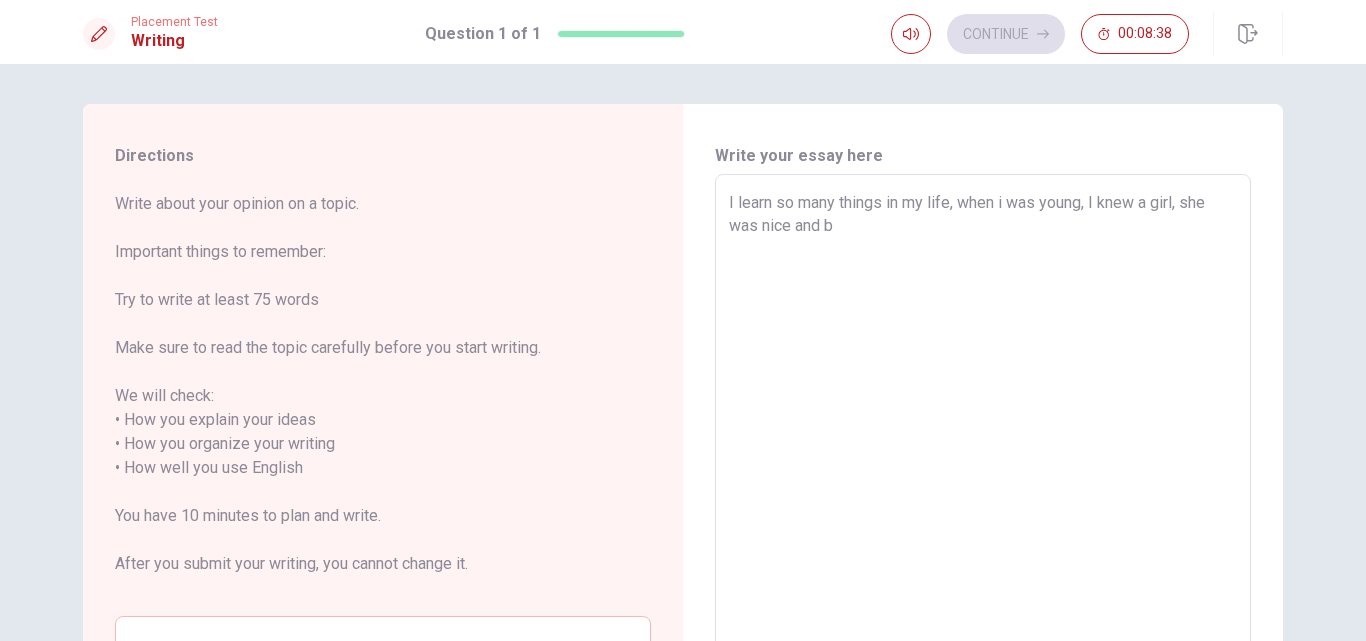 type on "x" 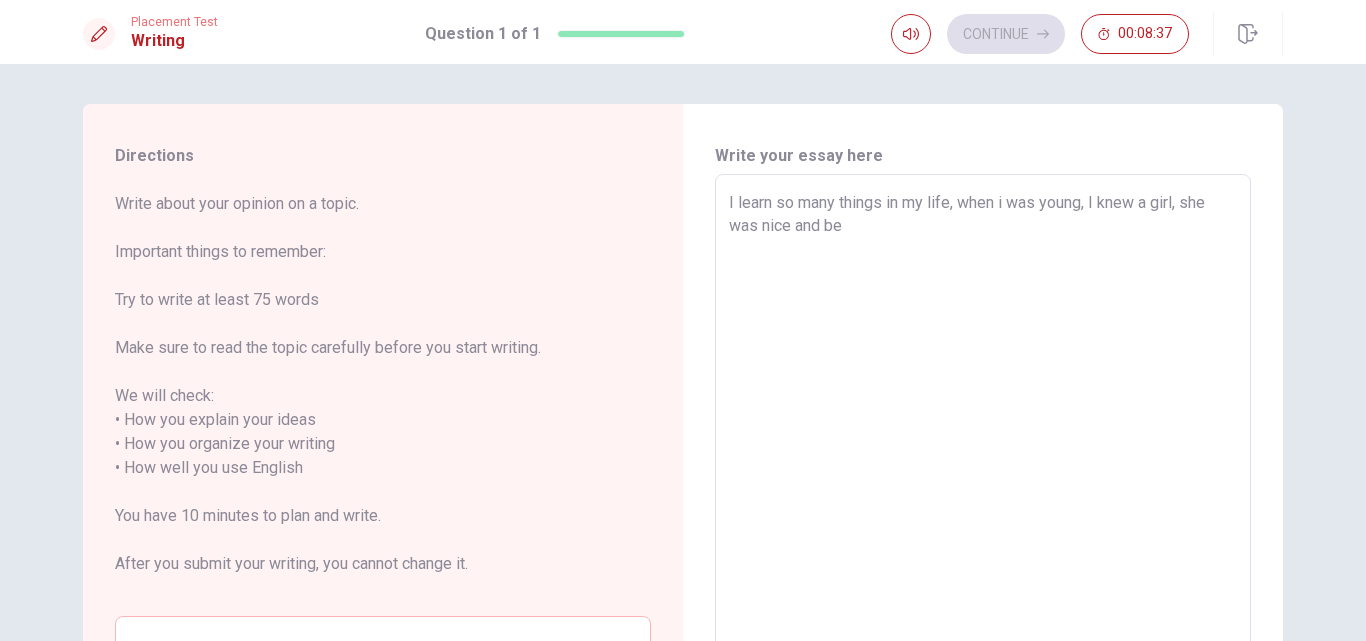 type on "x" 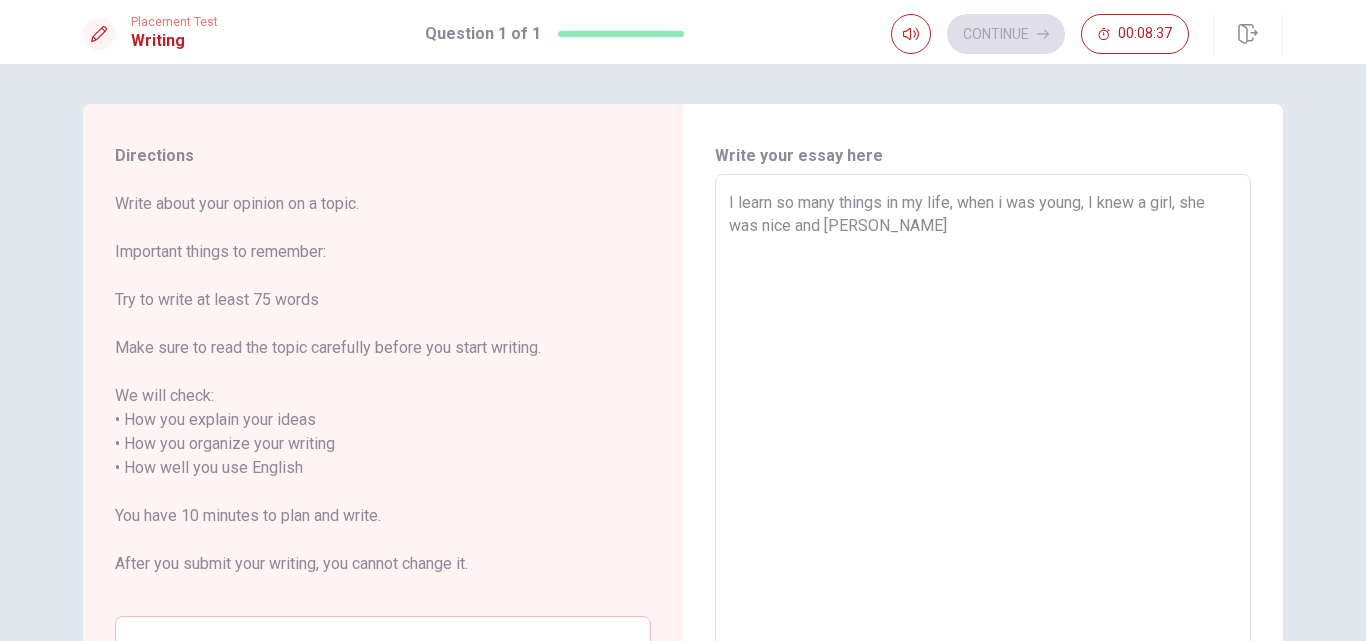type on "x" 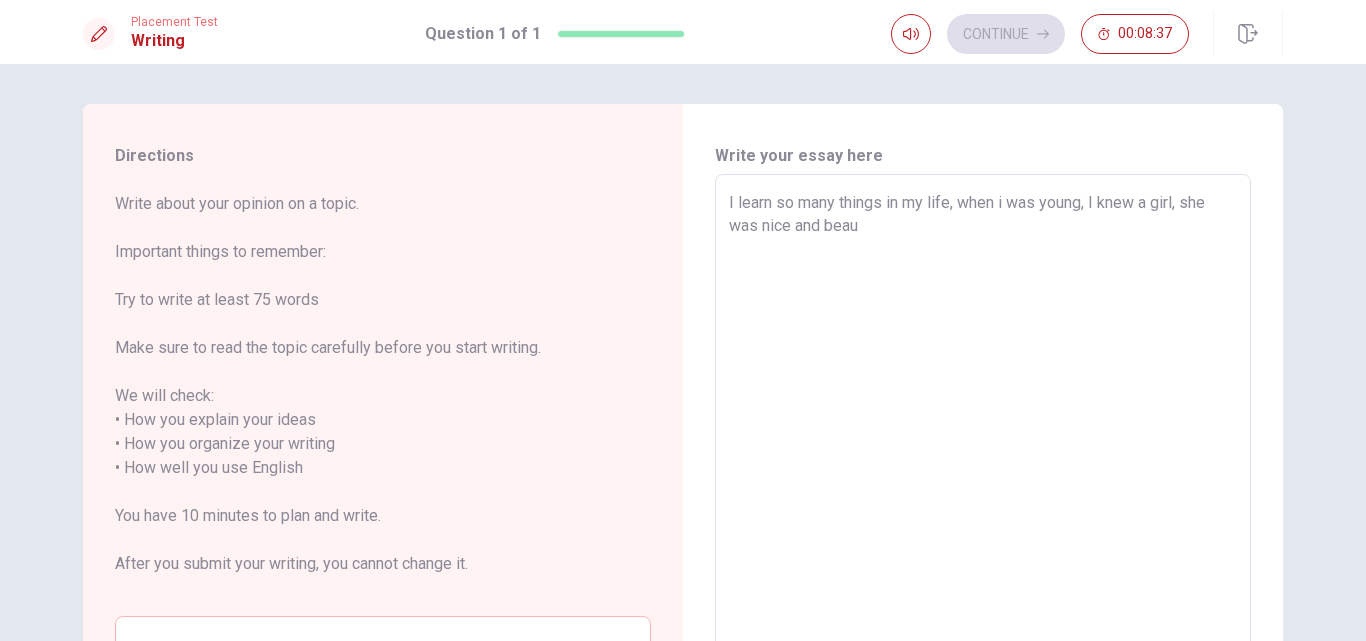 type 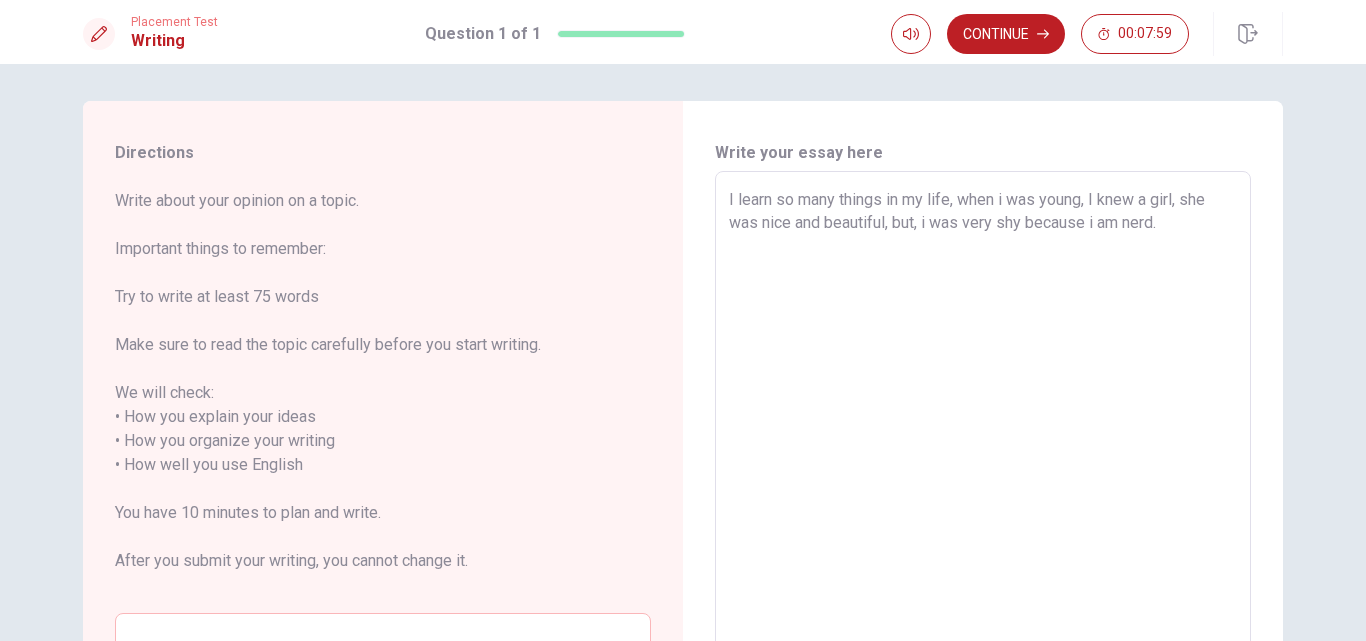 scroll, scrollTop: 0, scrollLeft: 0, axis: both 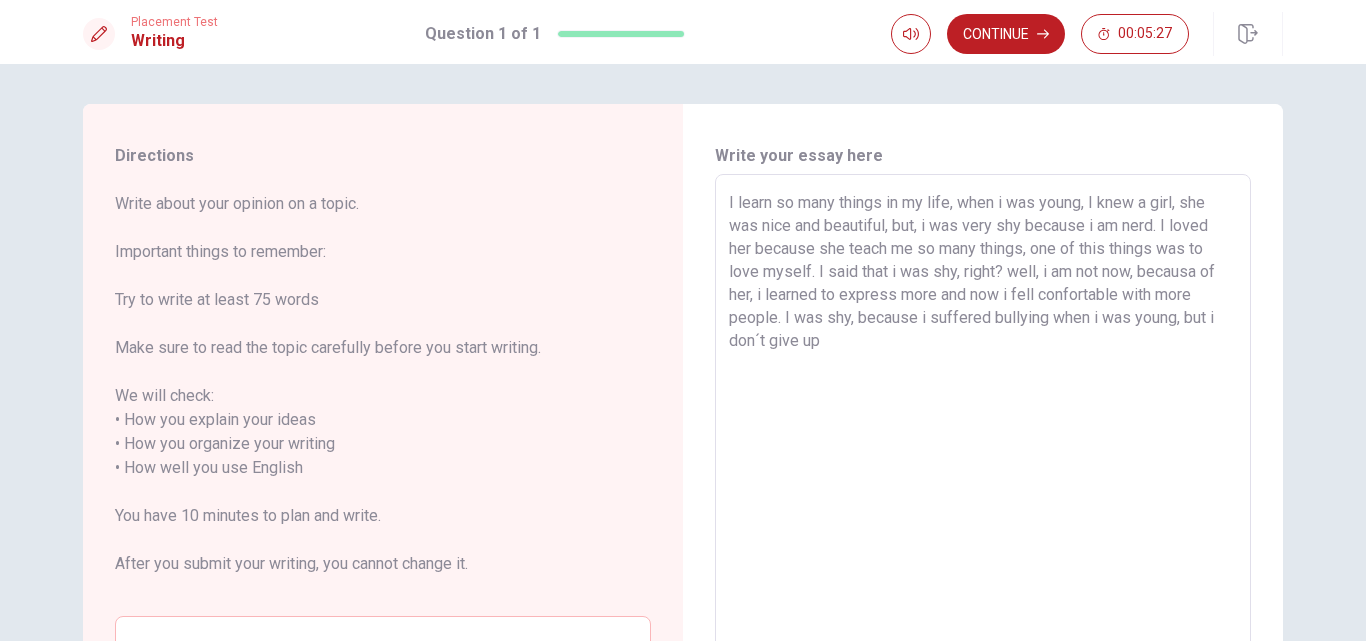 click on "I learn so many things in my life, when i was young, I knew a girl, she was nice and beautiful, but, i was very shy because i am nerd. I loved her because she teach me so many things, one of this things was to love myself. I said that i was shy, right? well, i am not now, becausa of her, i learned to express more and now i fell confortable with more people. I was shy, because i suffered bullying when i was young, but i don´t give up" at bounding box center [983, 468] 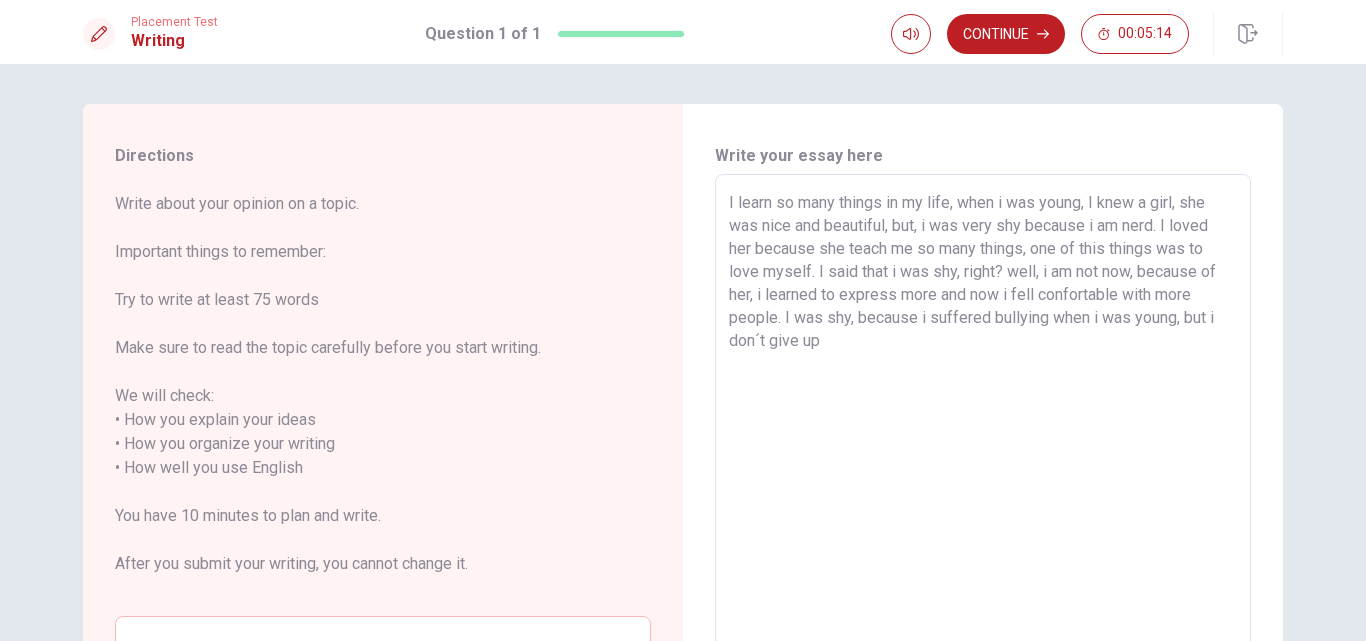 click on "I learn so many things in my life, when i was young, I knew a girl, she was nice and beautiful, but, i was very shy because i am nerd. I loved her because she teach me so many things, one of this things was to love myself. I said that i was shy, right? well, i am not now, because of her, i learned to express more and now i fell confortable with more people. I was shy, because i suffered bullying when i was young, but i don´t give up" at bounding box center [983, 468] 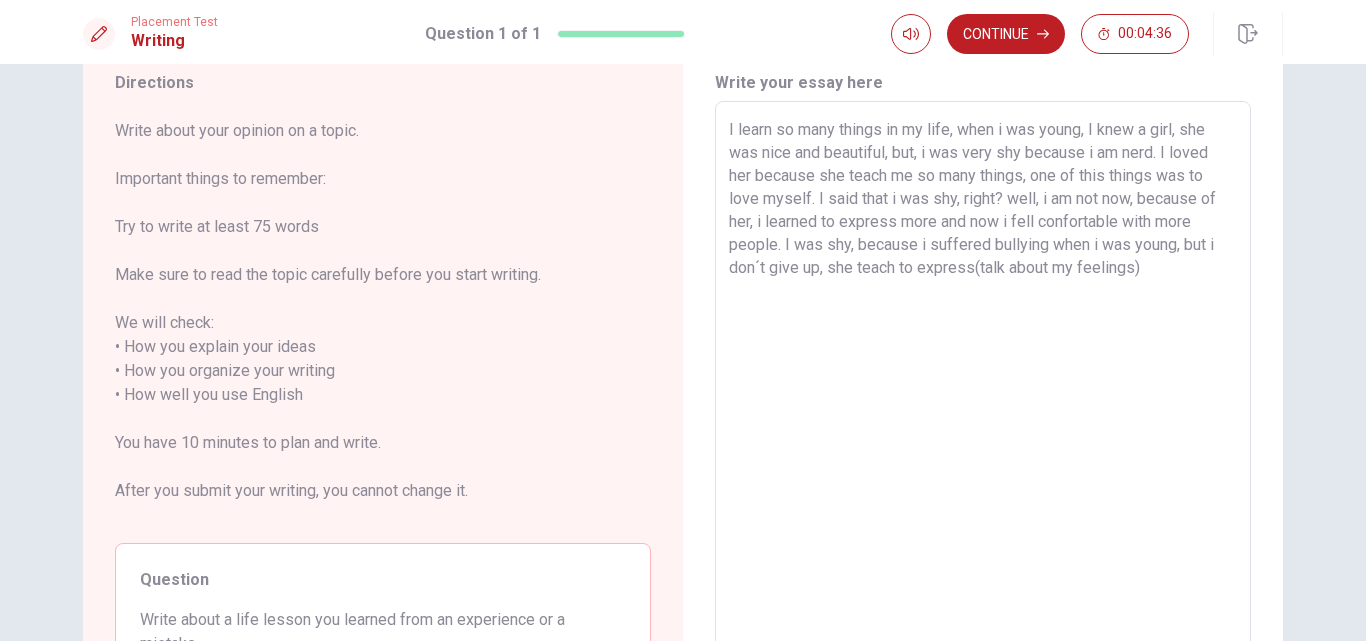 scroll, scrollTop: 38, scrollLeft: 0, axis: vertical 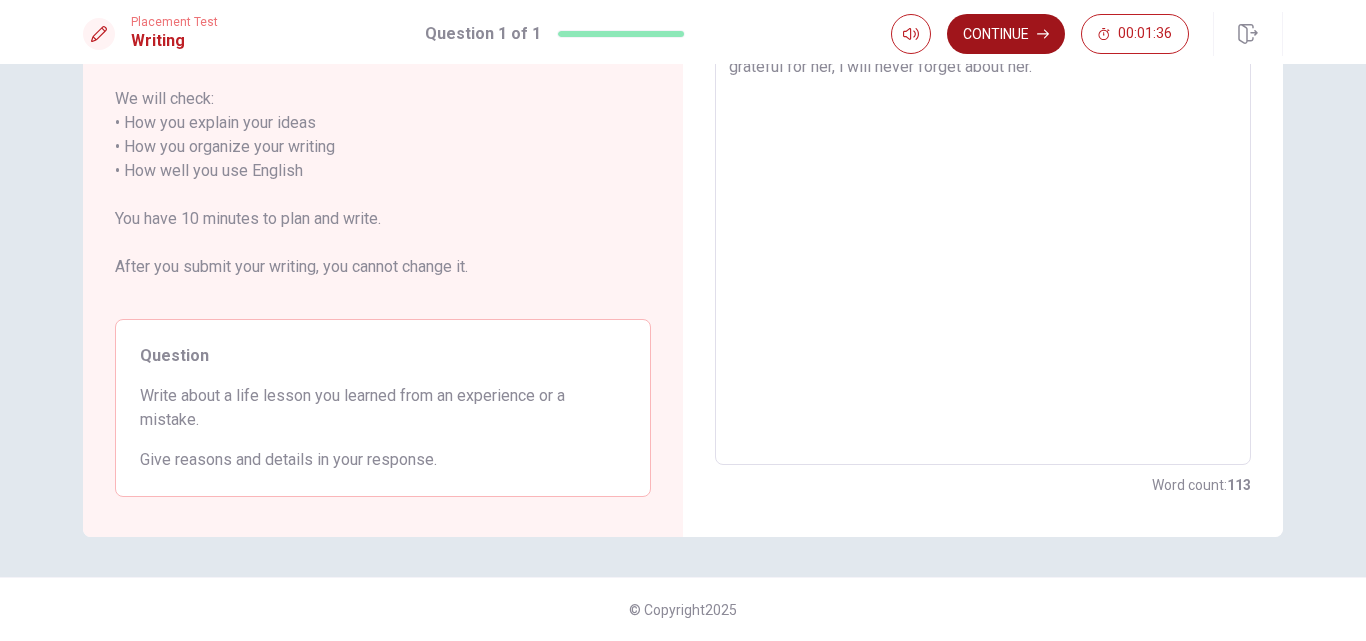 click on "Continue" at bounding box center (1006, 34) 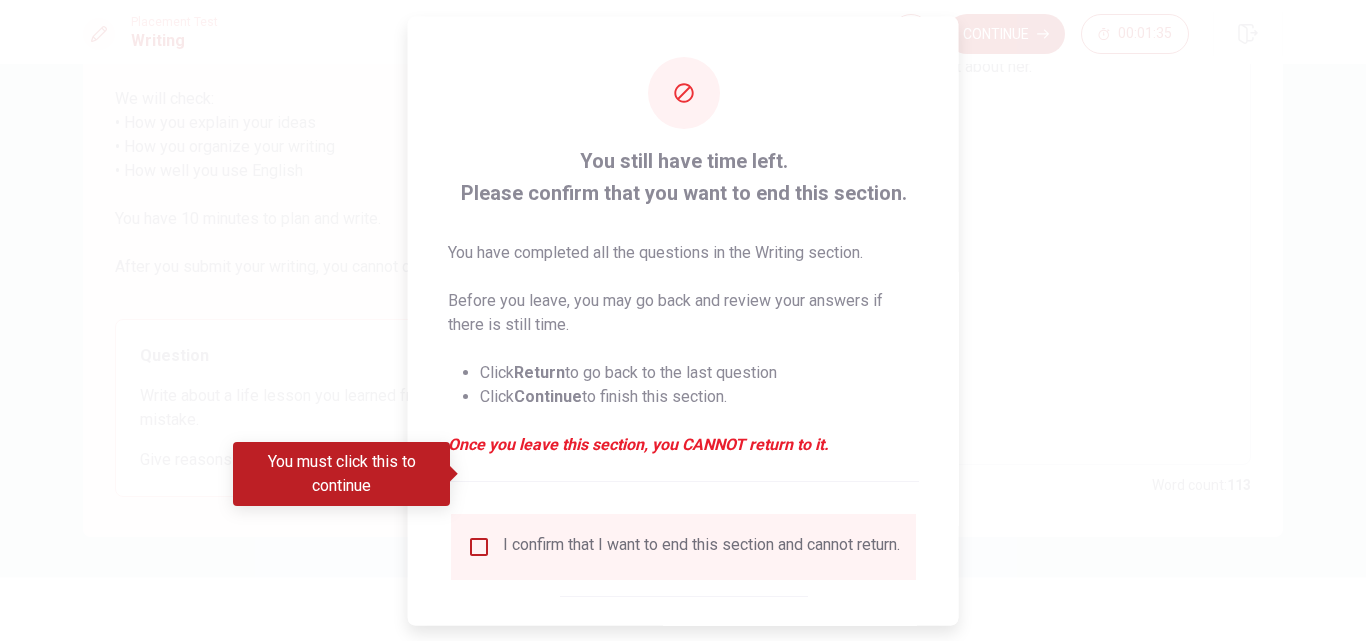 scroll, scrollTop: 105, scrollLeft: 0, axis: vertical 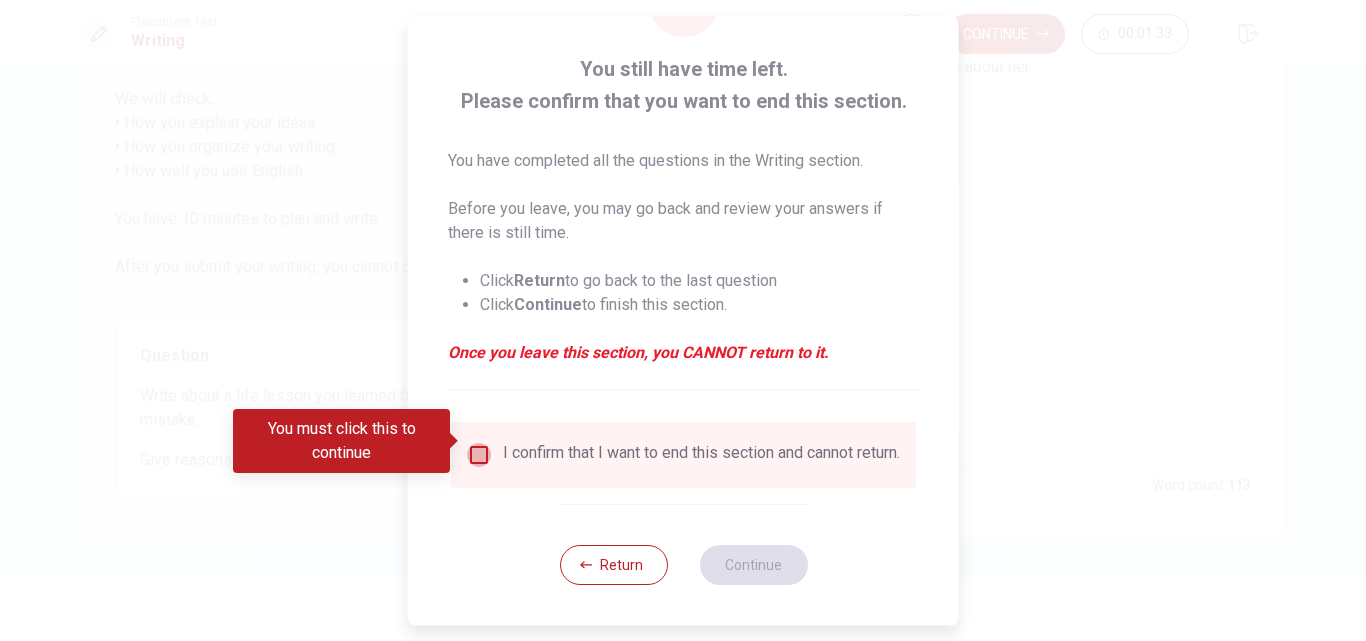 click at bounding box center (479, 455) 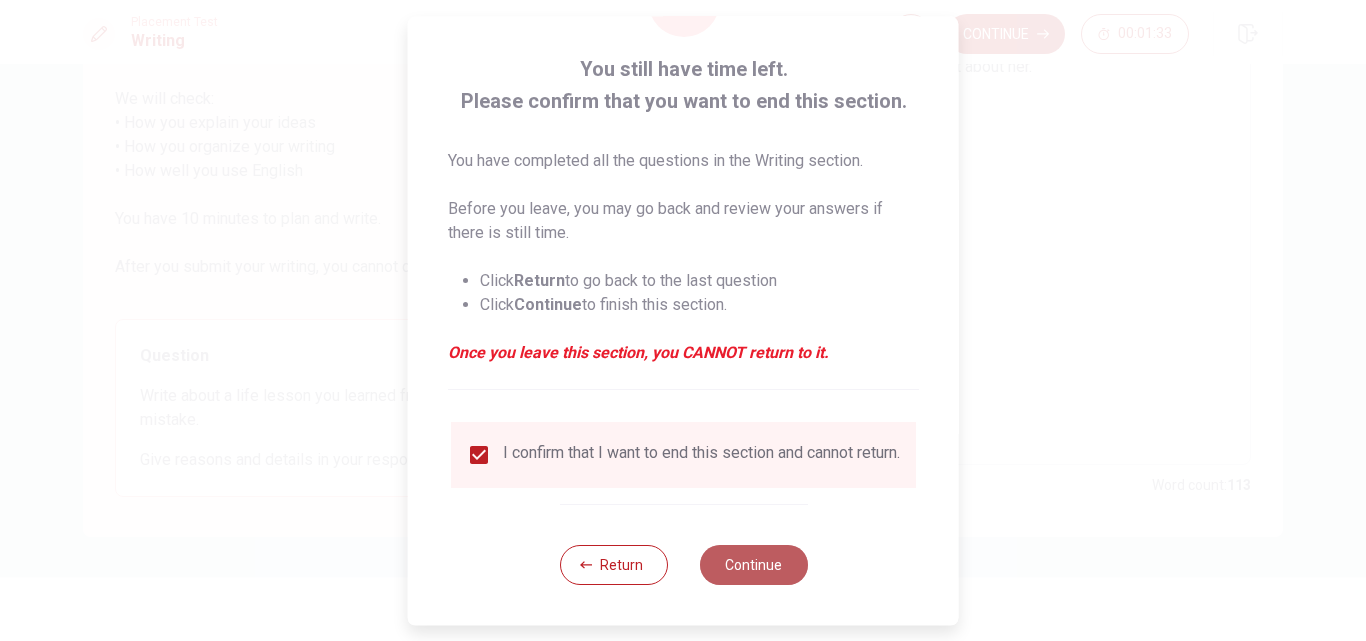 click on "Continue" at bounding box center [753, 565] 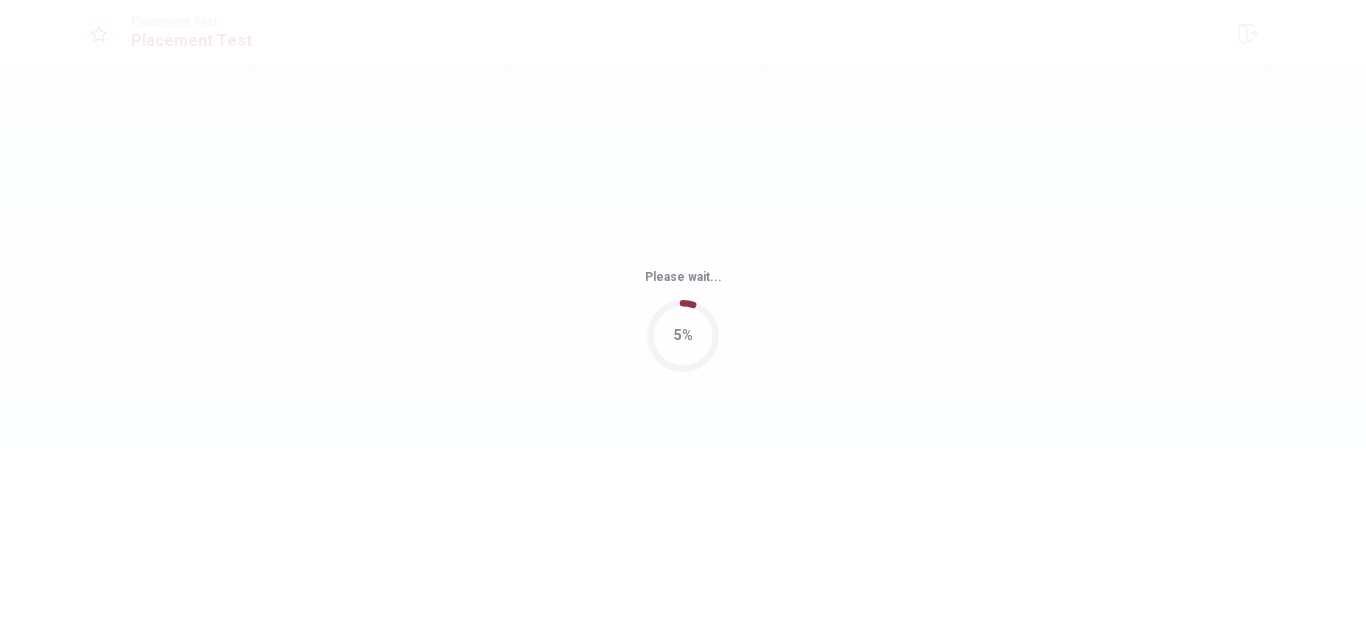 scroll, scrollTop: 0, scrollLeft: 0, axis: both 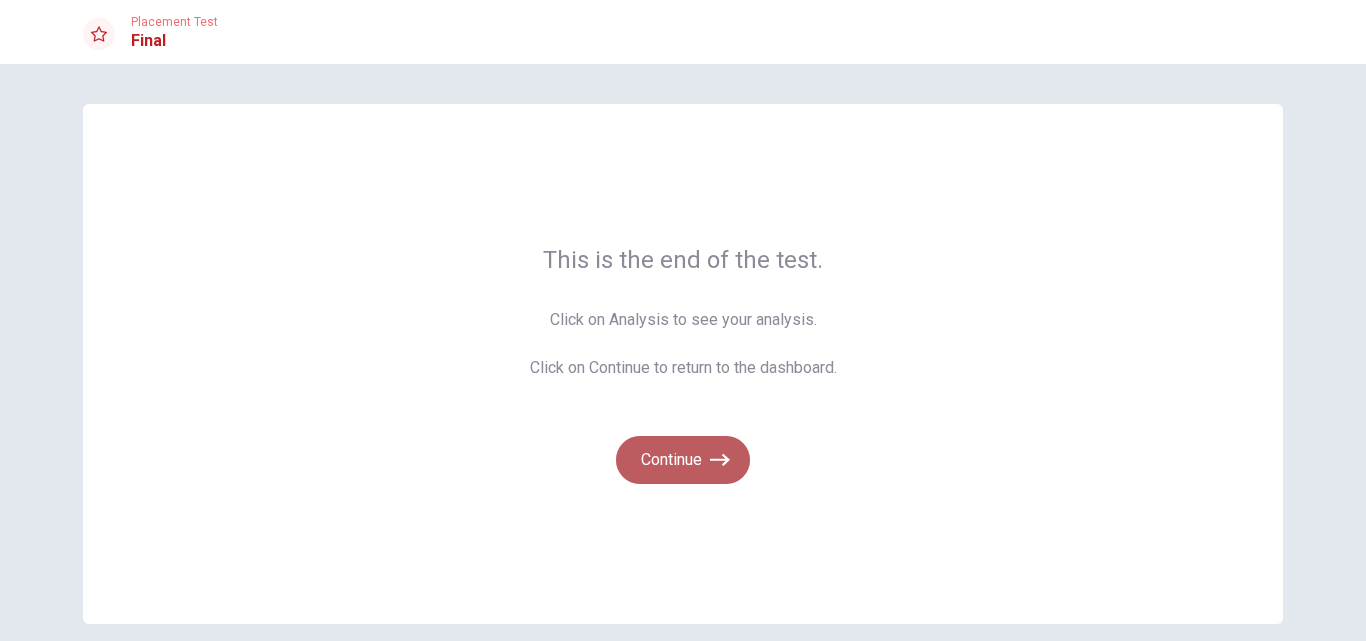 click on "Continue" at bounding box center [683, 460] 